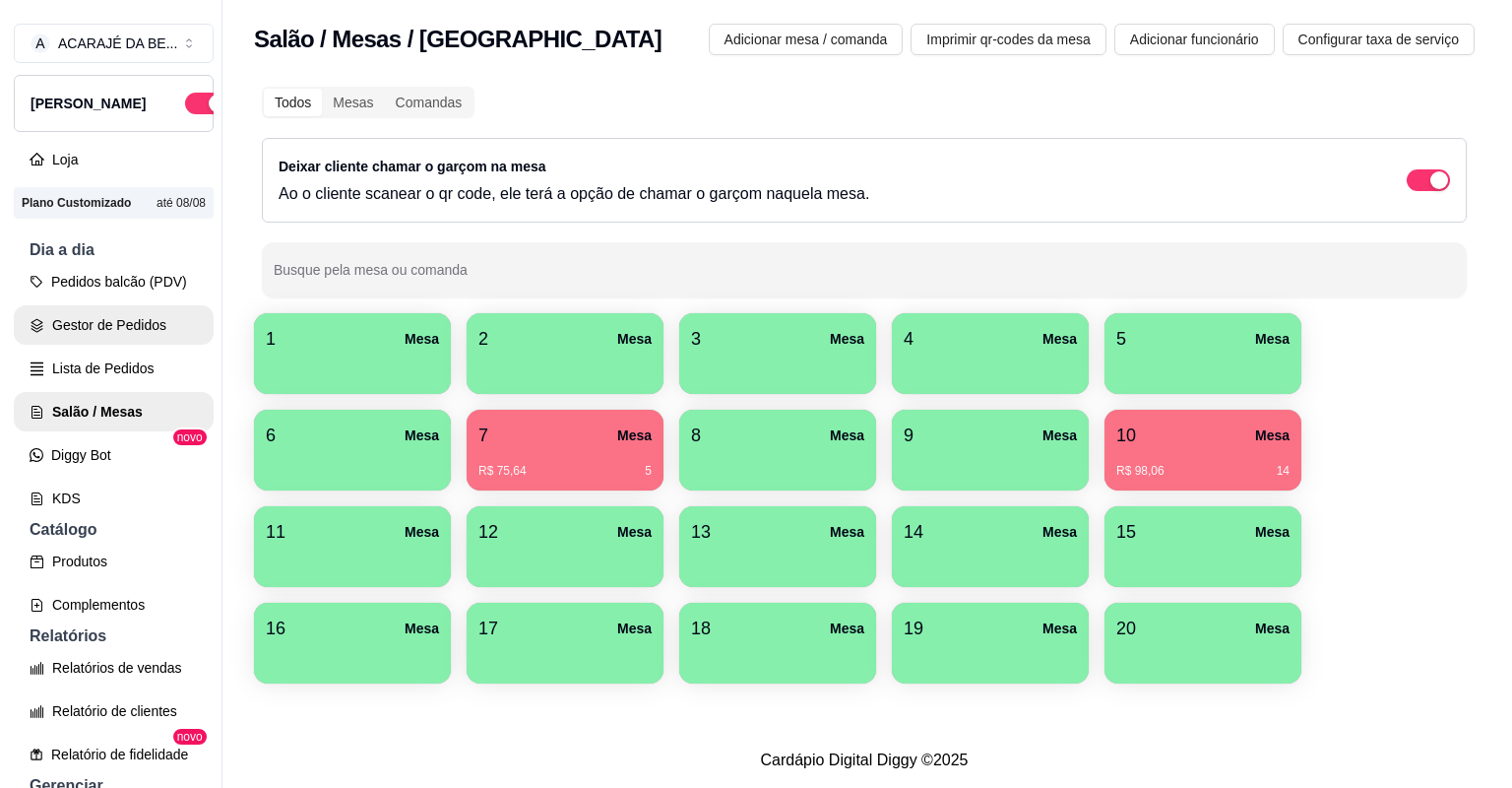 scroll, scrollTop: 0, scrollLeft: 0, axis: both 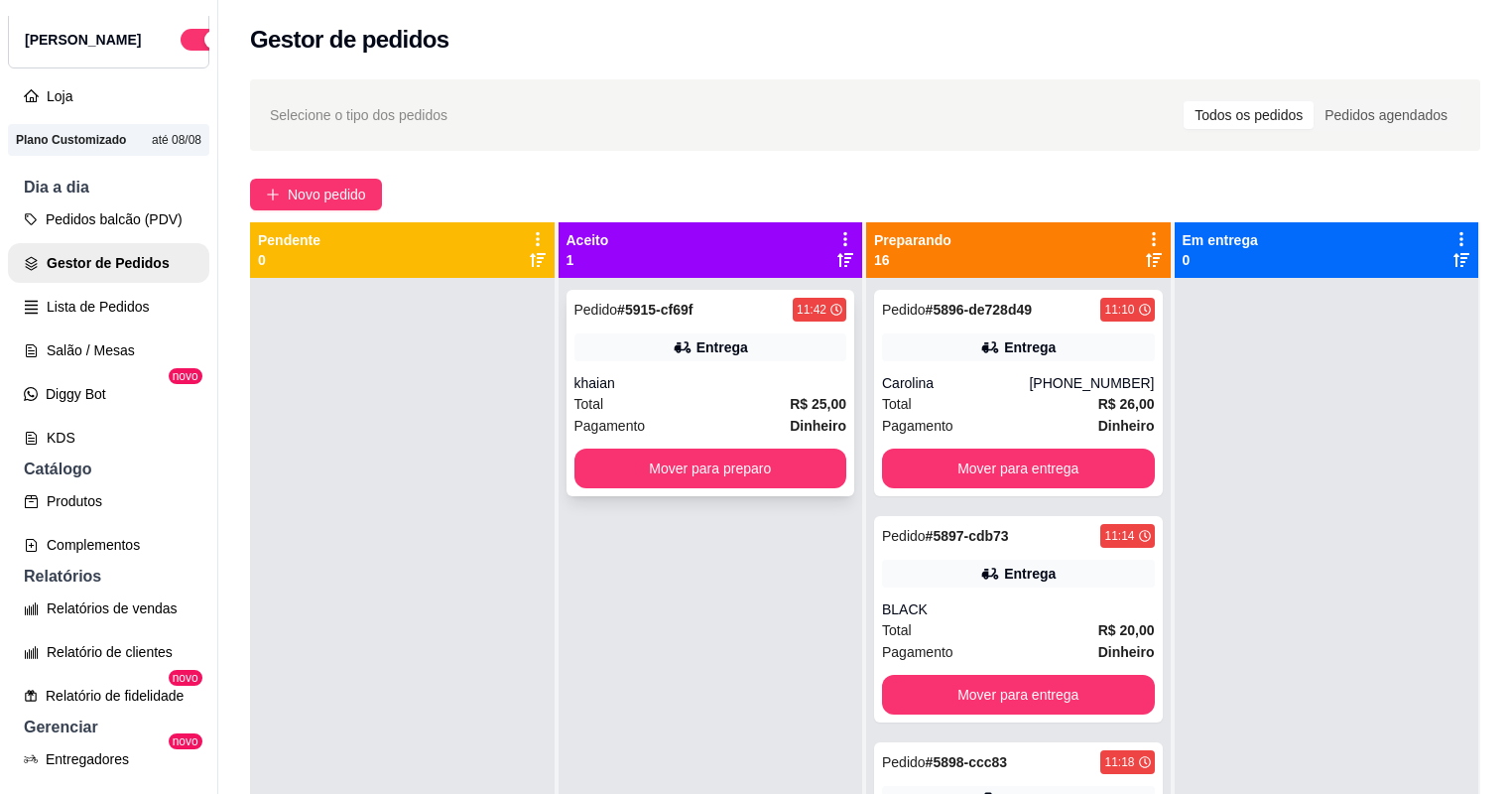 click on "Pedido  # 5915-cf69f 11:42 Entrega khaian Total R$ 25,00 Pagamento Dinheiro Mover para preparo" at bounding box center [710, 393] 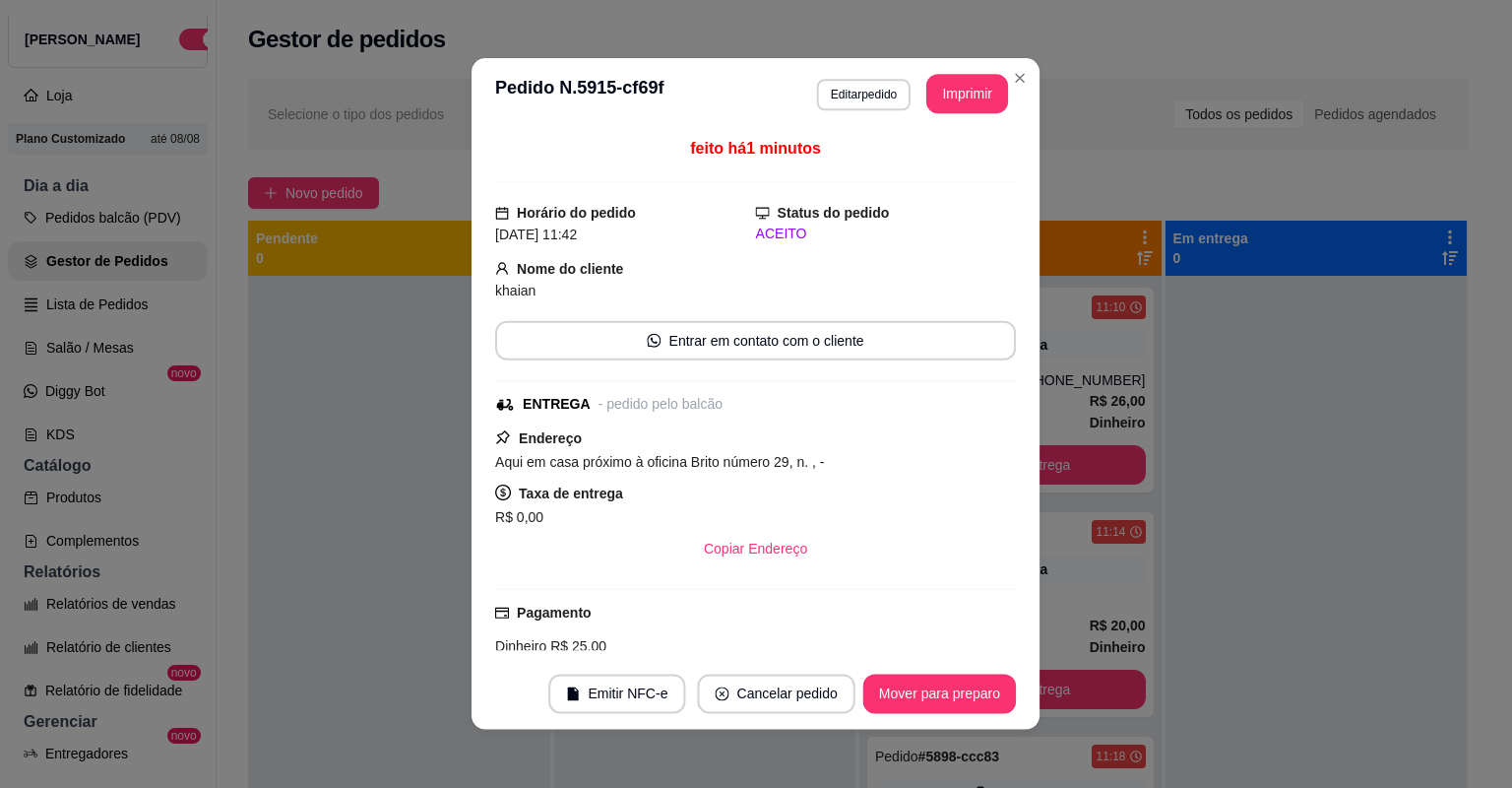 click on "Endereço  Aqui em casa próximo à oficina Brito número 29, n. ,  -   Taxa de entrega  R$ 0,00 Copiar Endereço" at bounding box center [755, 497] 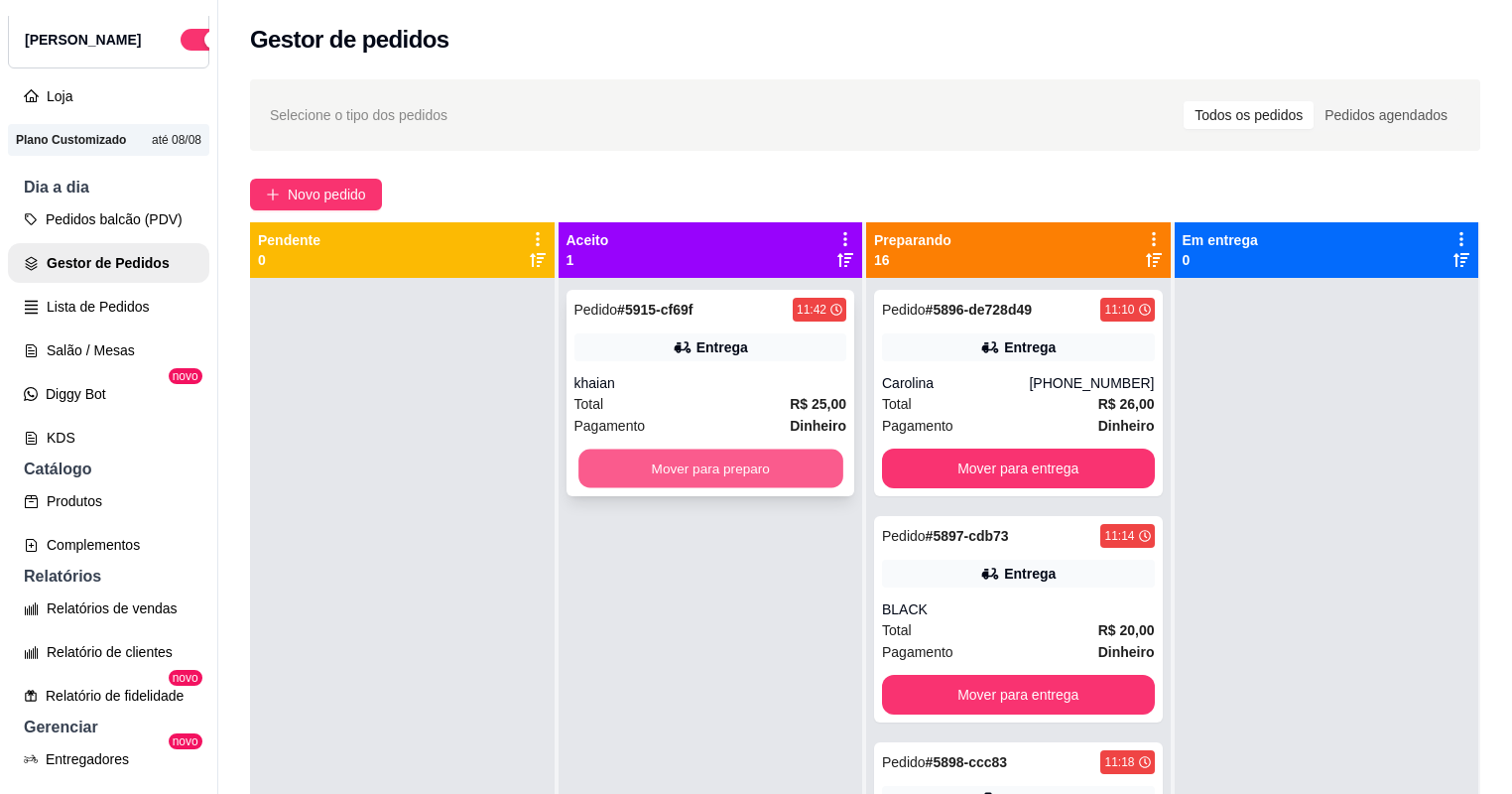 click on "Mover para preparo" at bounding box center (710, 468) 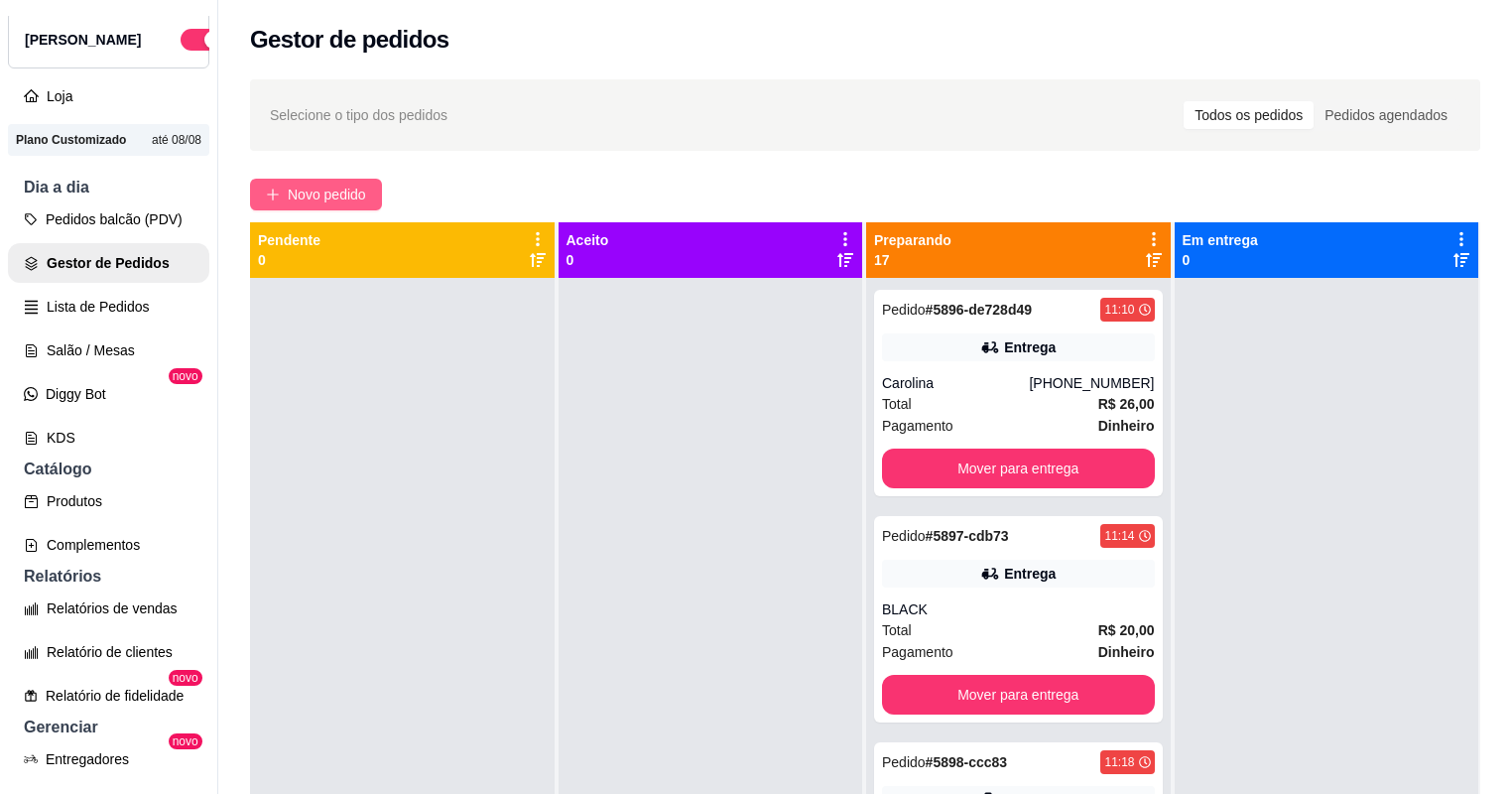 click on "Novo pedido" at bounding box center (326, 195) 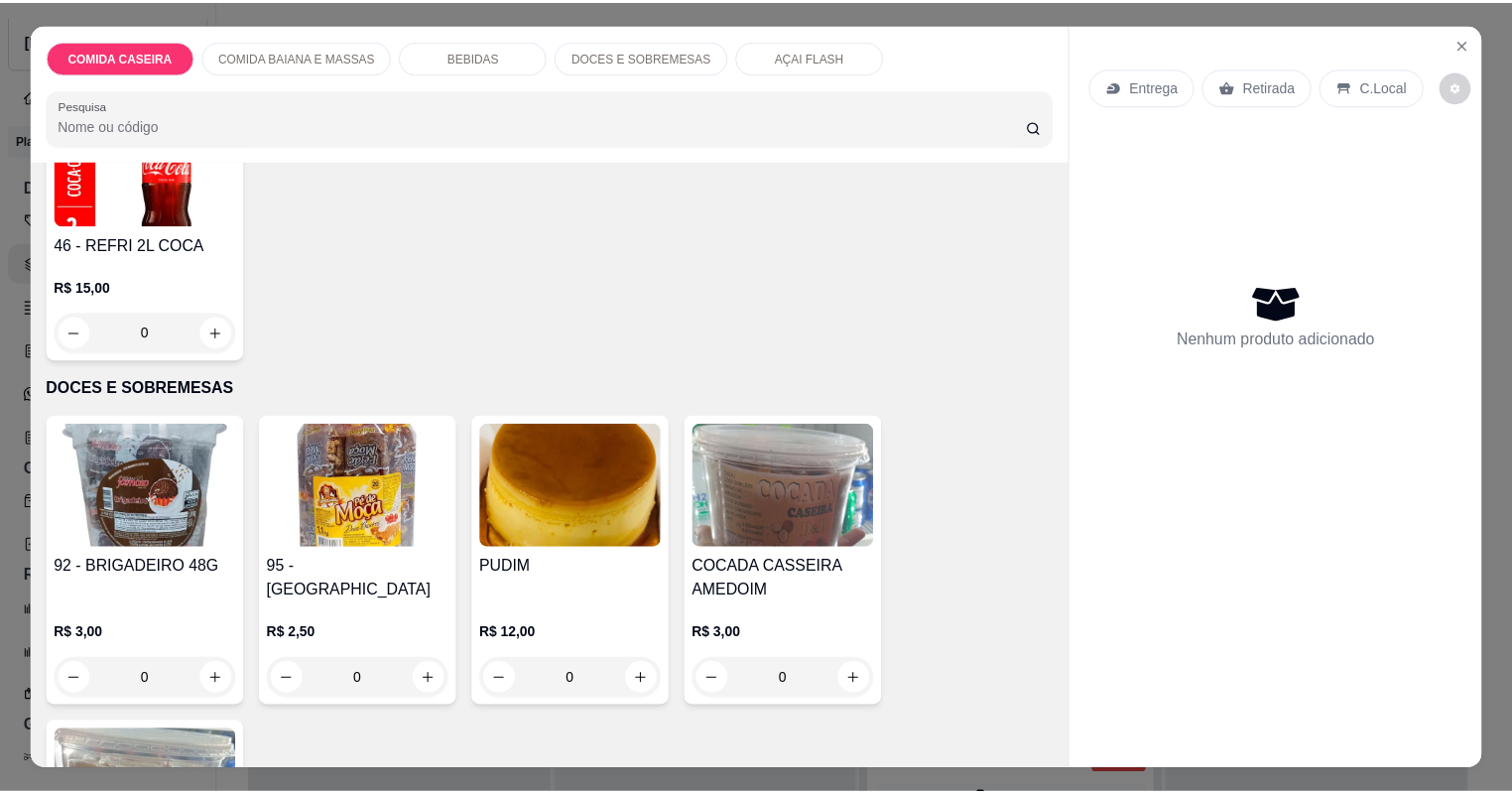 scroll, scrollTop: 2541, scrollLeft: 0, axis: vertical 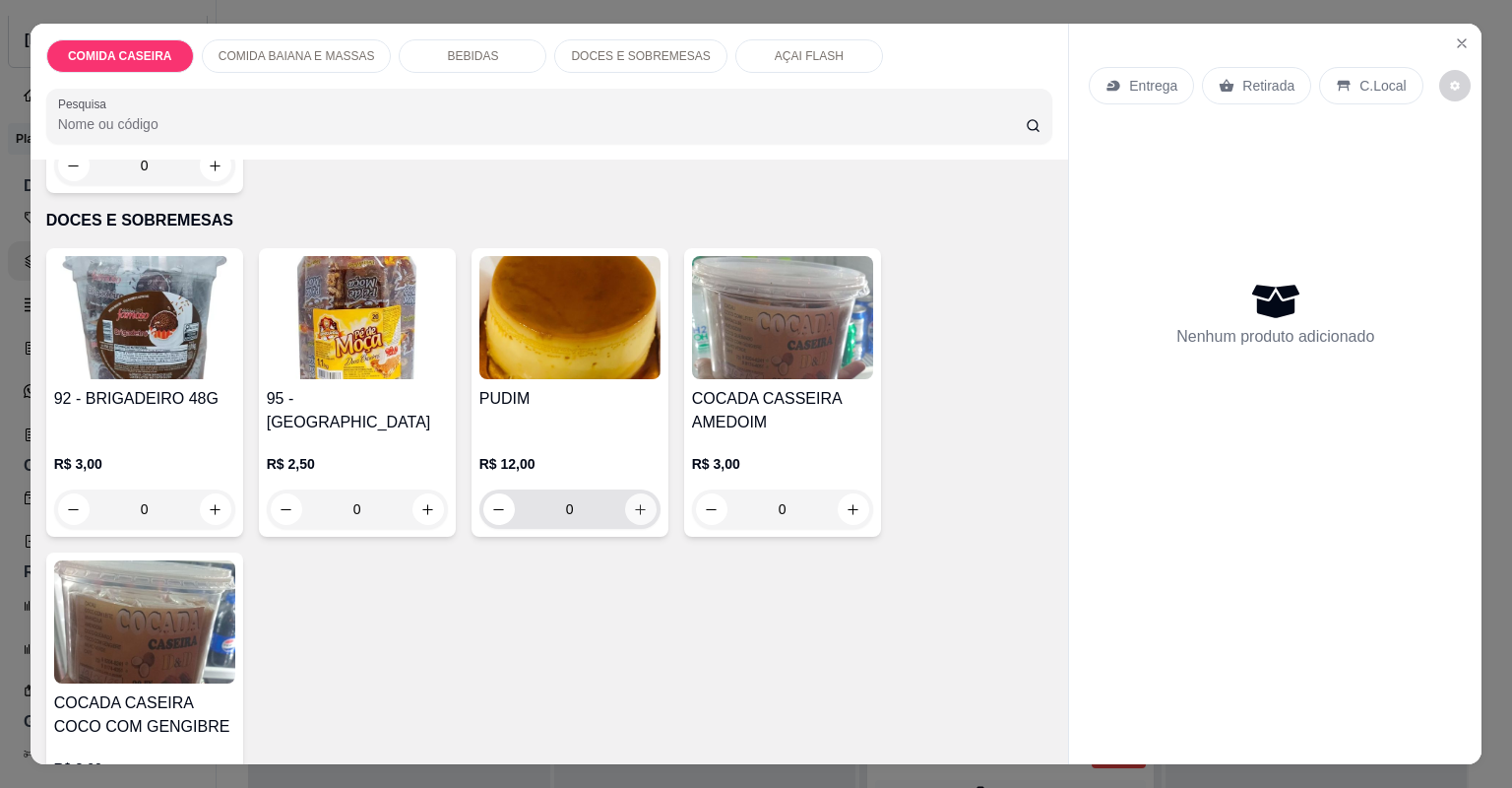 click 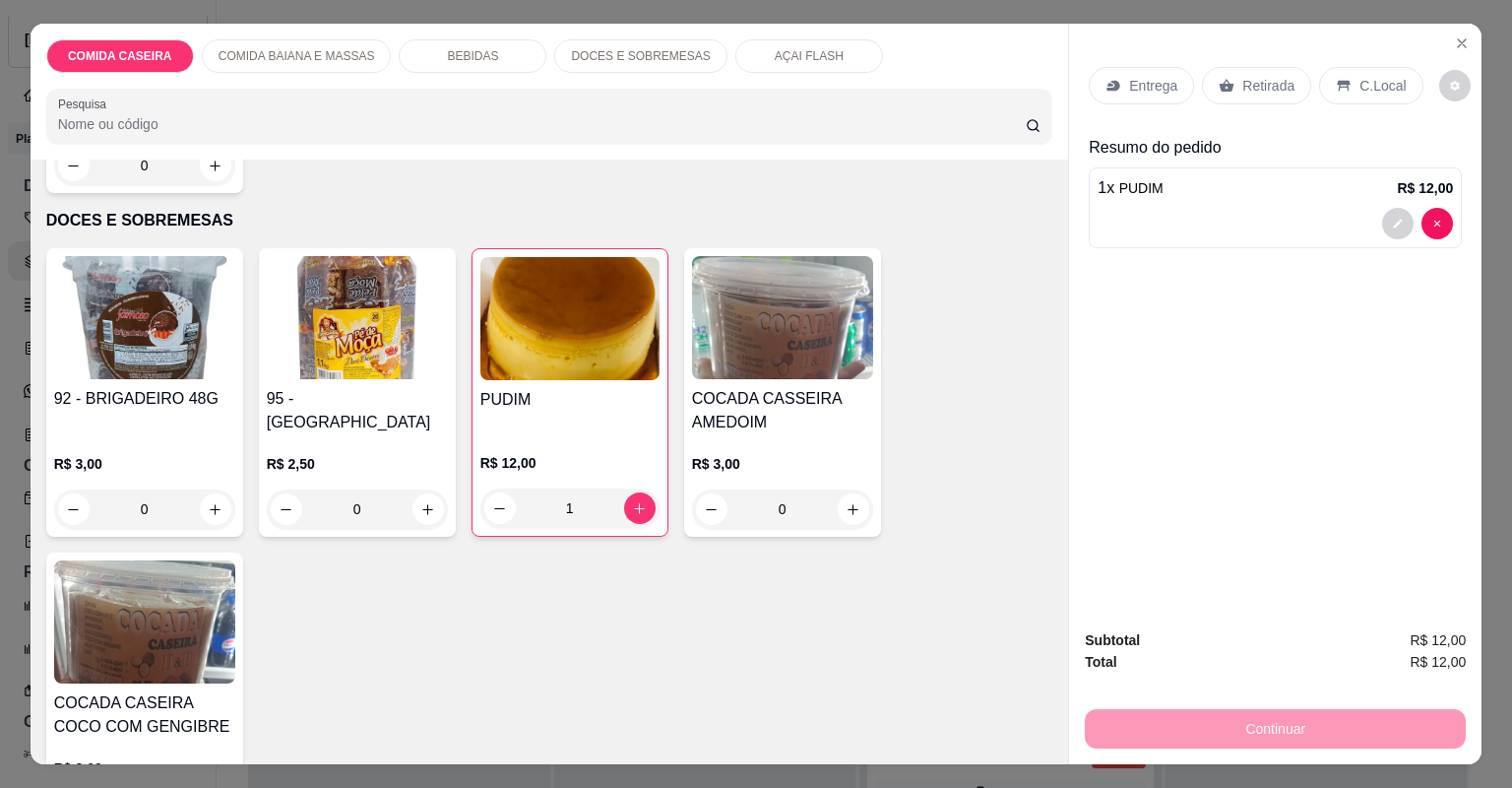 click on "Entrega" at bounding box center [1153, 86] 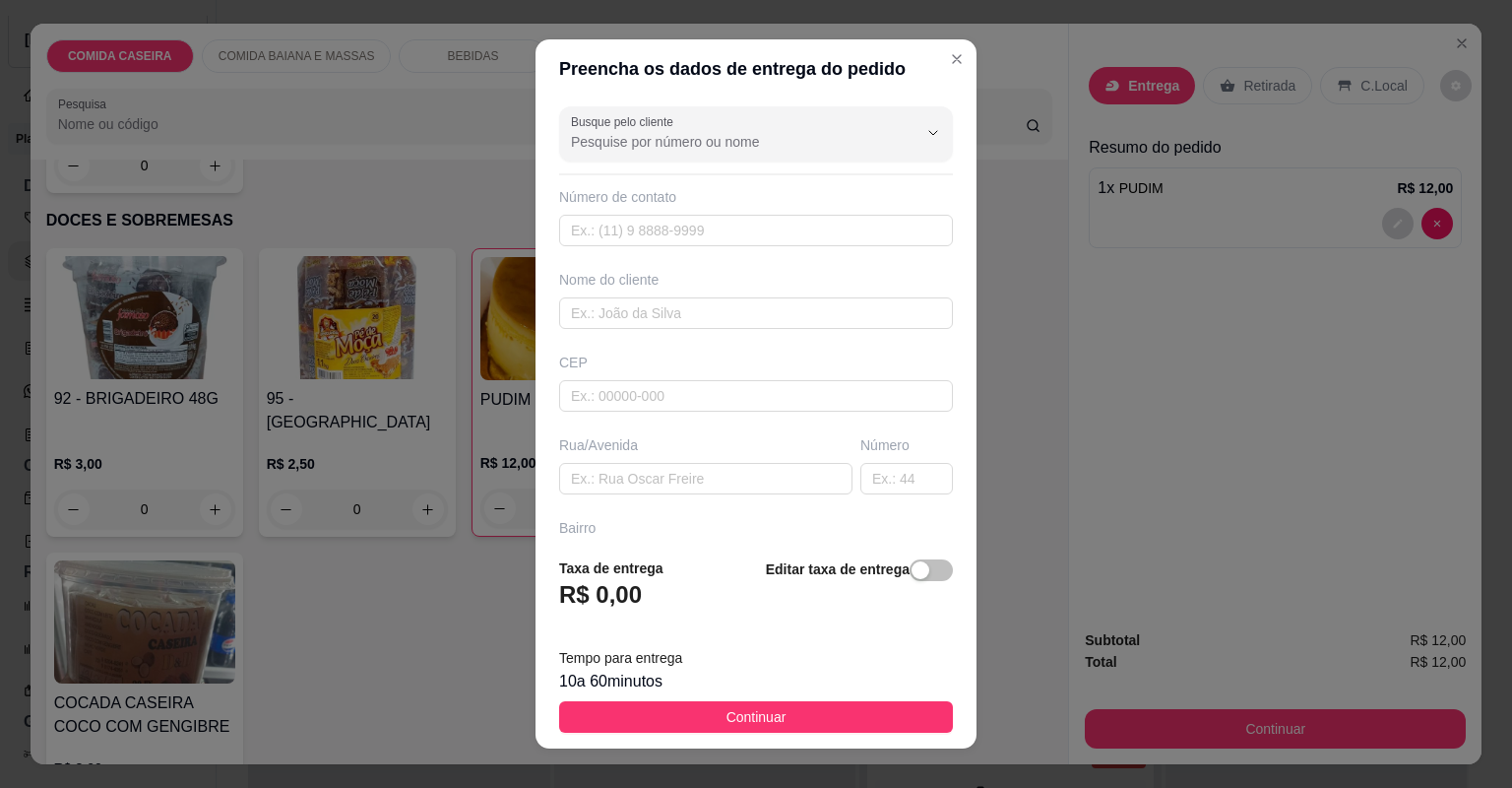 click on "Nome do cliente" at bounding box center [756, 299] 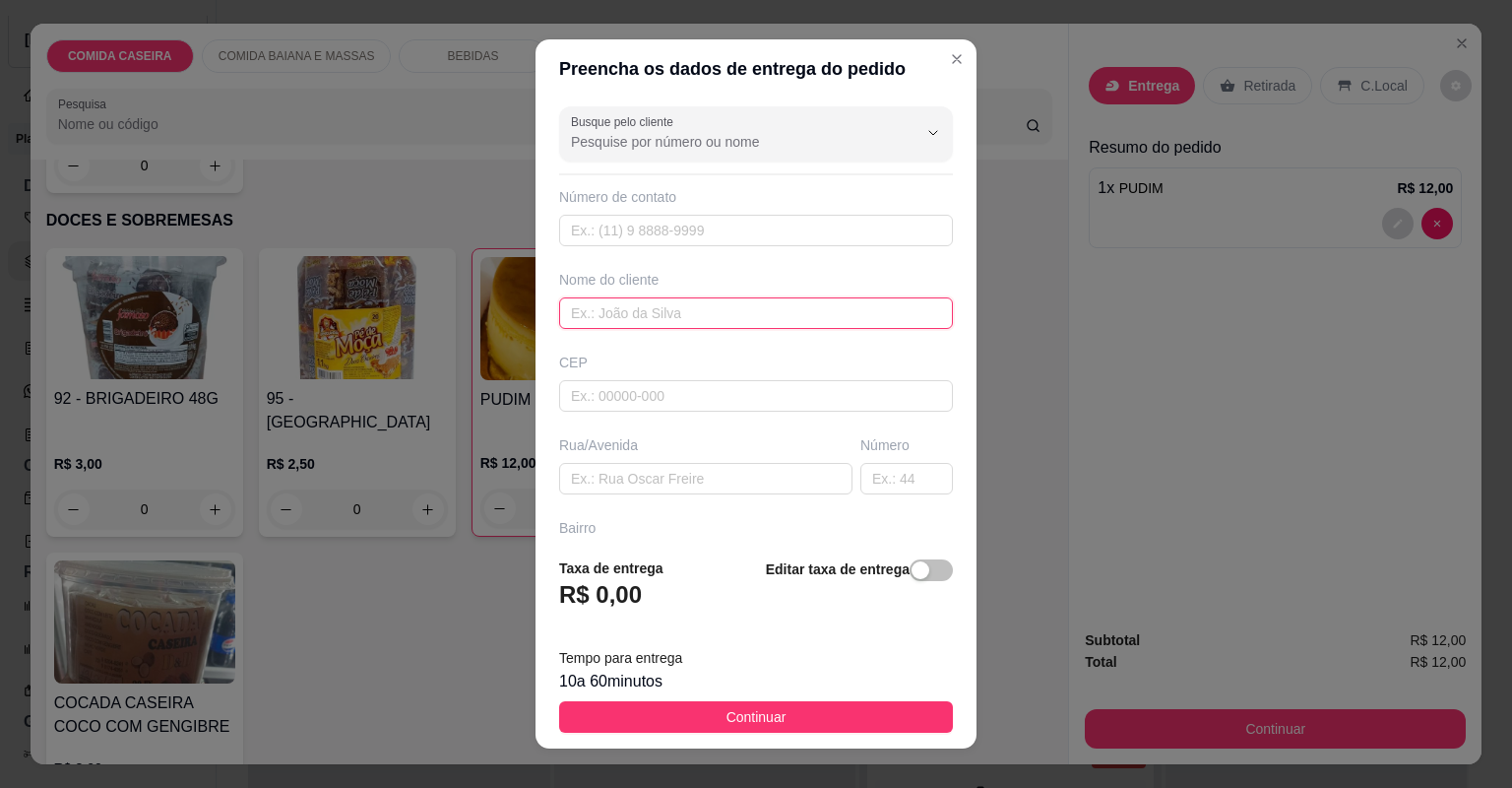click at bounding box center (756, 313) 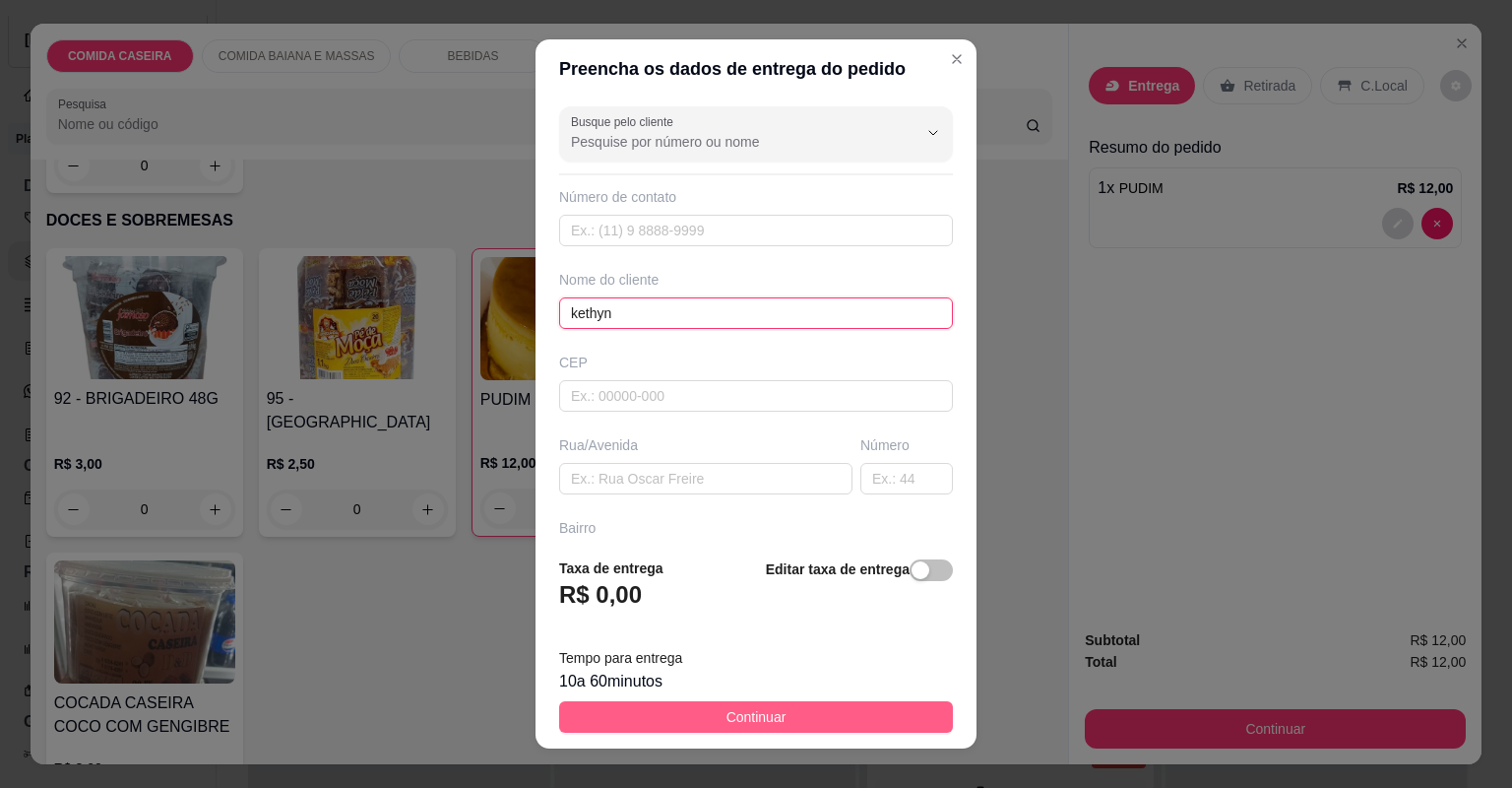 type on "kethyn" 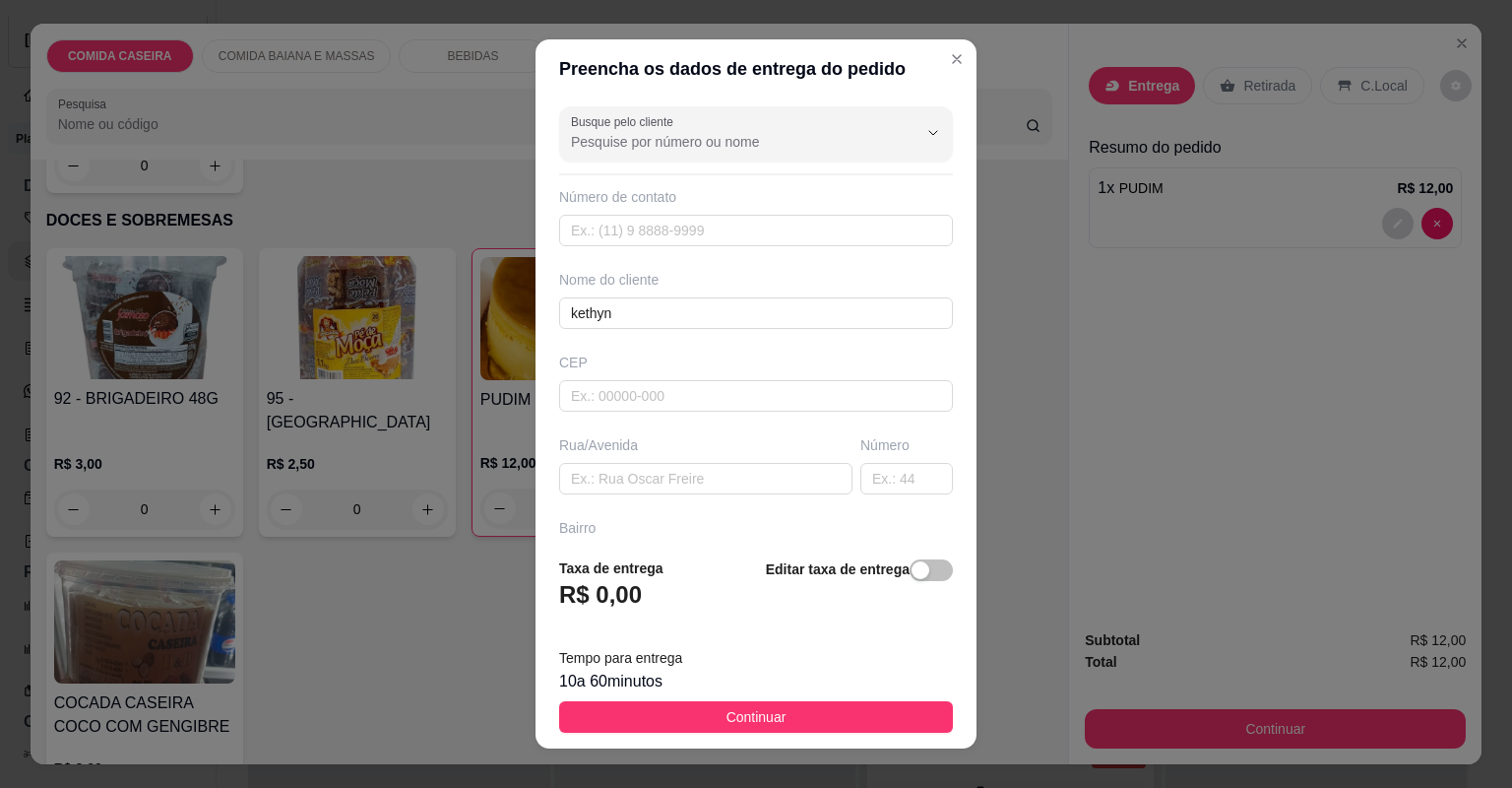 drag, startPoint x: 681, startPoint y: 722, endPoint x: 675, endPoint y: 745, distance: 23.769729 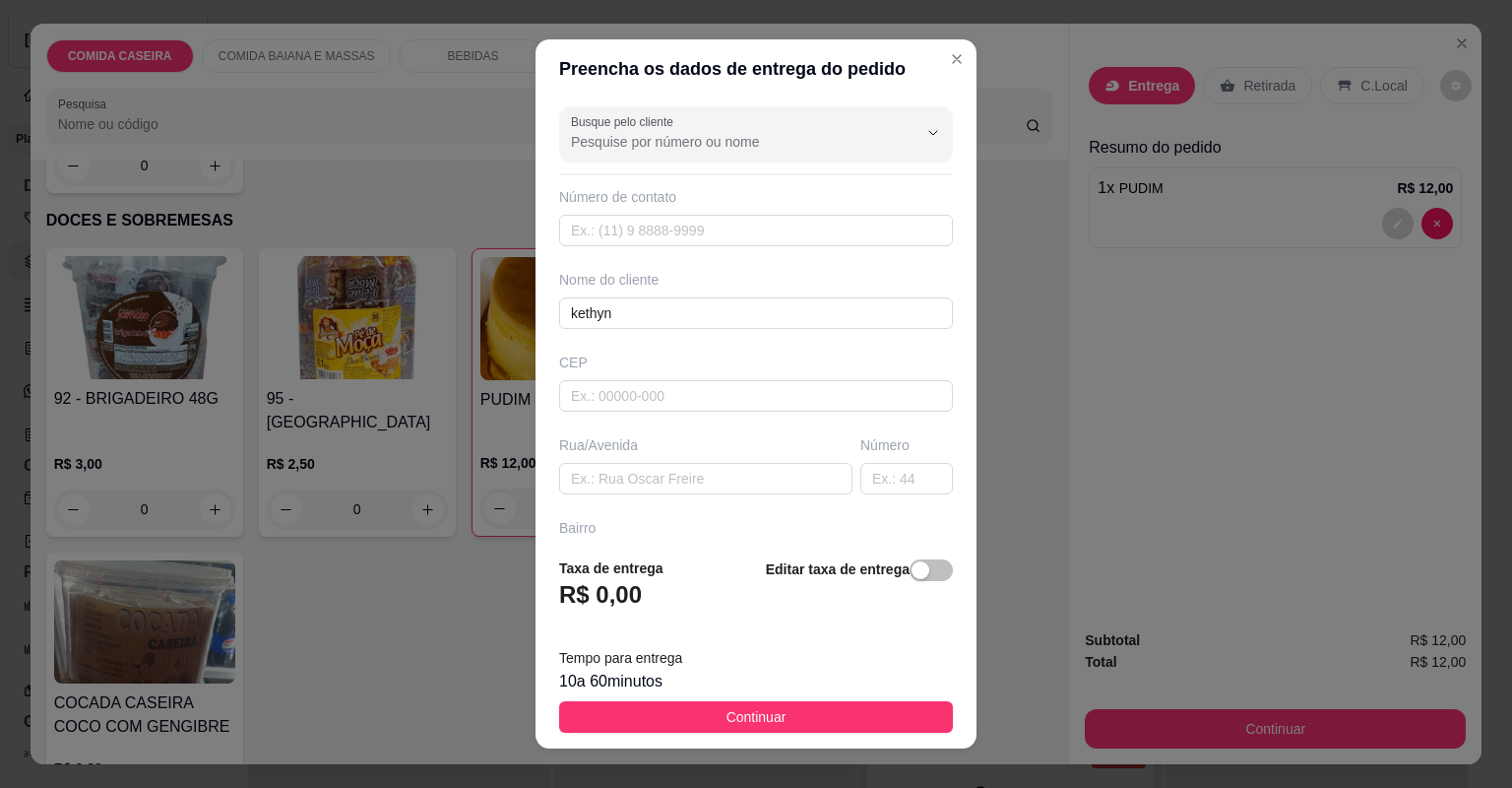 click on "Continuar" at bounding box center (756, 717) 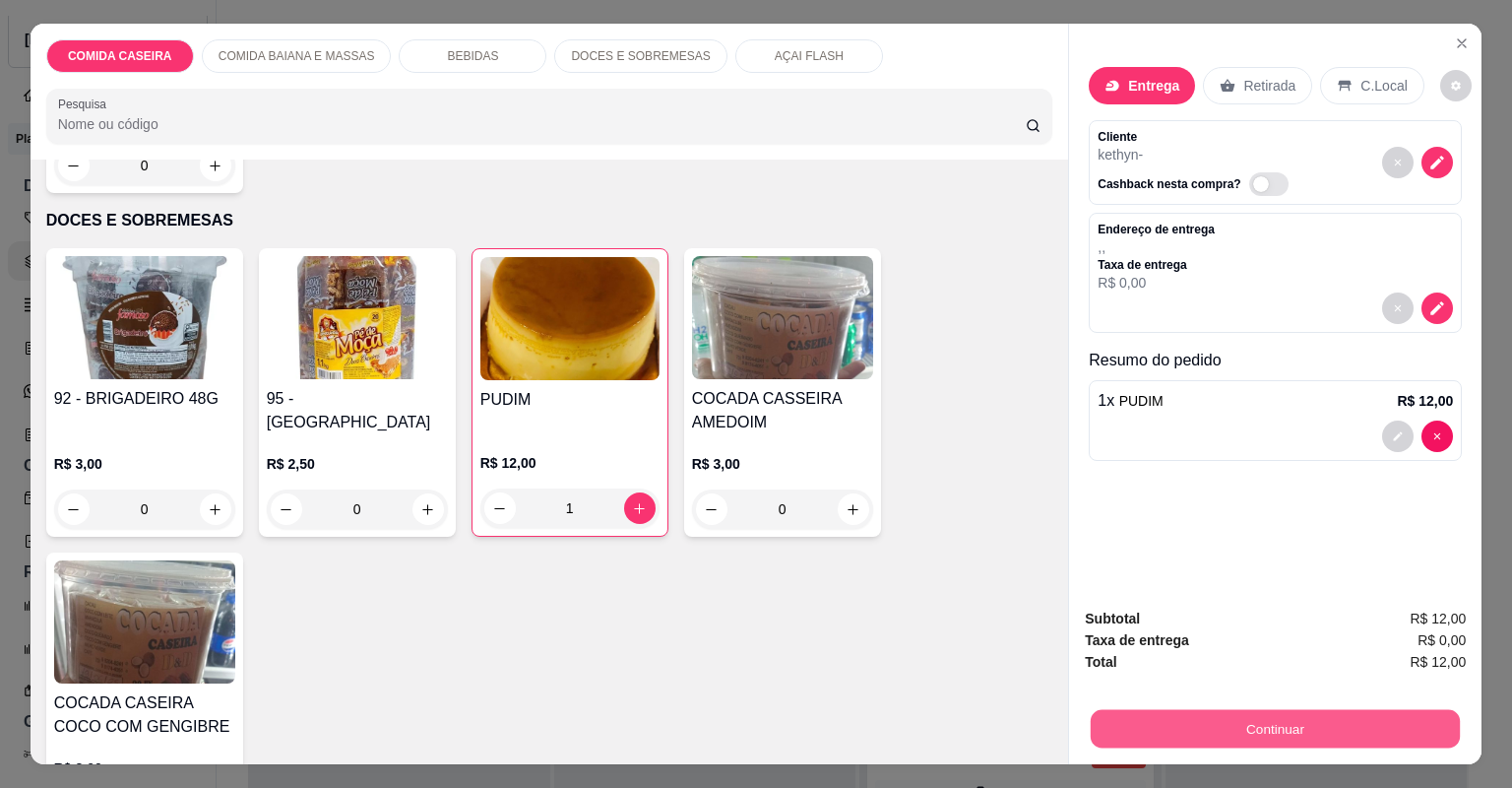 click on "Continuar" at bounding box center (1275, 729) 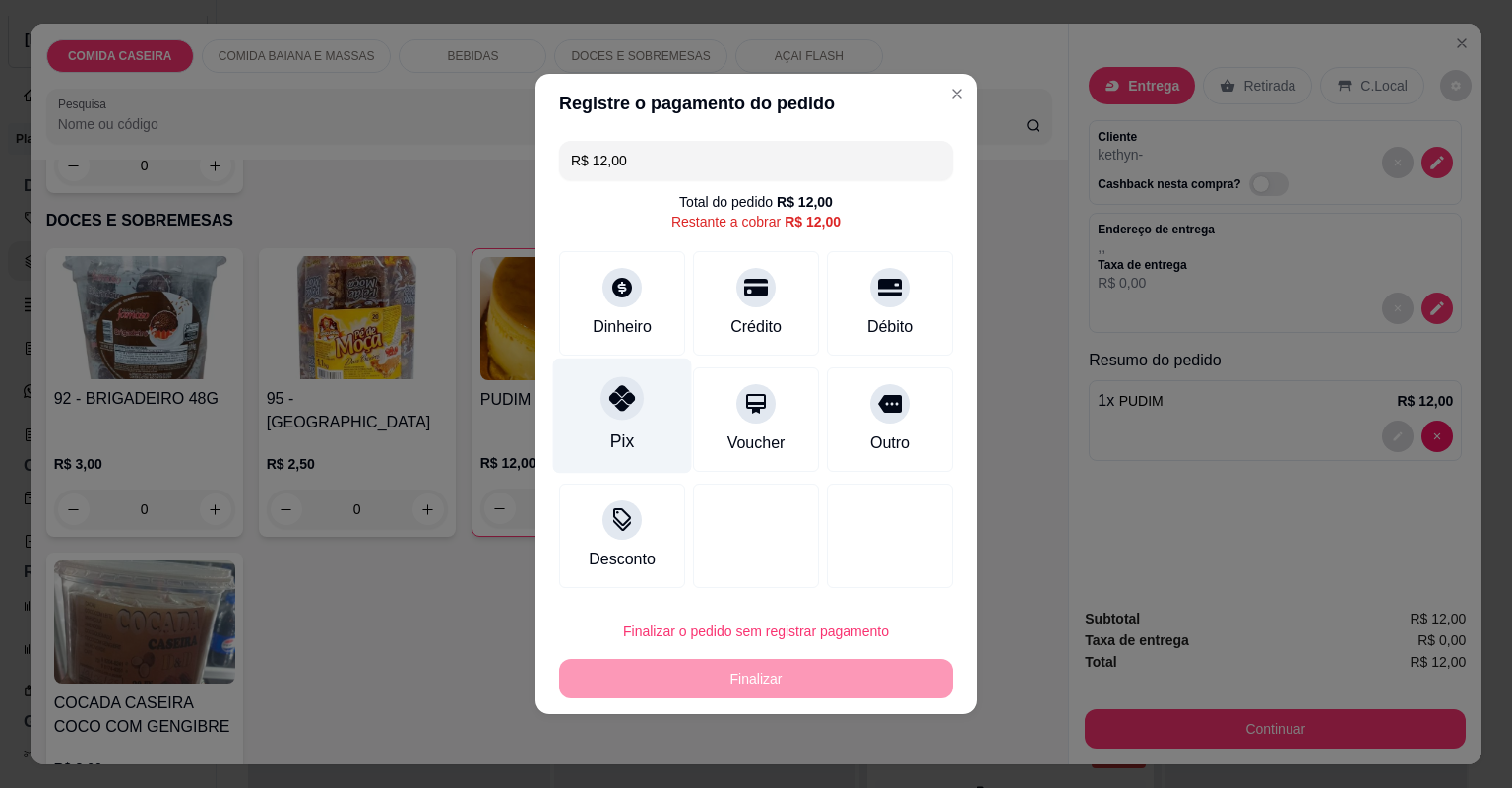click on "Pix" at bounding box center [622, 441] 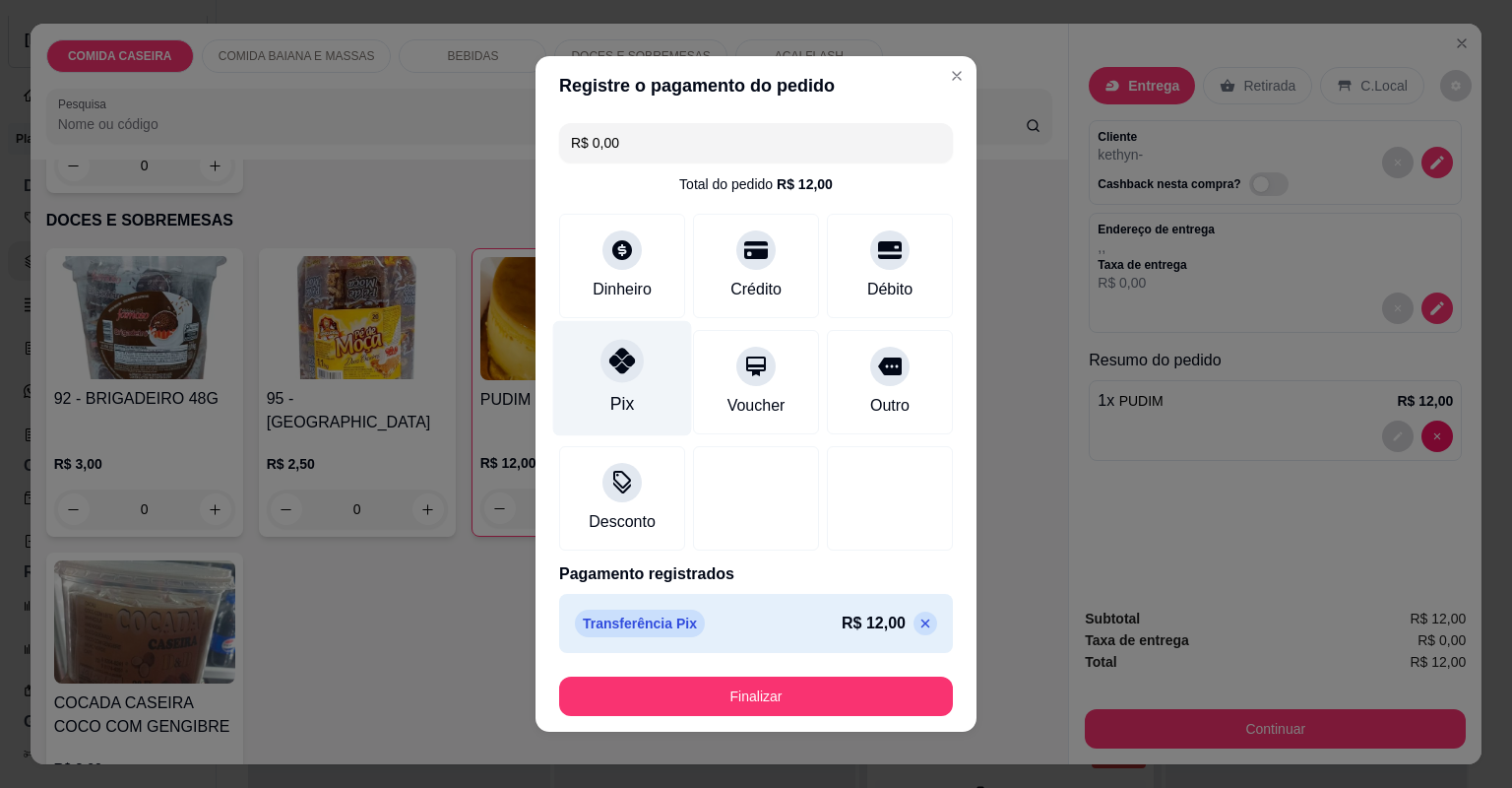 type on "R$ 0,00" 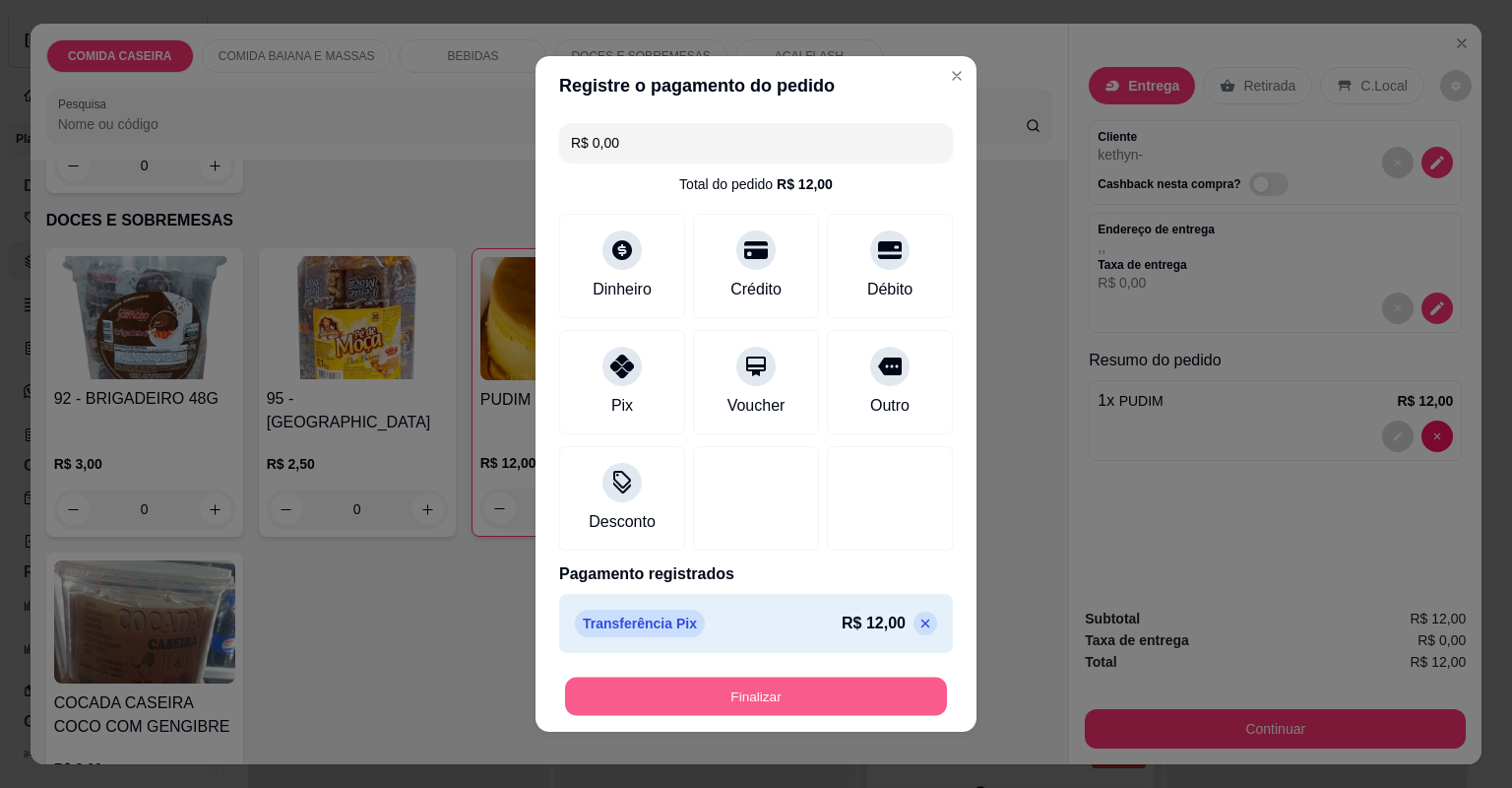 click on "Finalizar" at bounding box center [756, 696] 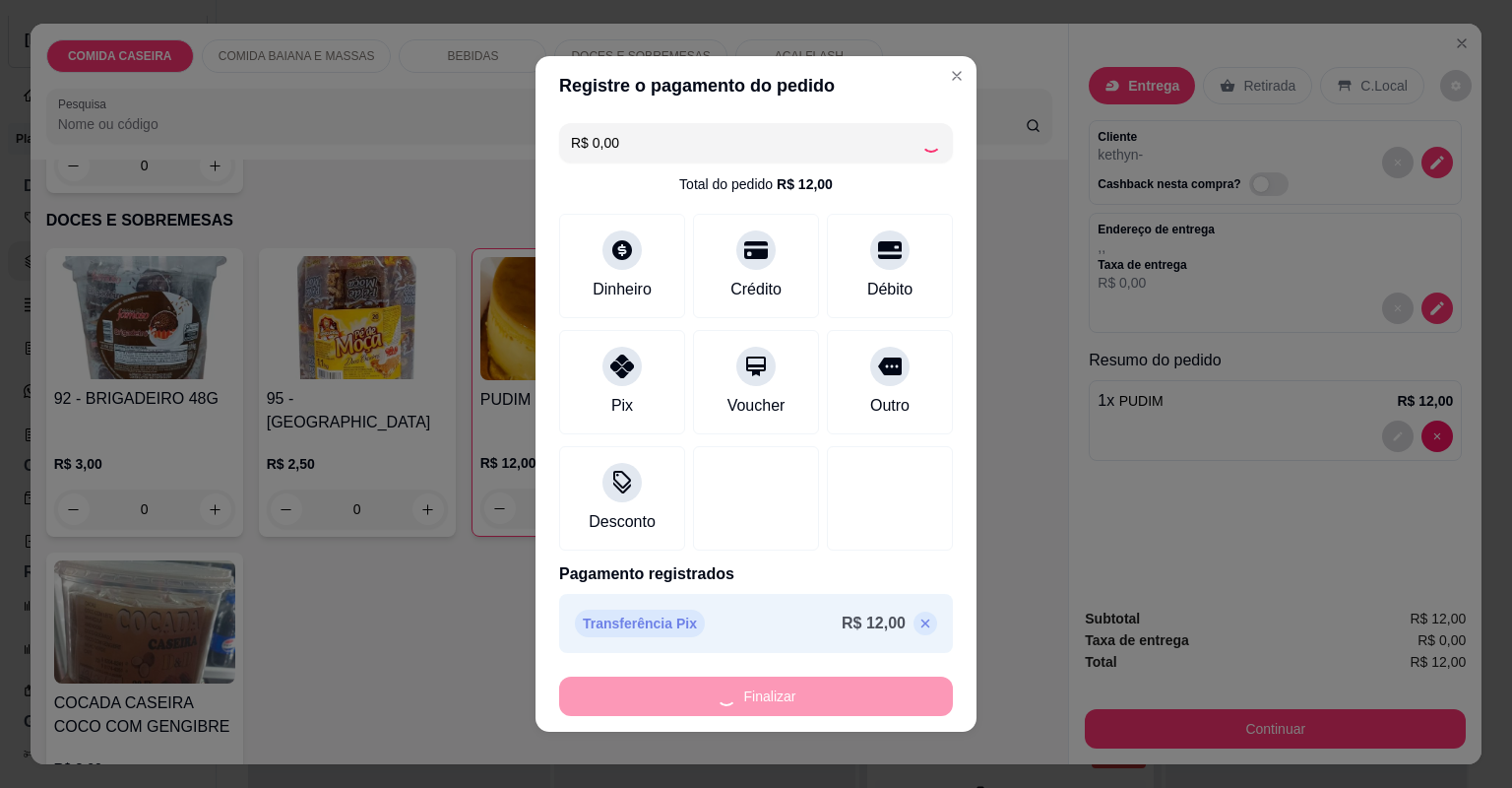 type on "0" 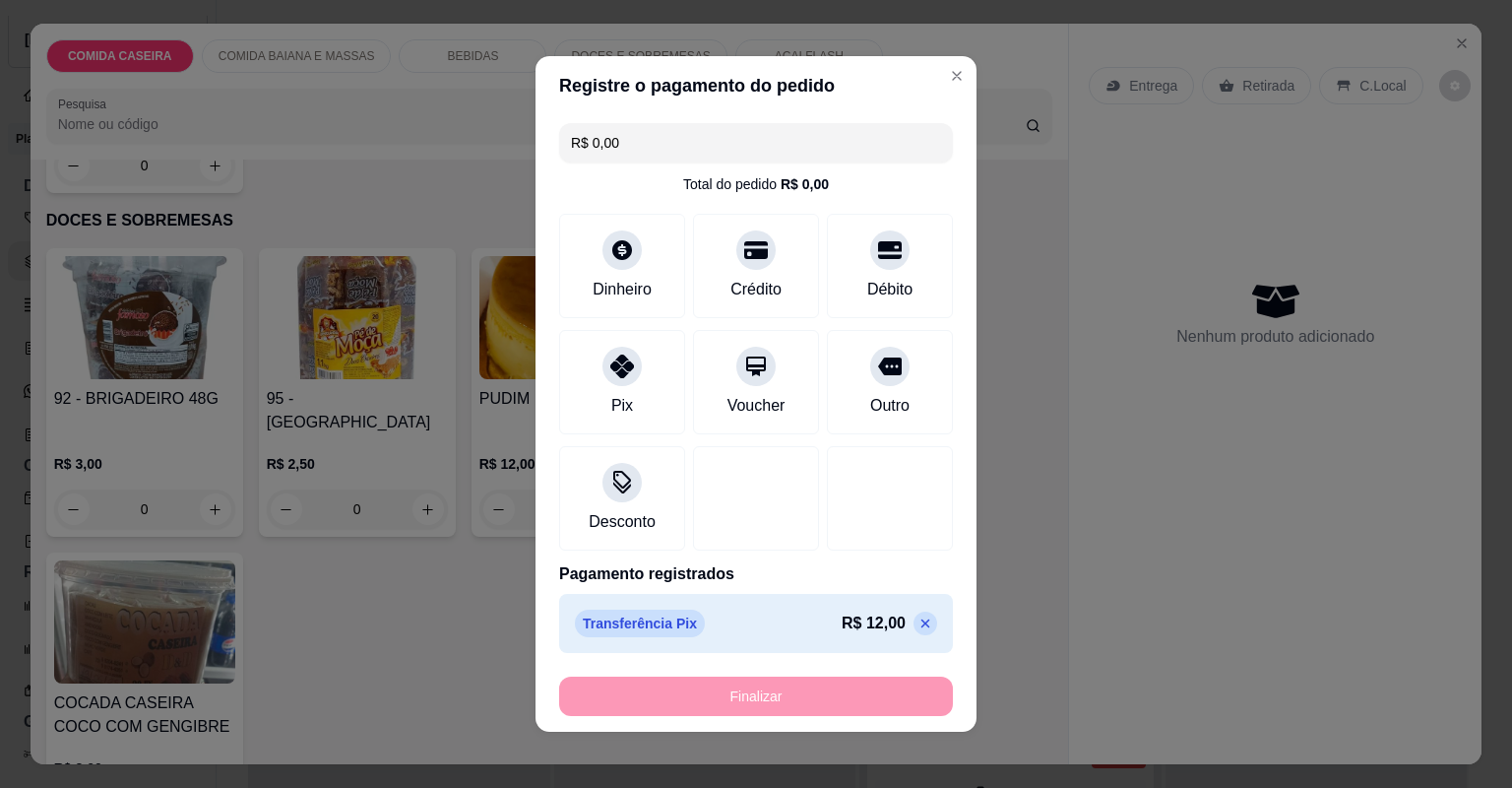 type on "-R$ 12,00" 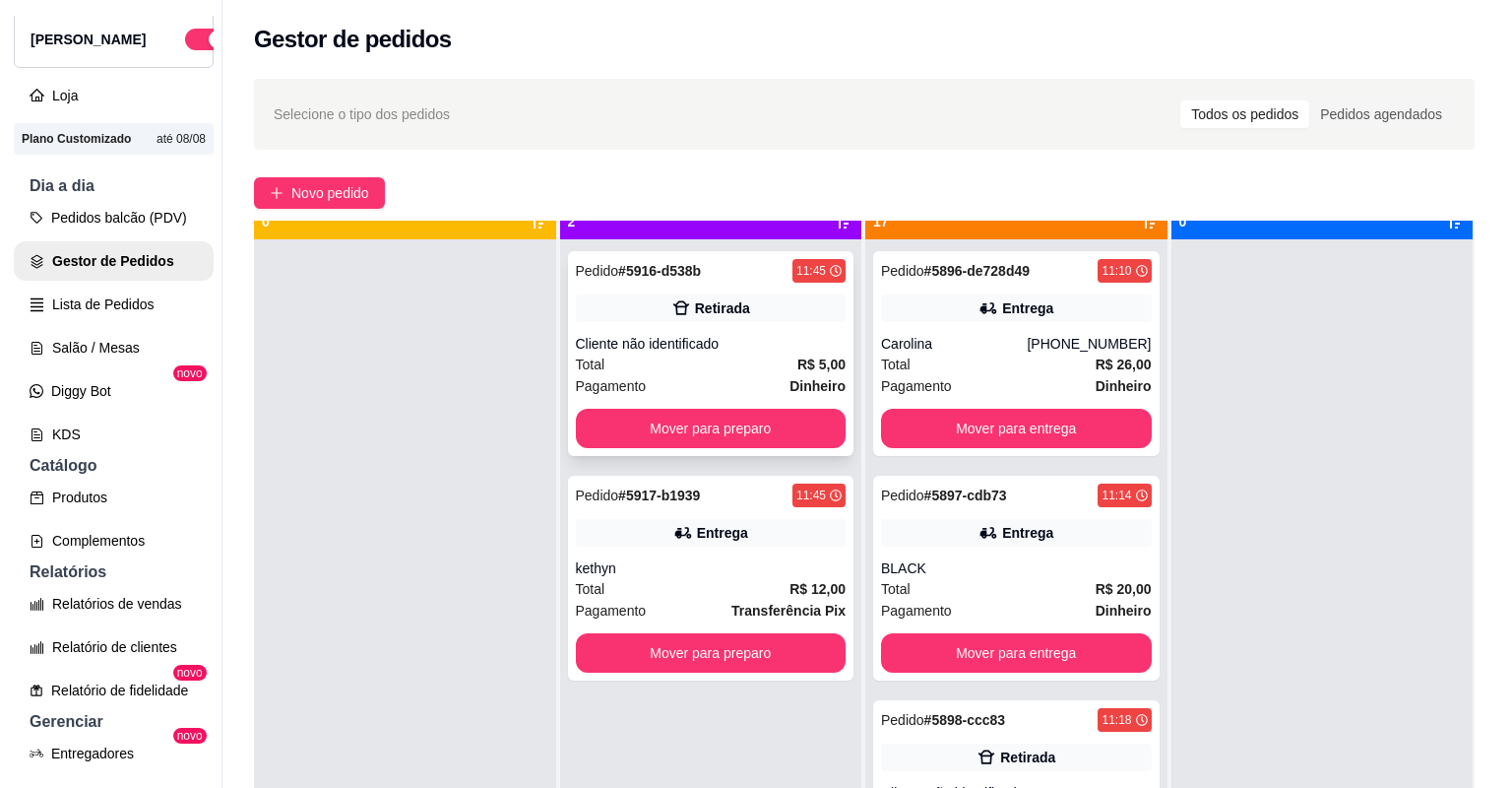 scroll, scrollTop: 55, scrollLeft: 0, axis: vertical 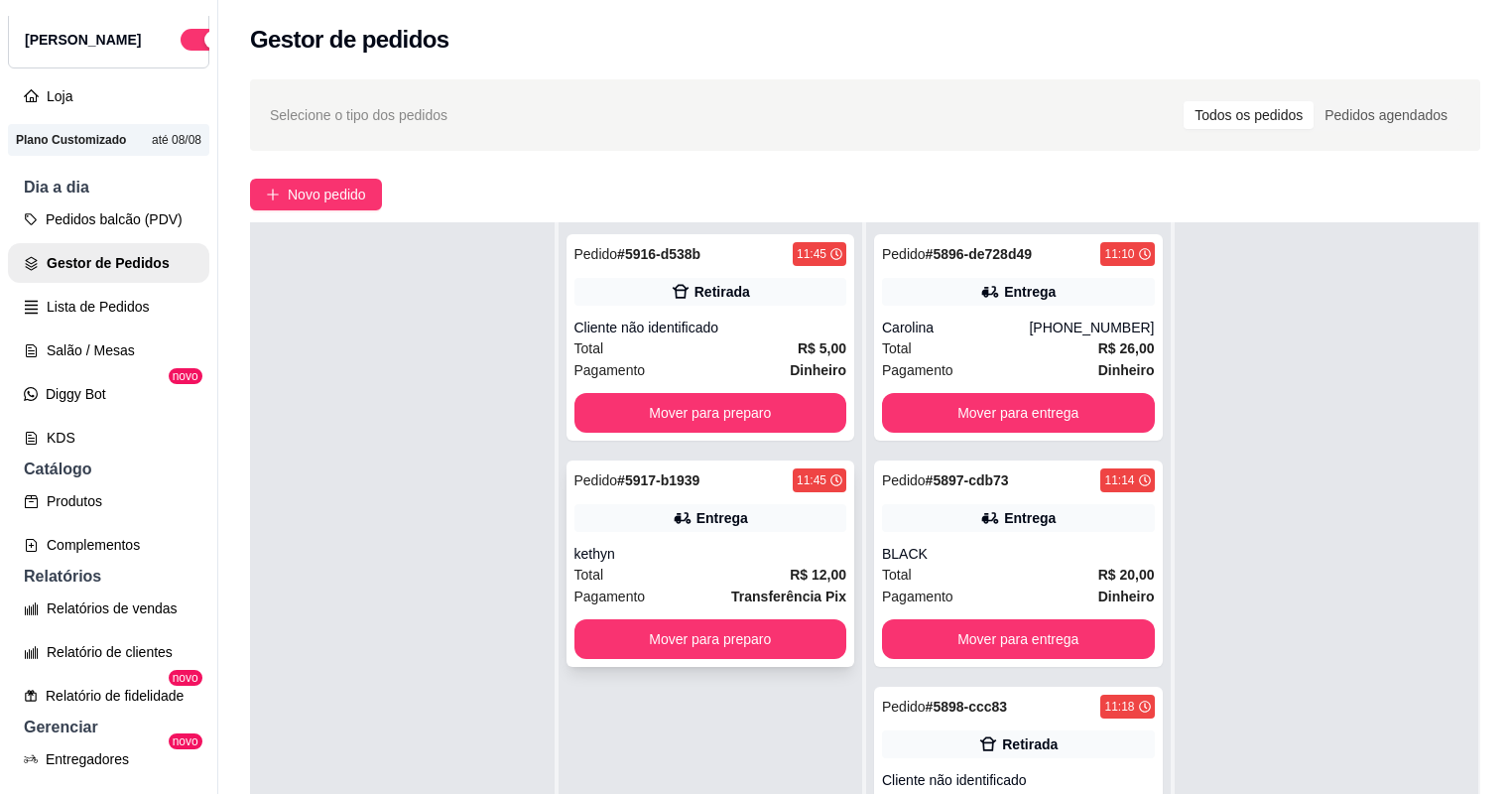 click on "kethyn" at bounding box center (710, 554) 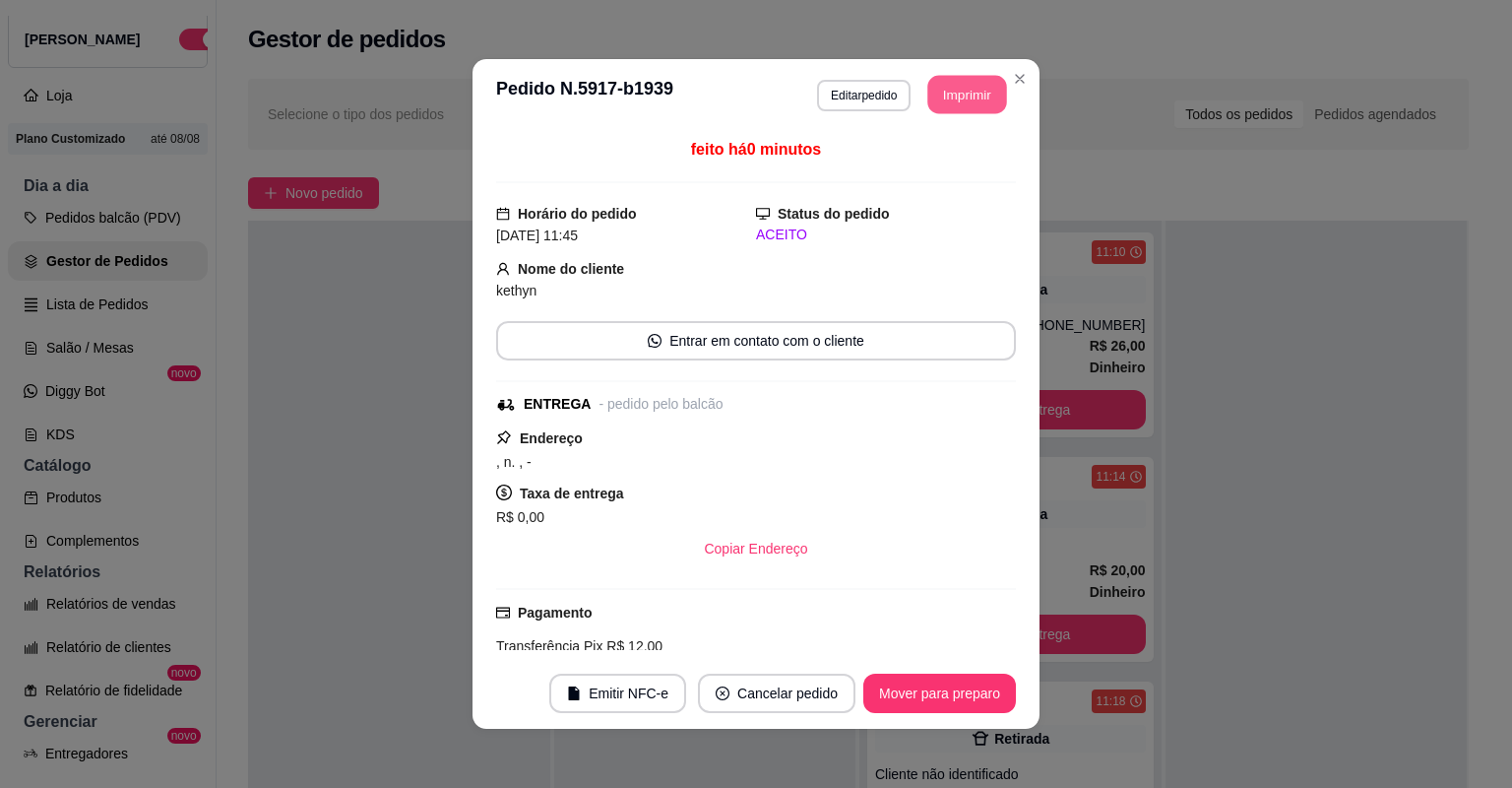 click on "Imprimir" at bounding box center (968, 95) 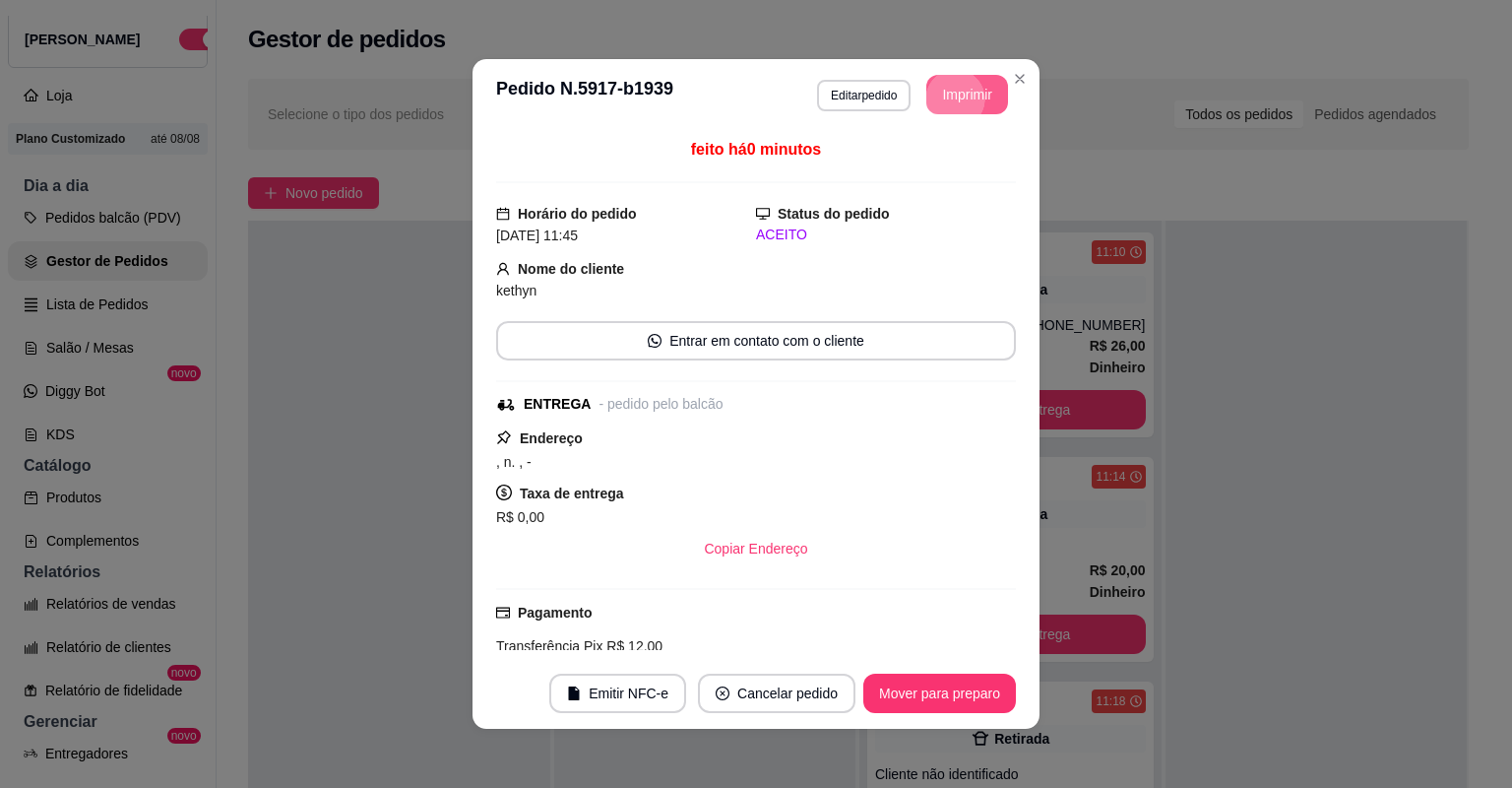 scroll, scrollTop: 0, scrollLeft: 0, axis: both 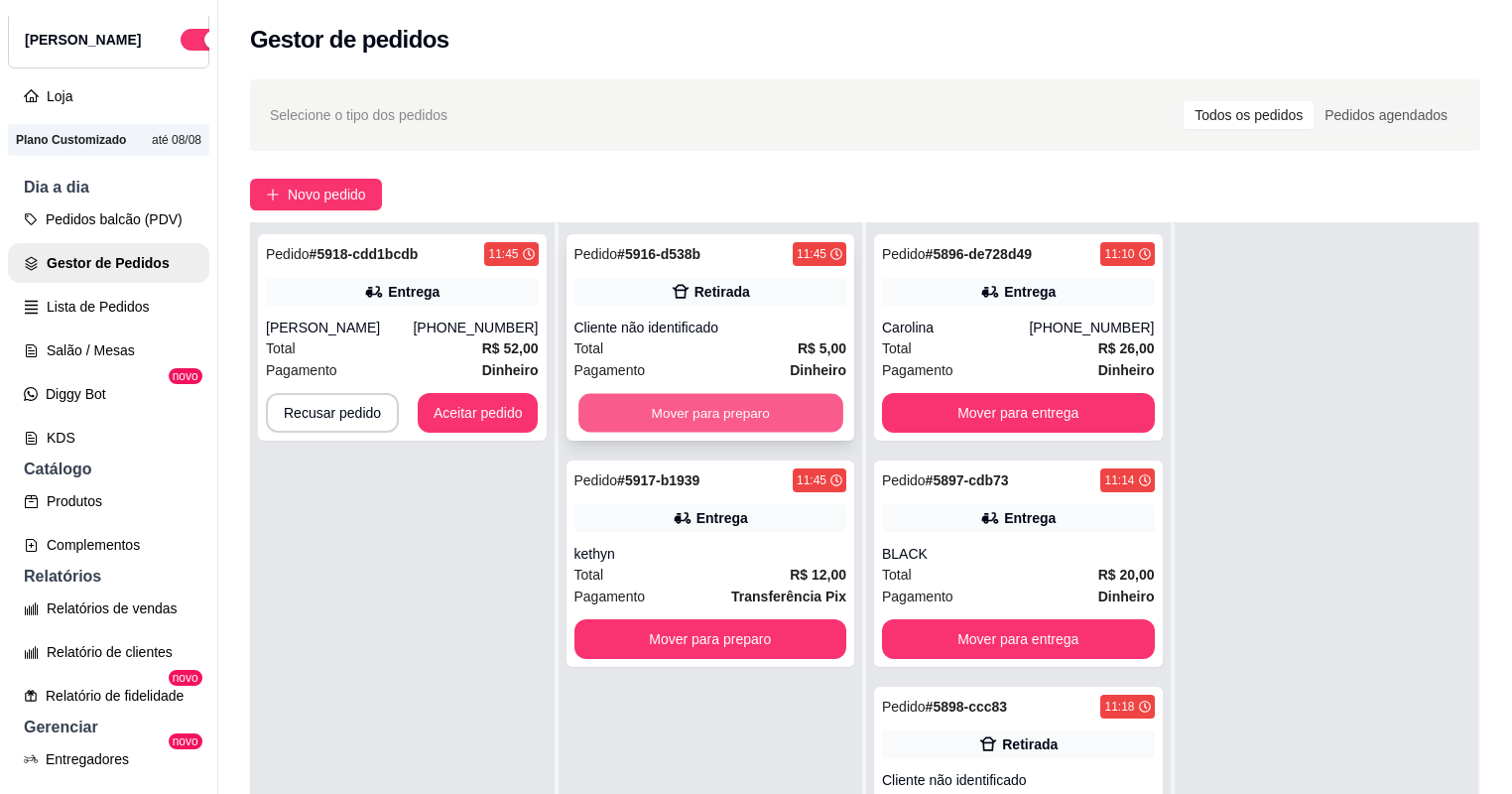 click on "Mover para preparo" at bounding box center (710, 413) 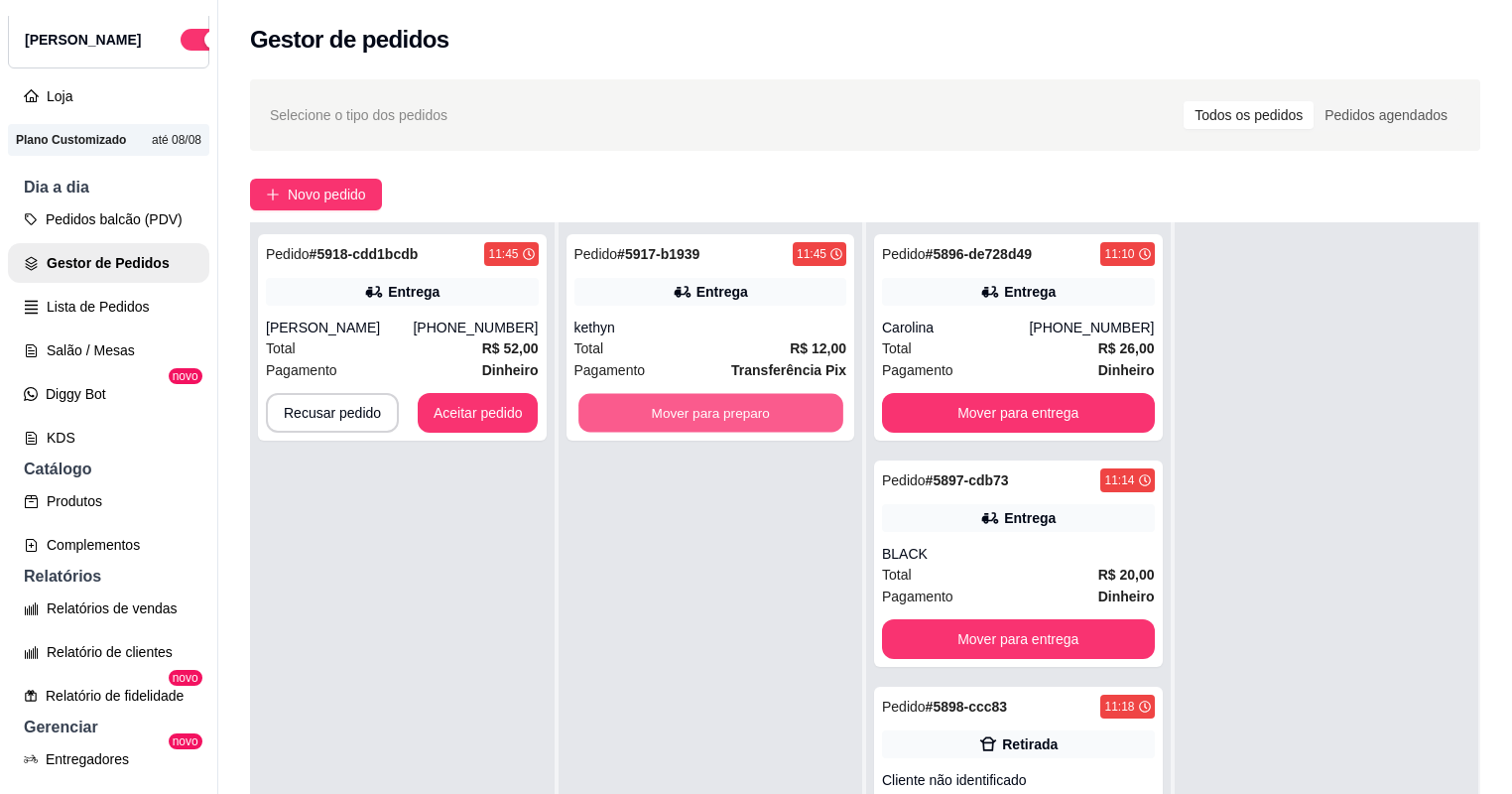 click on "Mover para preparo" at bounding box center (710, 413) 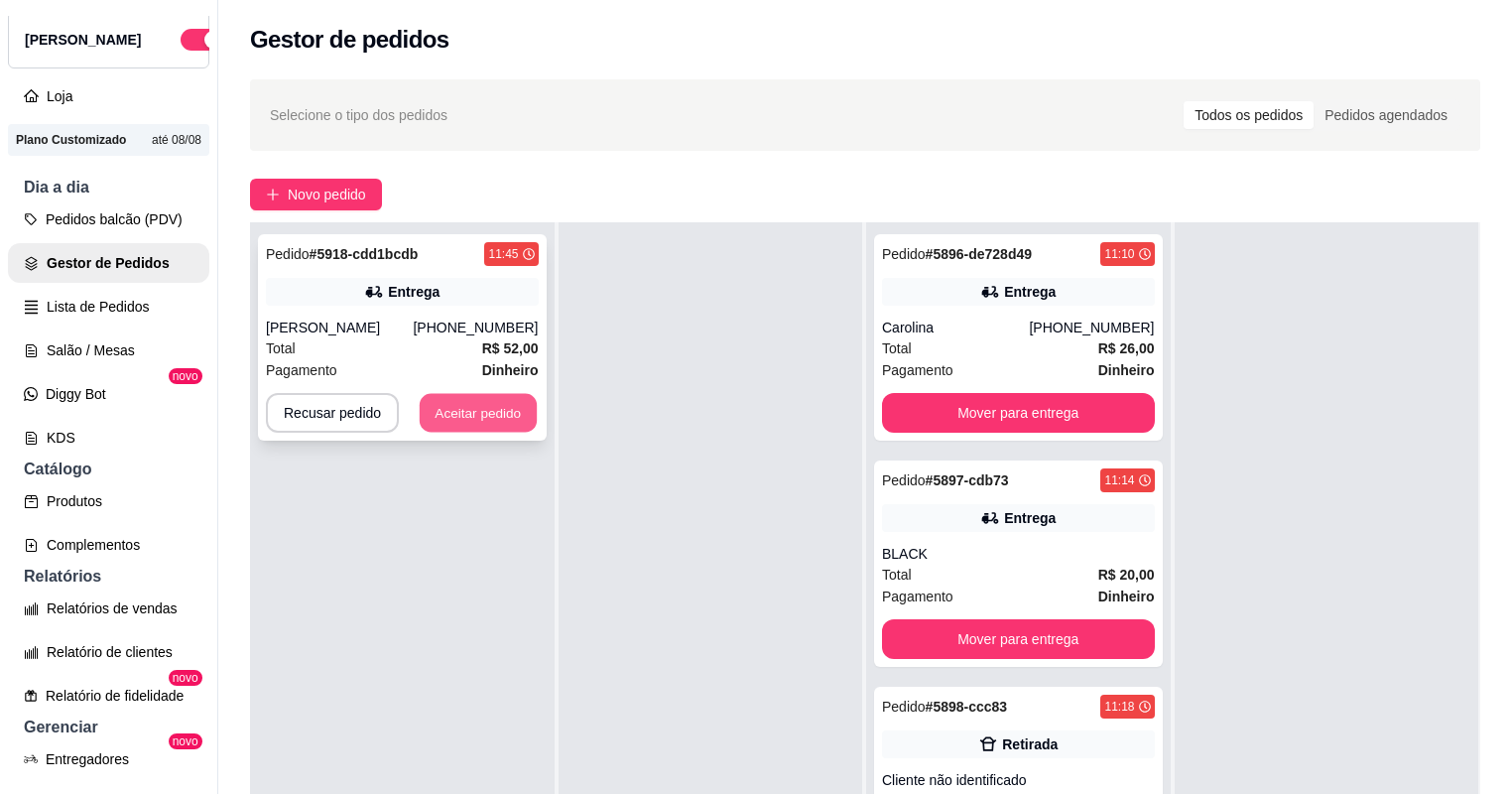 click on "Aceitar pedido" at bounding box center (478, 413) 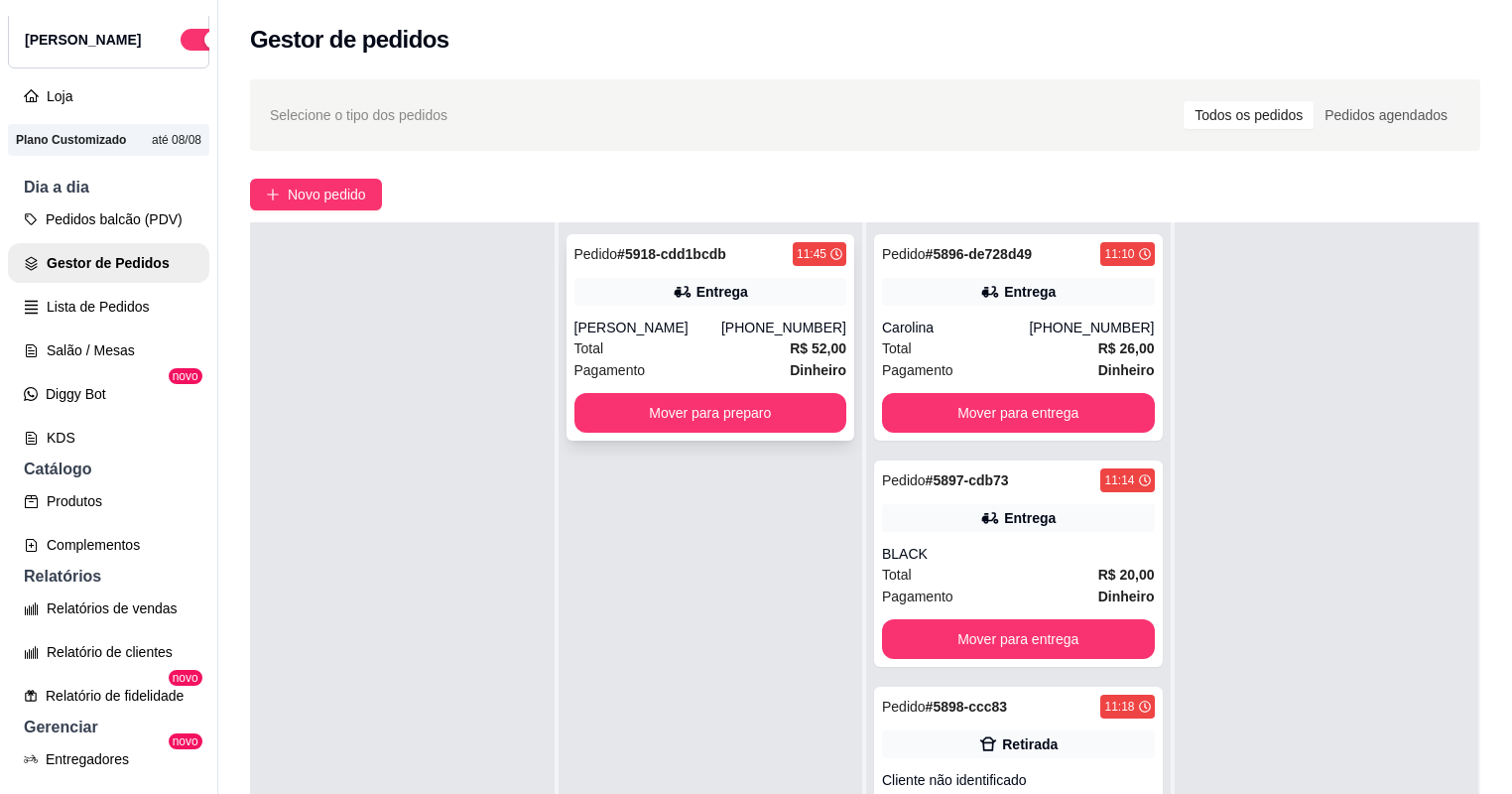 click on "Pagamento Dinheiro" at bounding box center [710, 370] 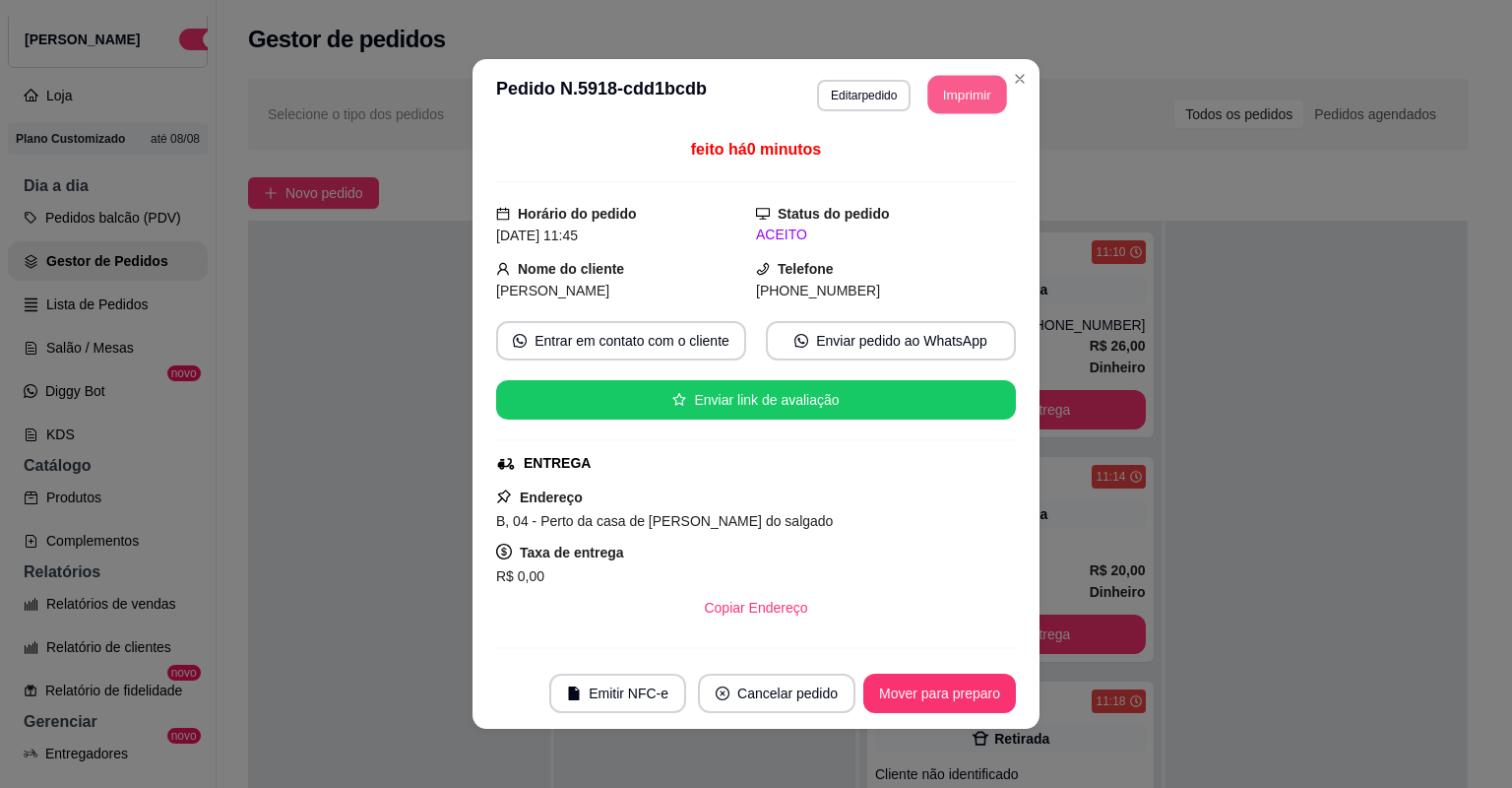 click on "Imprimir" at bounding box center (968, 95) 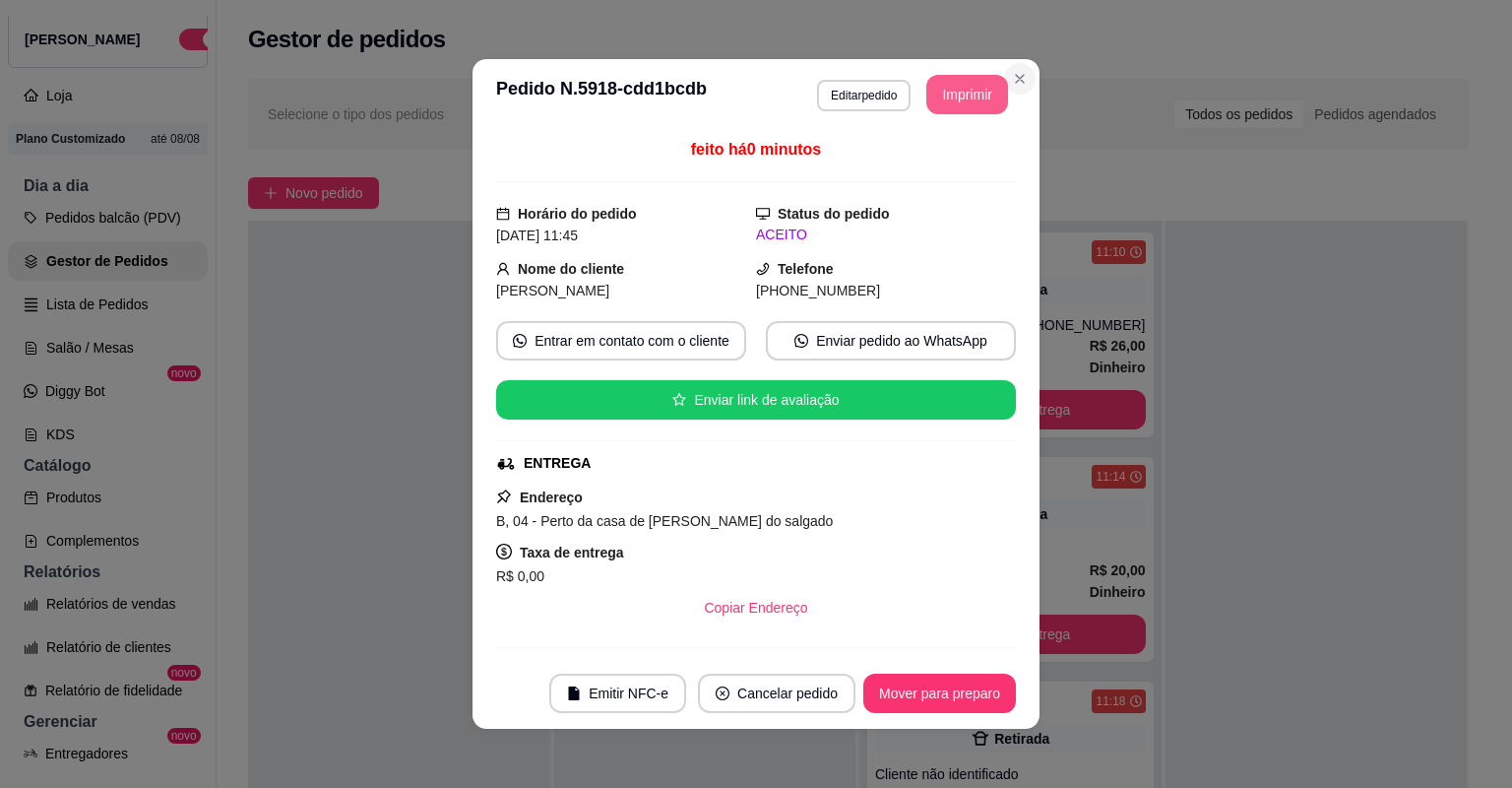 scroll, scrollTop: 0, scrollLeft: 0, axis: both 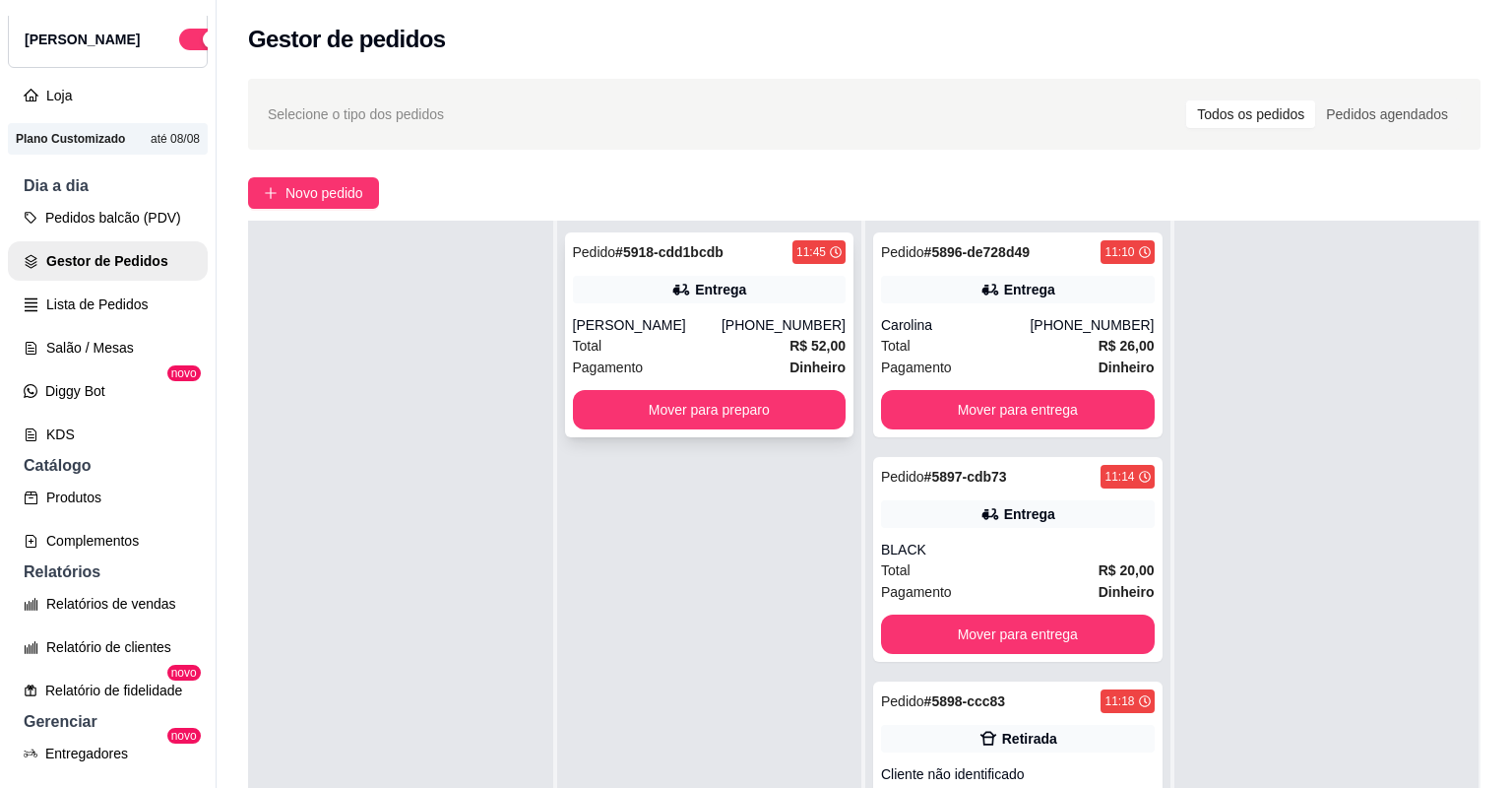 click on "Total R$ 52,00" at bounding box center (710, 346) 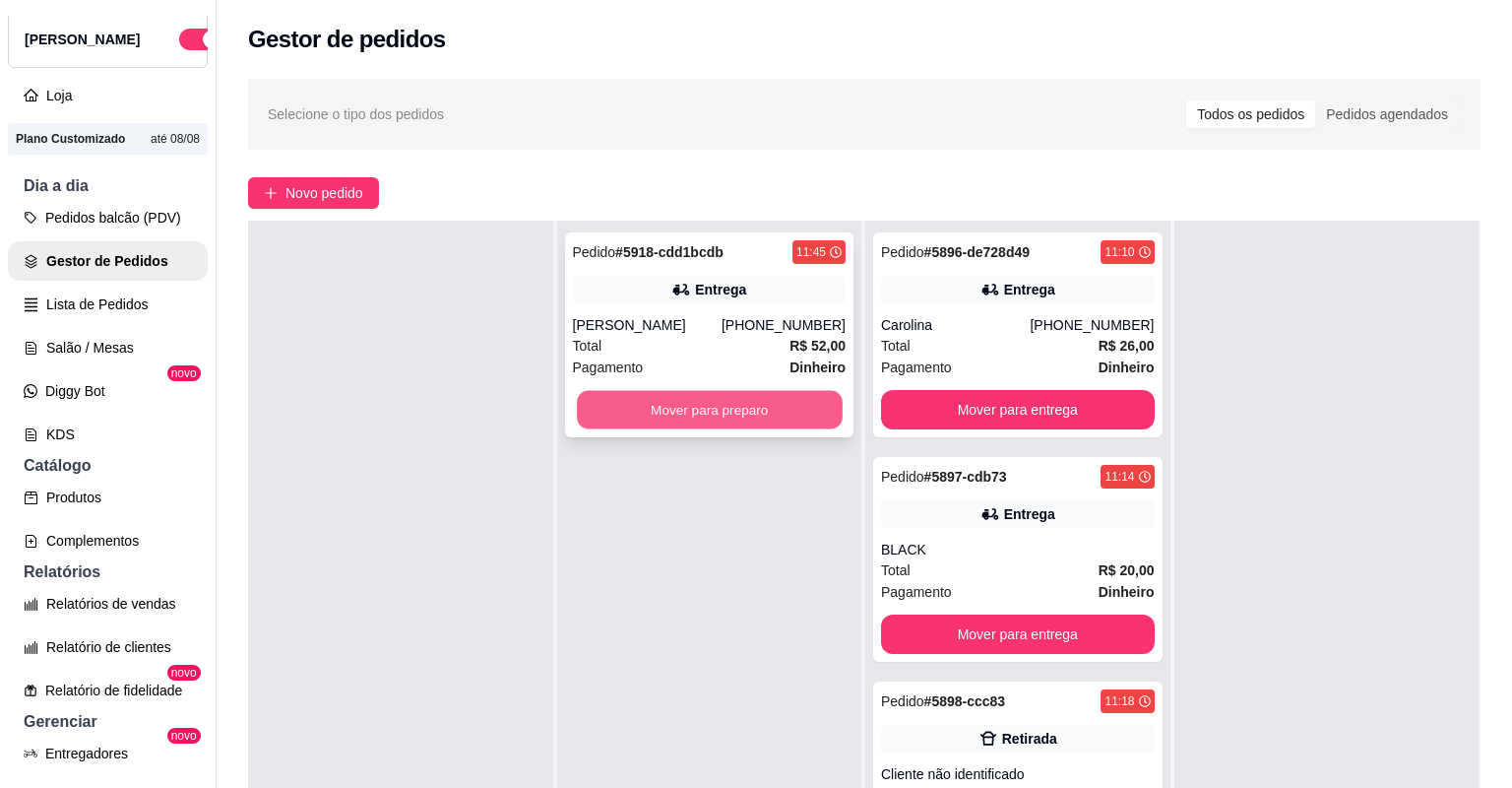 click on "Mover para preparo" at bounding box center [709, 410] 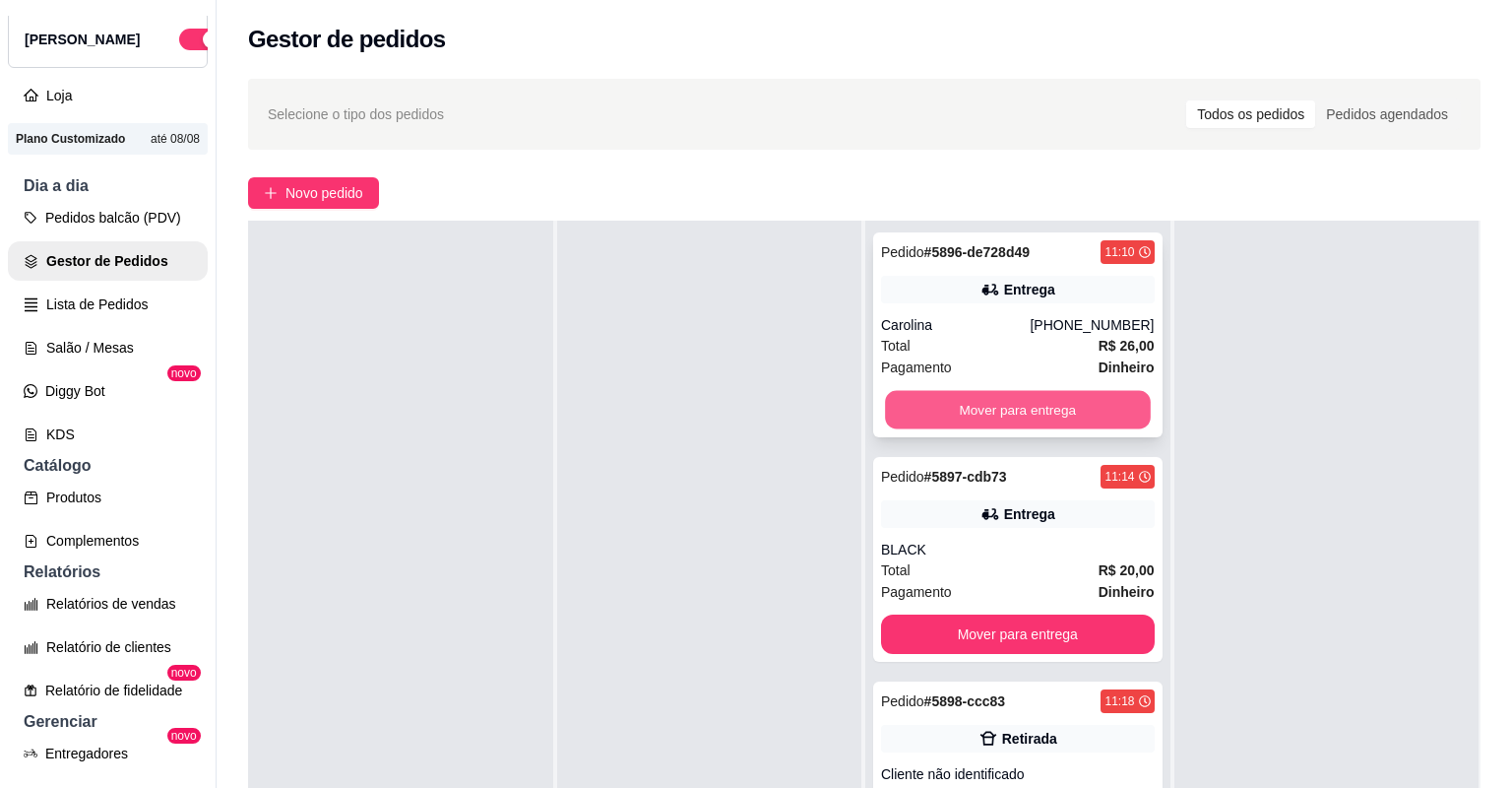 click on "Mover para entrega" at bounding box center (1017, 410) 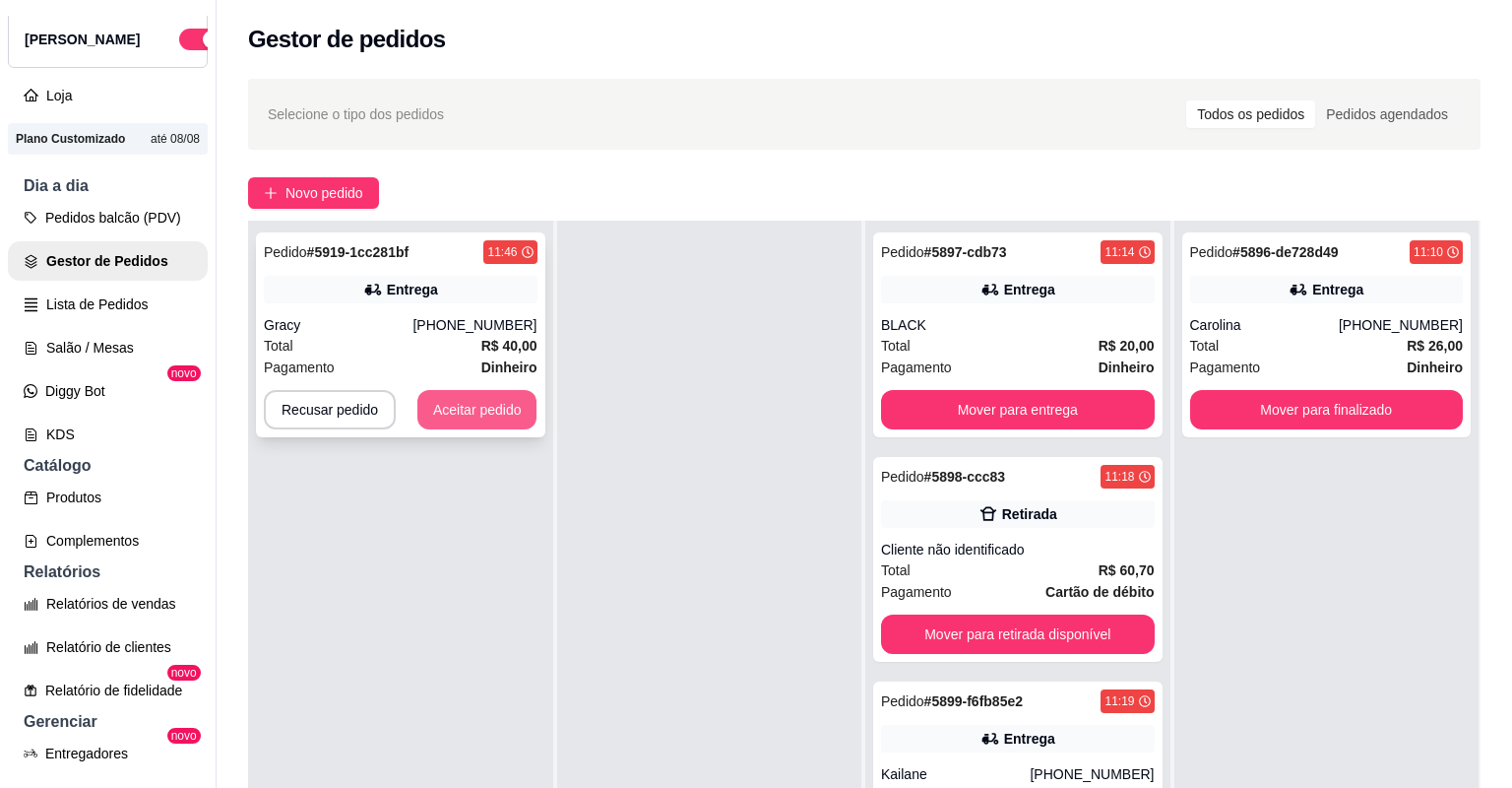 click on "Aceitar pedido" at bounding box center (477, 410) 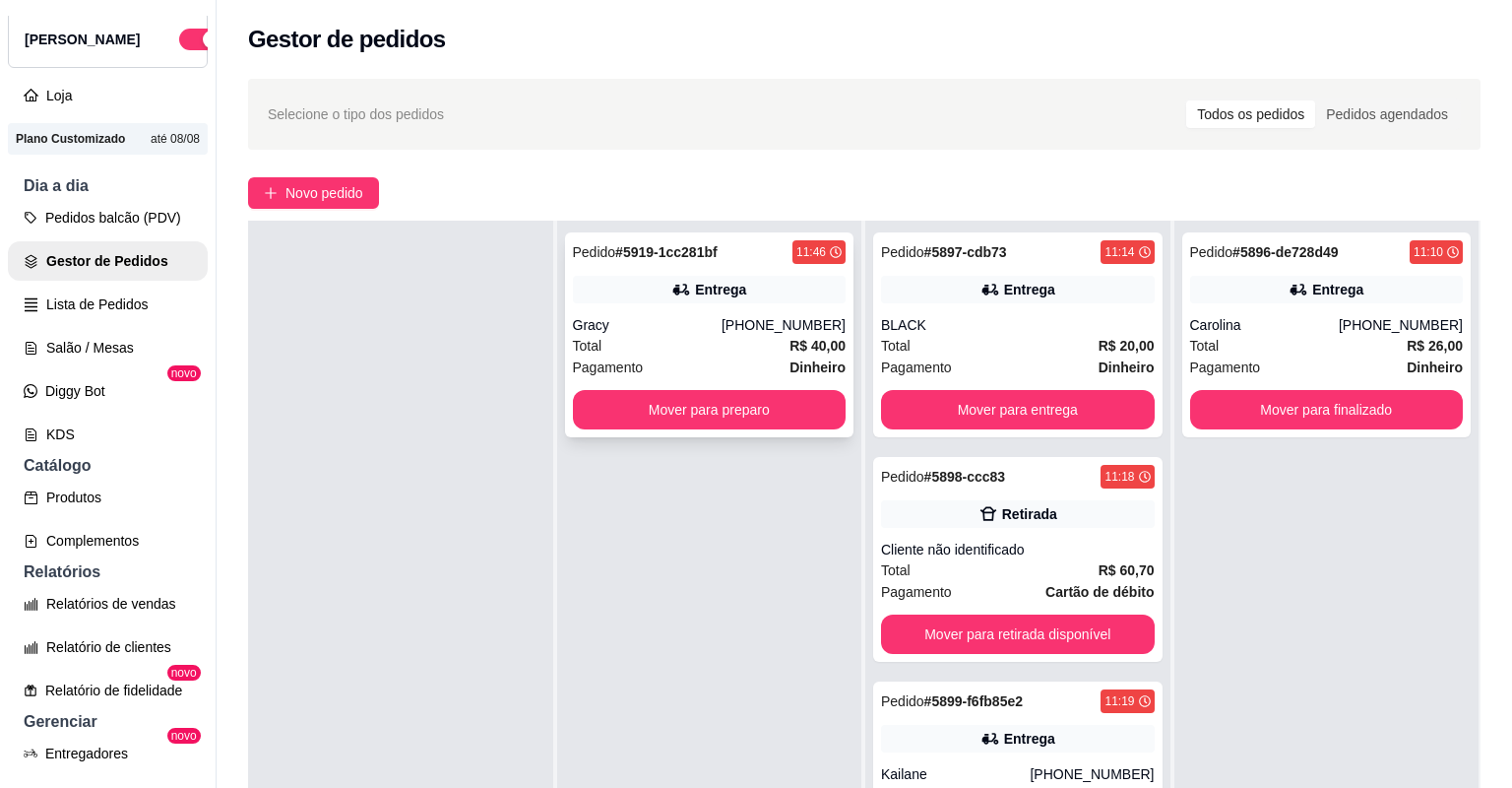 click on "Pagamento Dinheiro" at bounding box center [710, 367] 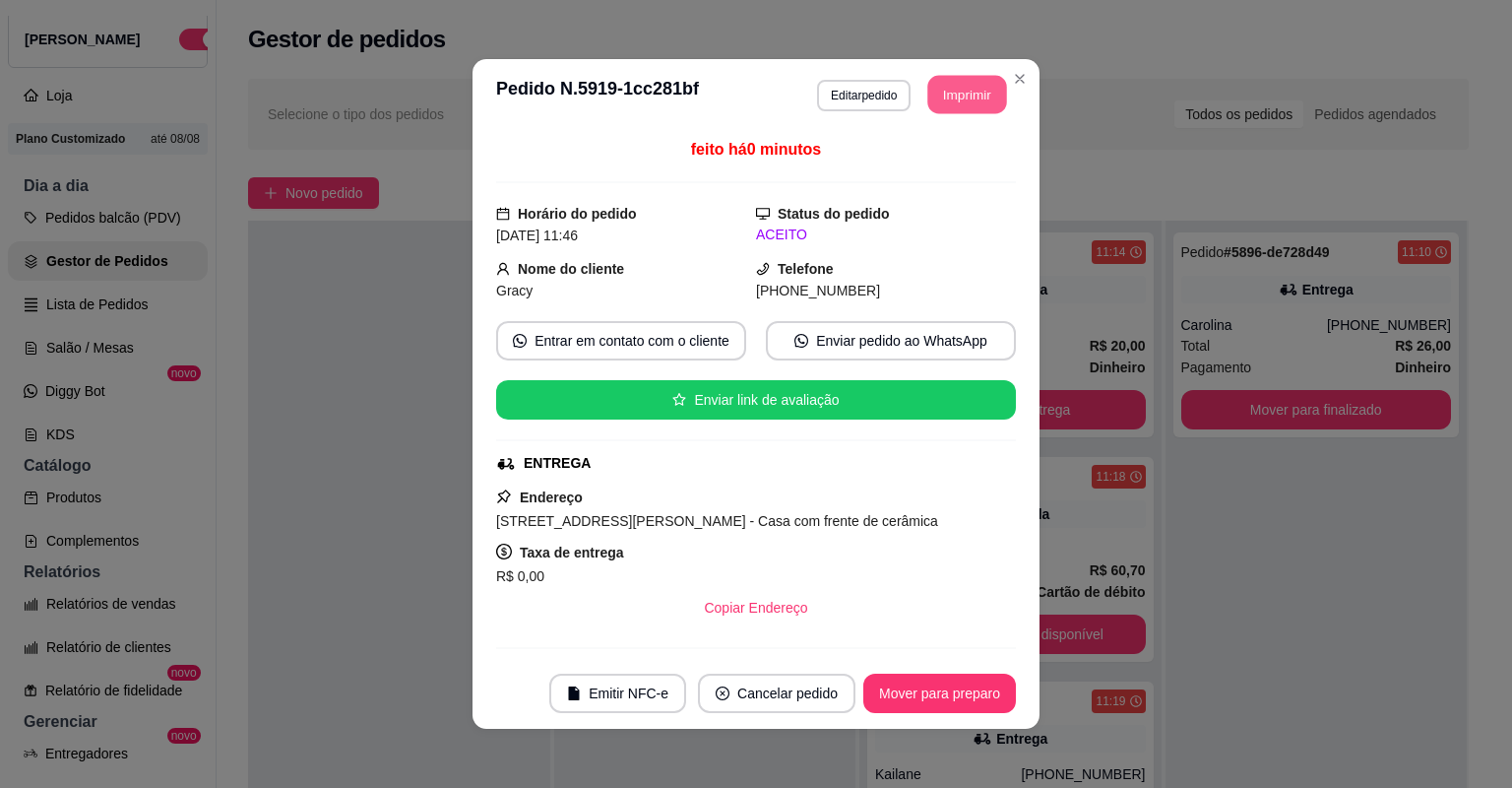 click on "Imprimir" at bounding box center [968, 95] 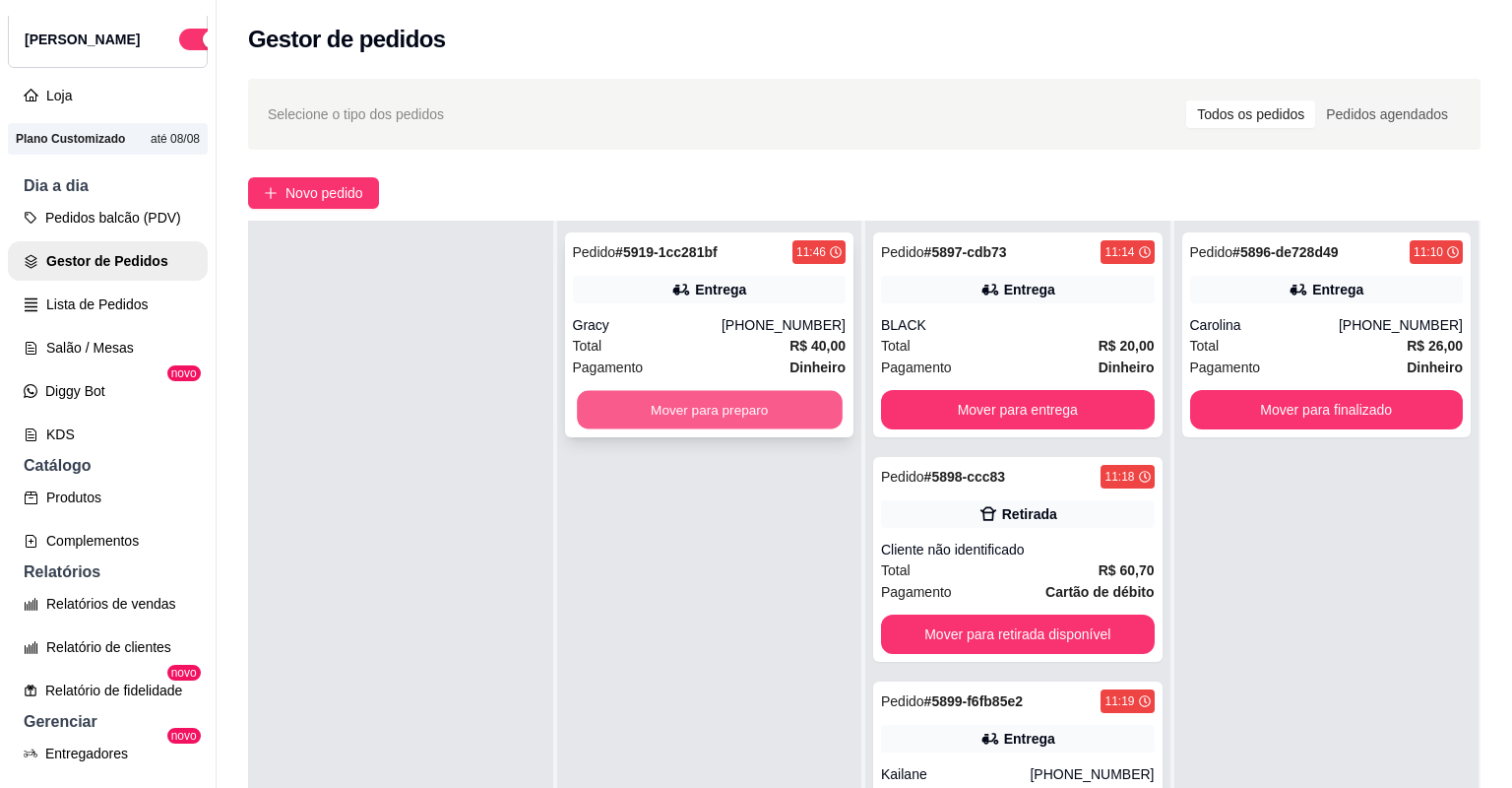 click on "Mover para preparo" at bounding box center (709, 410) 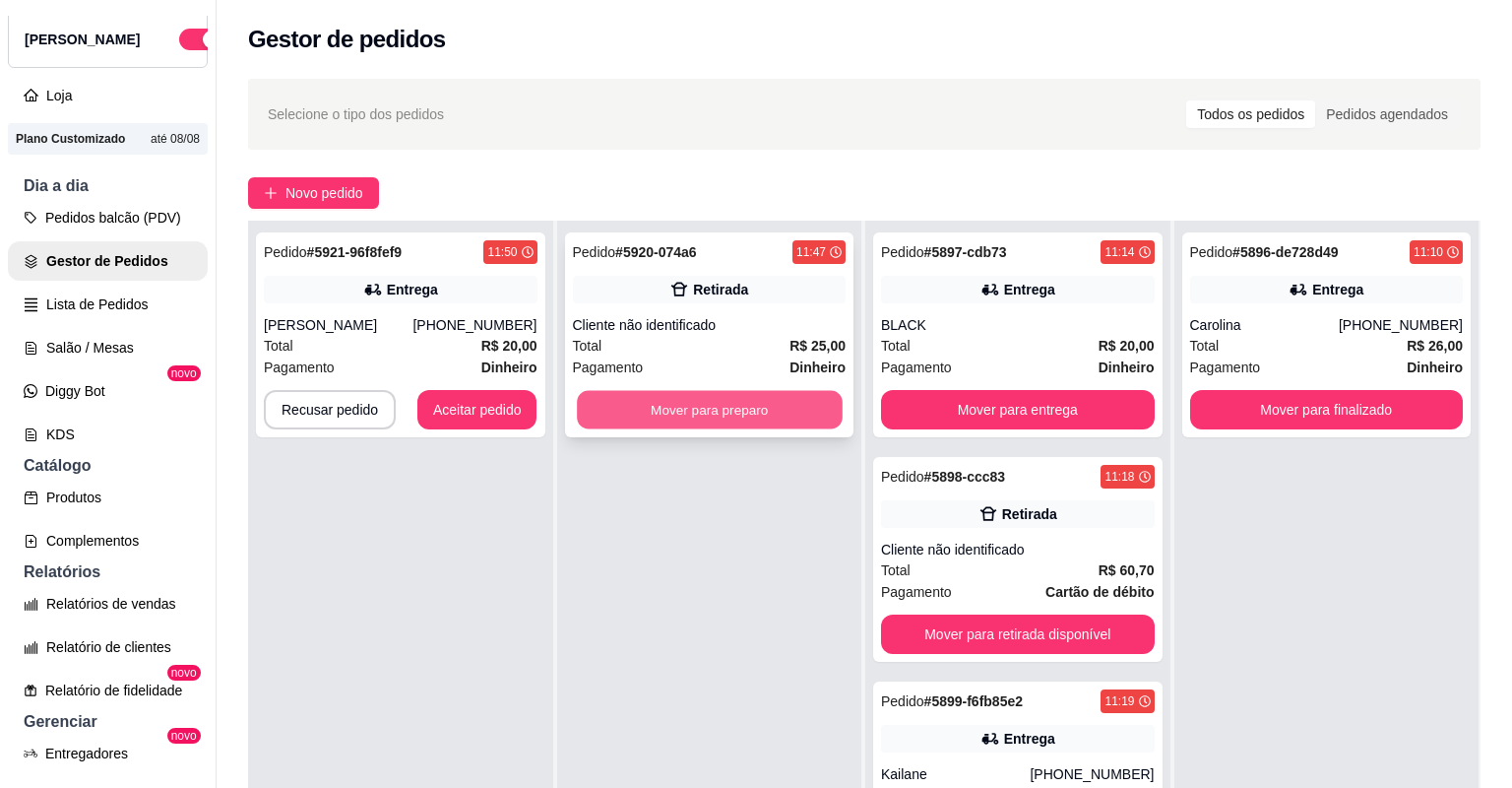 click on "Mover para preparo" at bounding box center [709, 410] 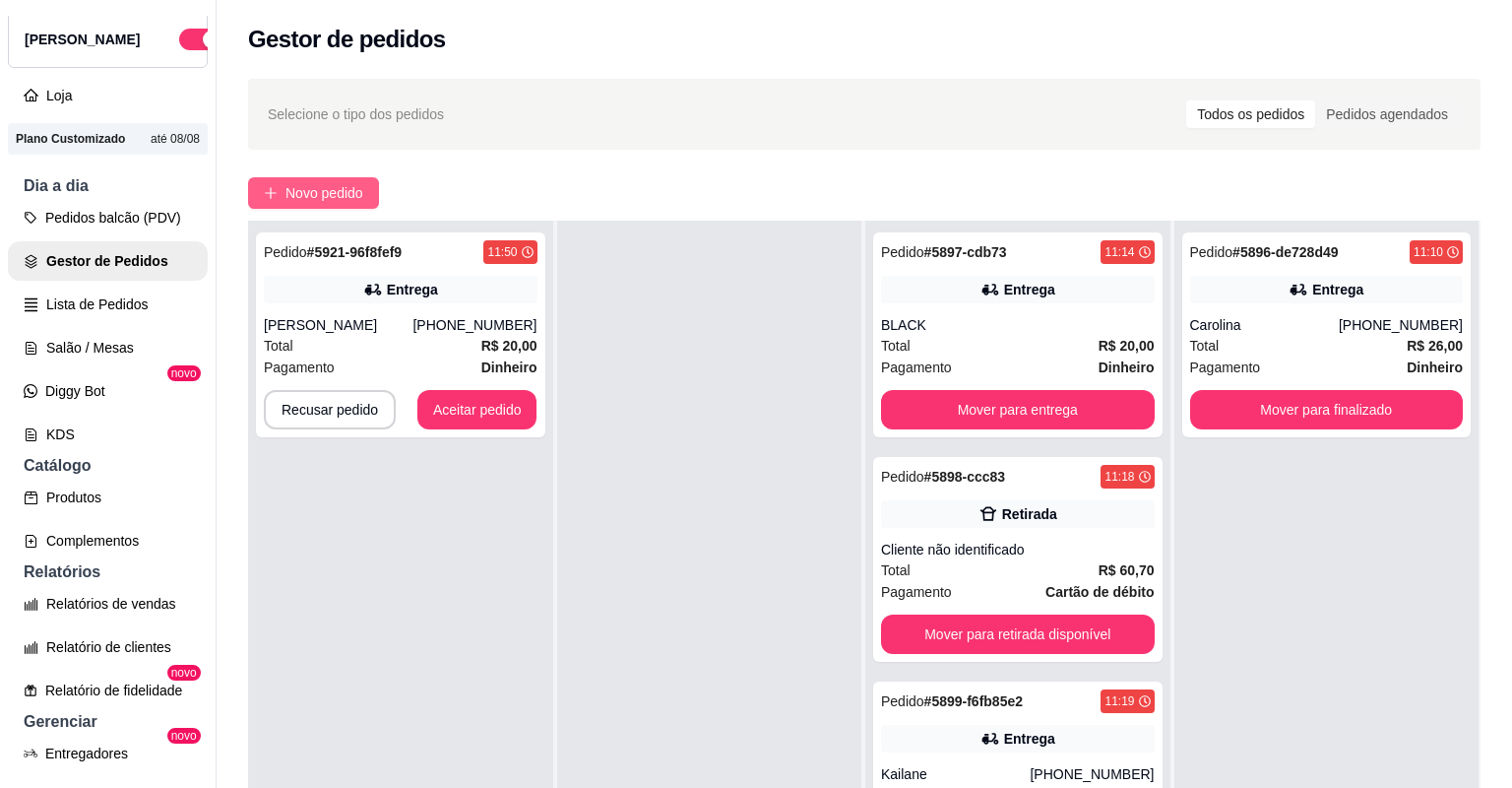 click on "Novo pedido" at bounding box center (324, 193) 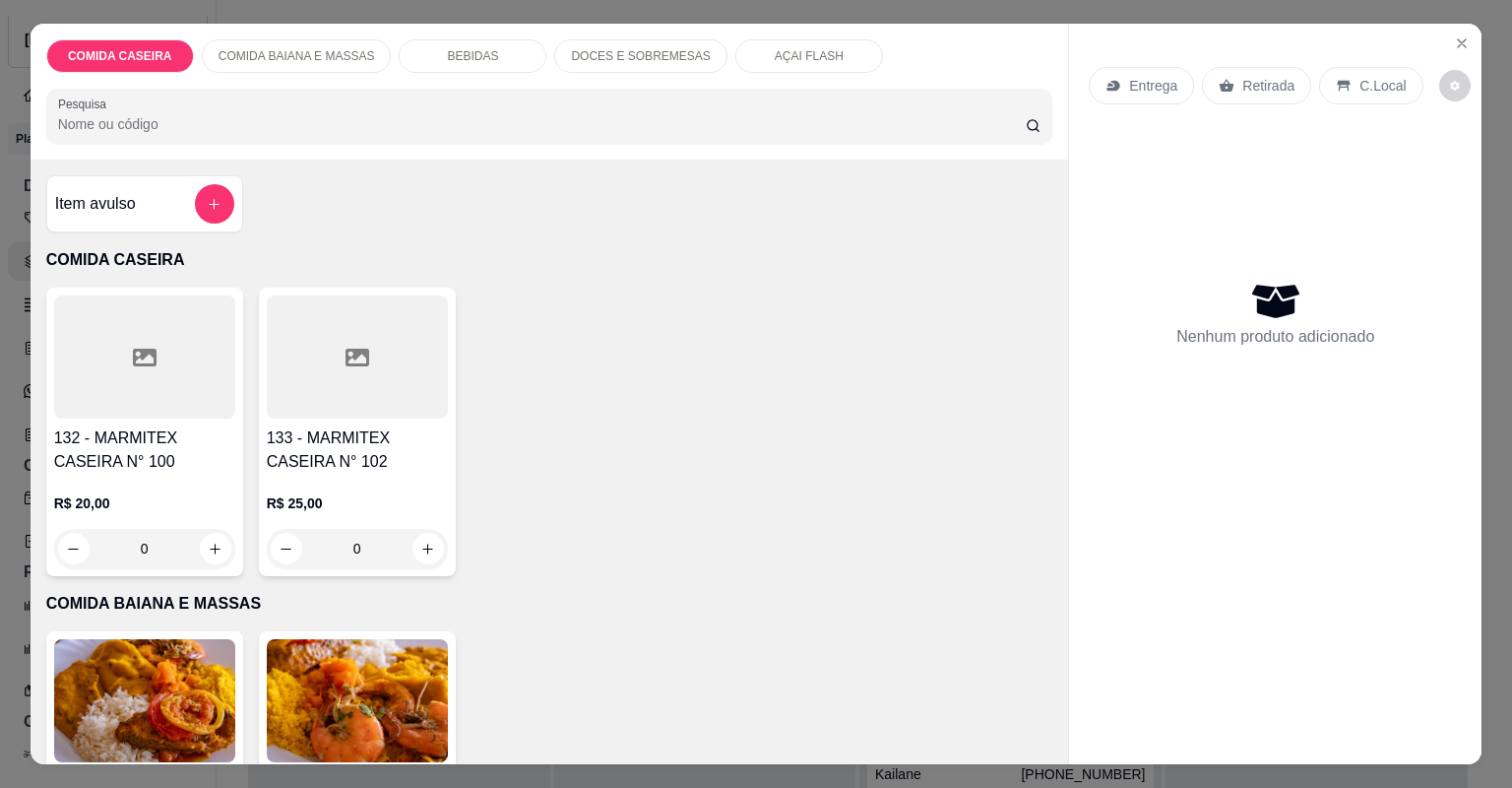 click at bounding box center (357, 357) 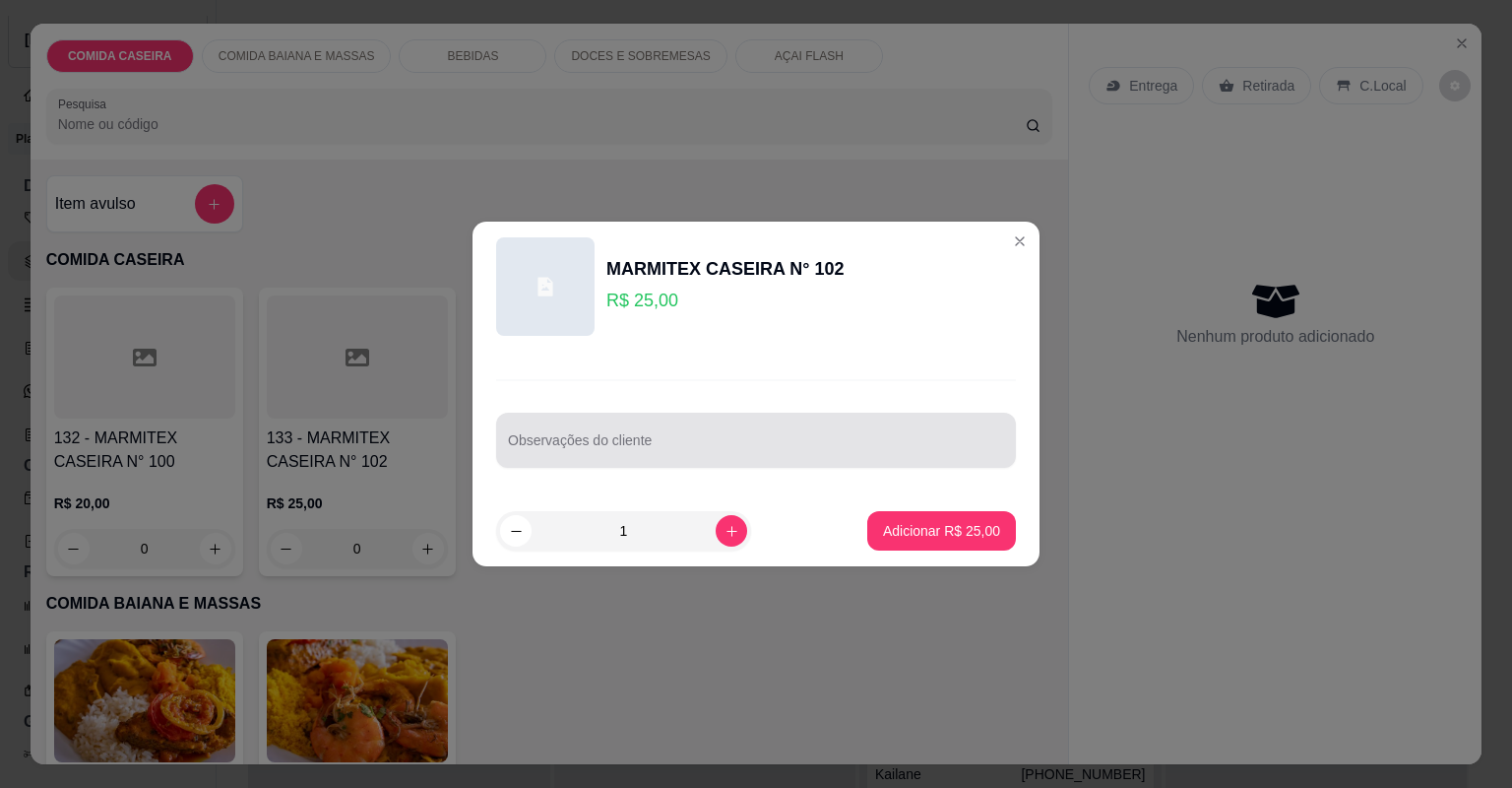 click on "Observações do cliente" at bounding box center (756, 448) 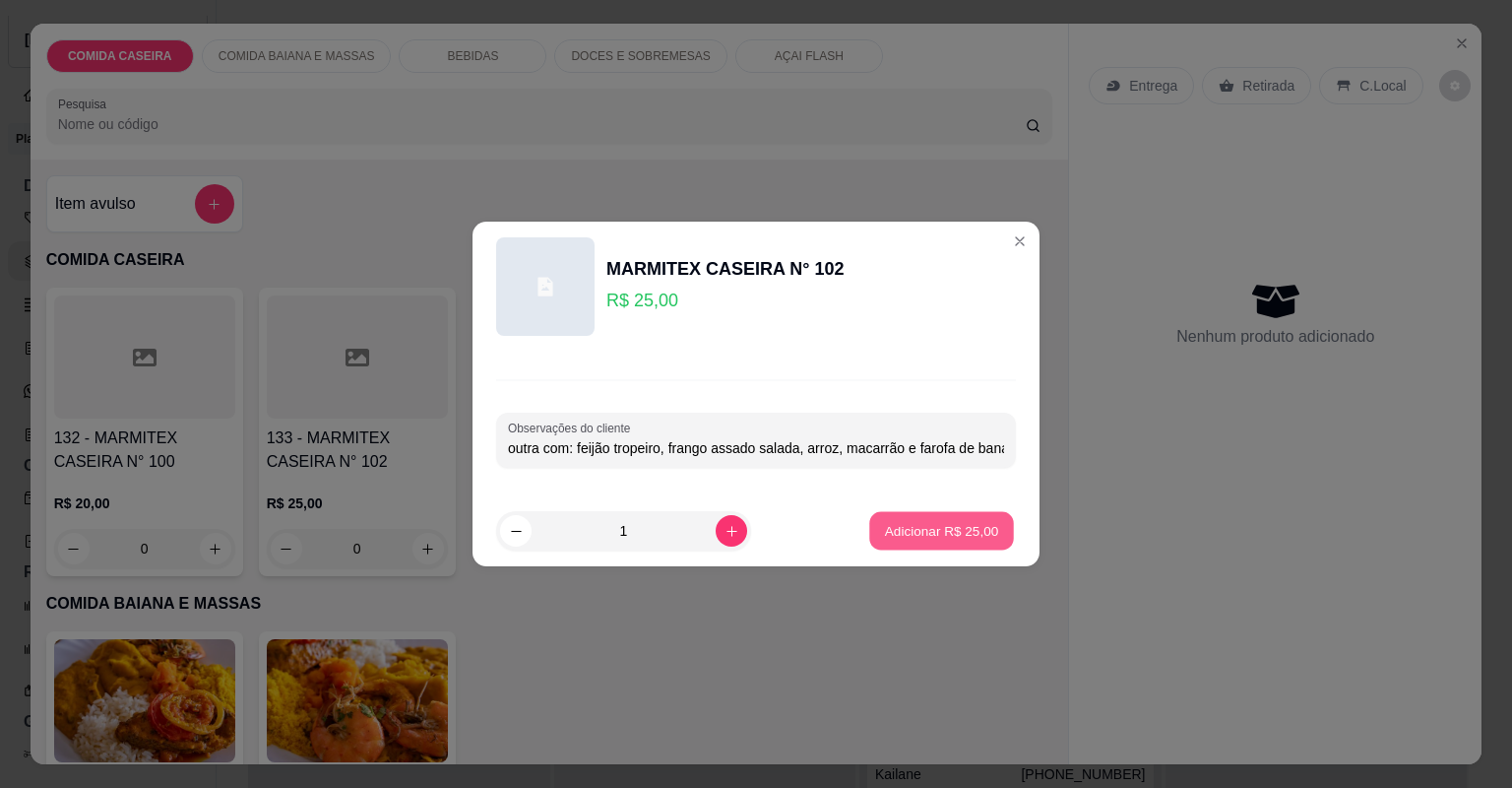 click on "Adicionar   R$ 25,00" at bounding box center (942, 530) 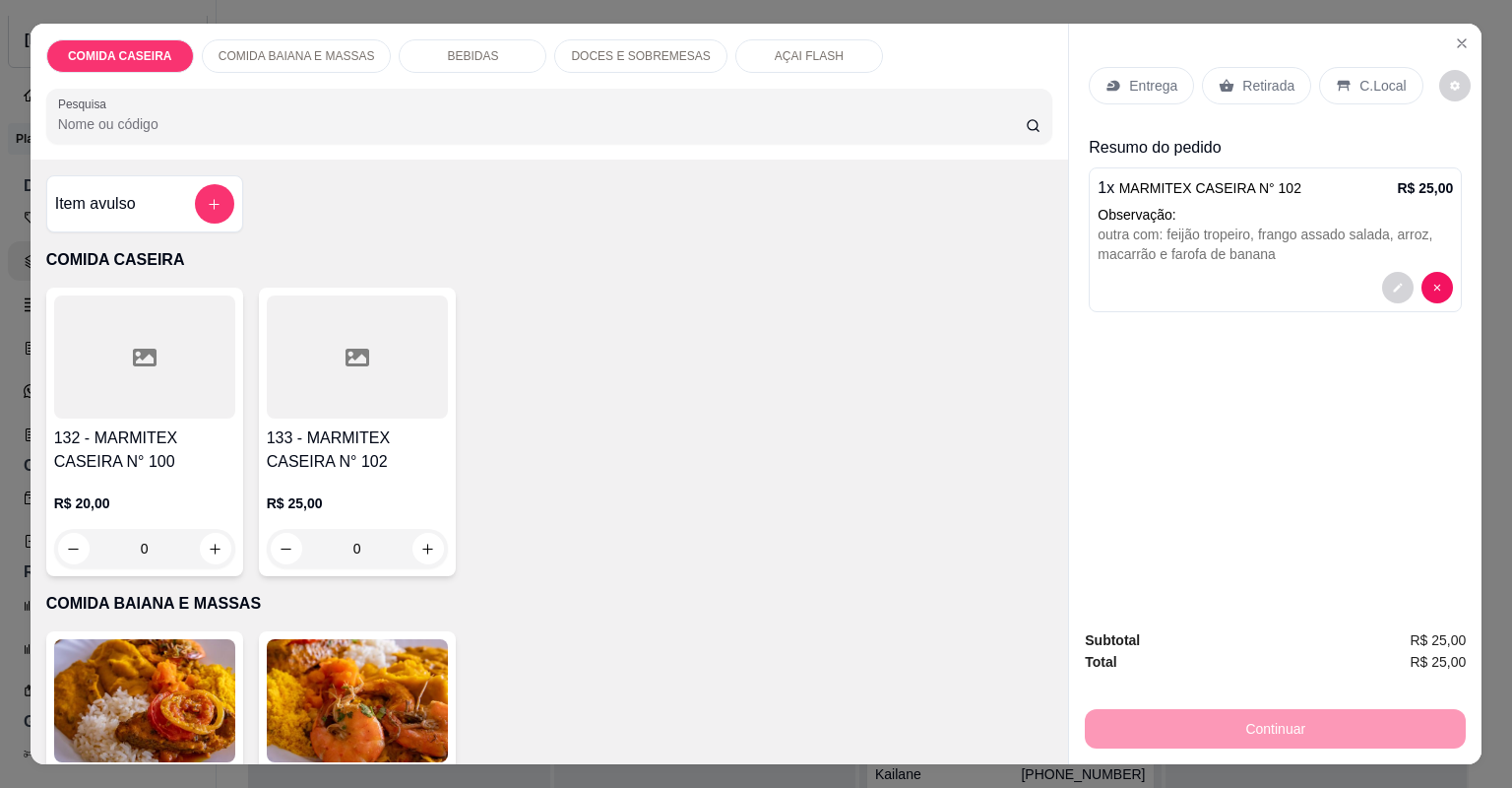 click at bounding box center (357, 357) 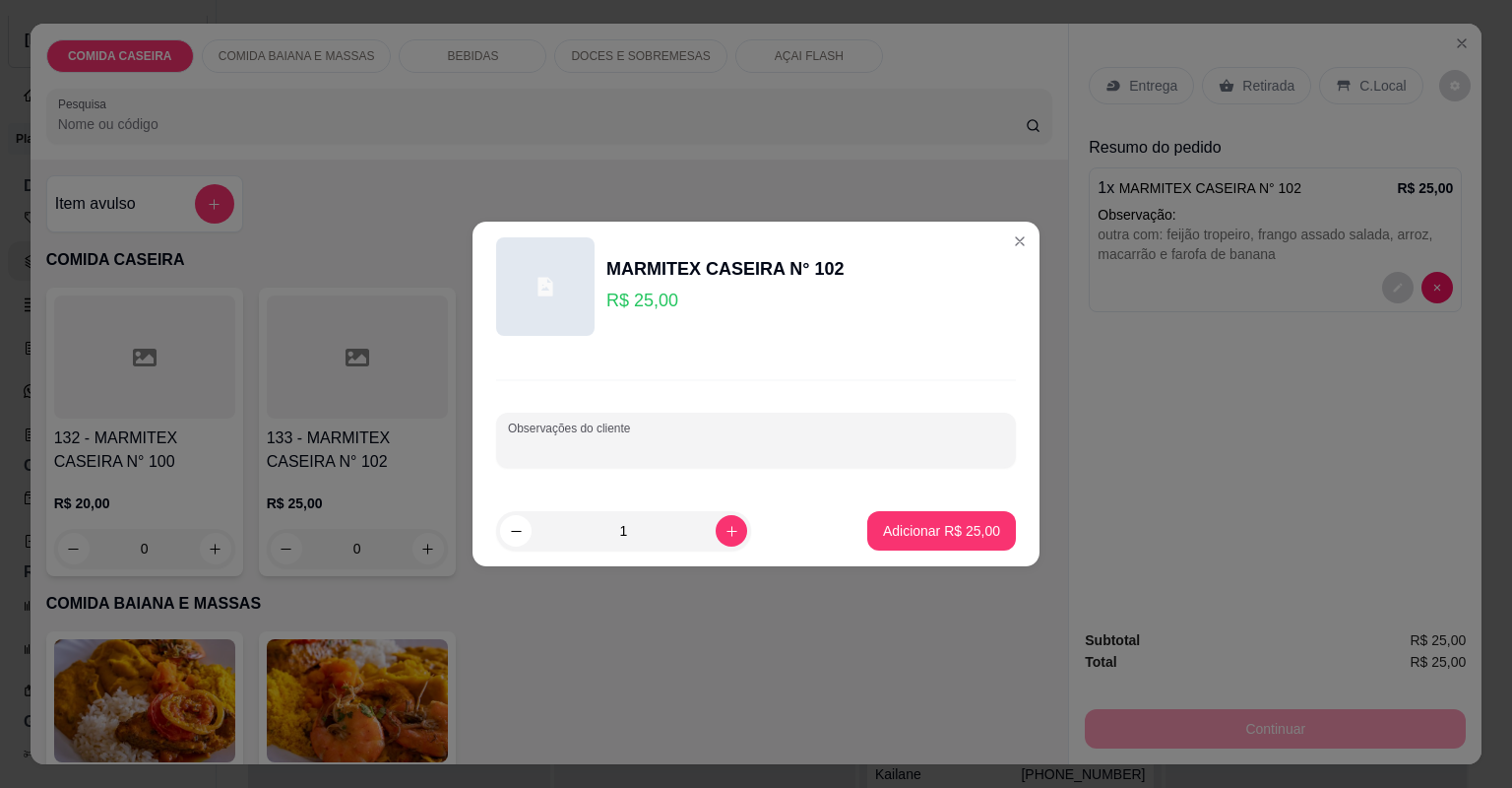 click on "Observações do cliente" at bounding box center [756, 448] 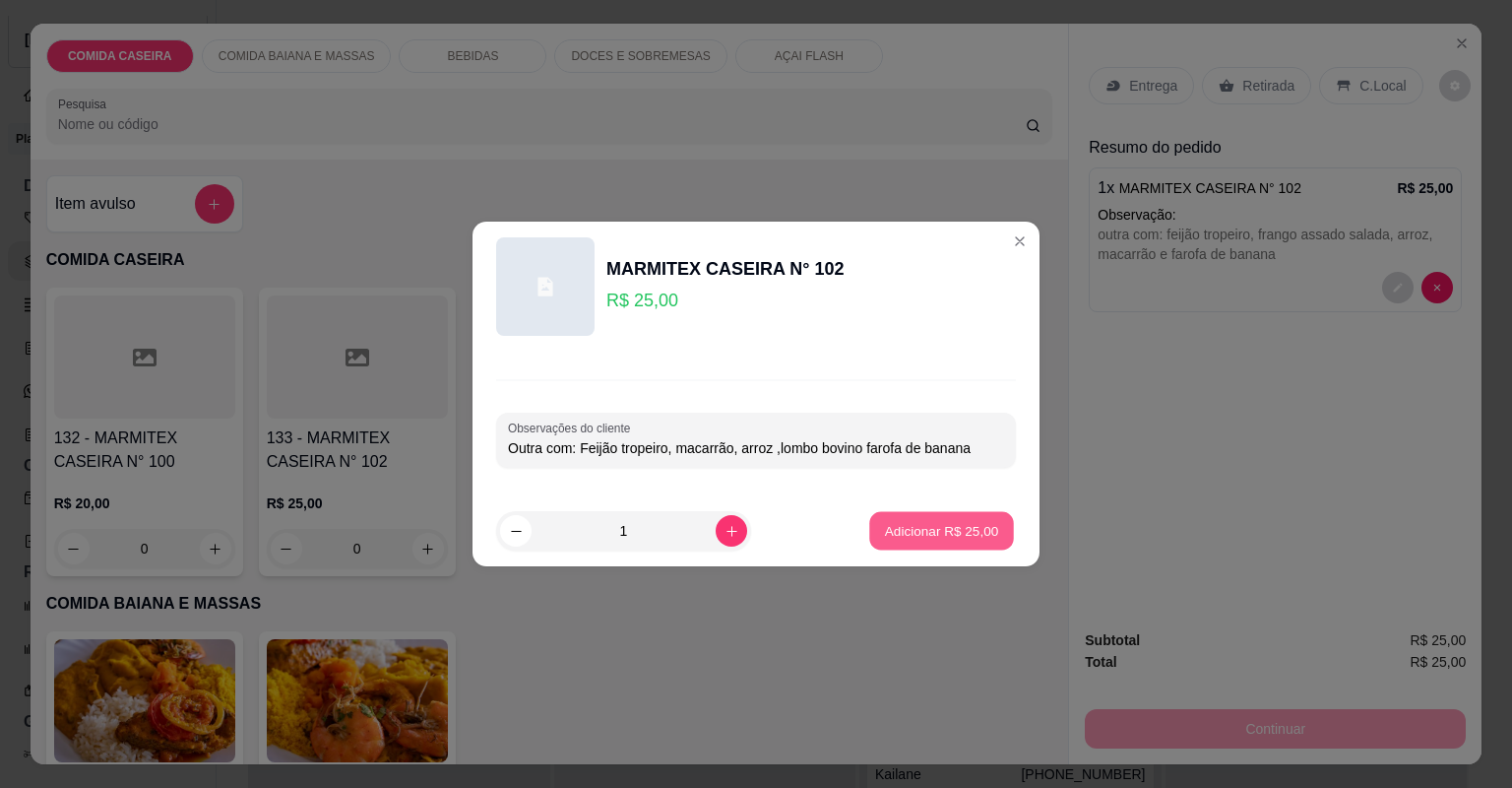 click on "Adicionar   R$ 25,00" at bounding box center (942, 530) 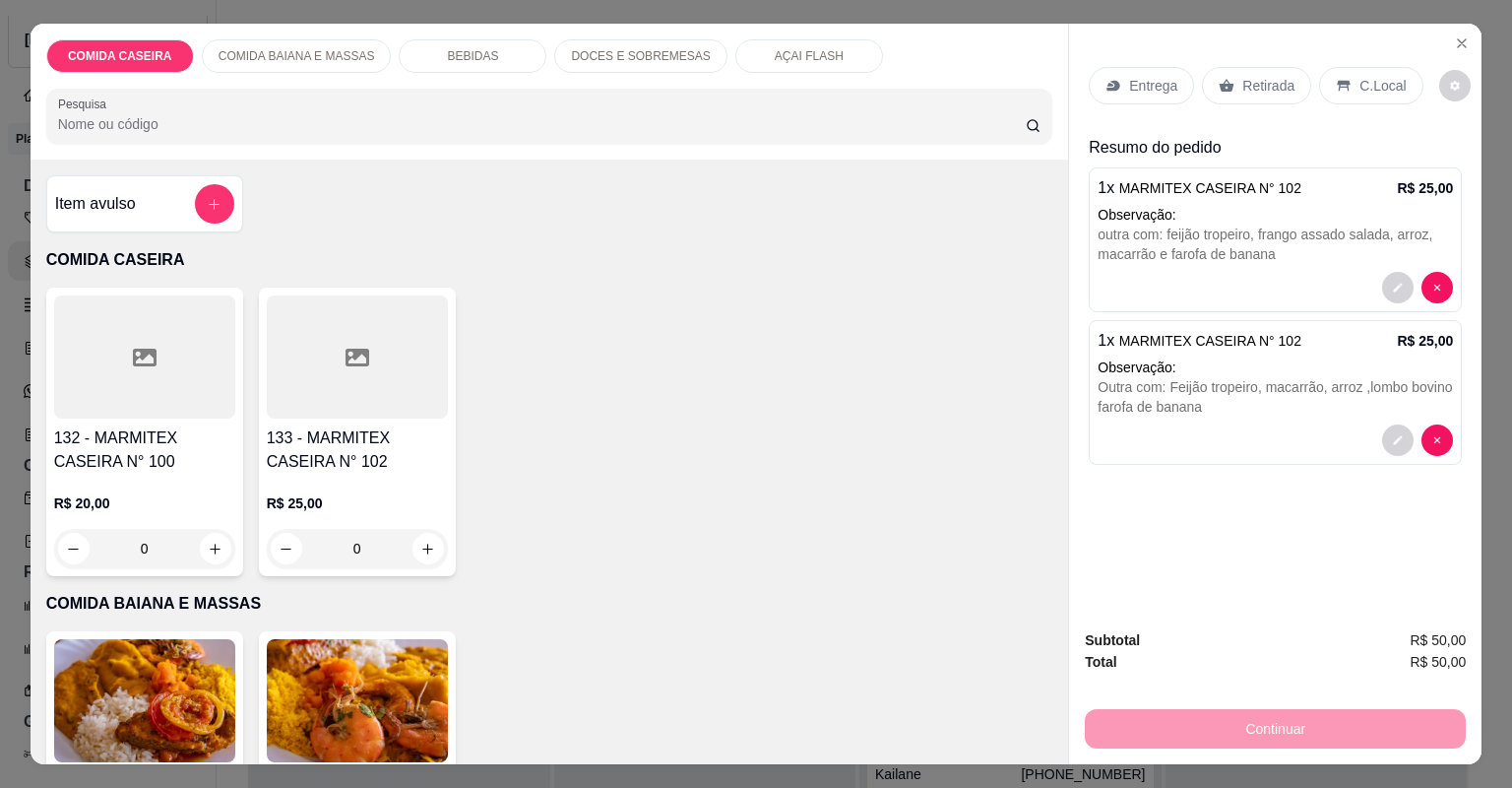 click at bounding box center (357, 357) 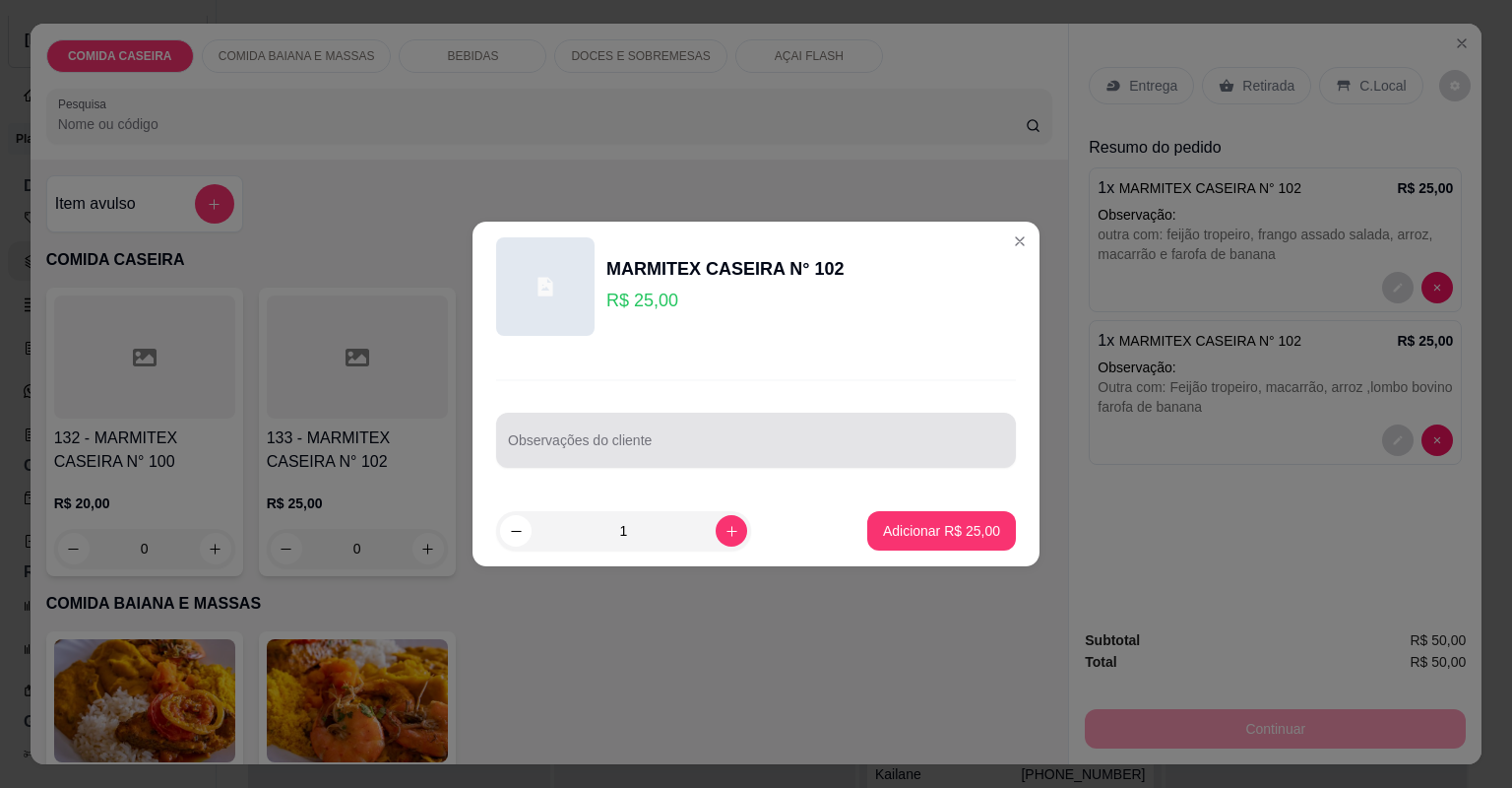 click at bounding box center [756, 440] 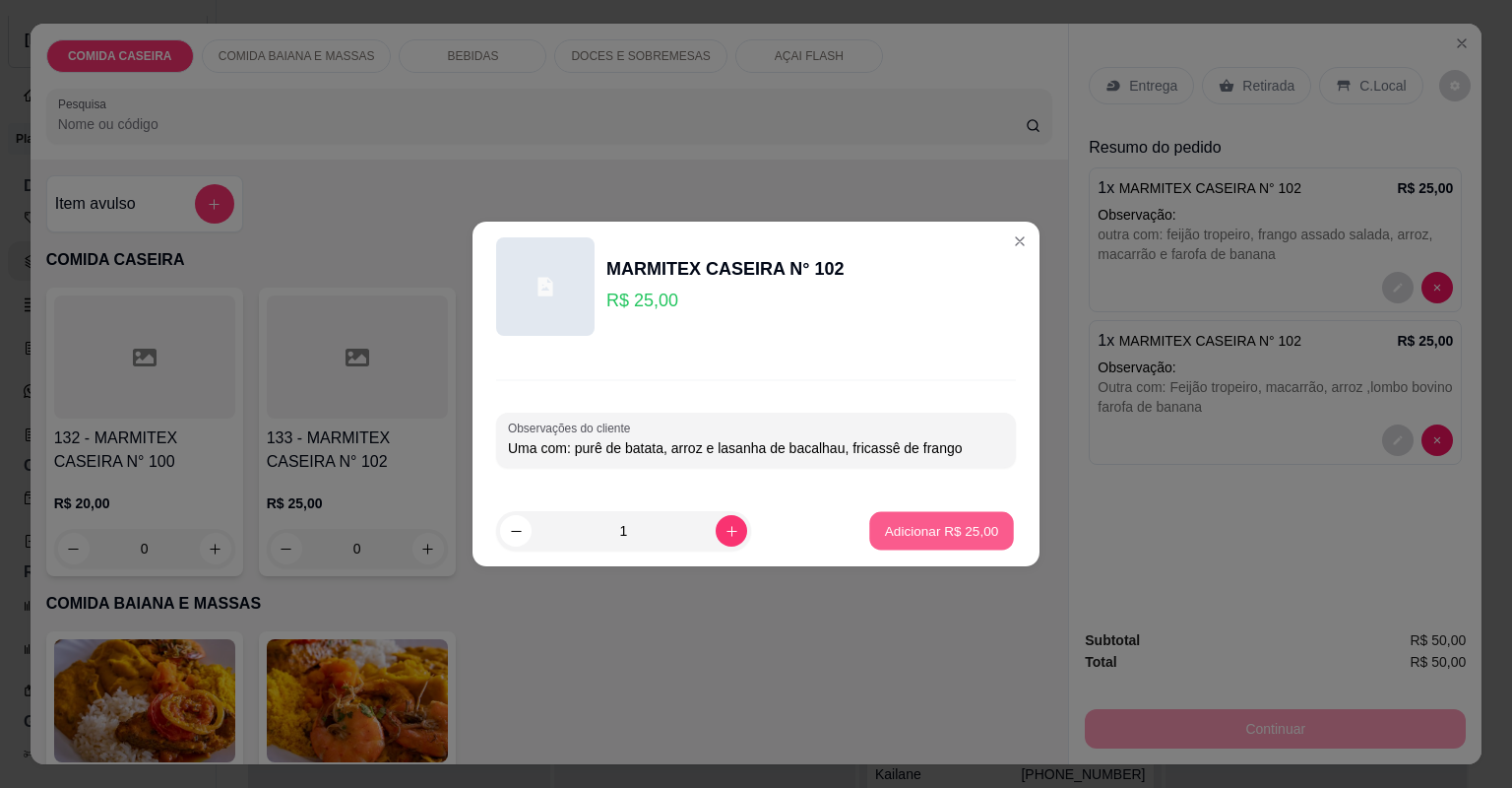 click on "Adicionar   R$ 25,00" at bounding box center [942, 530] 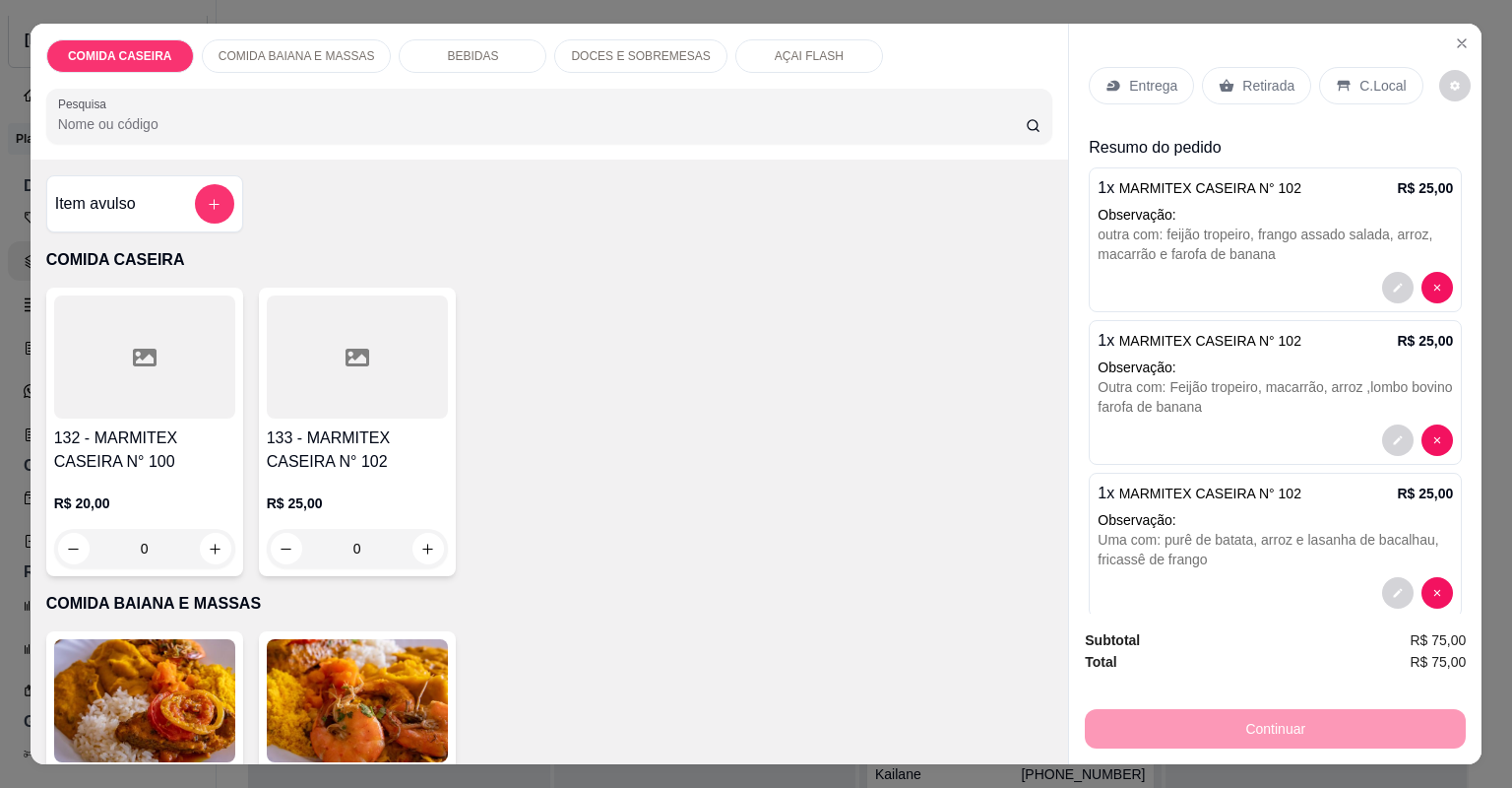 click on "Entrega" at bounding box center [1141, 86] 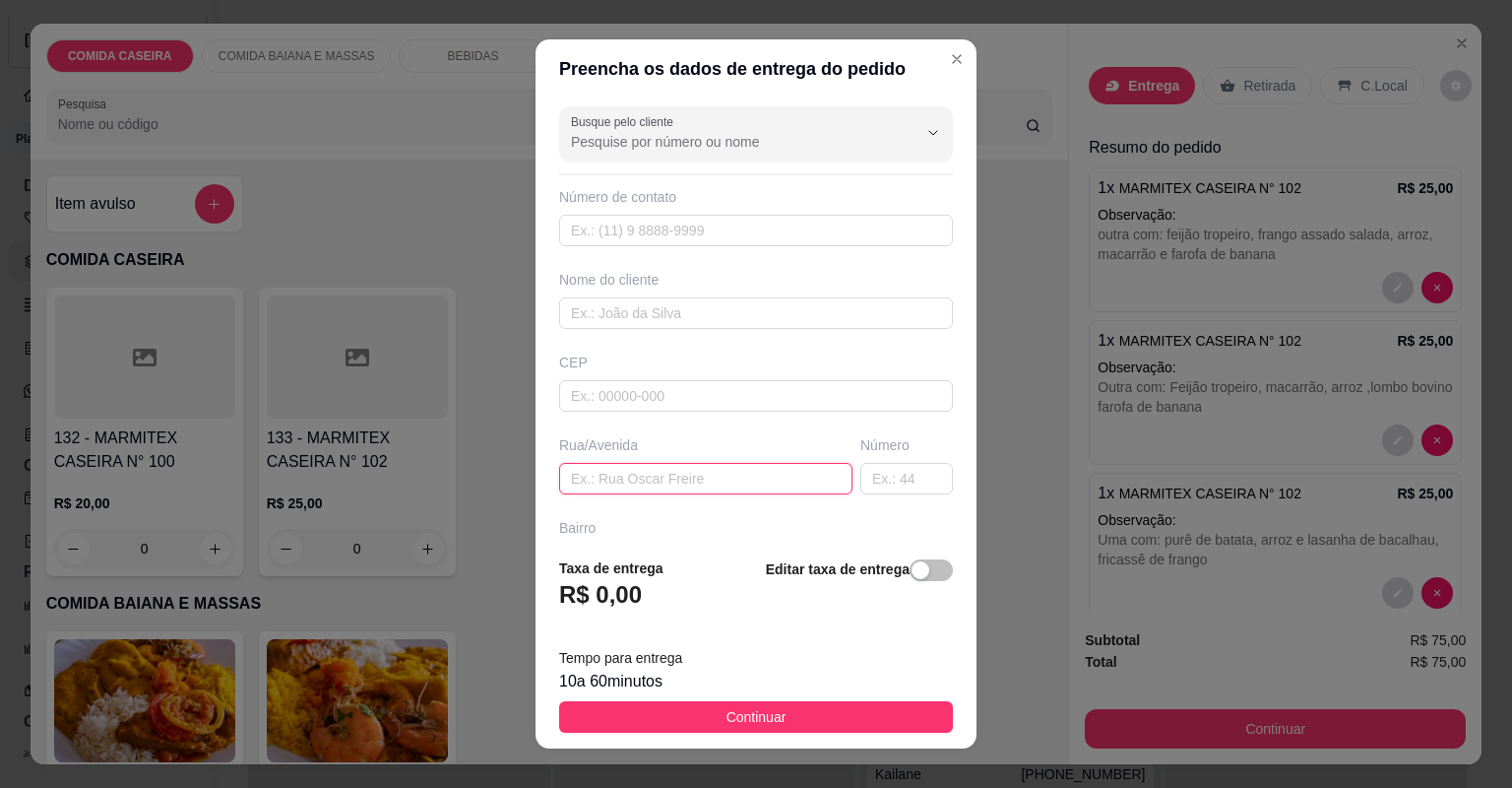 click at bounding box center (706, 479) 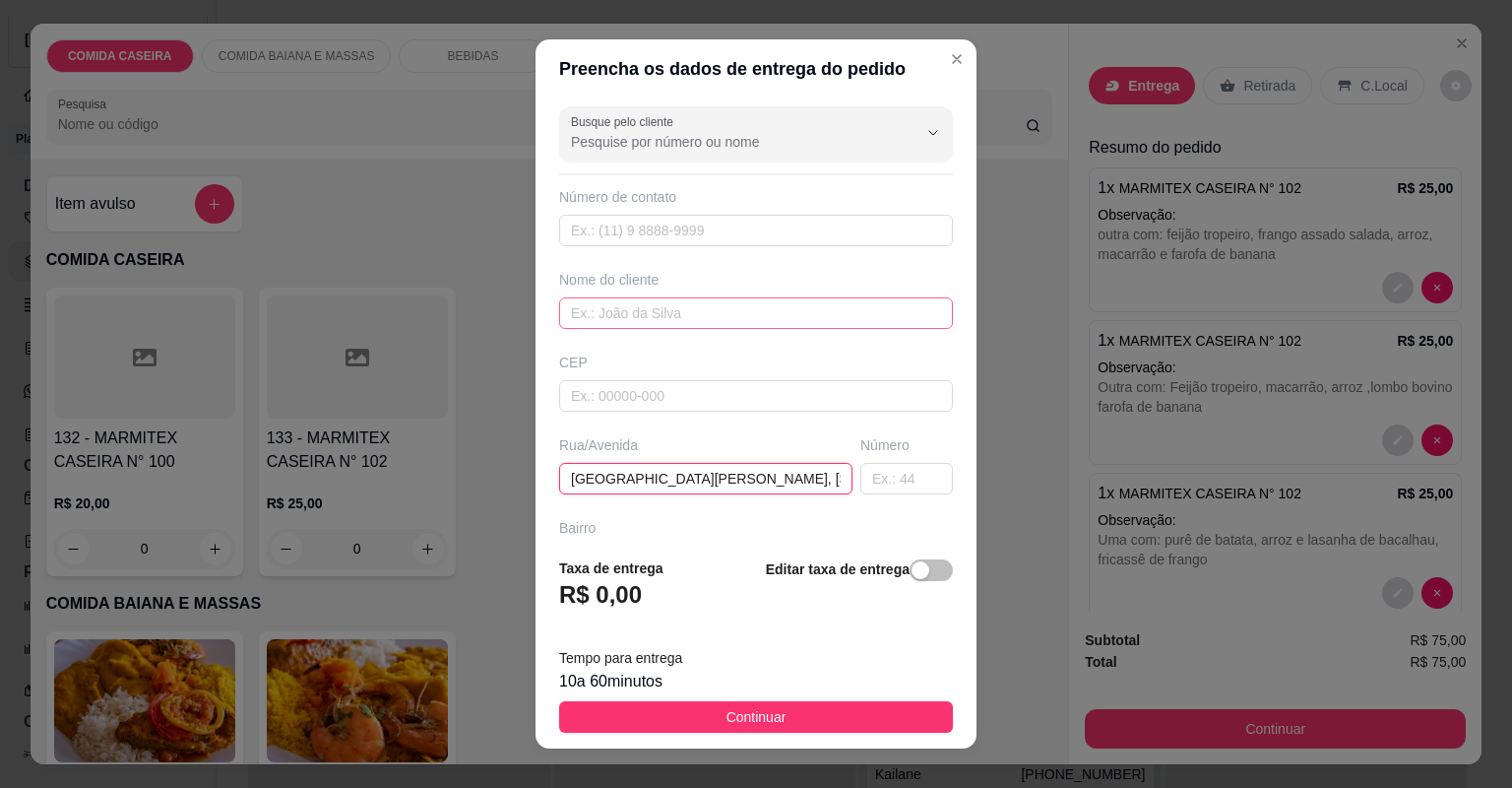 type on "[GEOGRAPHIC_DATA][PERSON_NAME], [STREET_ADDRESS]" 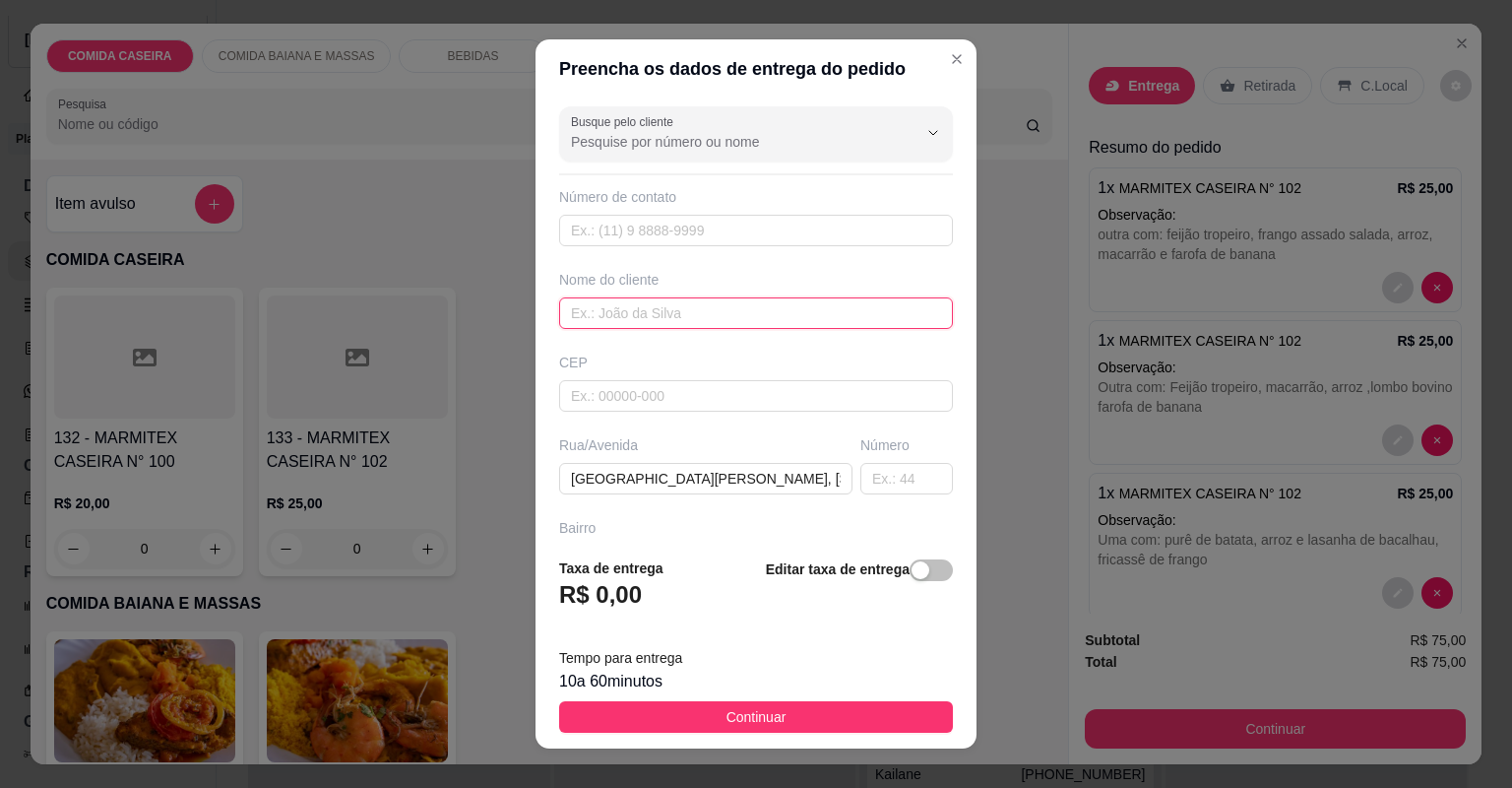 click at bounding box center (756, 313) 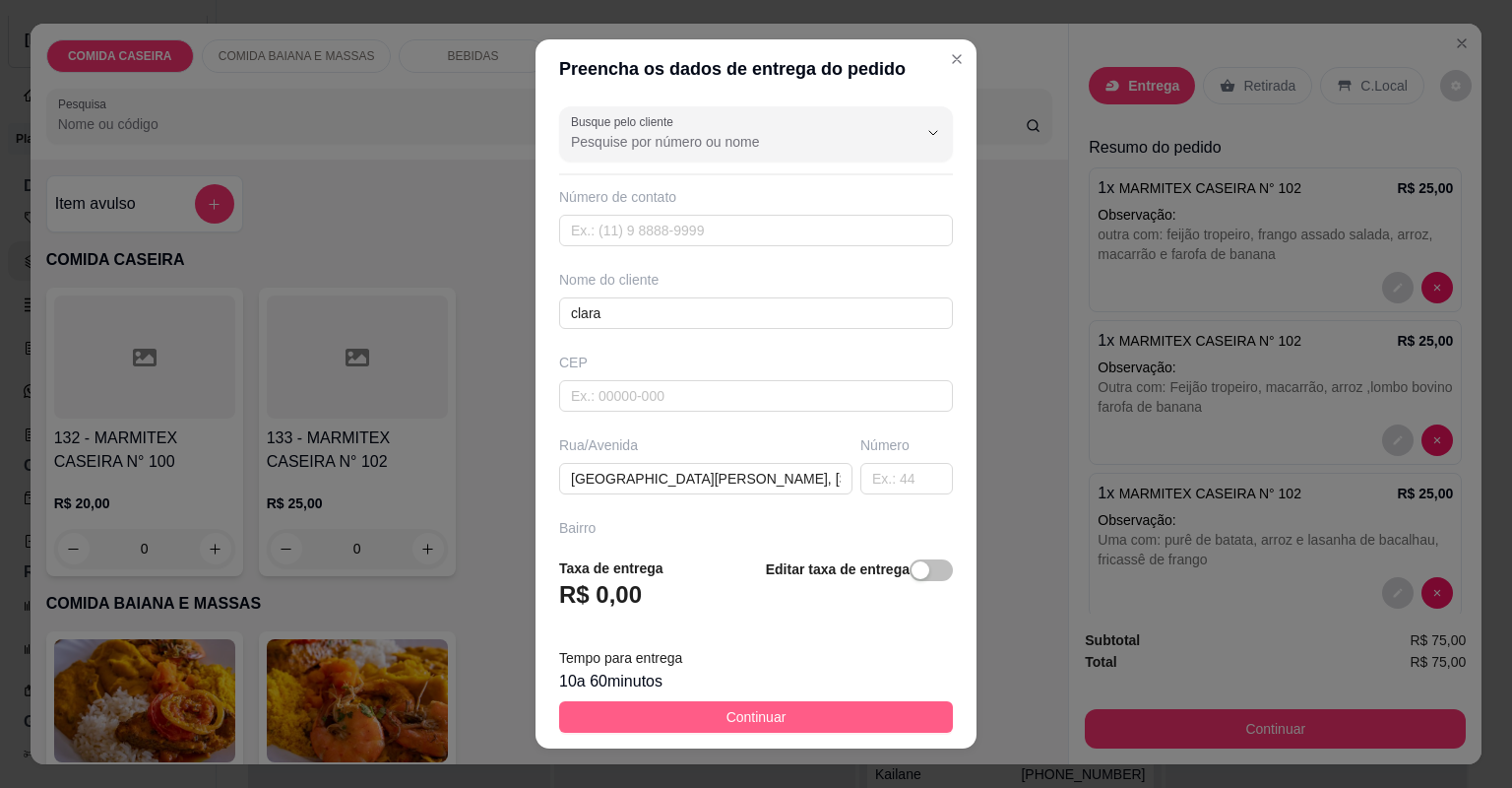 click on "Continuar" at bounding box center (756, 717) 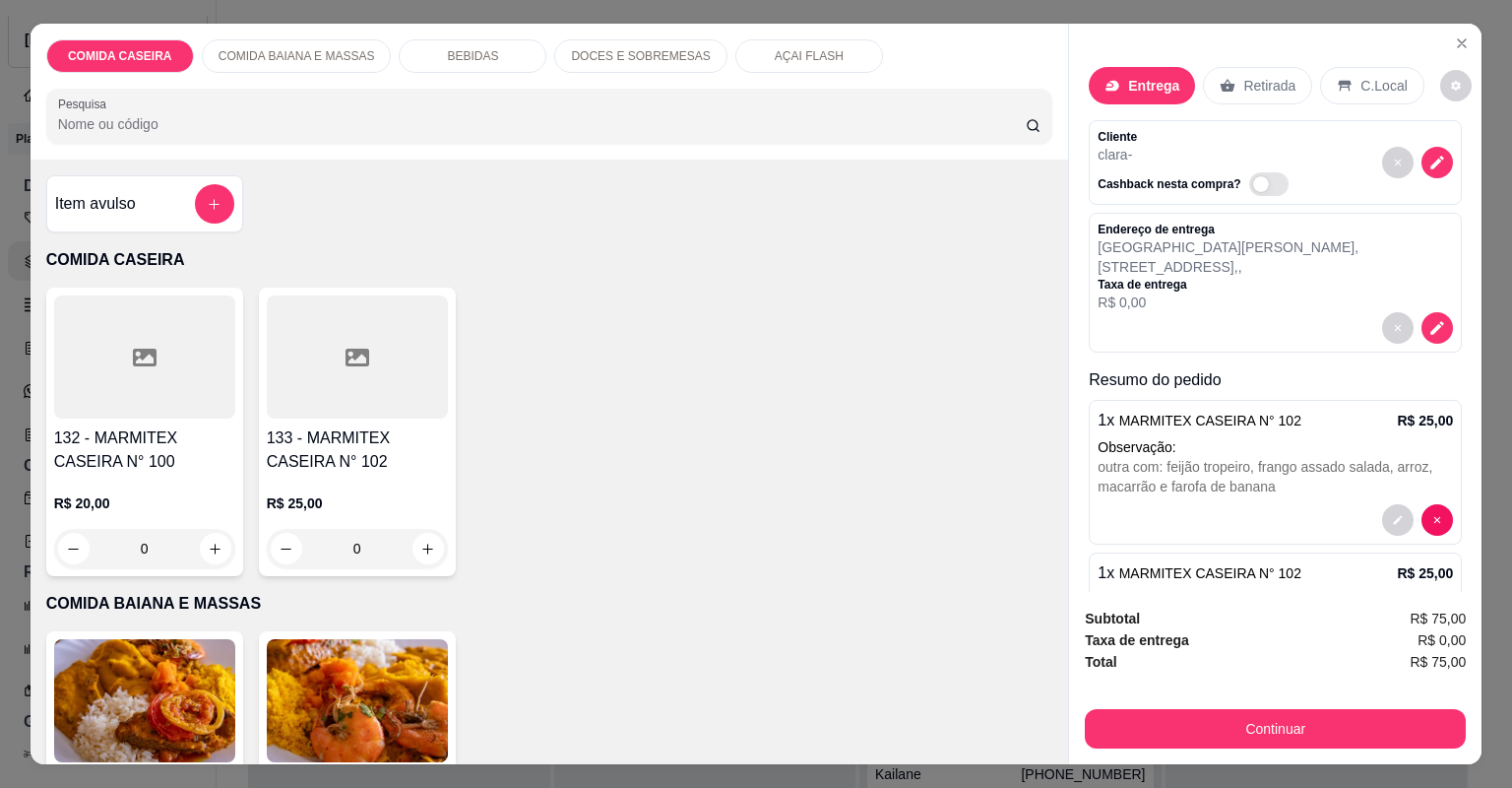 click at bounding box center [216, 2687] 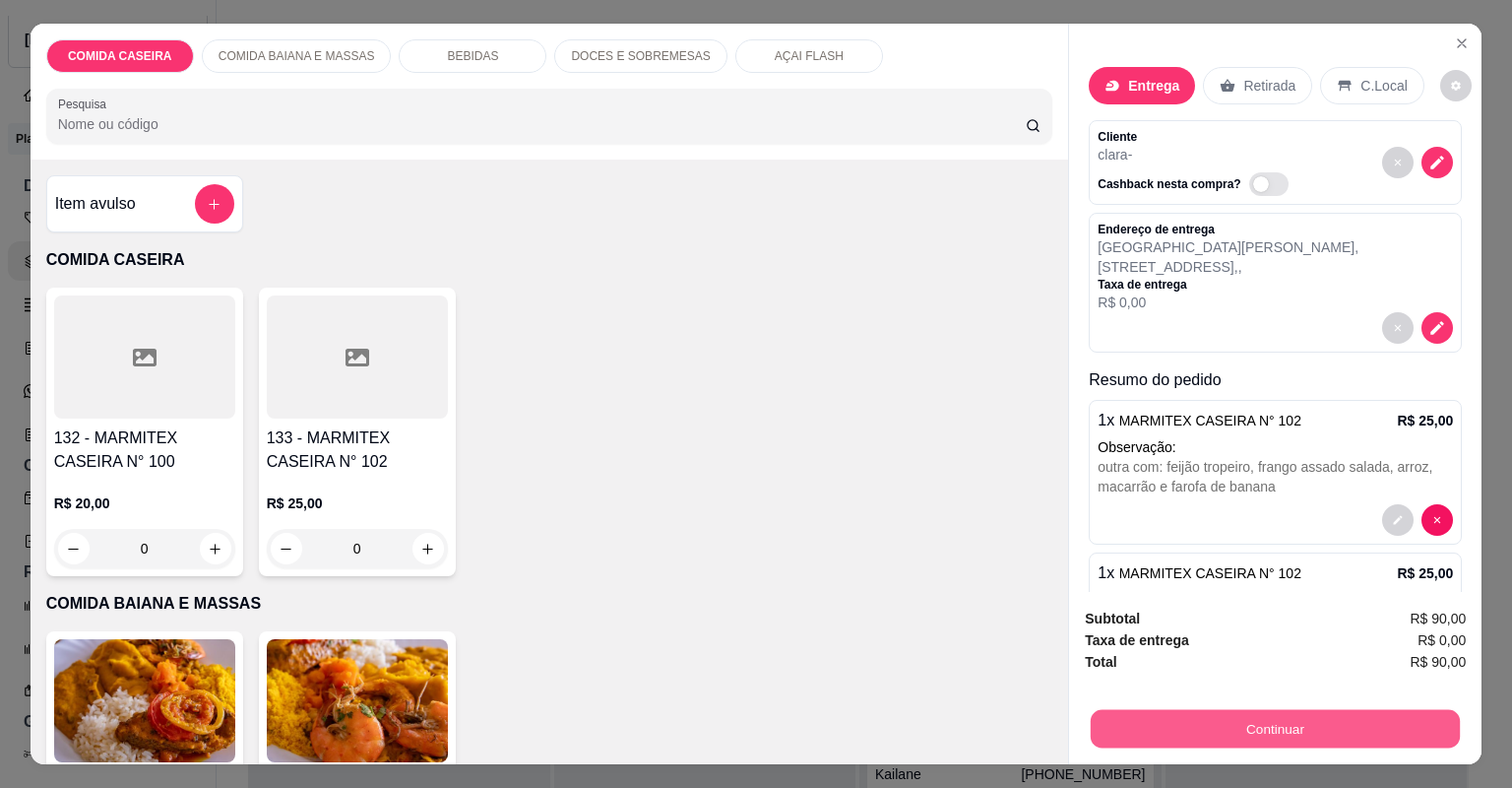 click on "Continuar" at bounding box center (1275, 729) 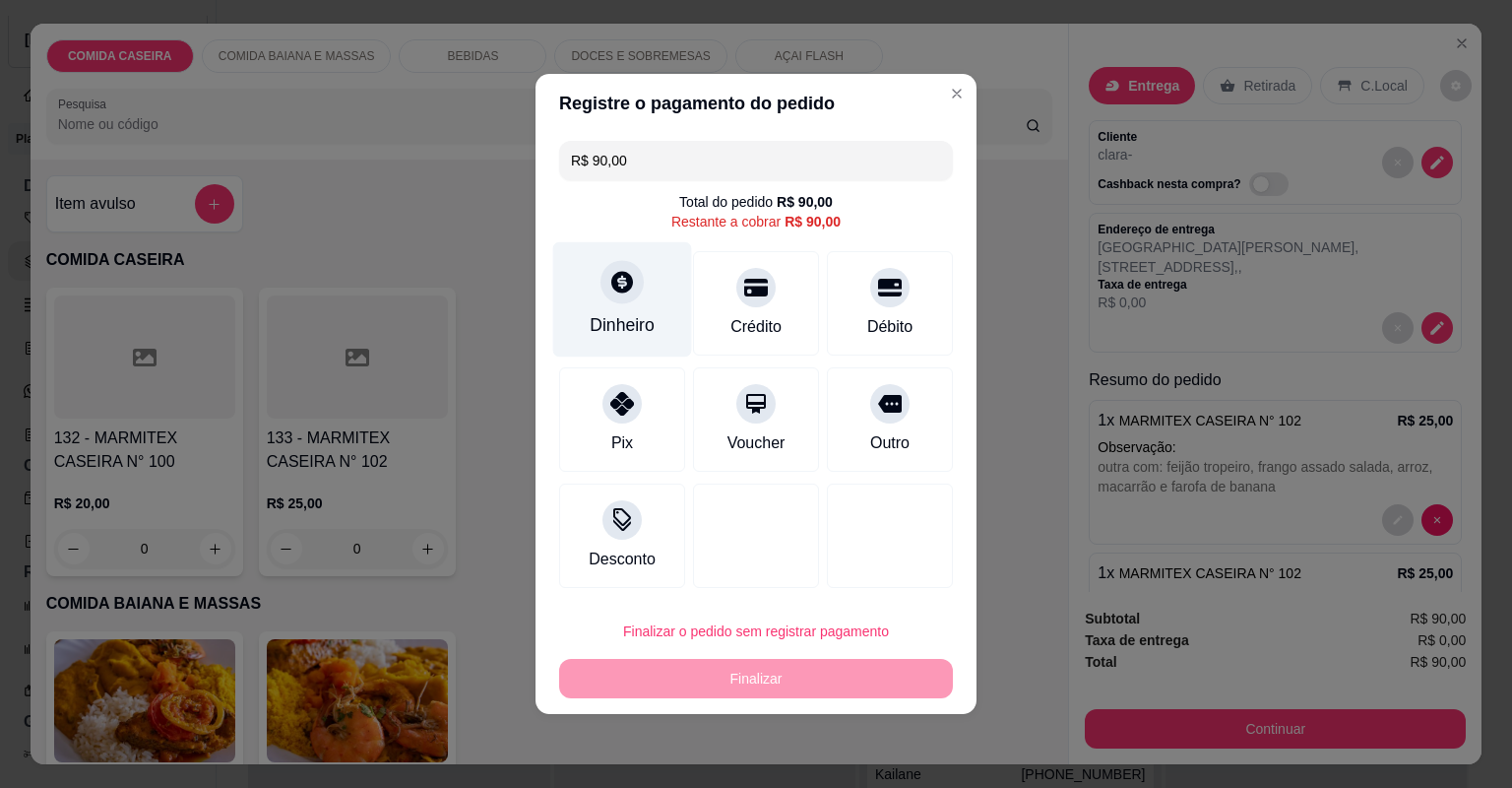 click on "Dinheiro" at bounding box center (622, 325) 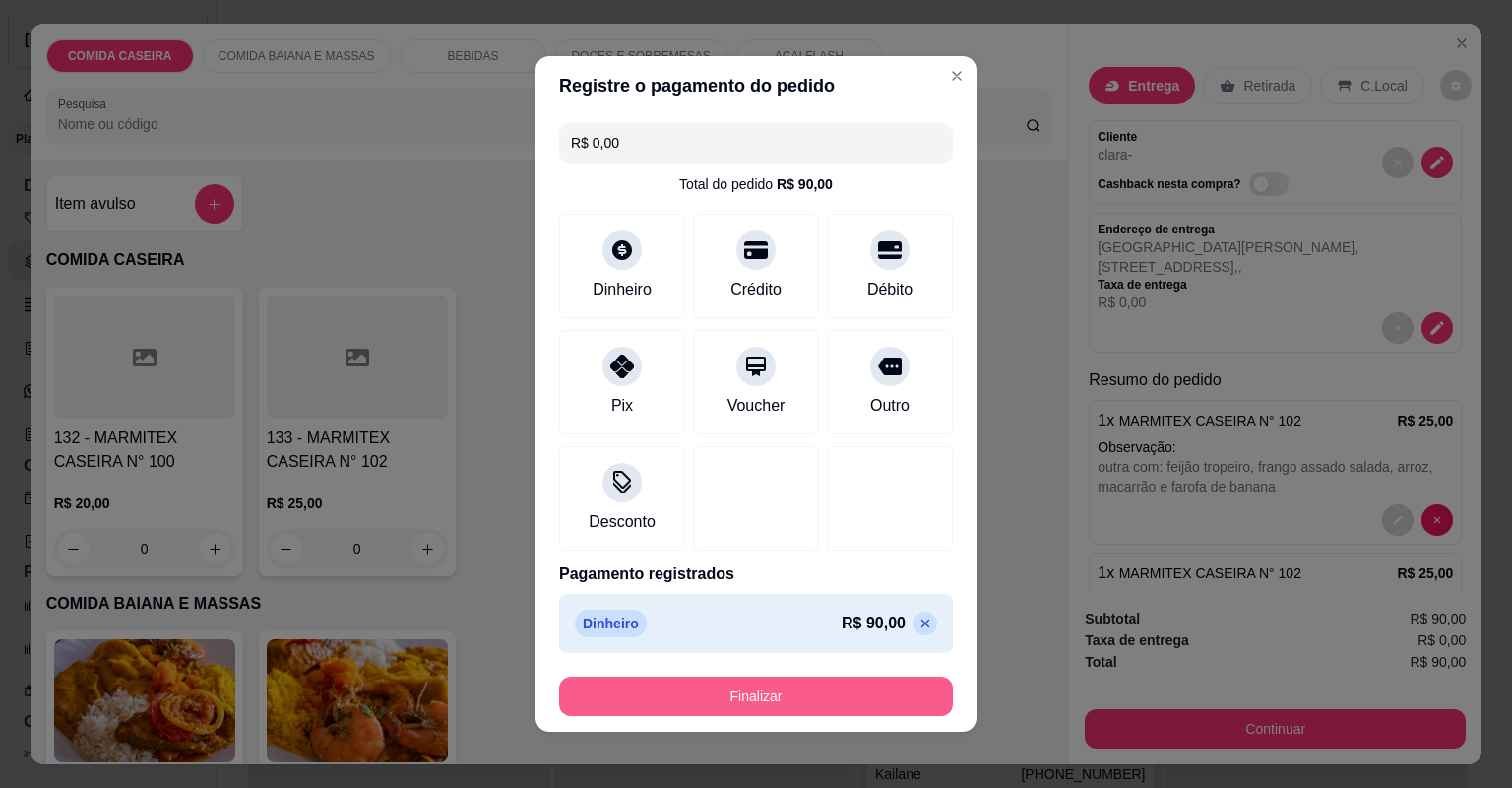 click on "Finalizar" at bounding box center (756, 696) 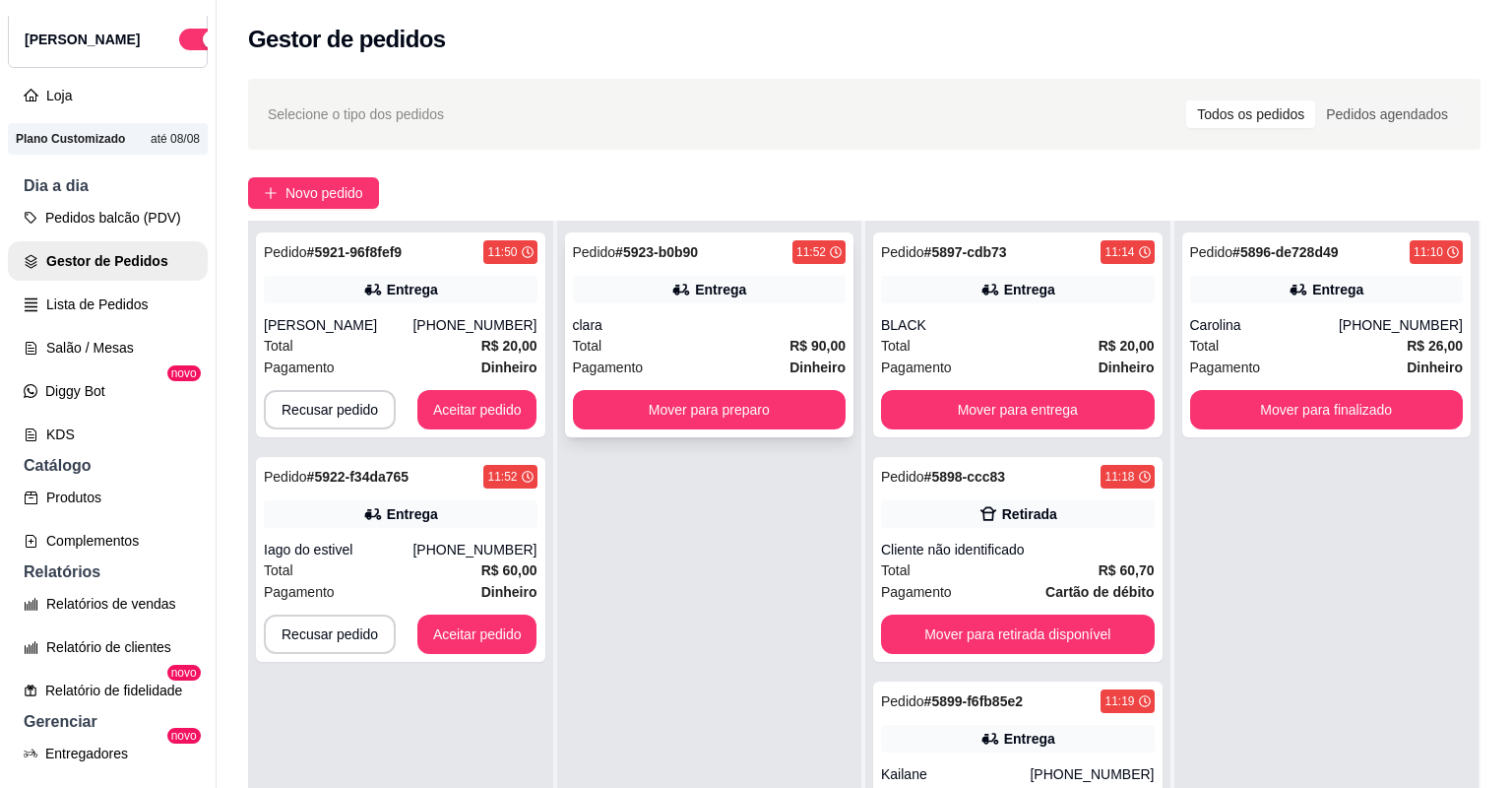 click on "Pagamento Dinheiro" at bounding box center [710, 367] 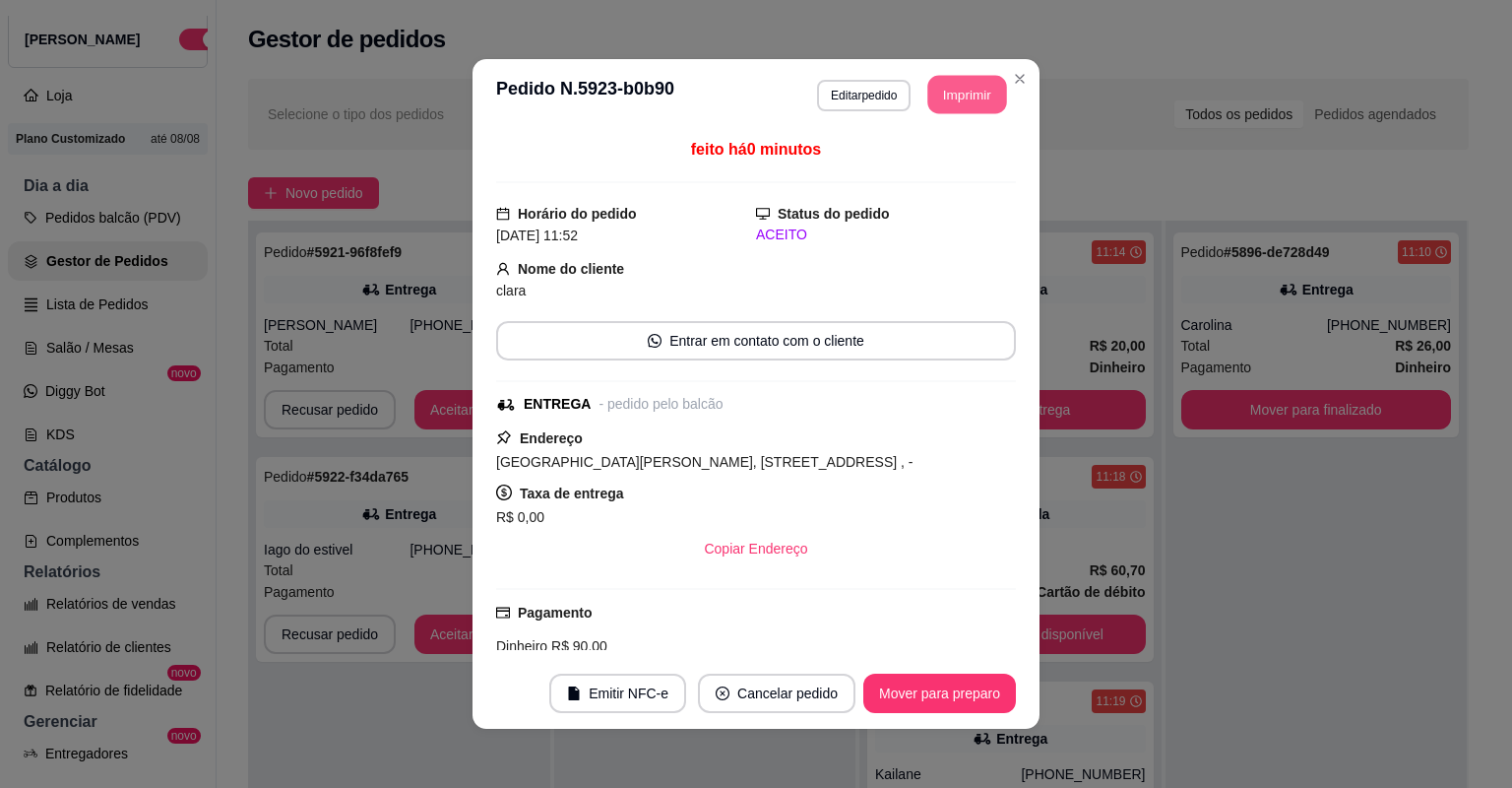 click on "Imprimir" at bounding box center (968, 95) 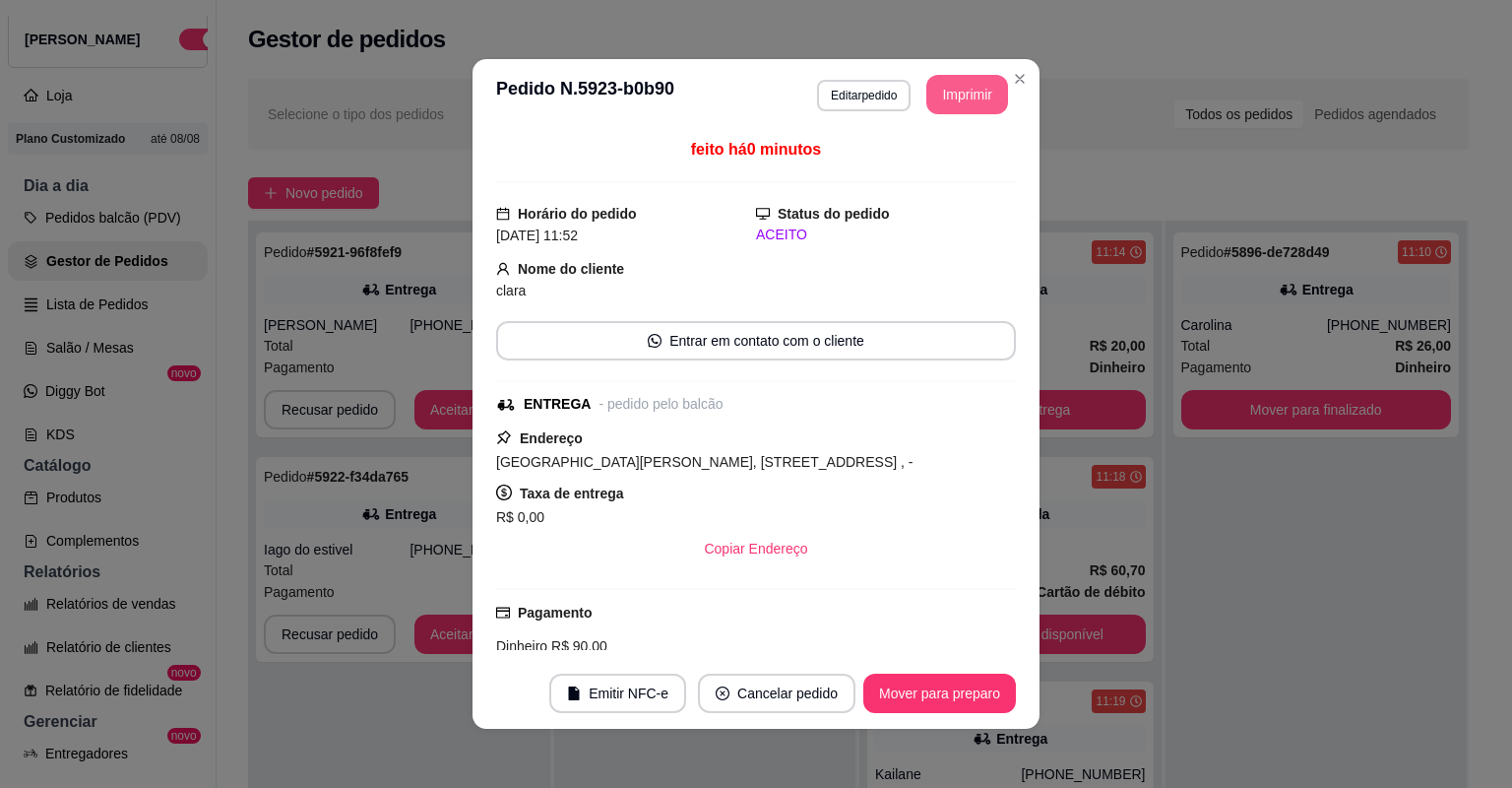 click on "Imprimir" at bounding box center (967, 95) 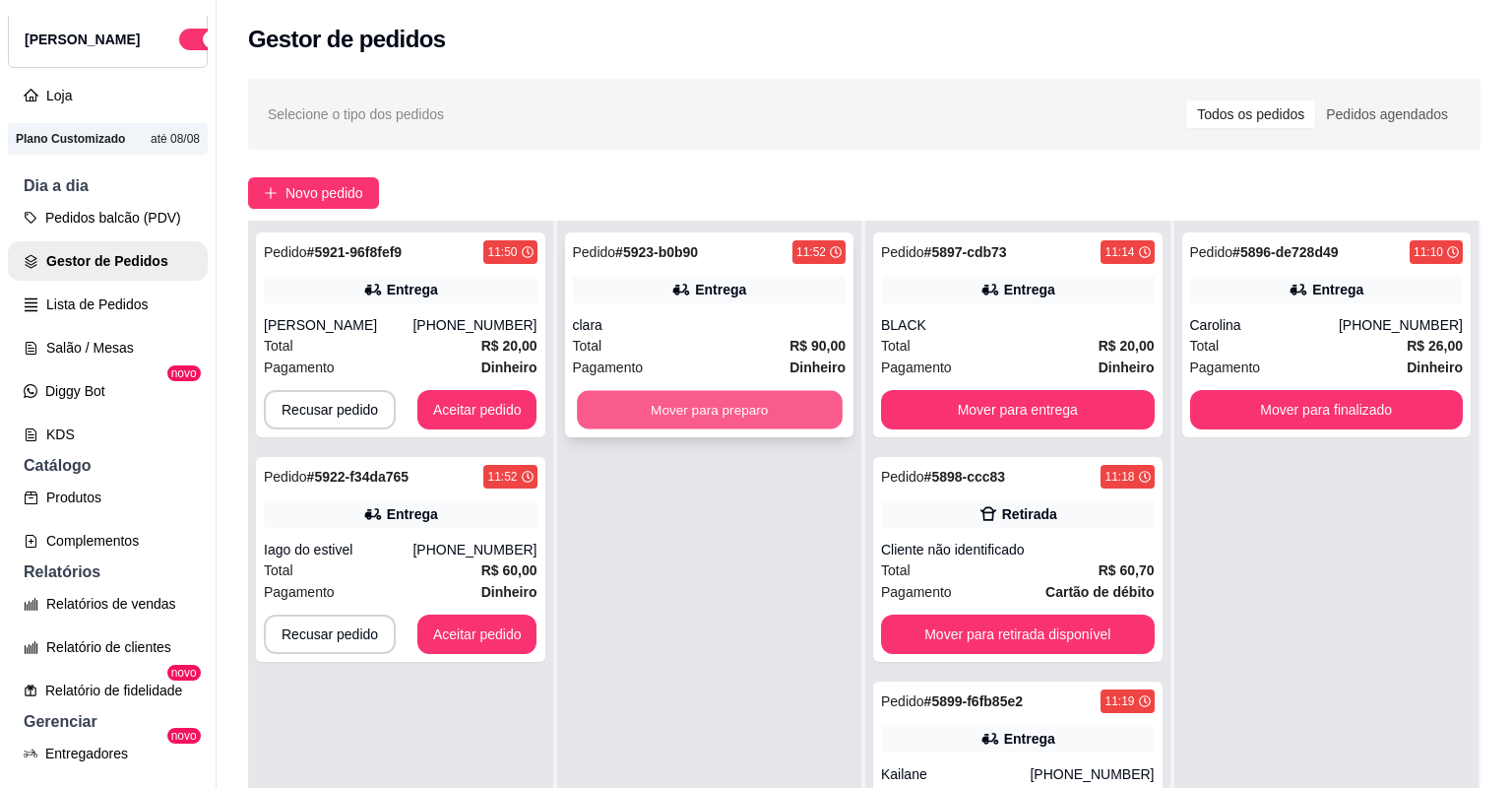 click on "Mover para preparo" at bounding box center (709, 410) 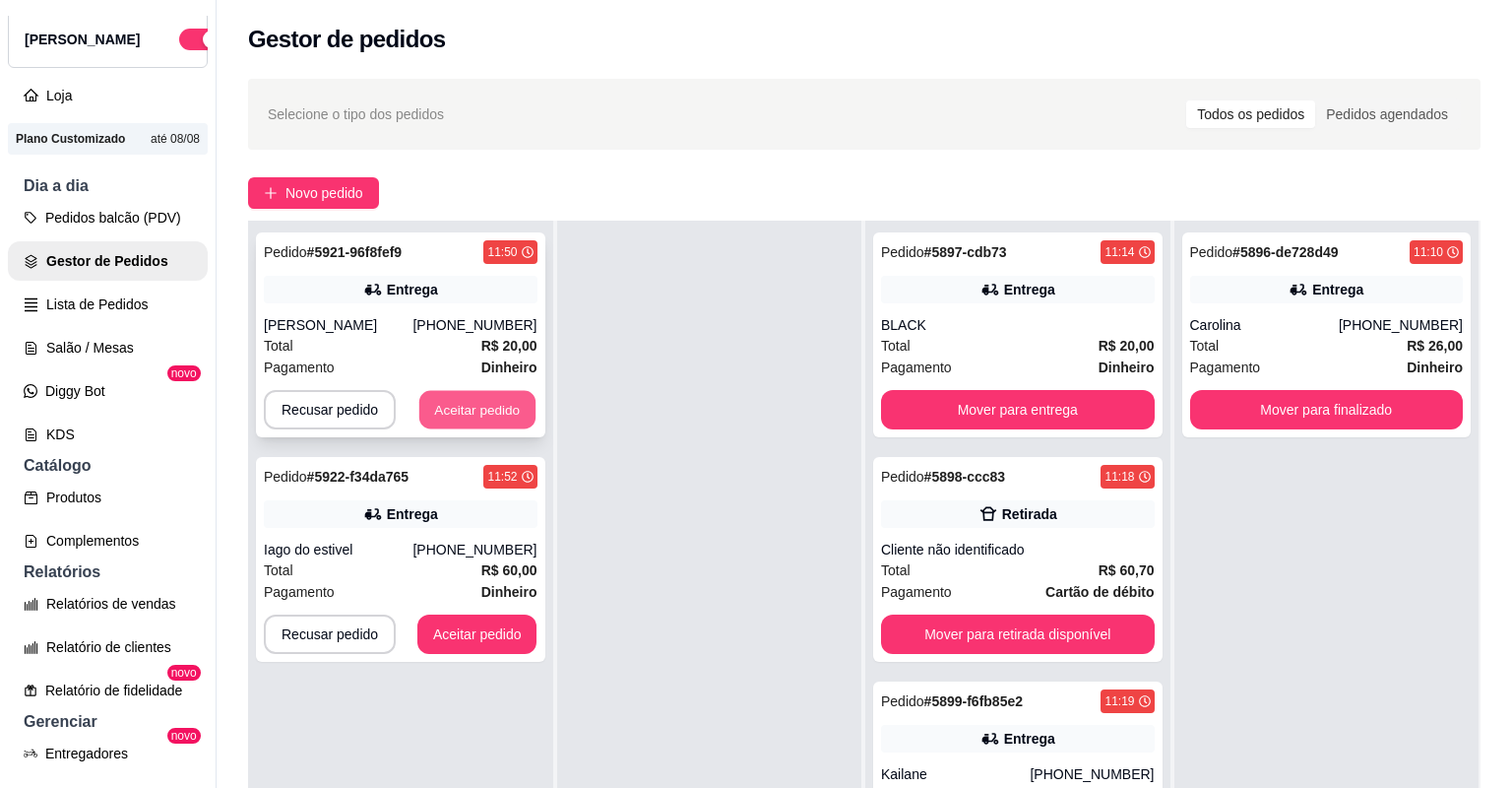 click on "Aceitar pedido" at bounding box center (477, 410) 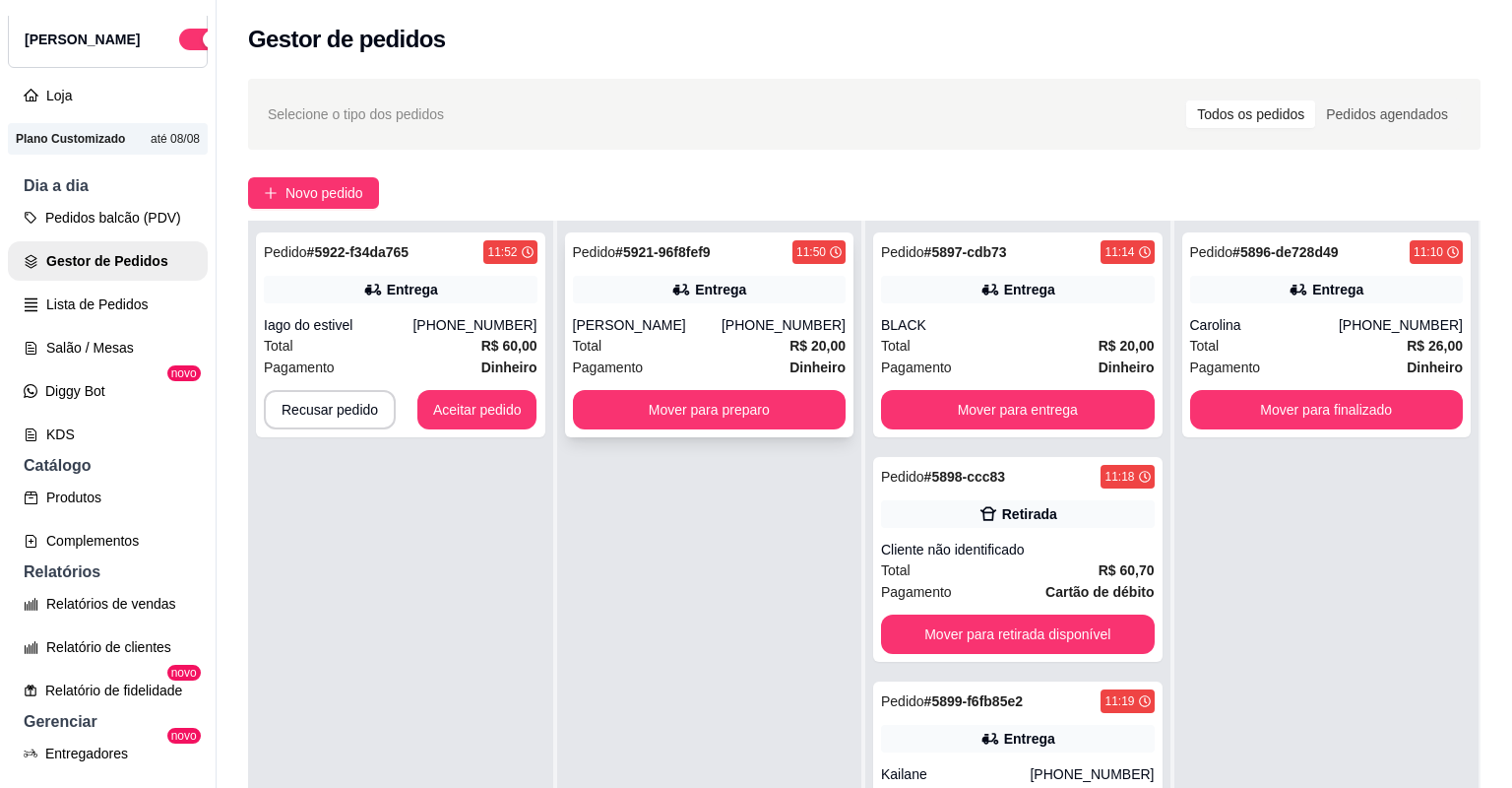 click on "Total R$ 20,00" at bounding box center [710, 346] 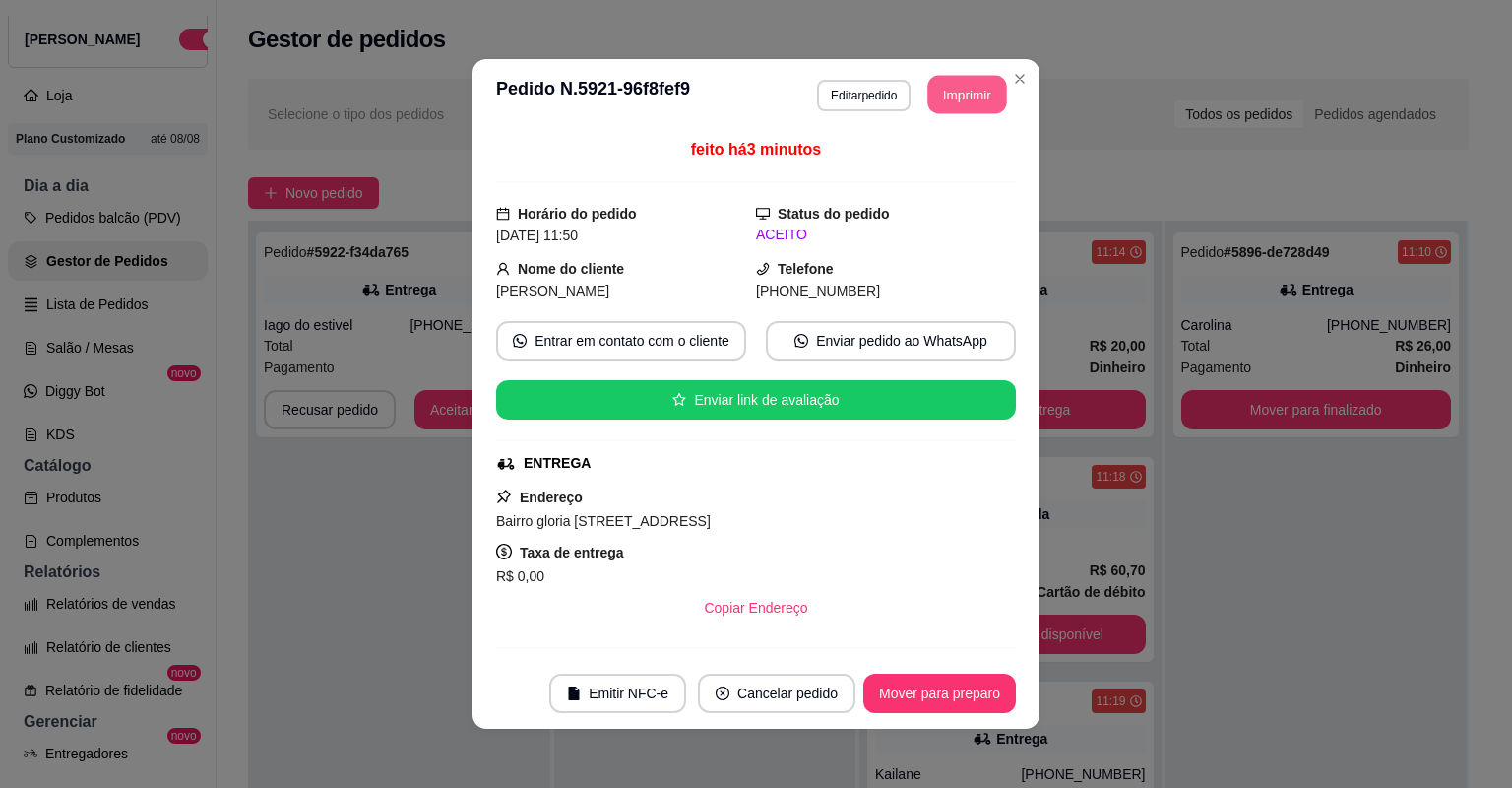 click on "Imprimir" at bounding box center [968, 95] 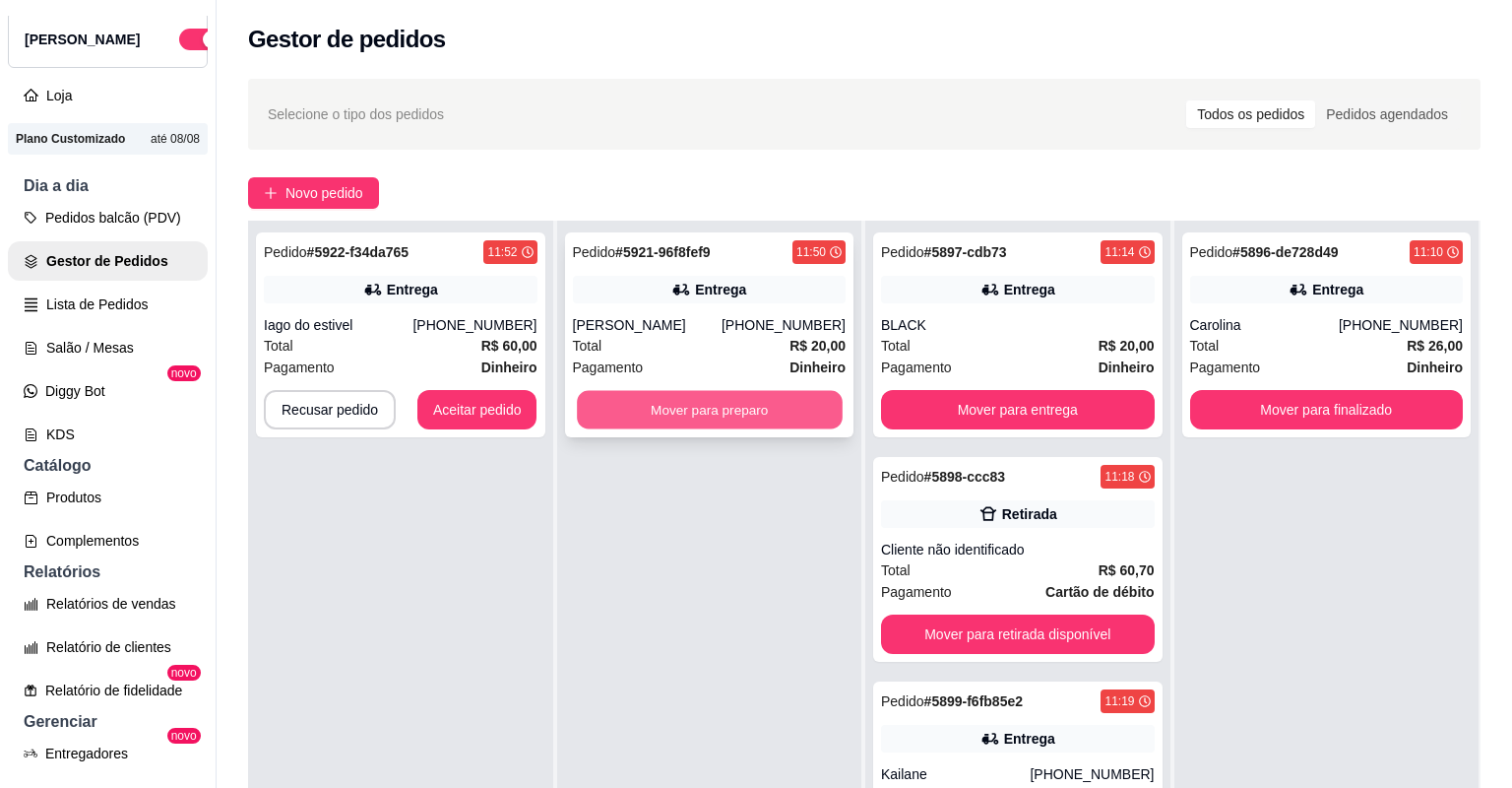 click on "Mover para preparo" at bounding box center [709, 410] 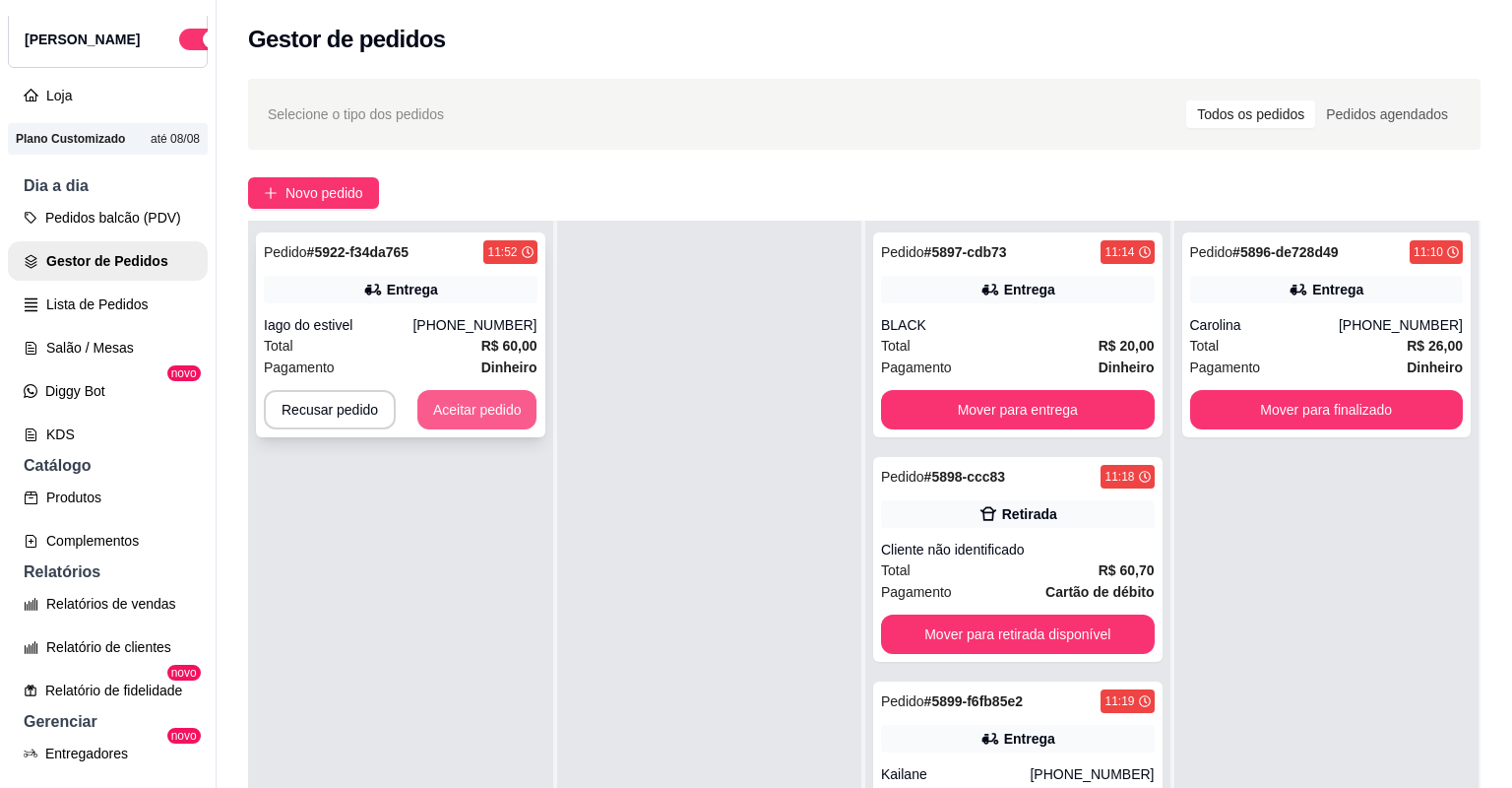 click on "Aceitar pedido" at bounding box center [477, 410] 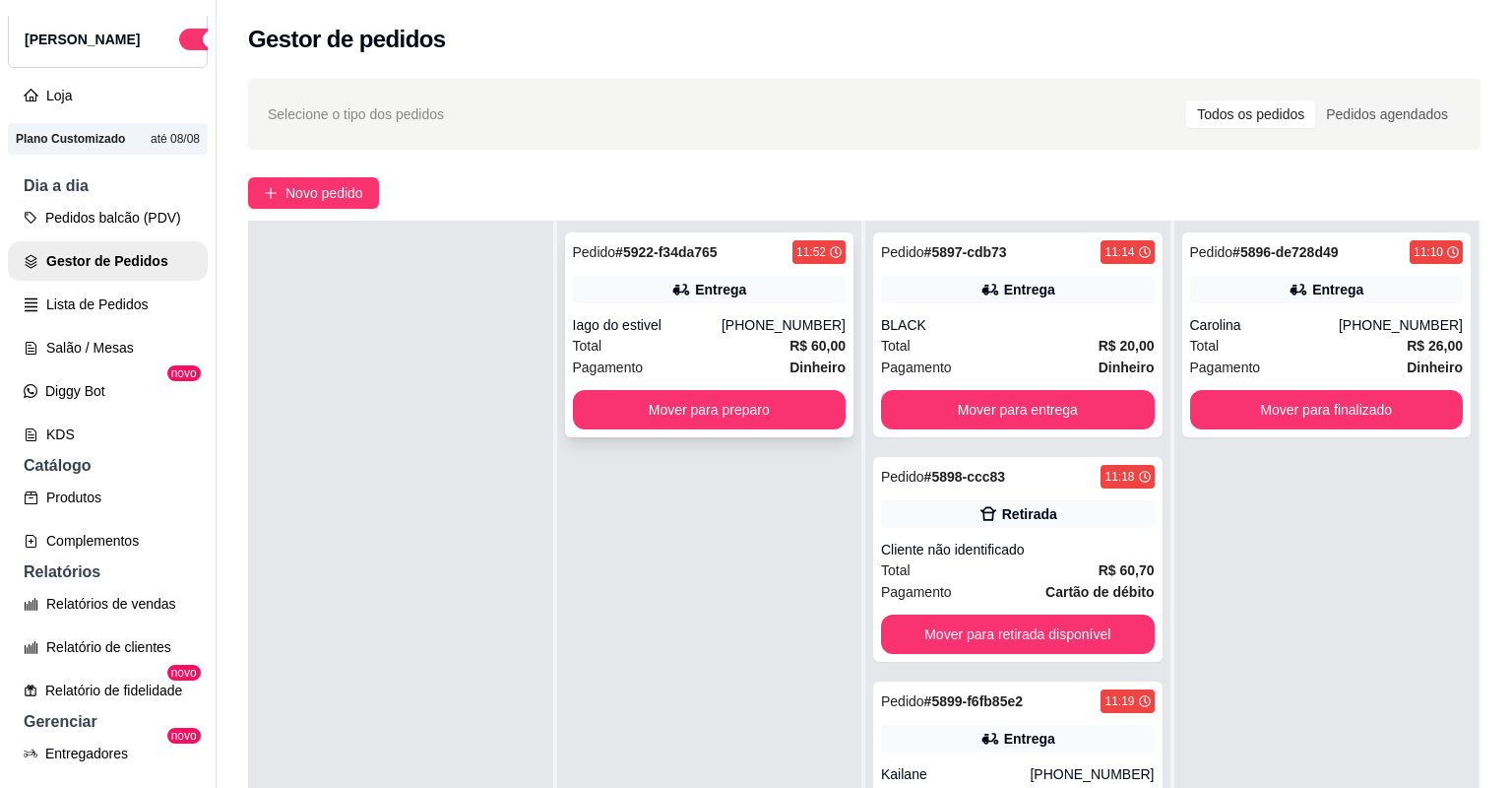 click on "Total R$ 60,00" at bounding box center [710, 346] 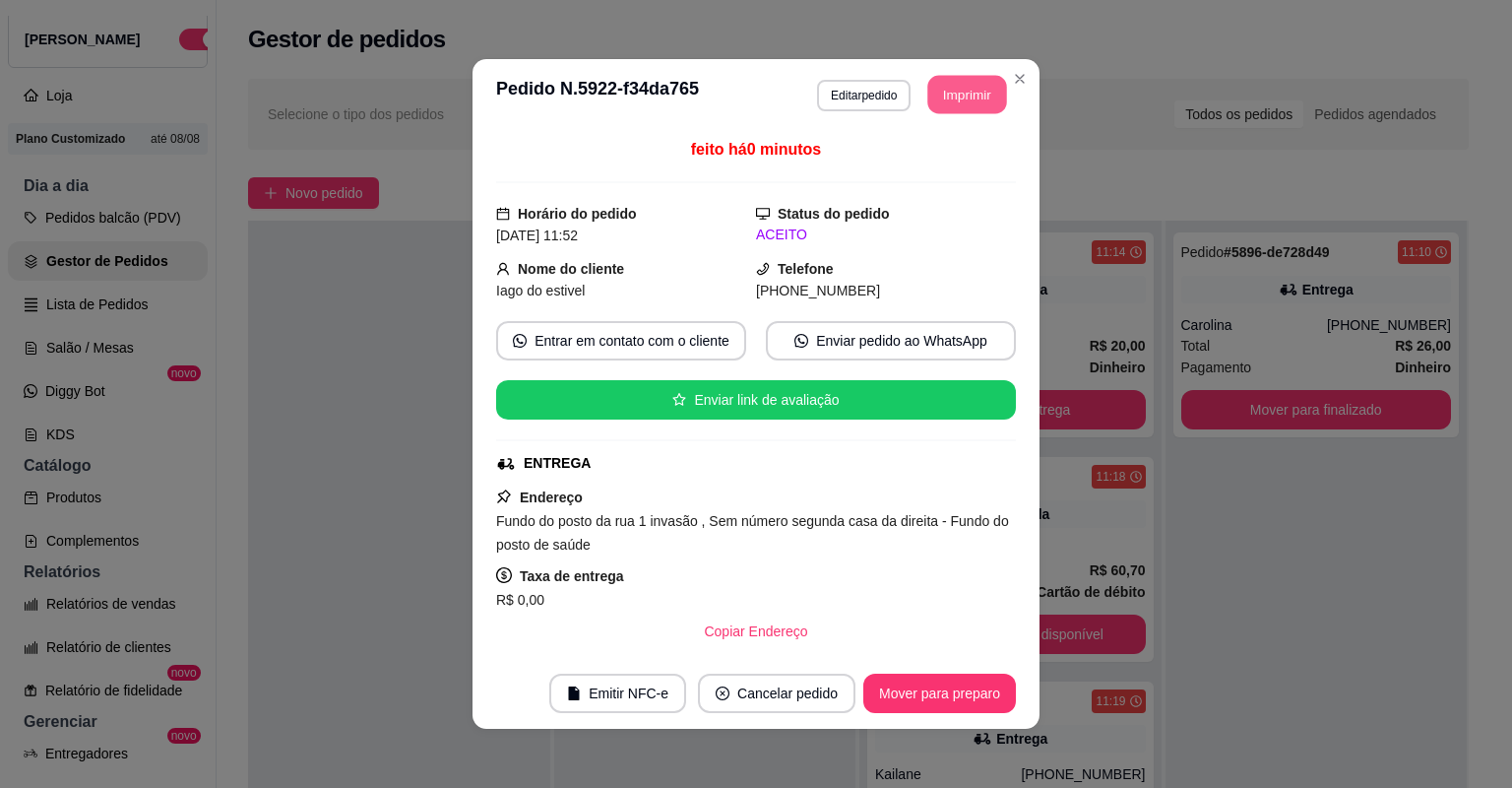 click on "Imprimir" at bounding box center (968, 95) 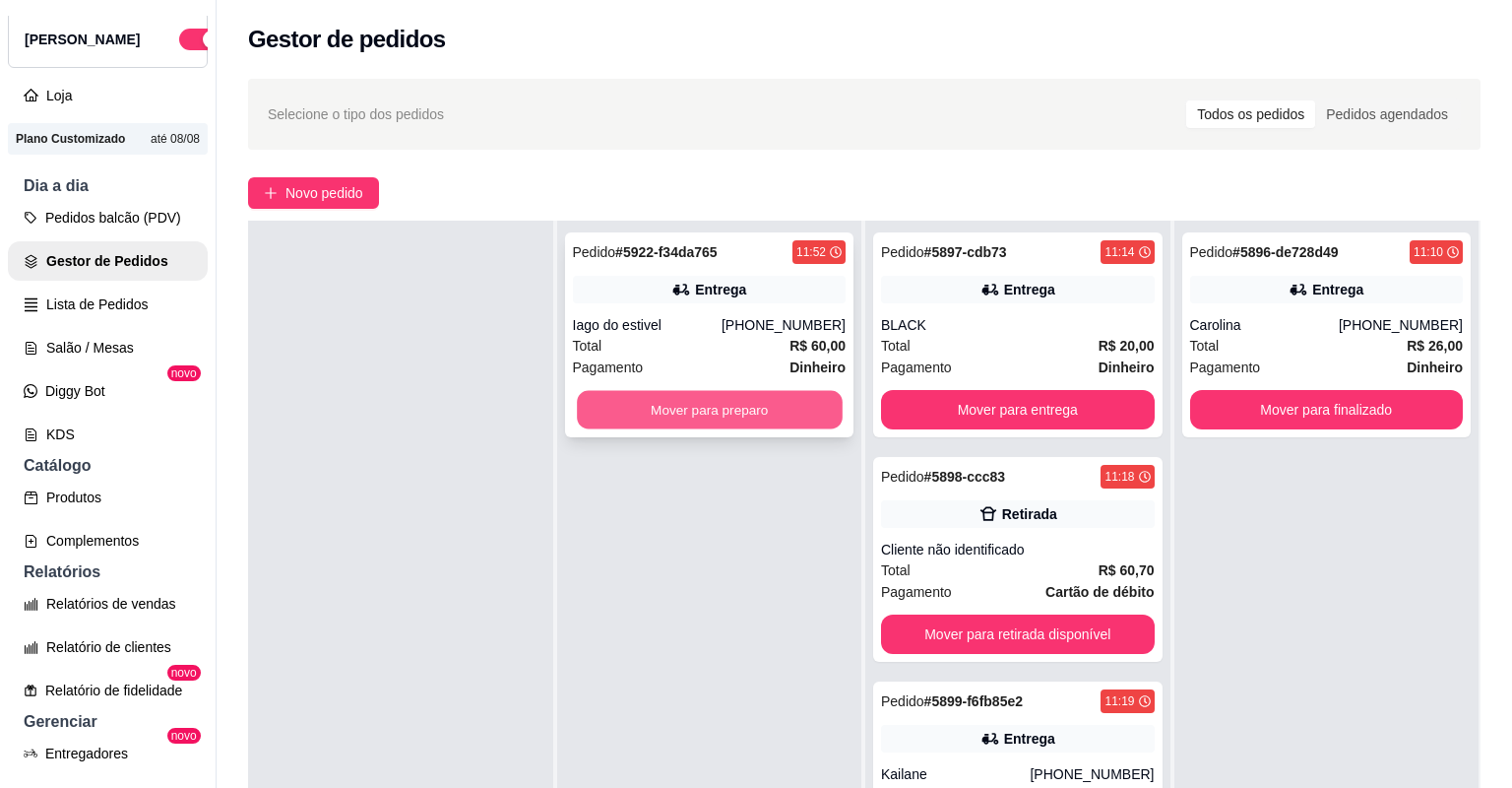 click on "Mover para preparo" at bounding box center [709, 410] 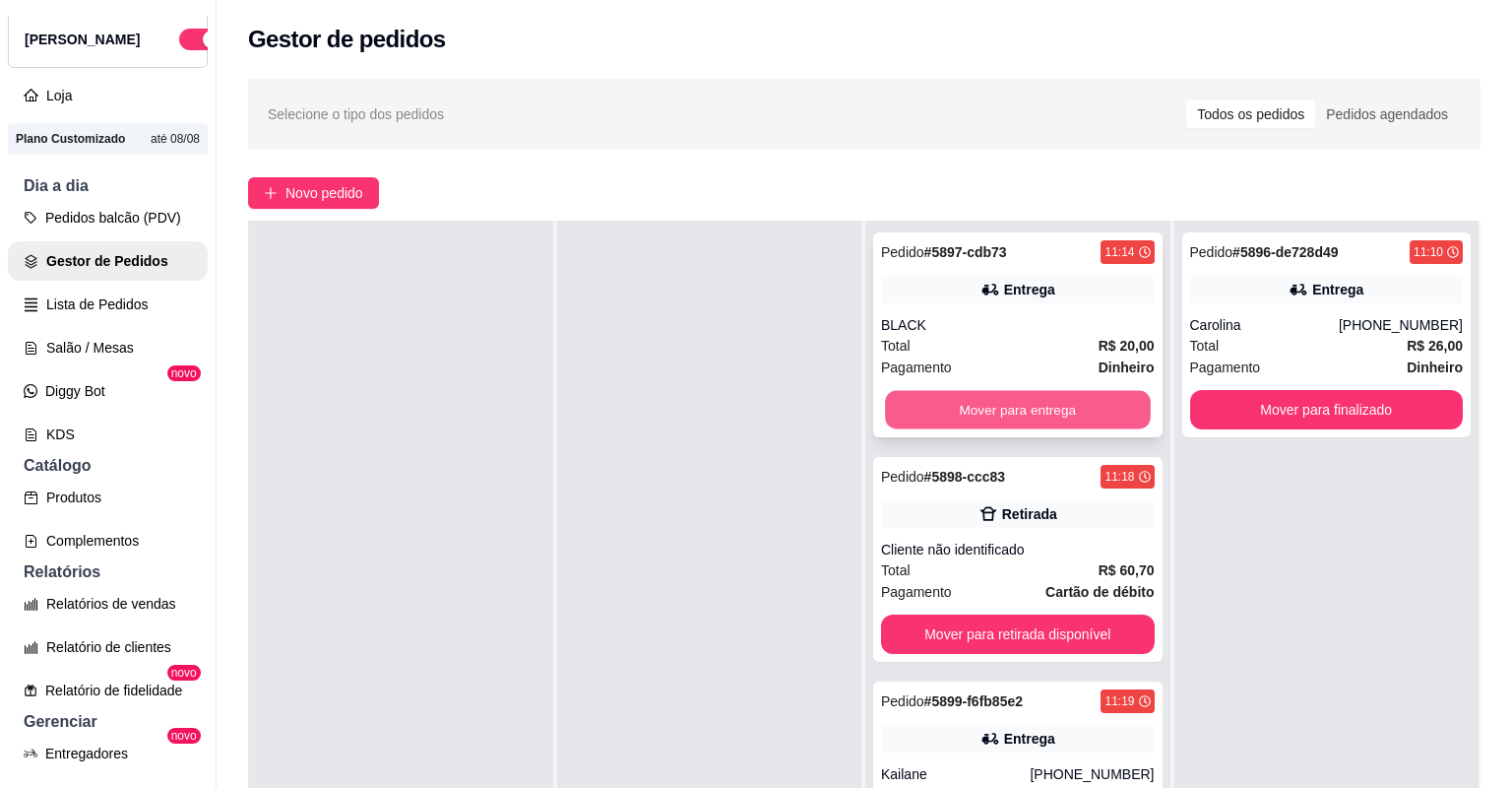click on "Mover para entrega" at bounding box center [1017, 410] 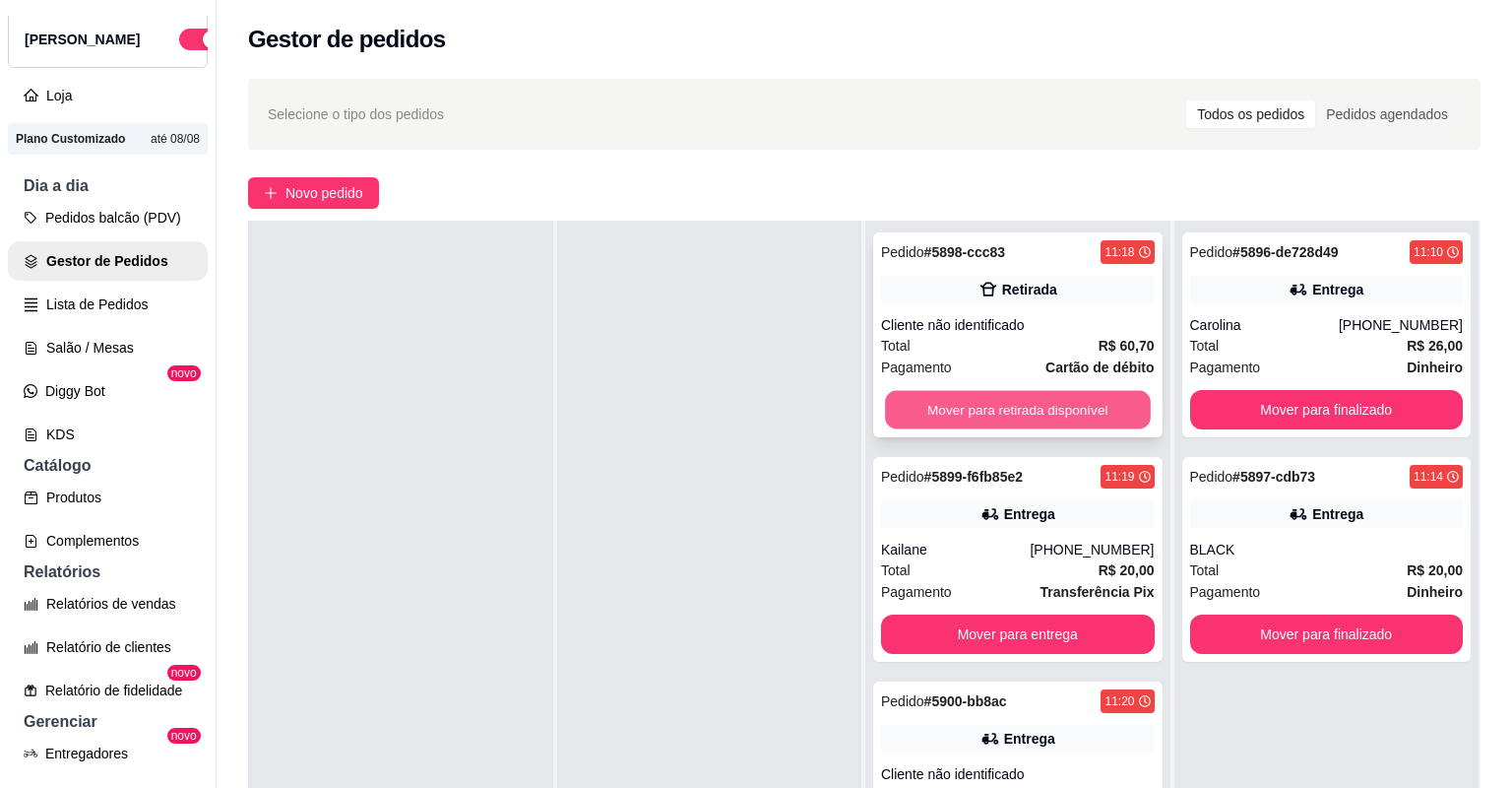 click on "Mover para retirada disponível" at bounding box center [1017, 410] 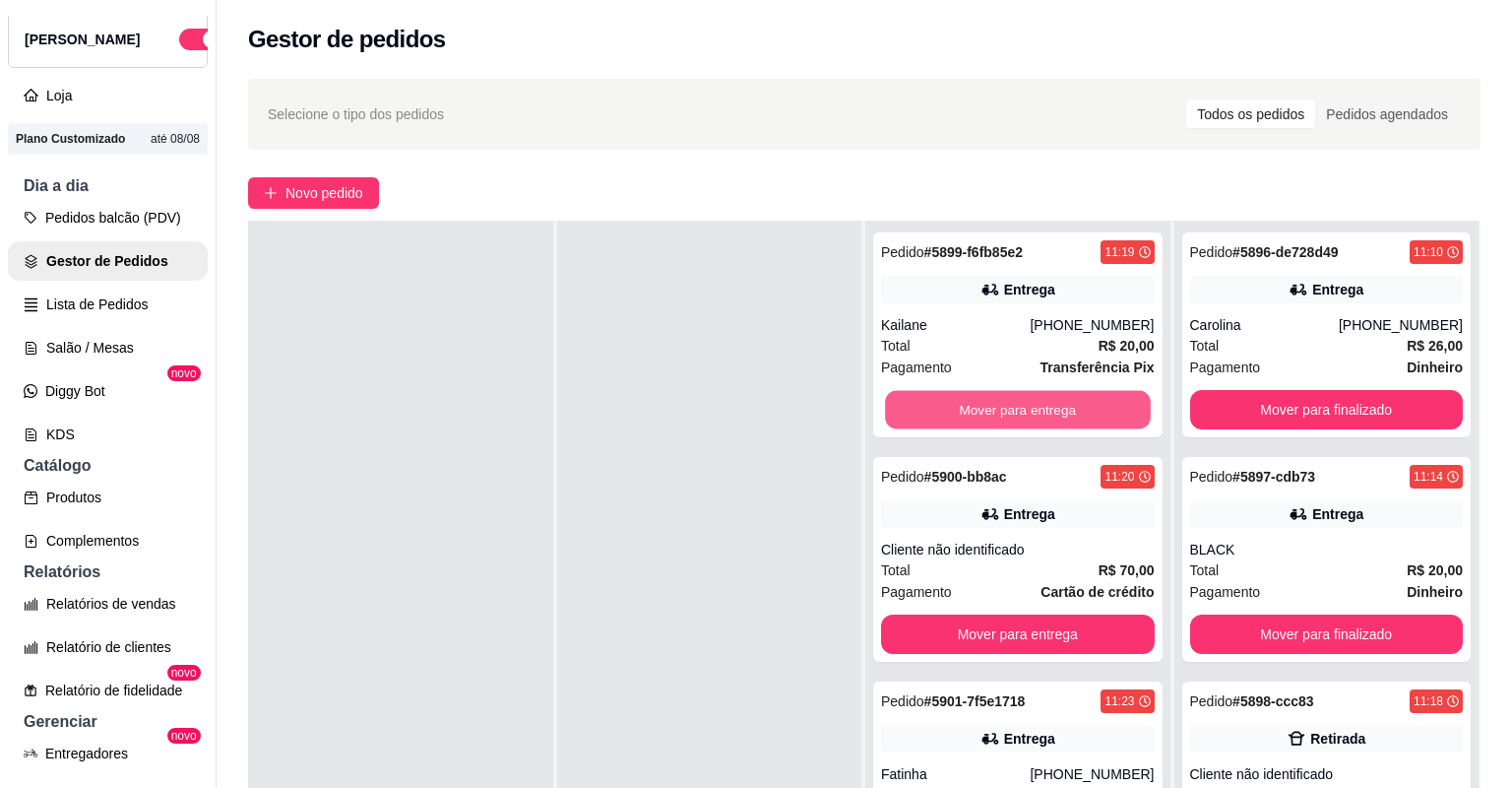 click on "Mover para entrega" at bounding box center (1017, 410) 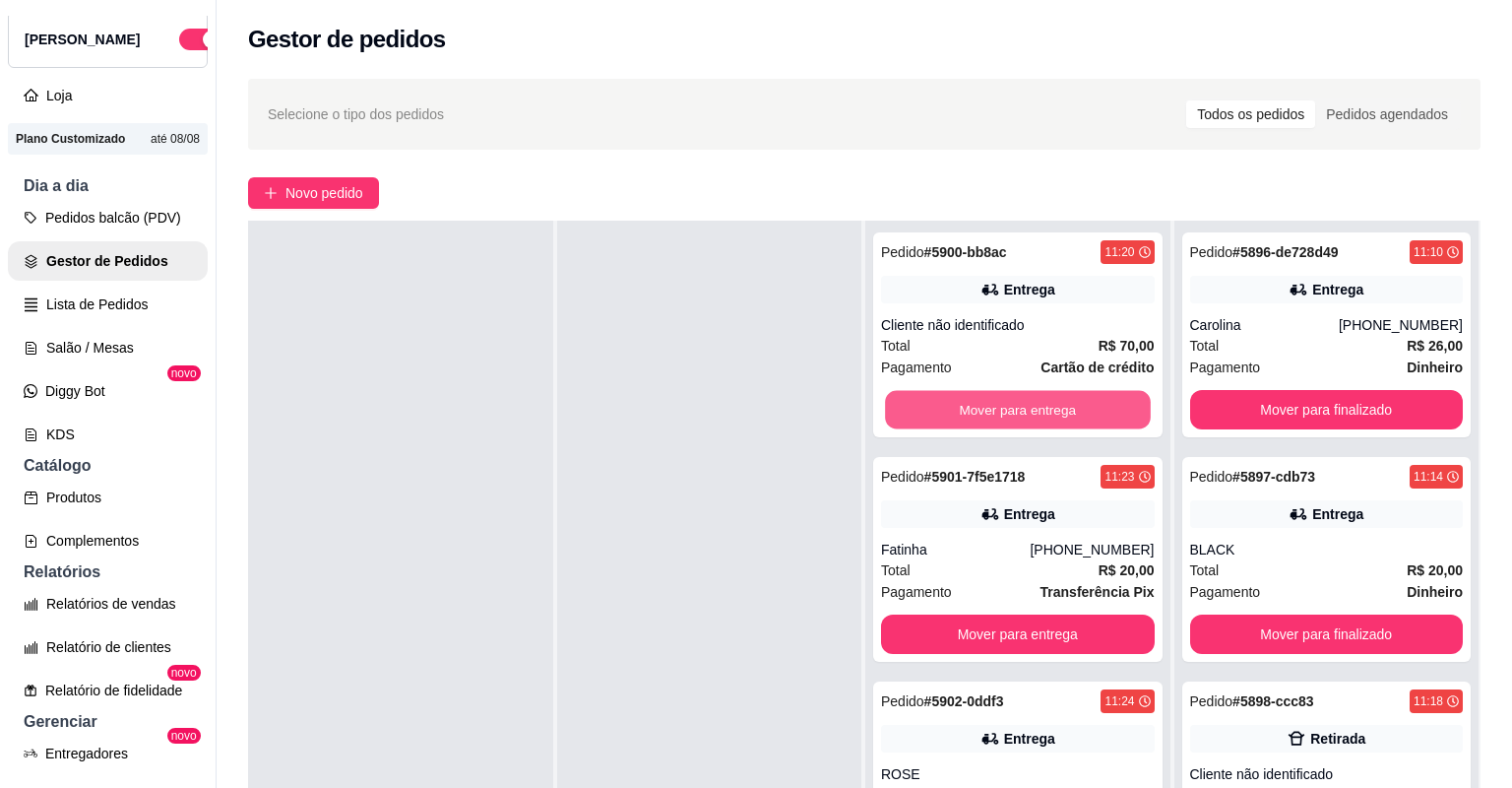 click on "Mover para entrega" at bounding box center [1017, 410] 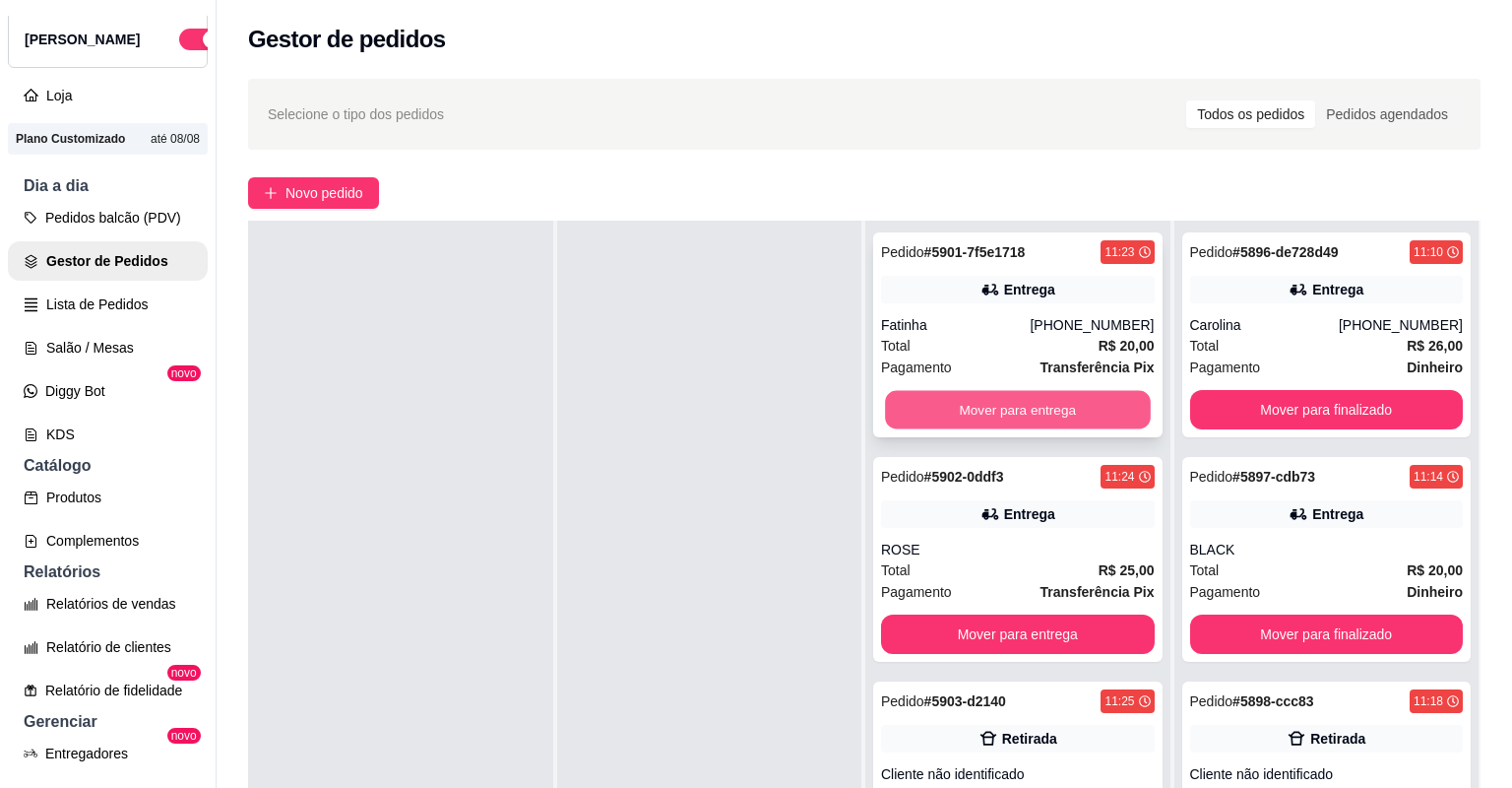 click on "Mover para entrega" at bounding box center [1017, 410] 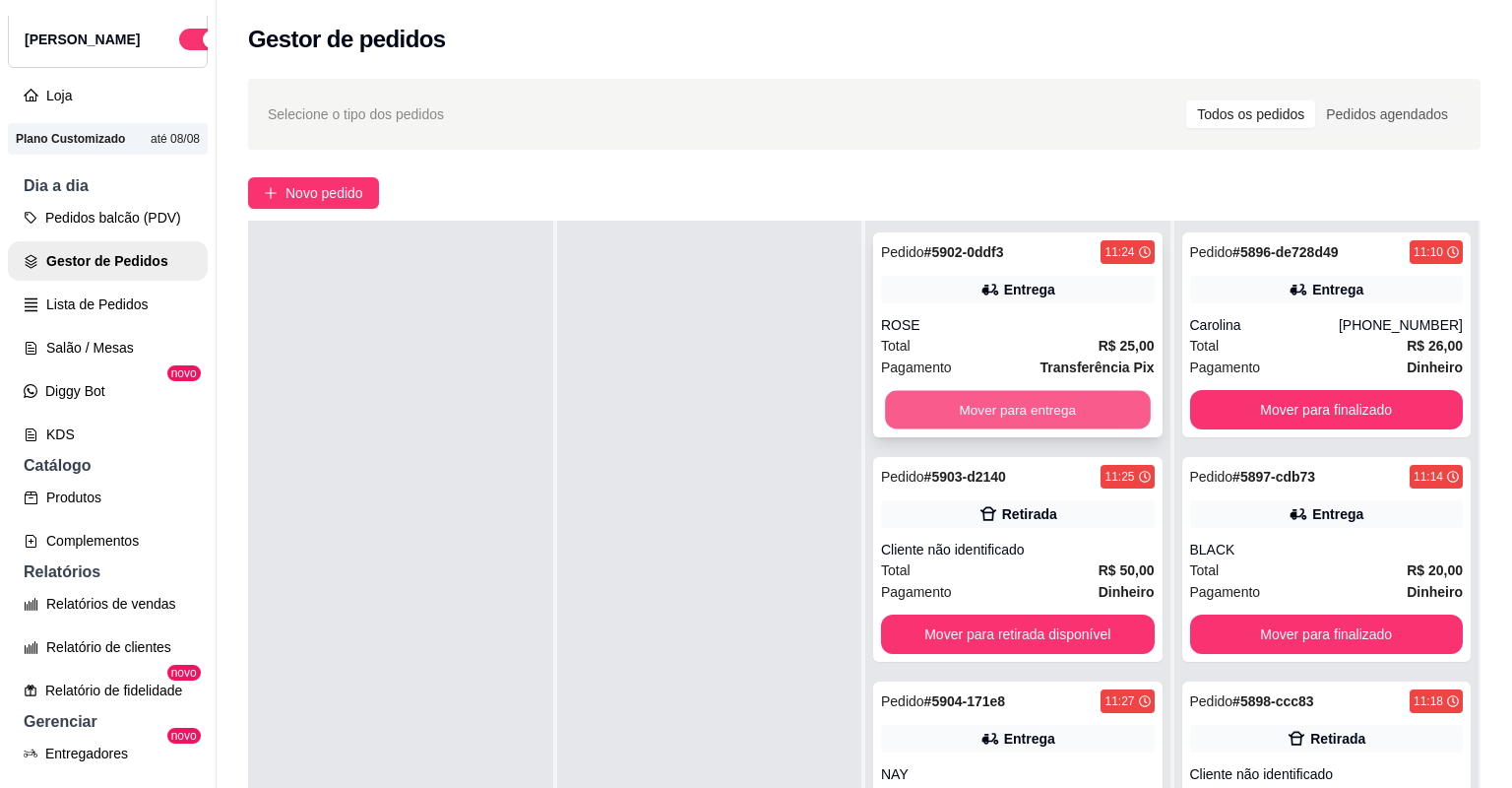 click on "Mover para entrega" at bounding box center [1017, 410] 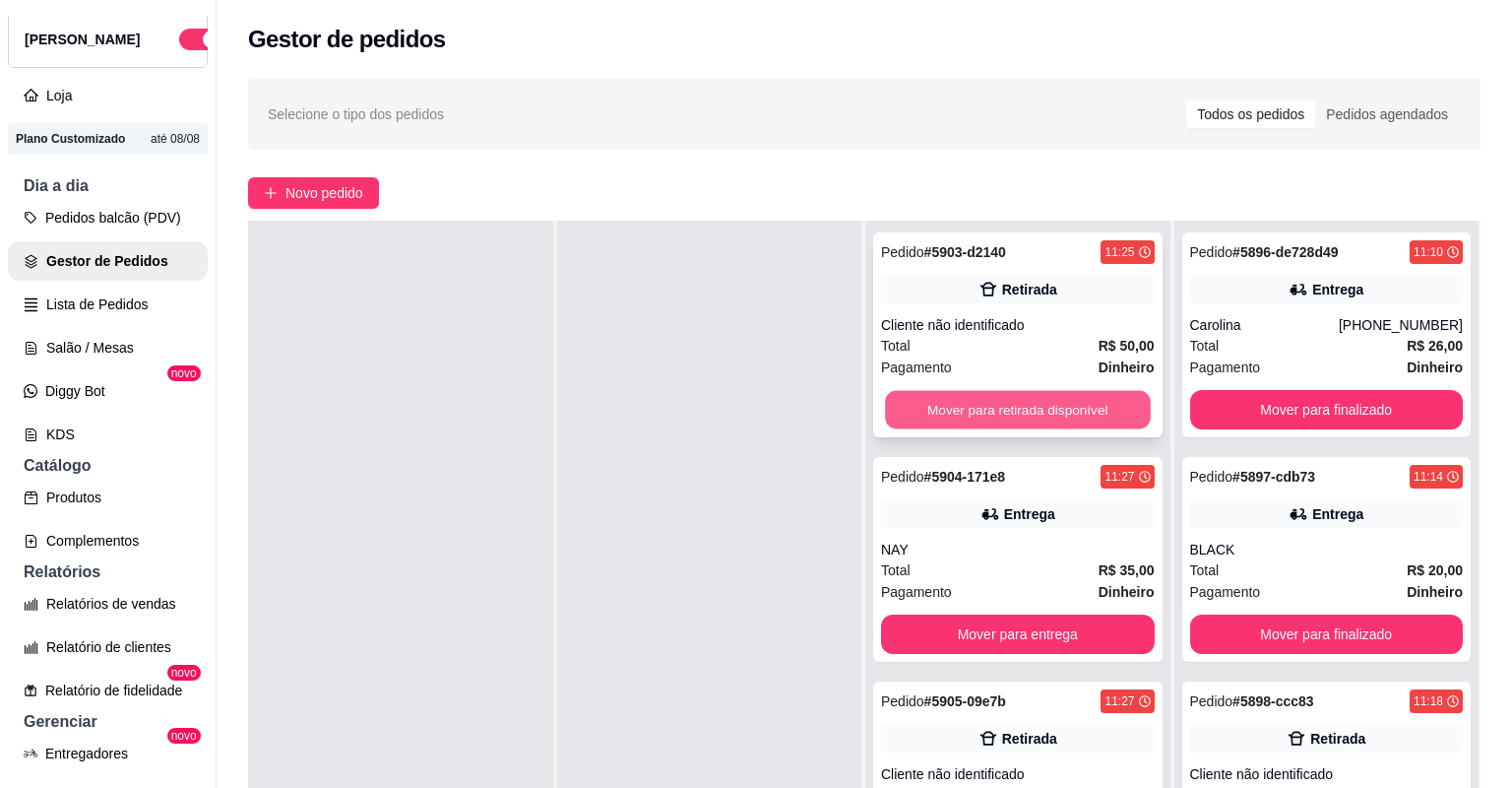 click on "Mover para retirada disponível" at bounding box center (1017, 410) 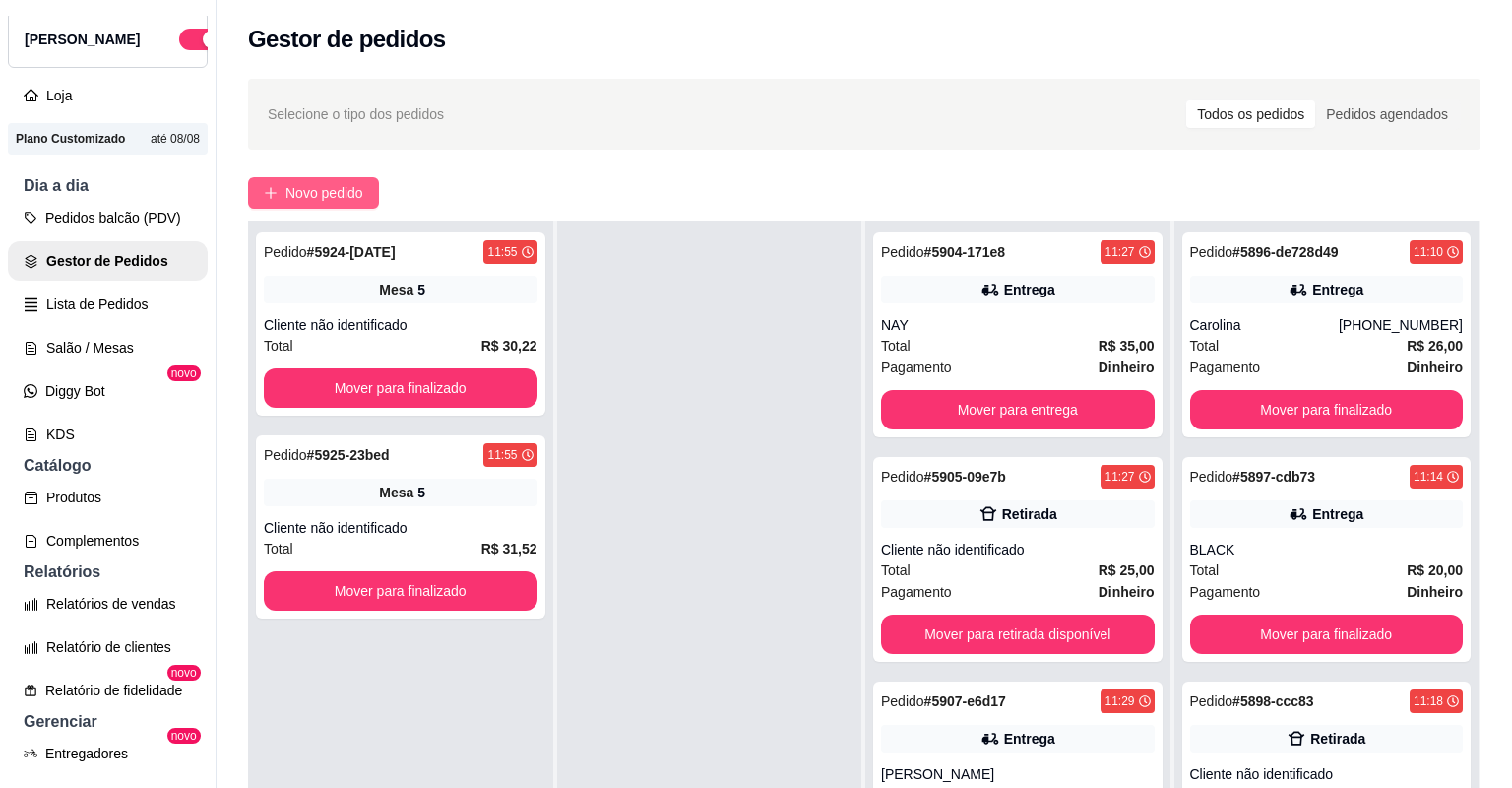click on "Novo pedido" at bounding box center [324, 193] 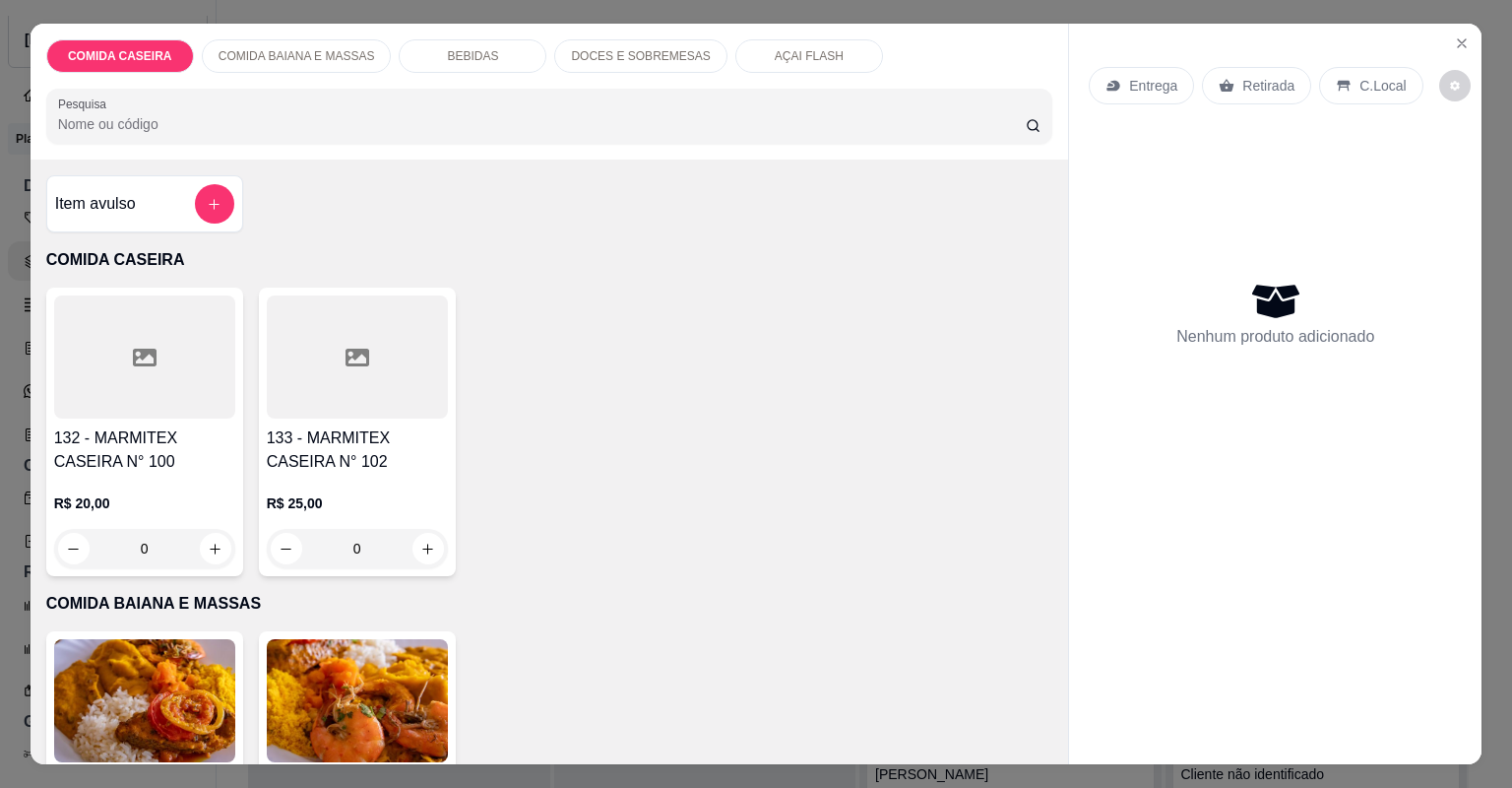 click at bounding box center [357, 357] 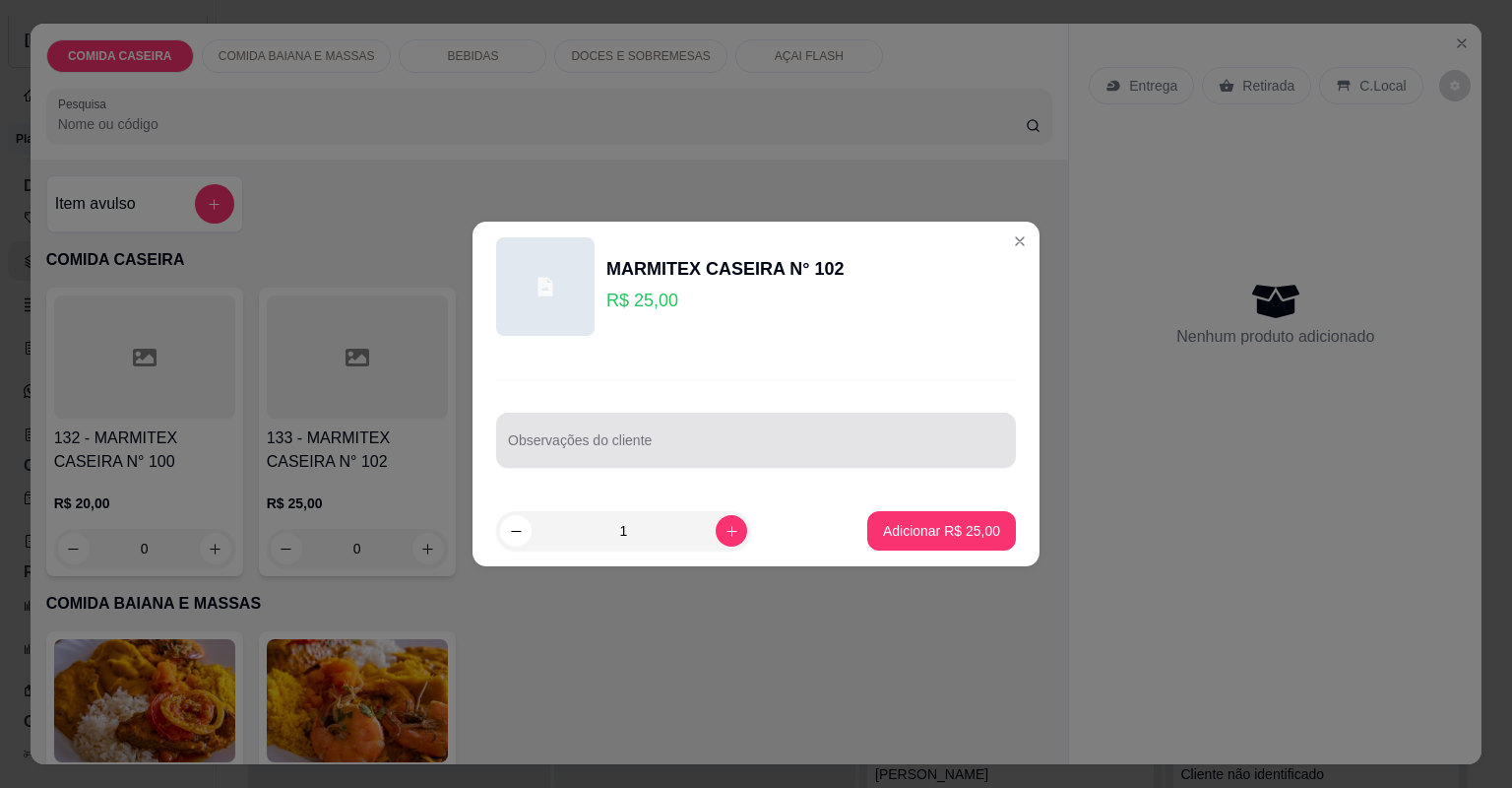 click at bounding box center (756, 440) 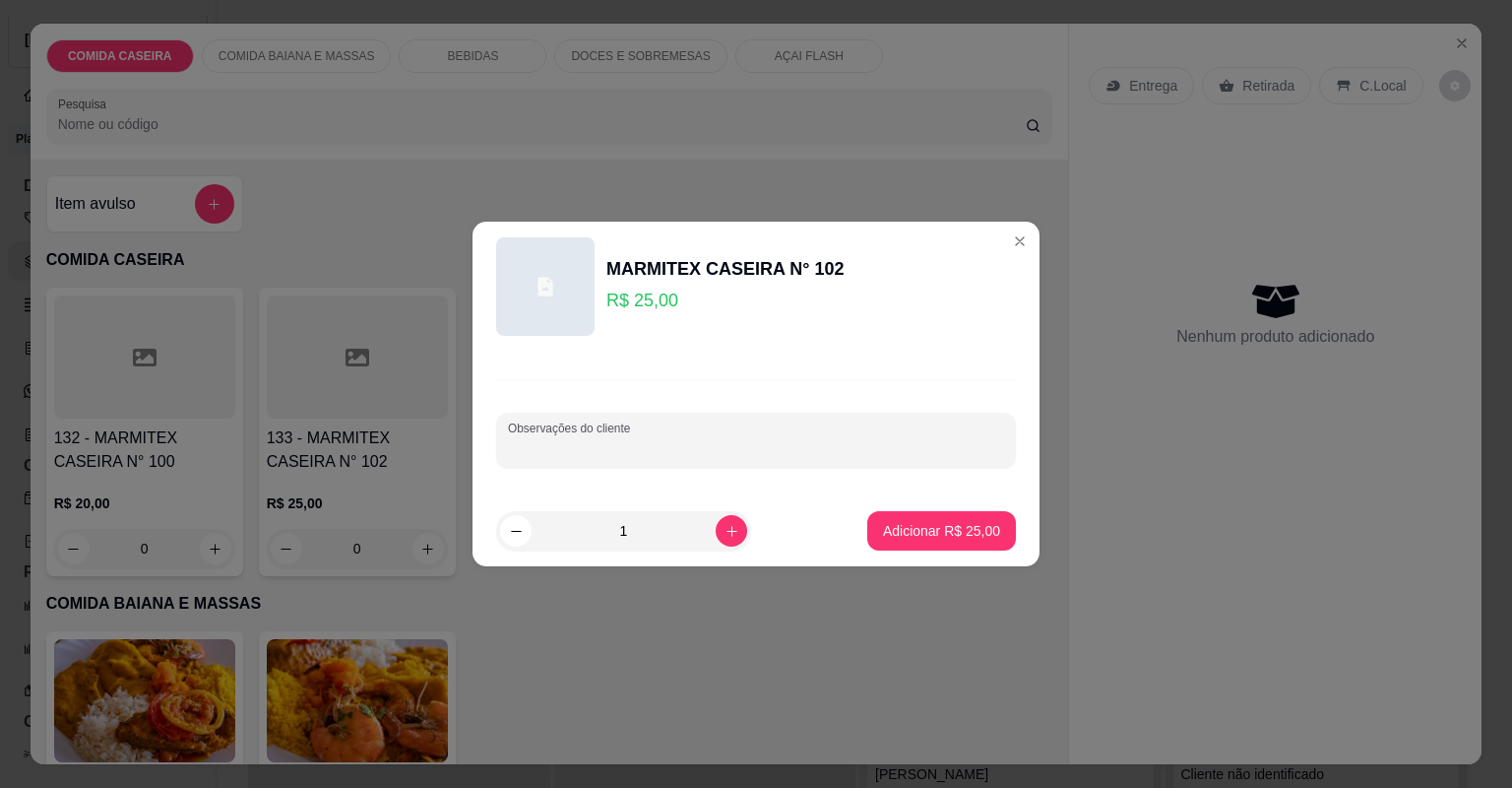 paste on "Feijão fradinho arroz batata frita farofa de banana" 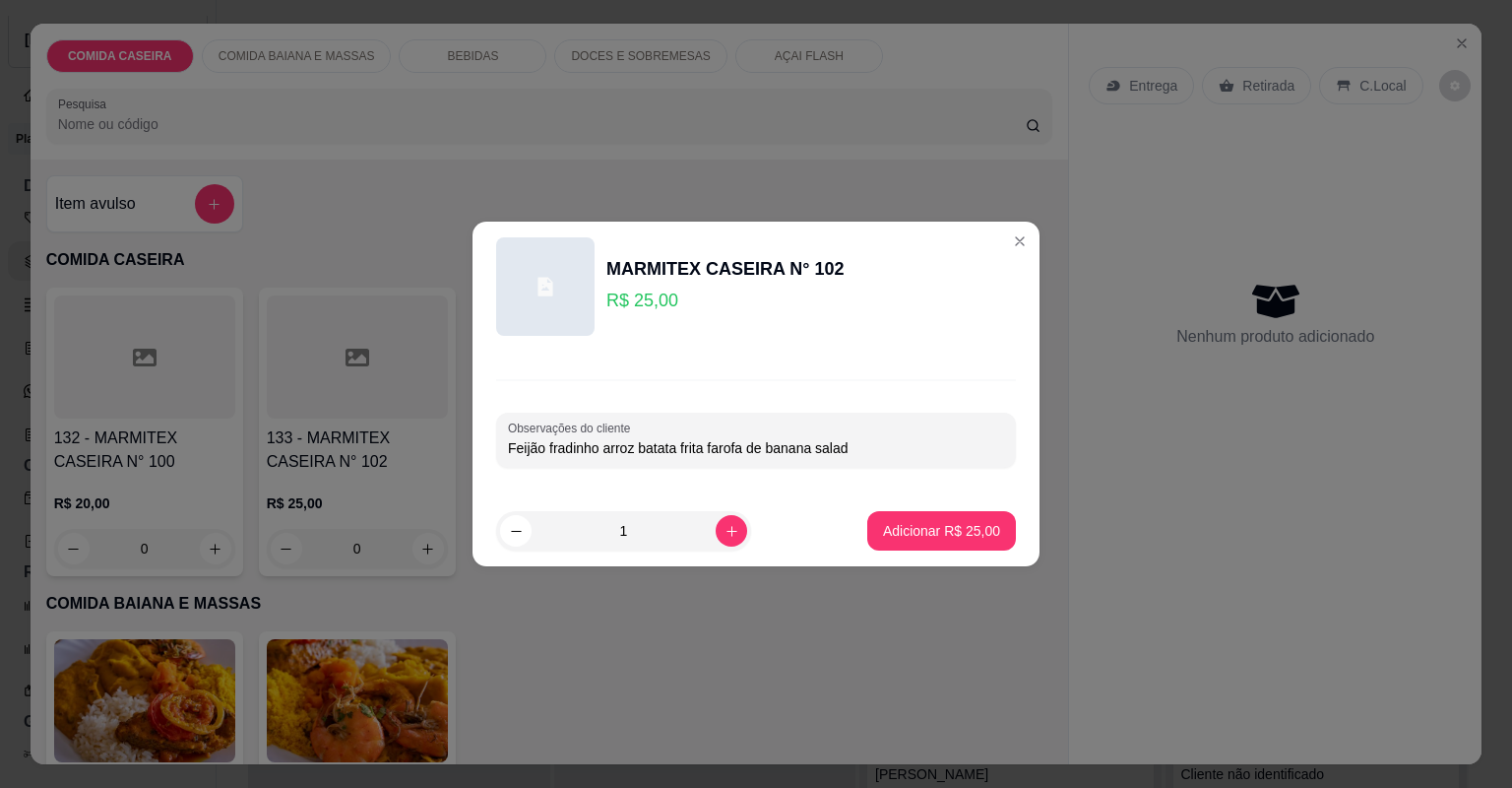 type on "Feijão fradinho arroz batata frita farofa de banana salada" 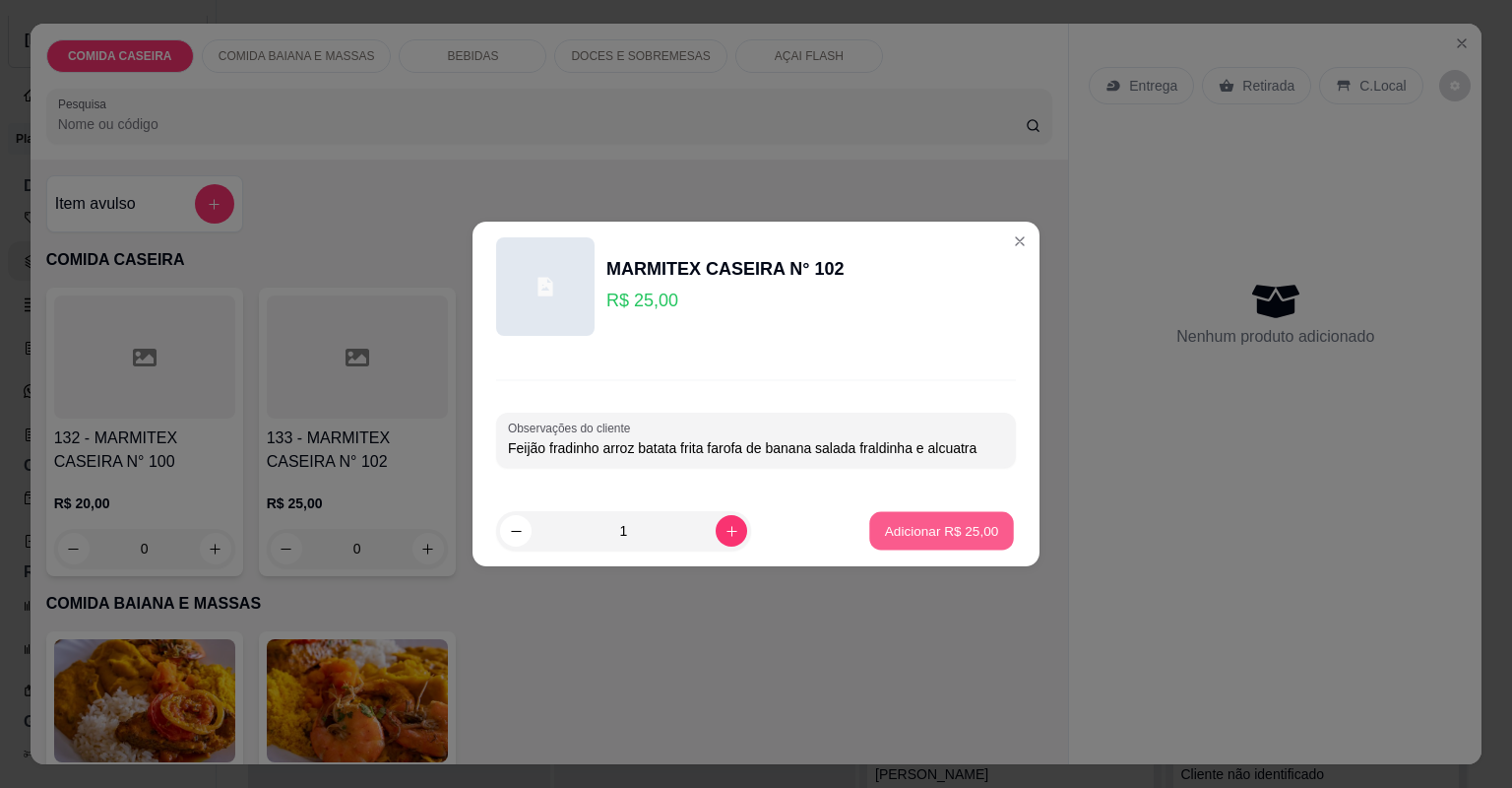 click on "Adicionar   R$ 25,00" at bounding box center (941, 531) 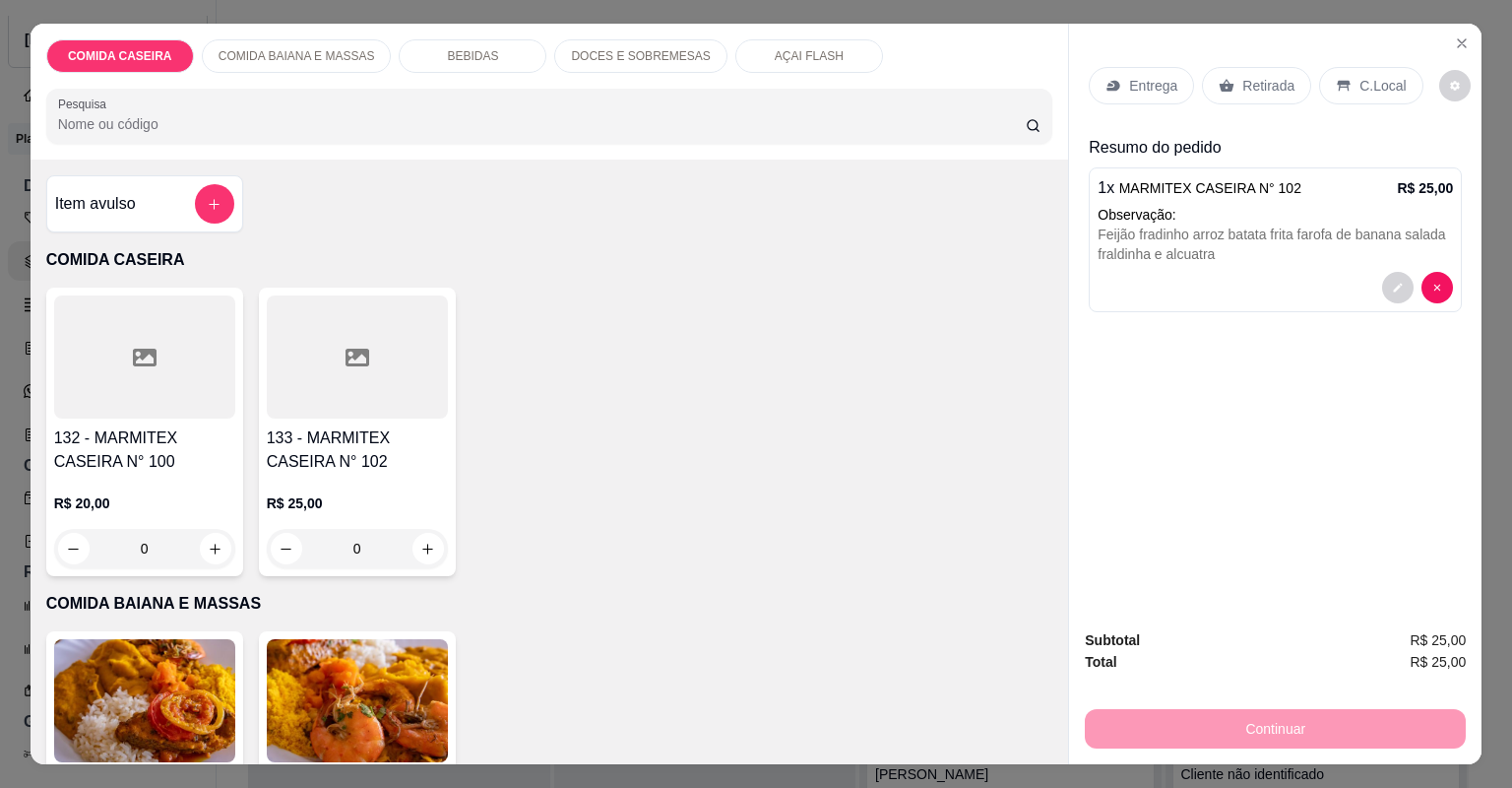click on "Entrega" at bounding box center [1141, 86] 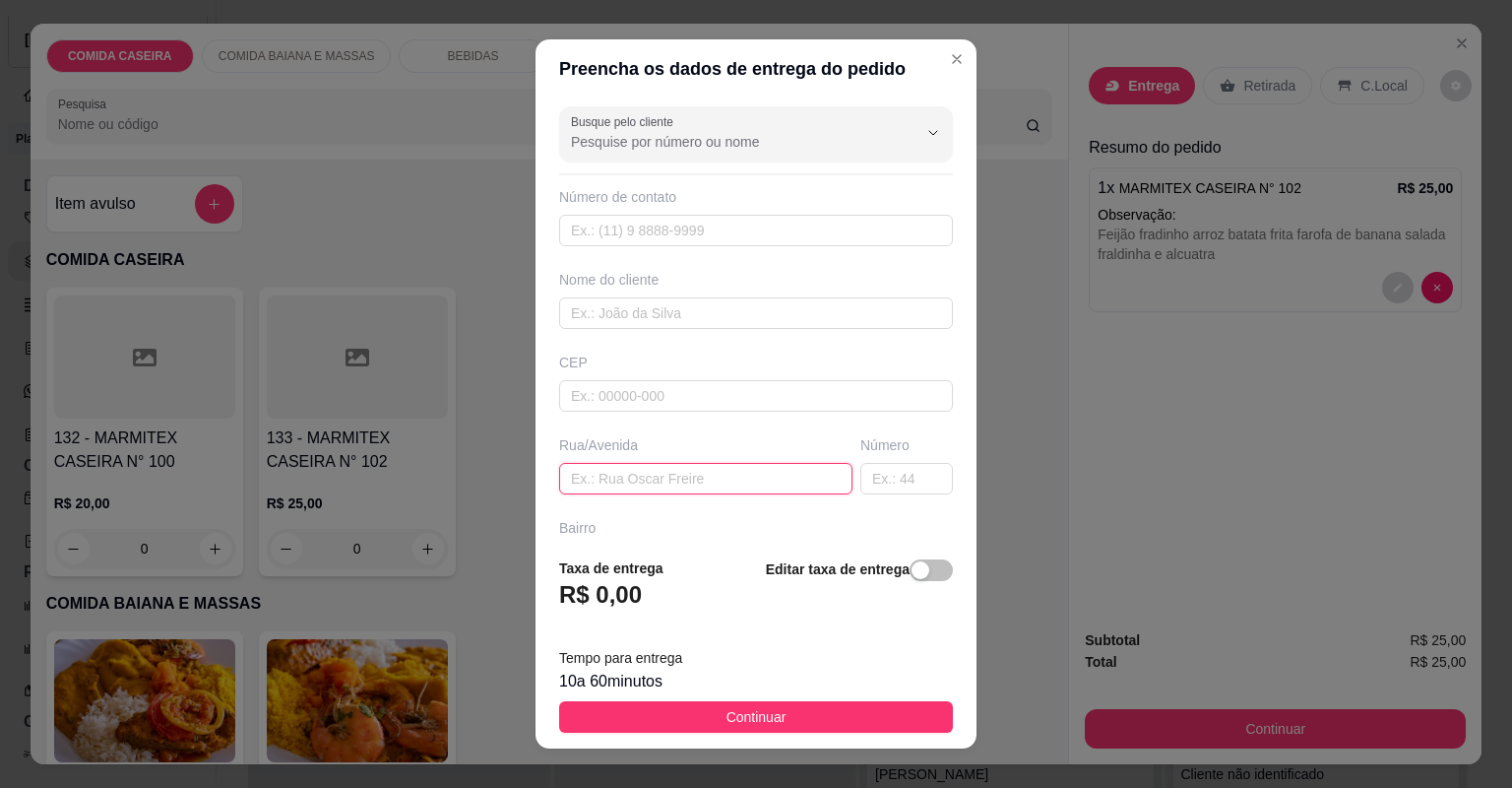 click at bounding box center (706, 479) 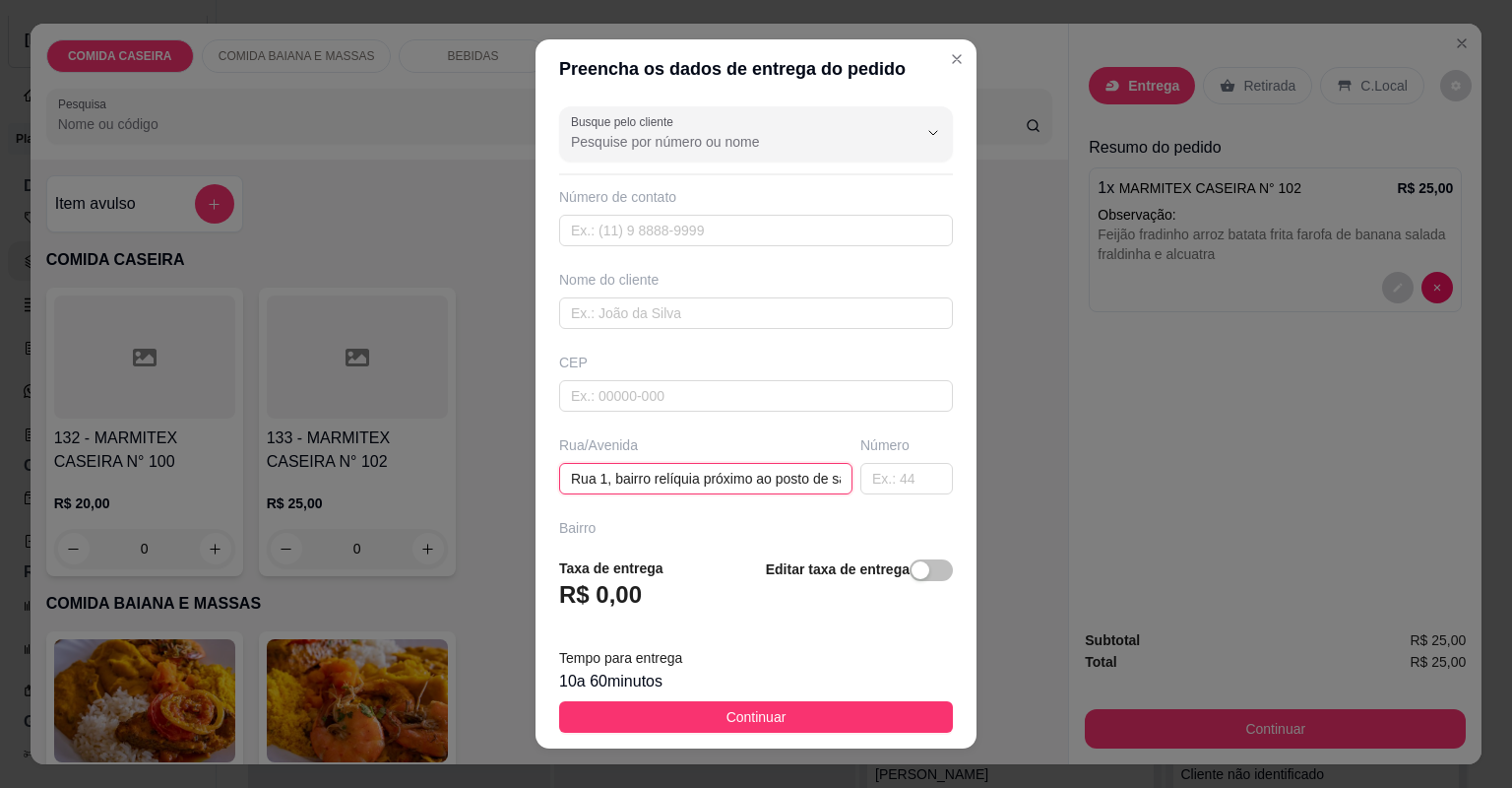 type on "Rua 1, bairro relíquia próximo ao posto de saúde número 106" 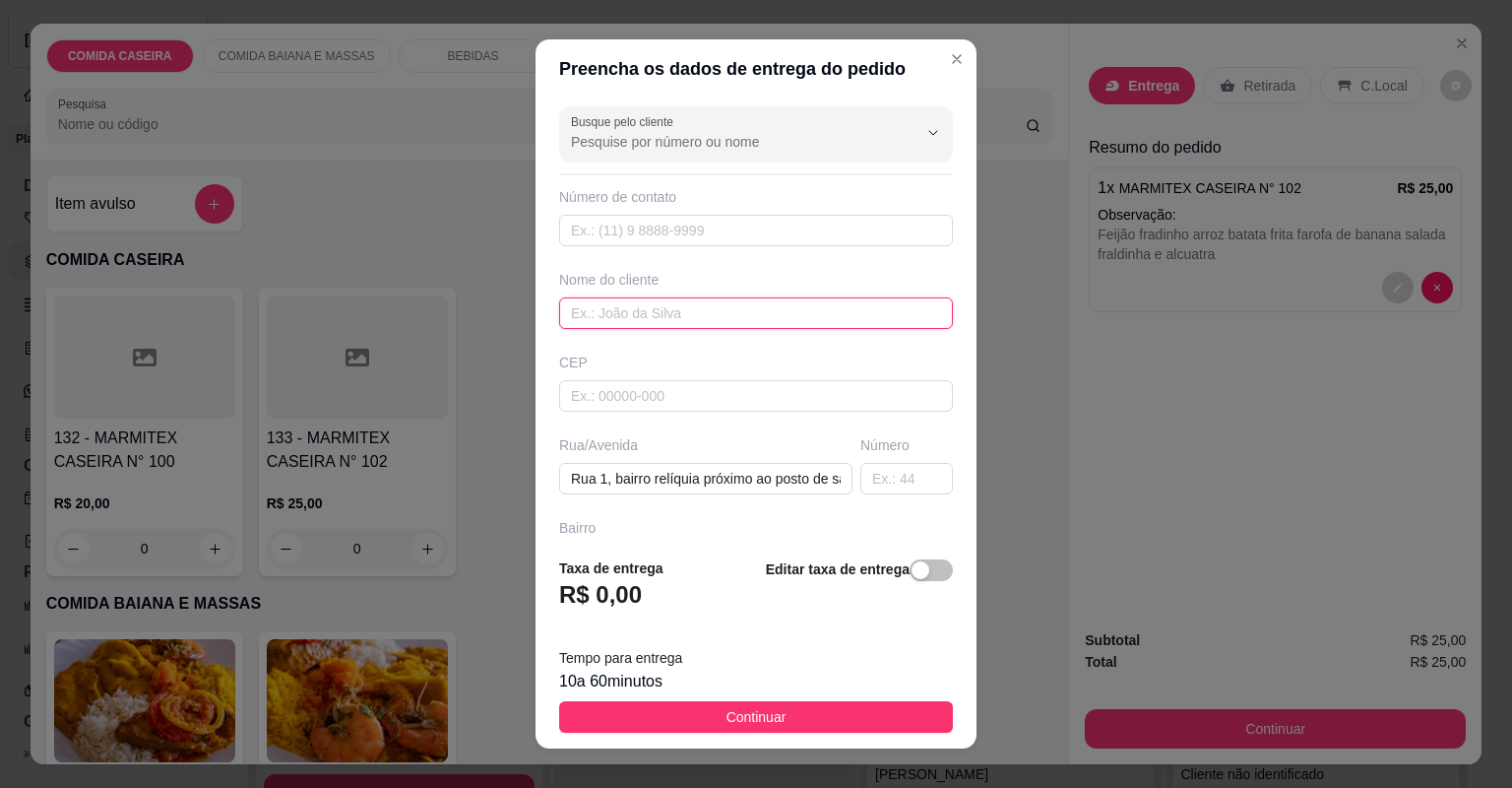click at bounding box center (756, 313) 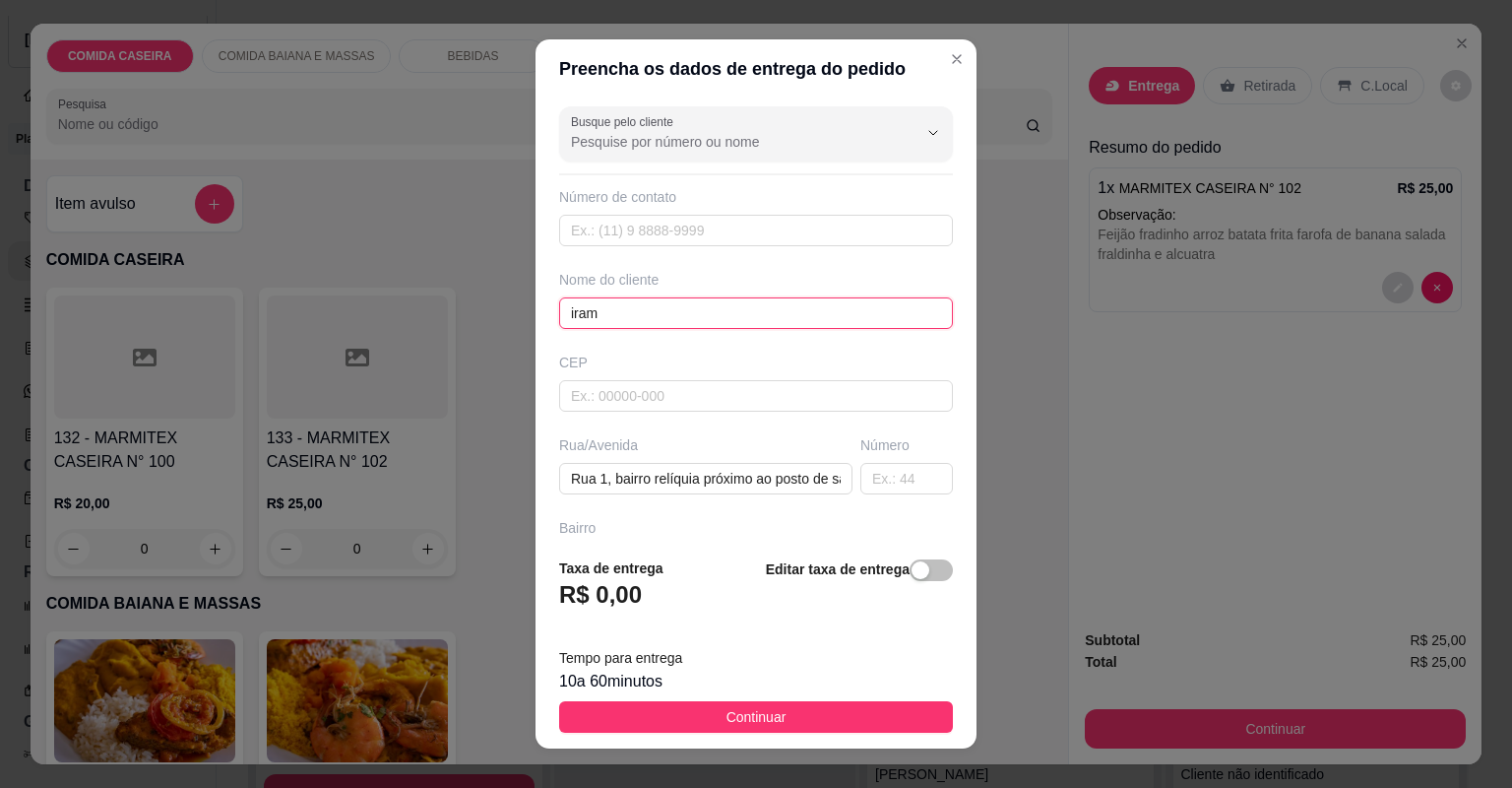 type on "irama" 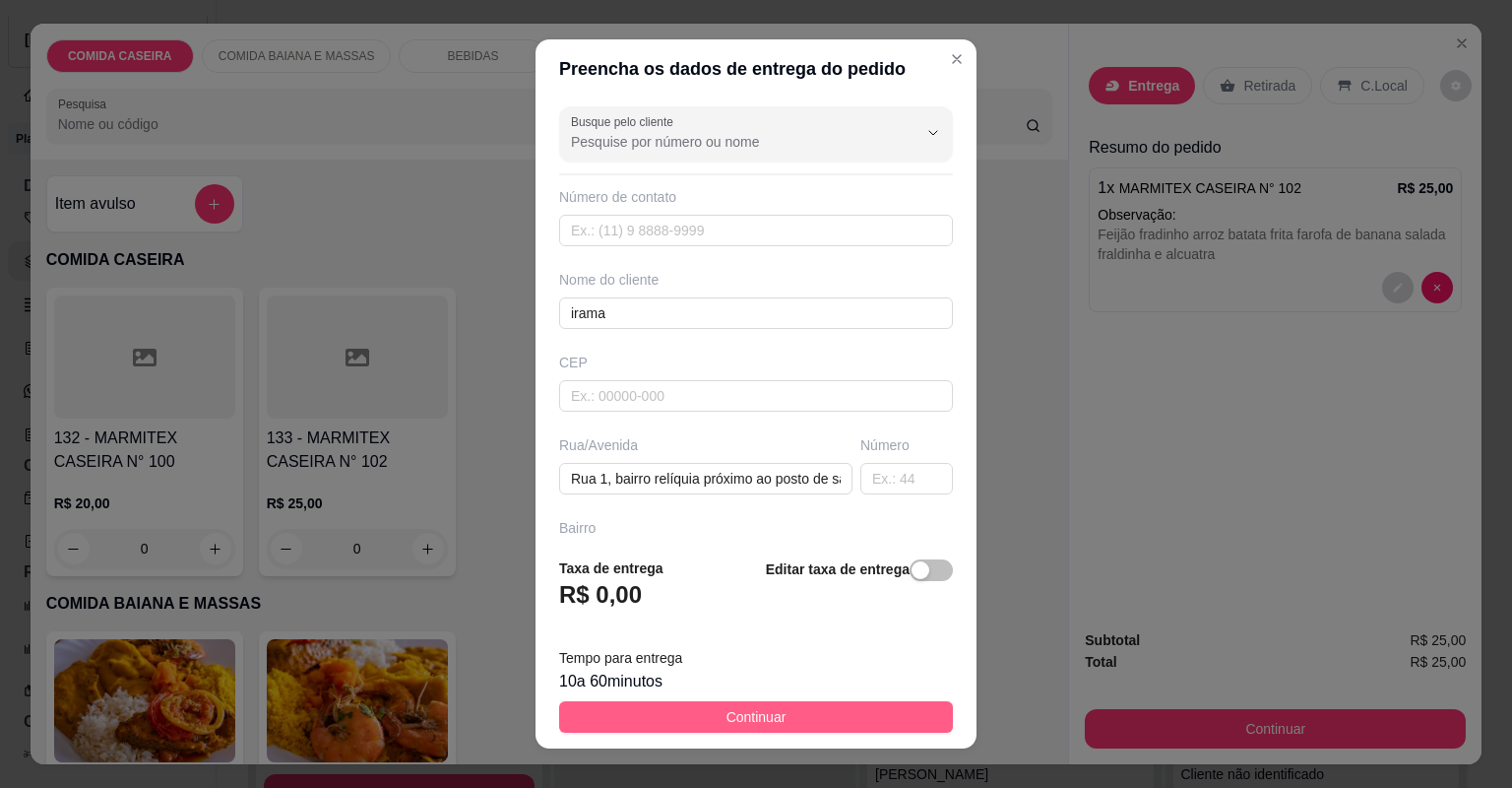 click on "Continuar" at bounding box center (756, 717) 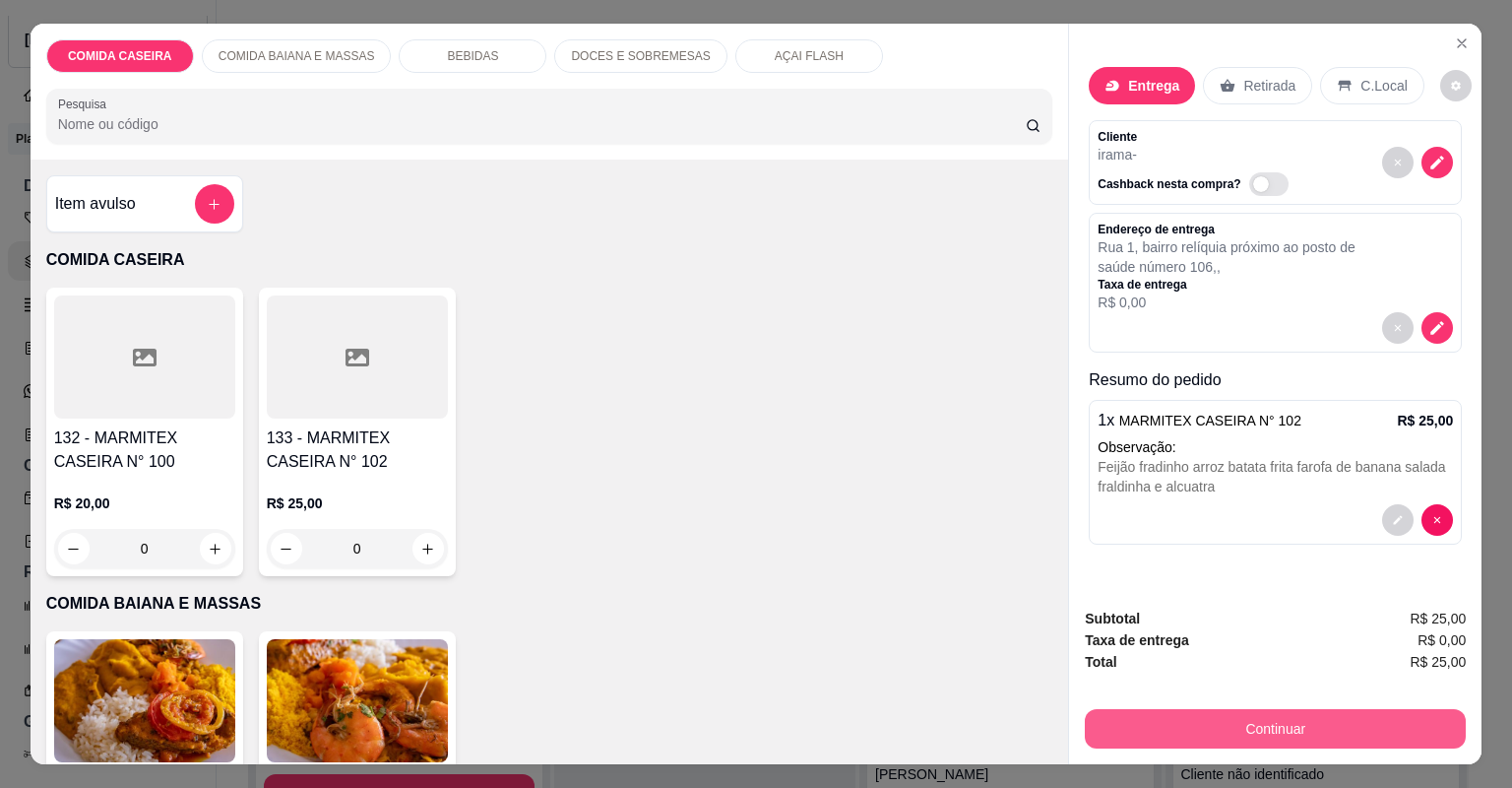 click on "Continuar" at bounding box center (1275, 729) 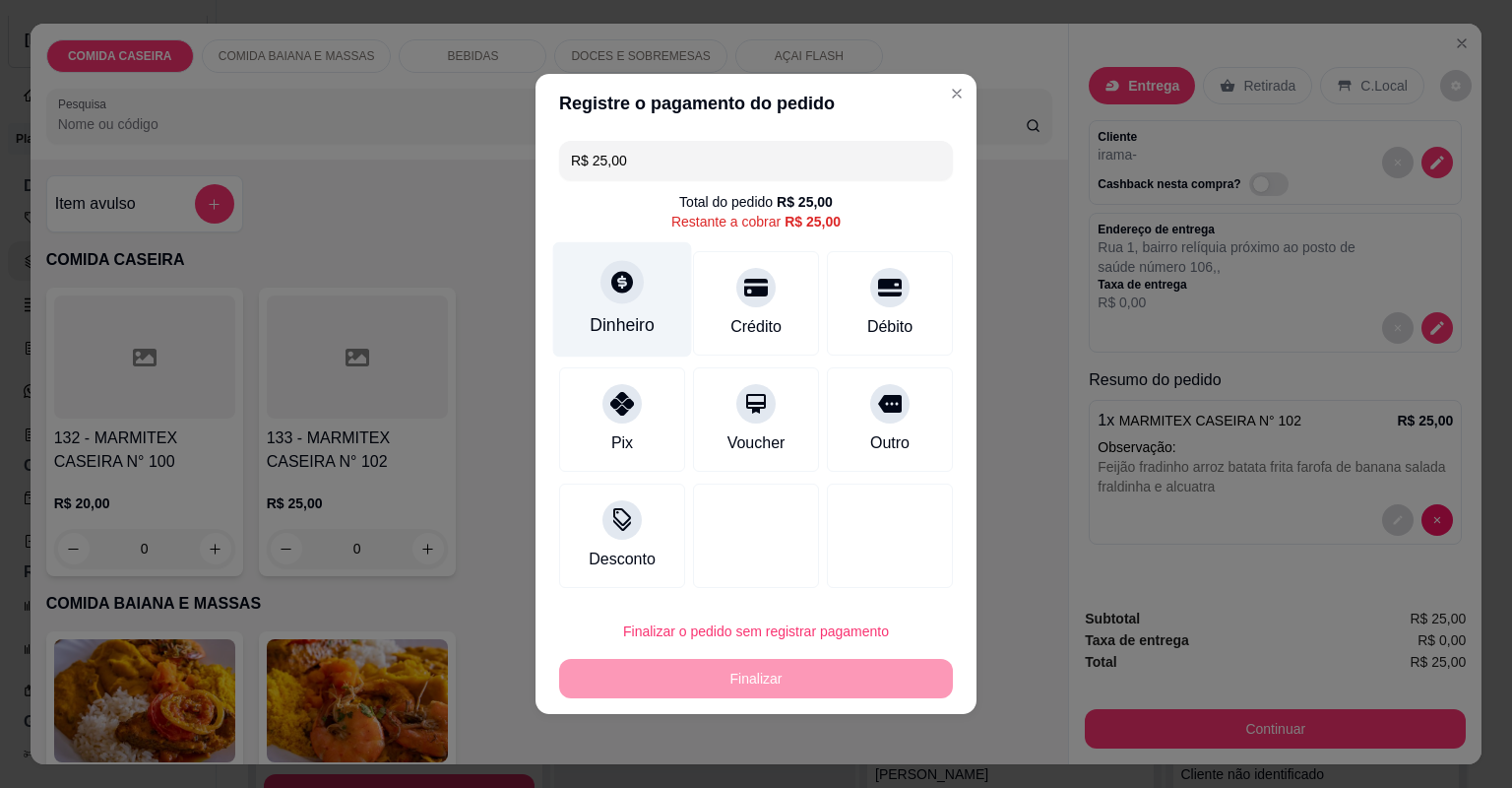 click on "Dinheiro" at bounding box center (622, 299) 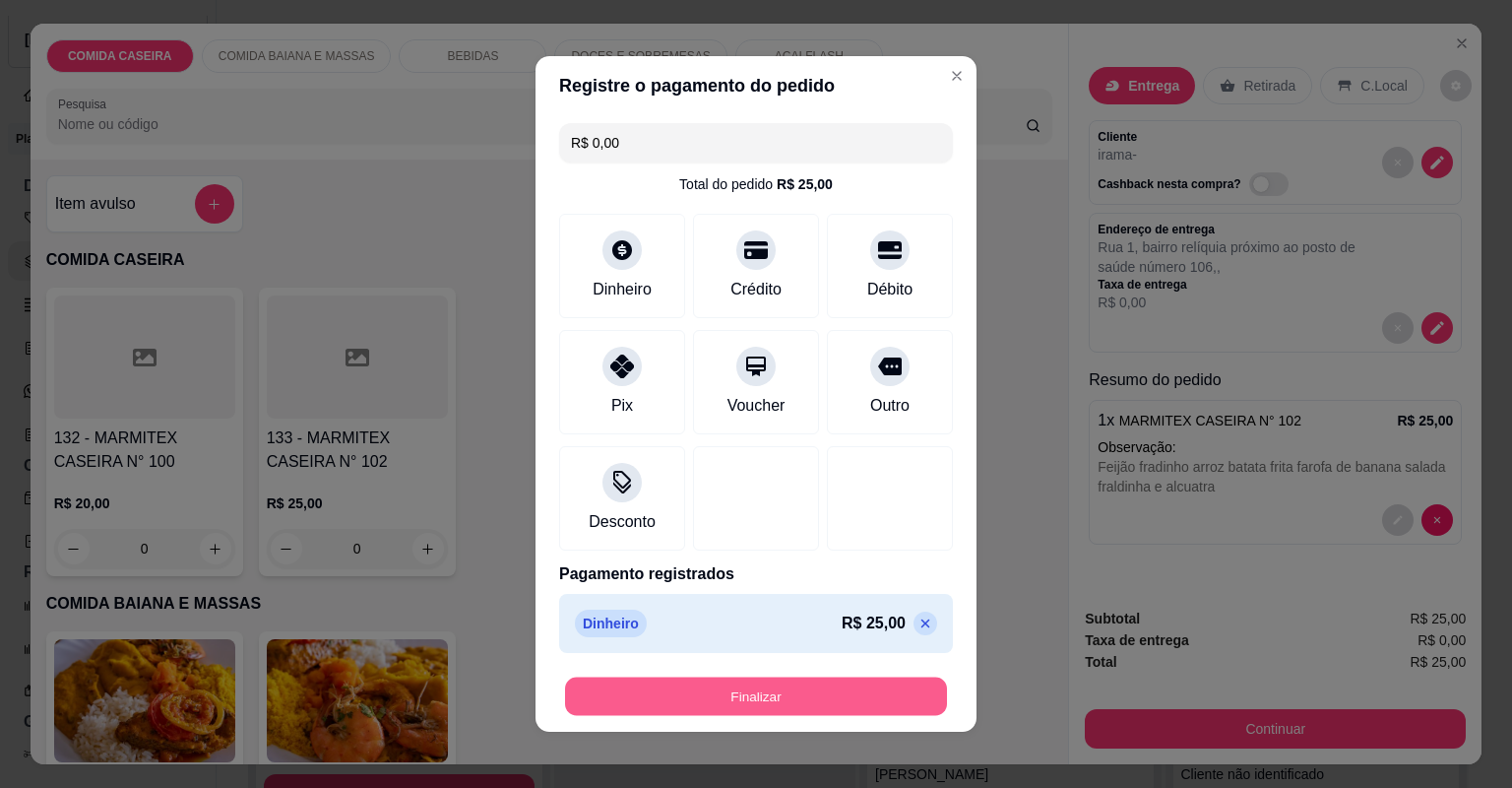 click on "Finalizar" at bounding box center [756, 696] 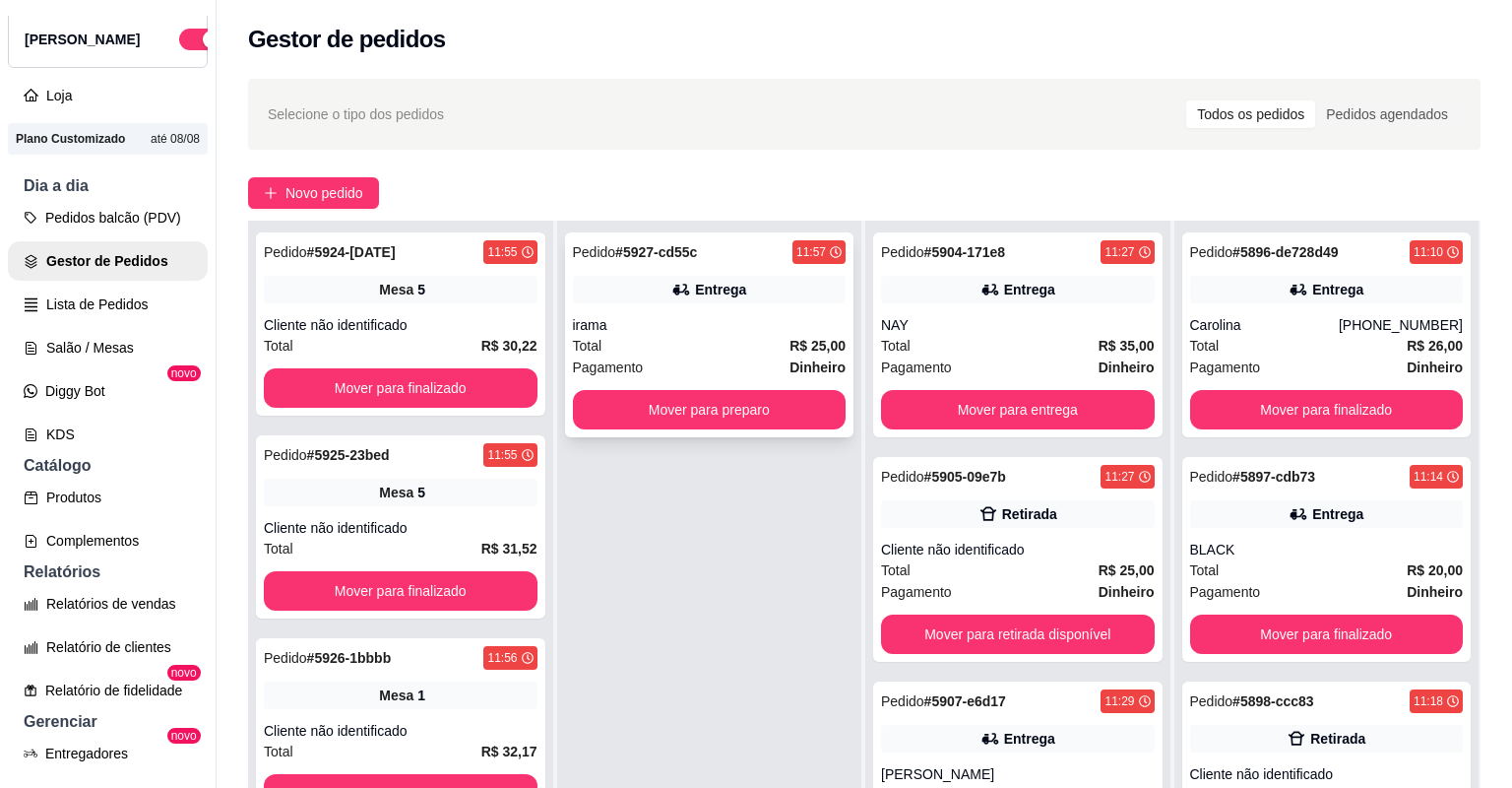 click on "Total R$ 25,00" at bounding box center [710, 346] 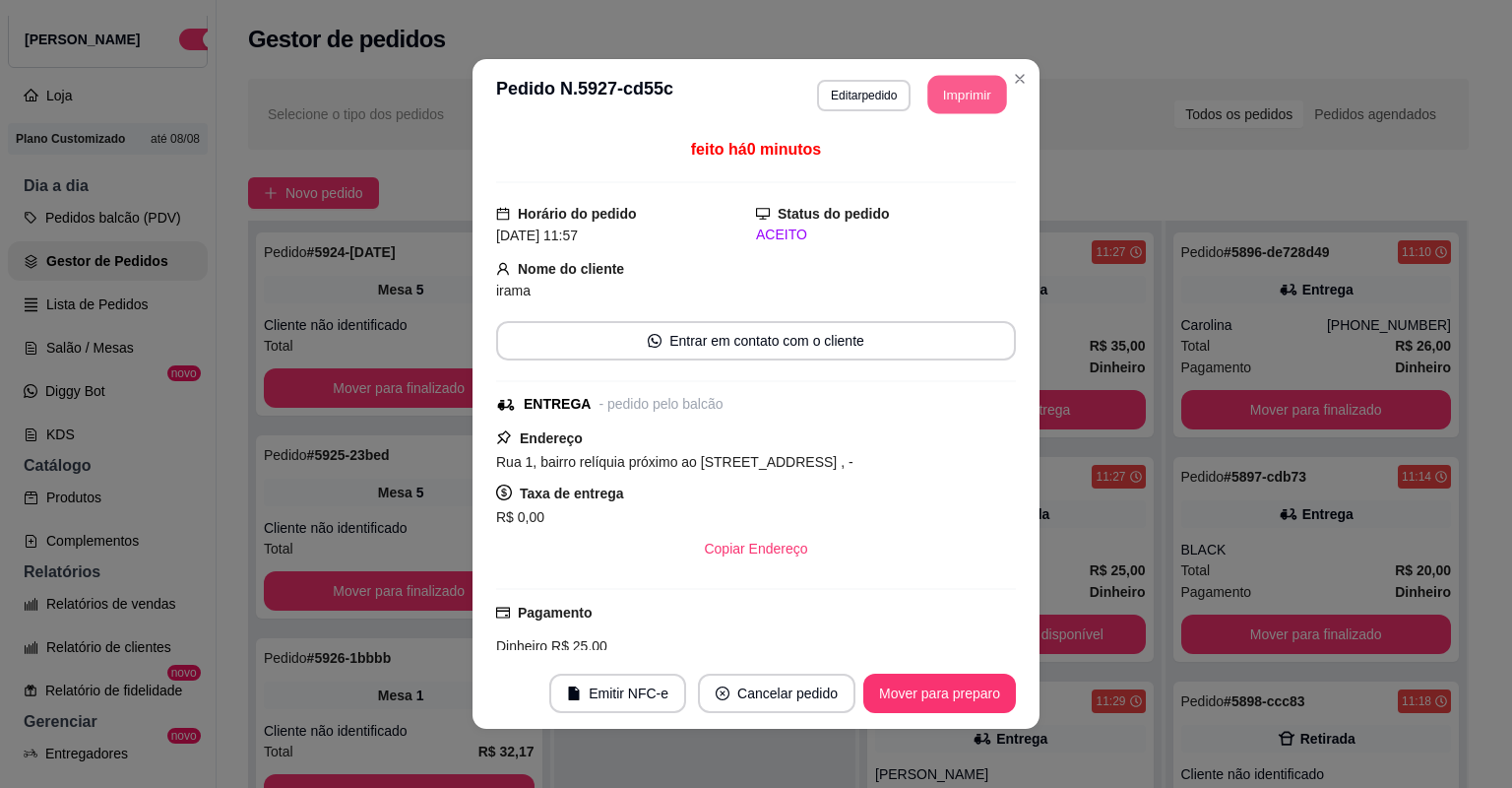click on "Imprimir" at bounding box center (968, 95) 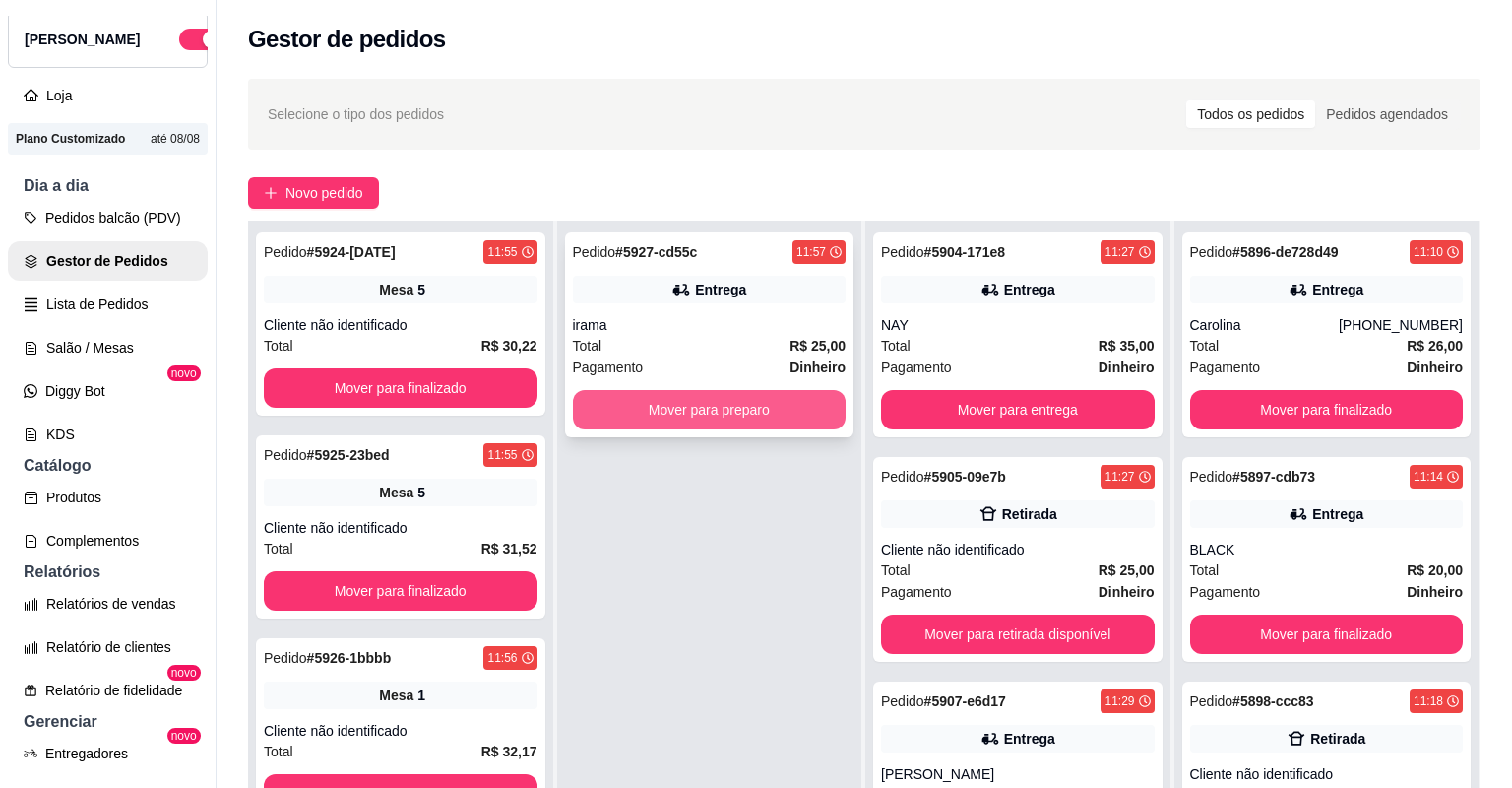 click on "Mover para preparo" at bounding box center (710, 410) 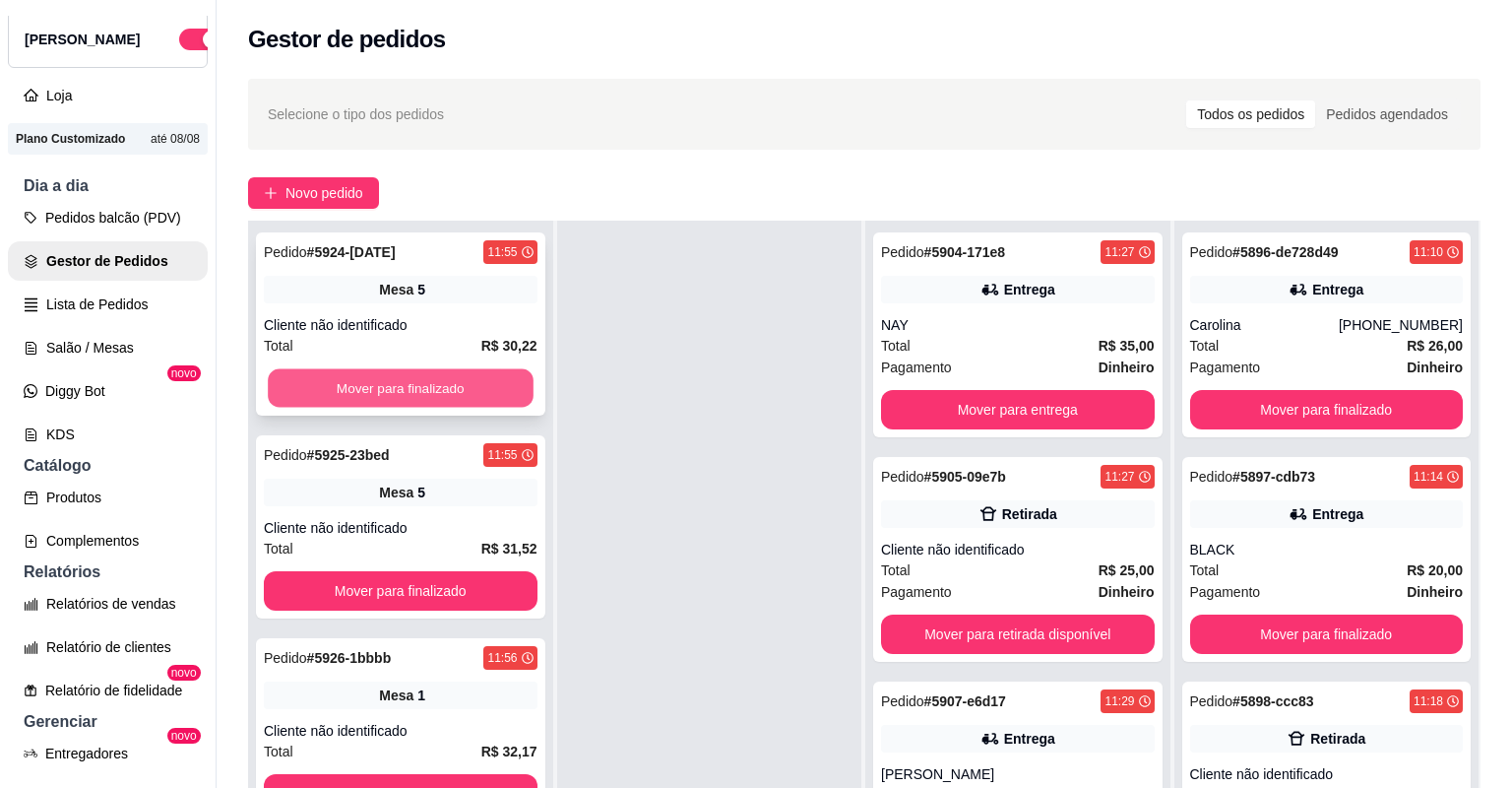 click on "Mover para finalizado" at bounding box center (400, 388) 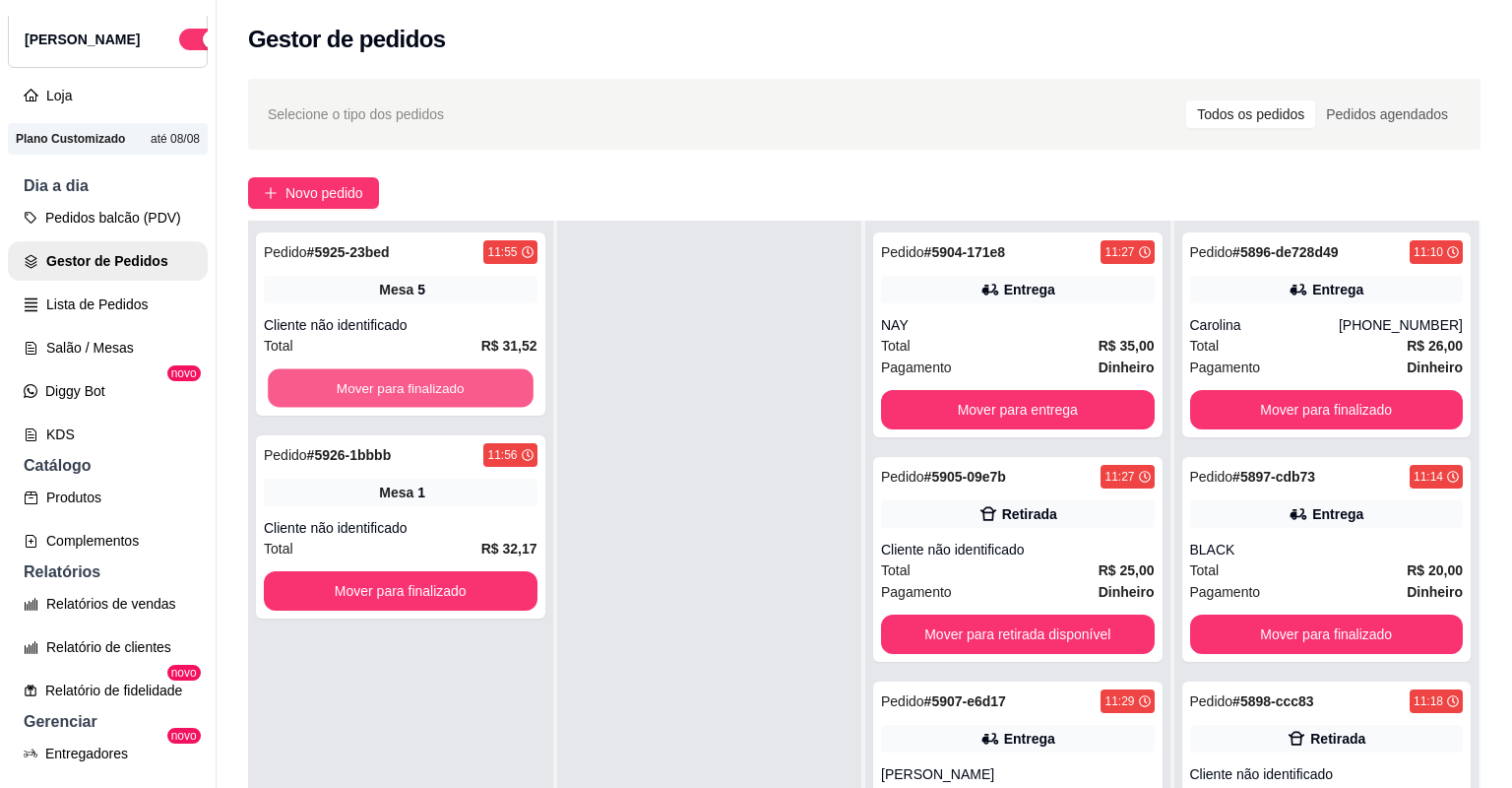 click on "Mover para finalizado" at bounding box center [400, 388] 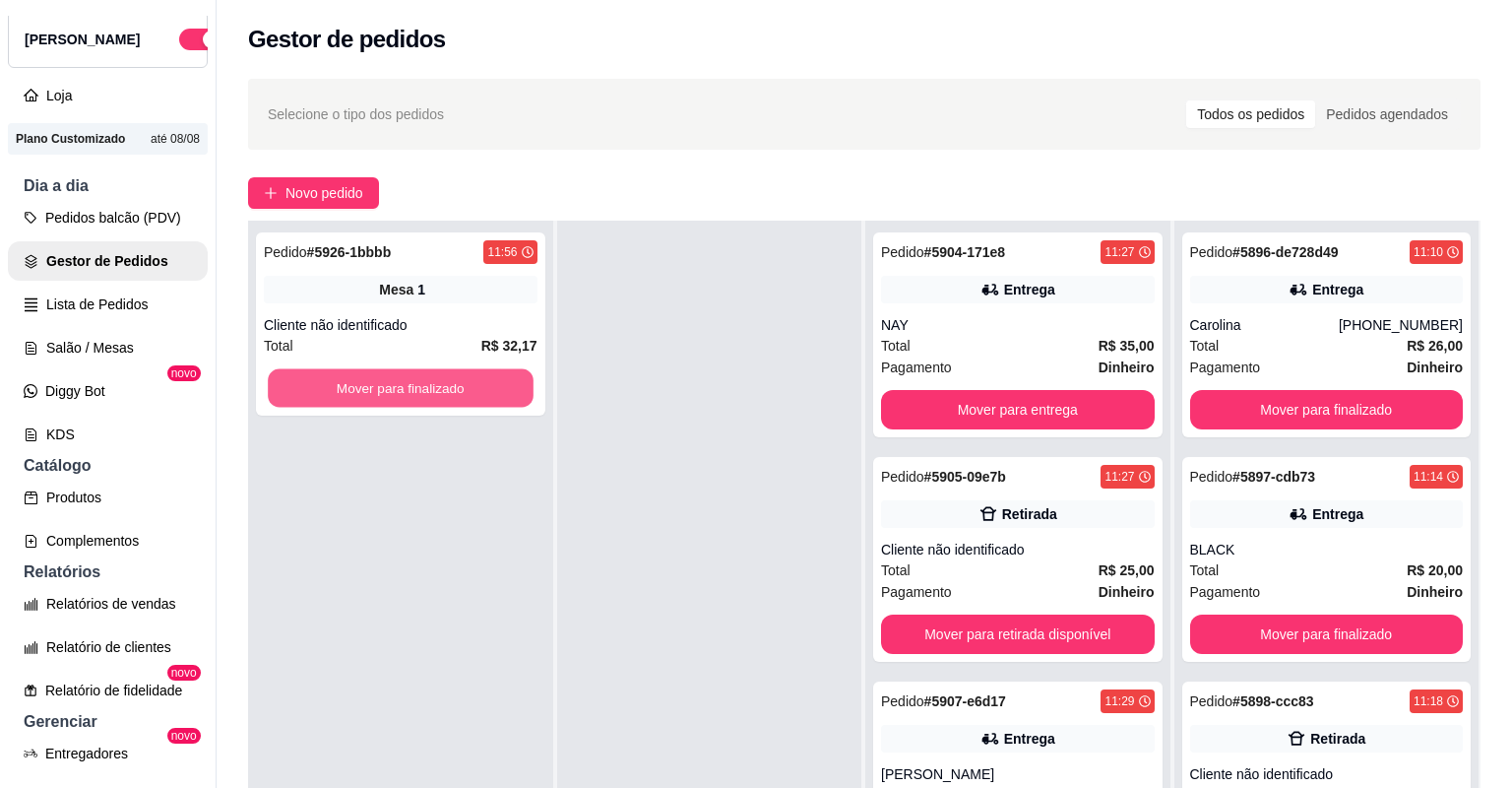click on "Mover para finalizado" at bounding box center [400, 388] 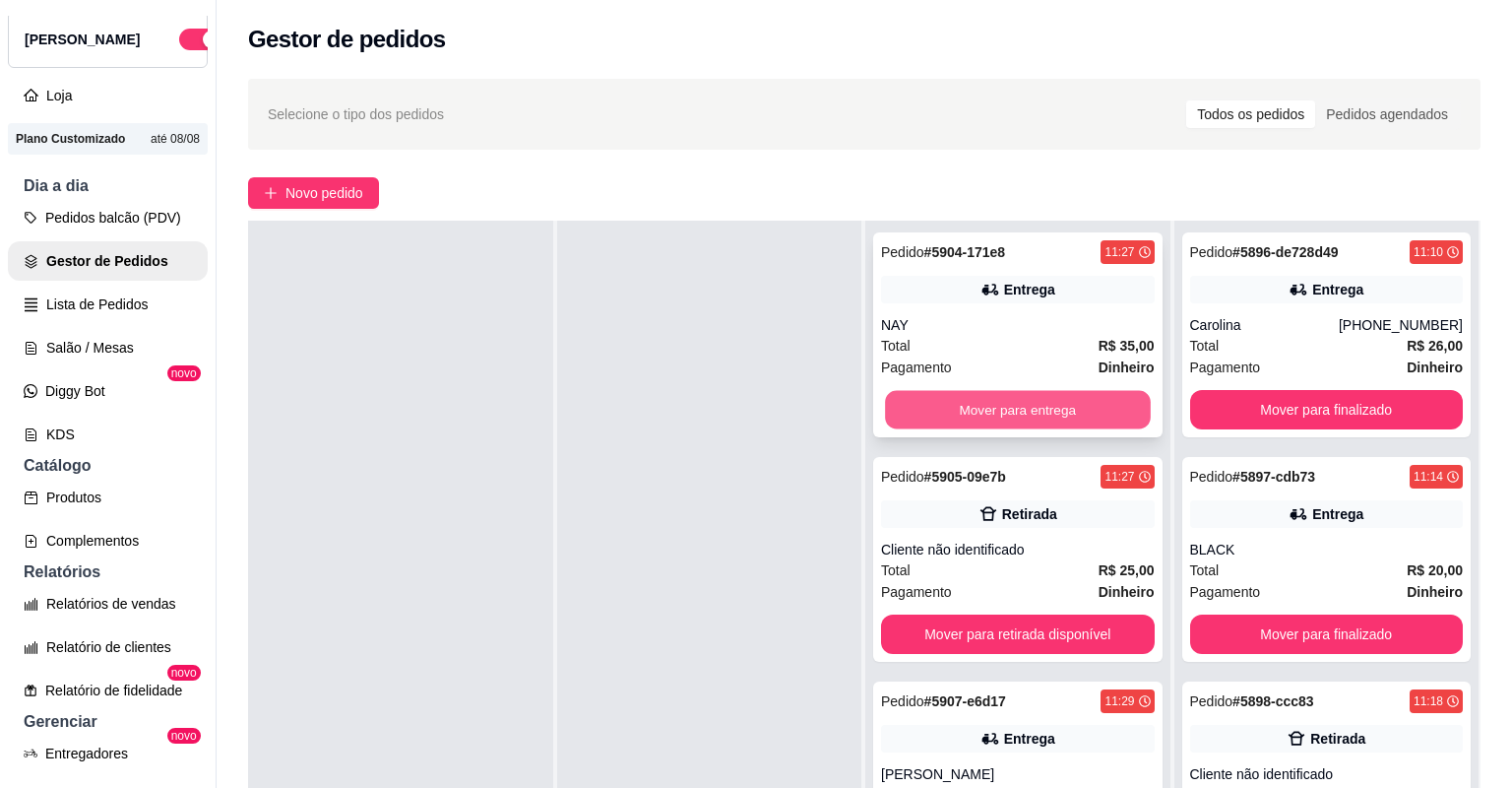 click on "Mover para entrega" at bounding box center (1017, 410) 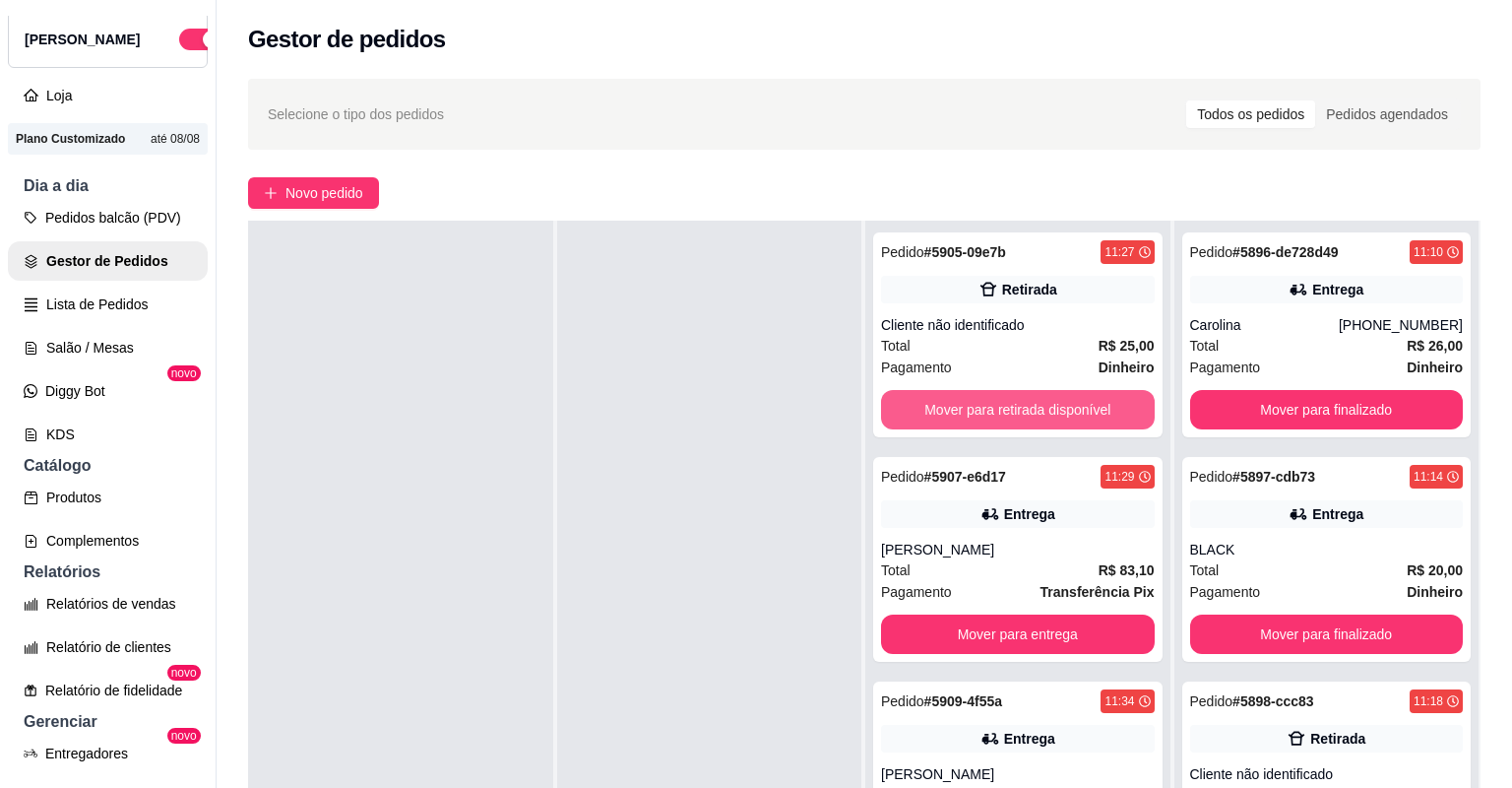 click on "Mover para retirada disponível" at bounding box center [1018, 410] 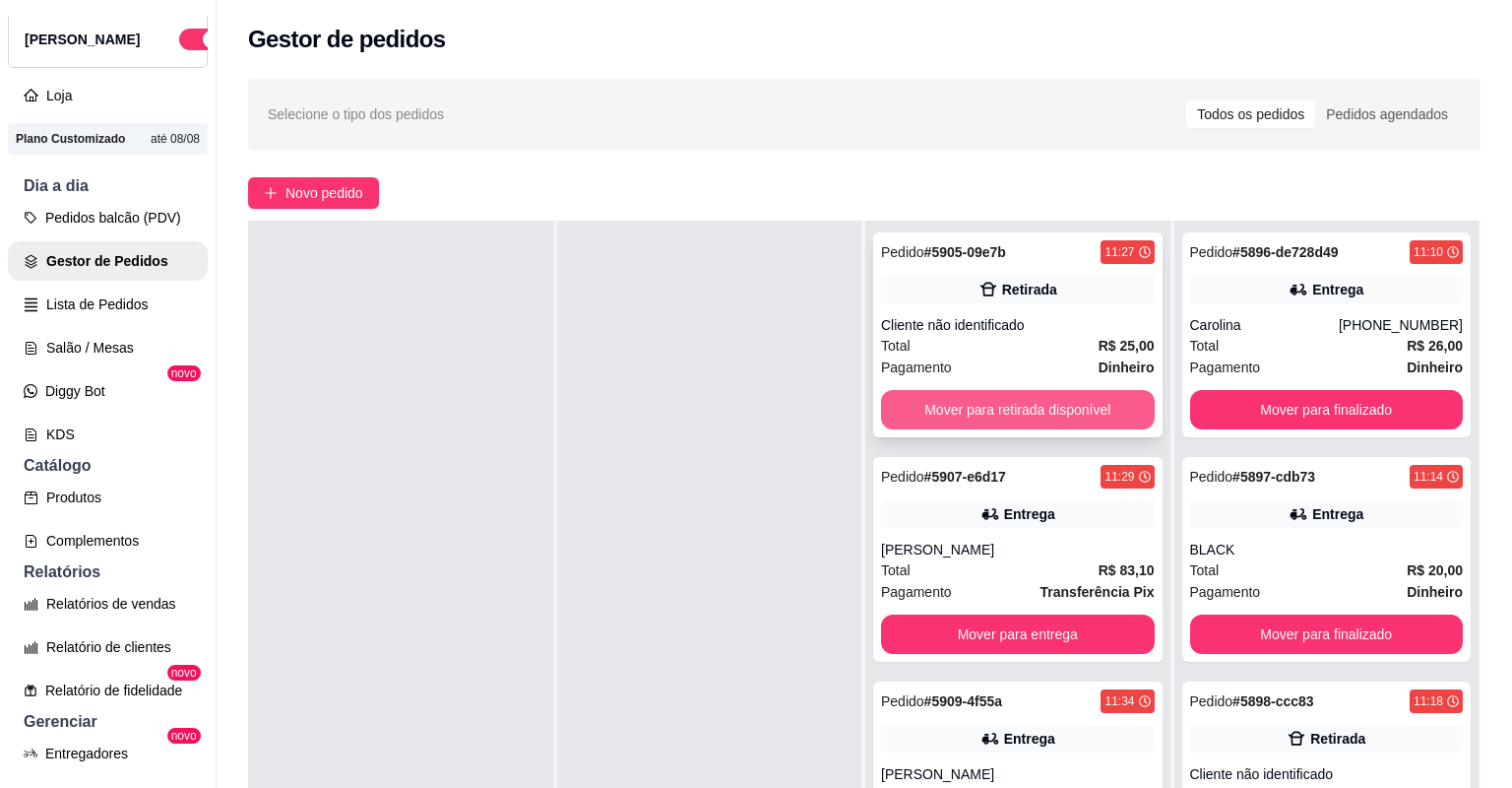 click on "Mover para retirada disponível" at bounding box center [1018, 410] 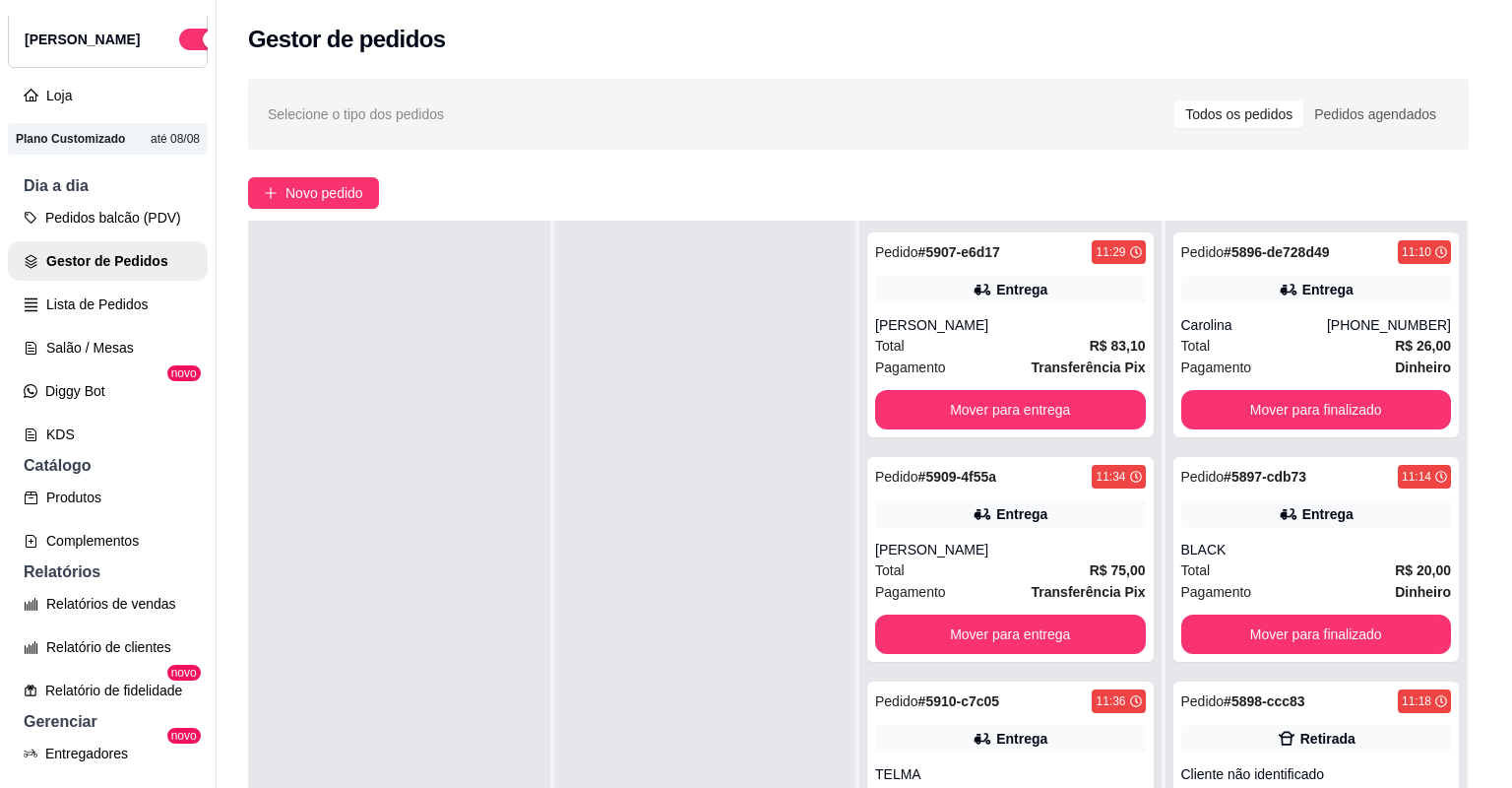 click on "Pagamento Dinheiro   R$ 25,00" at bounding box center [756, 437] 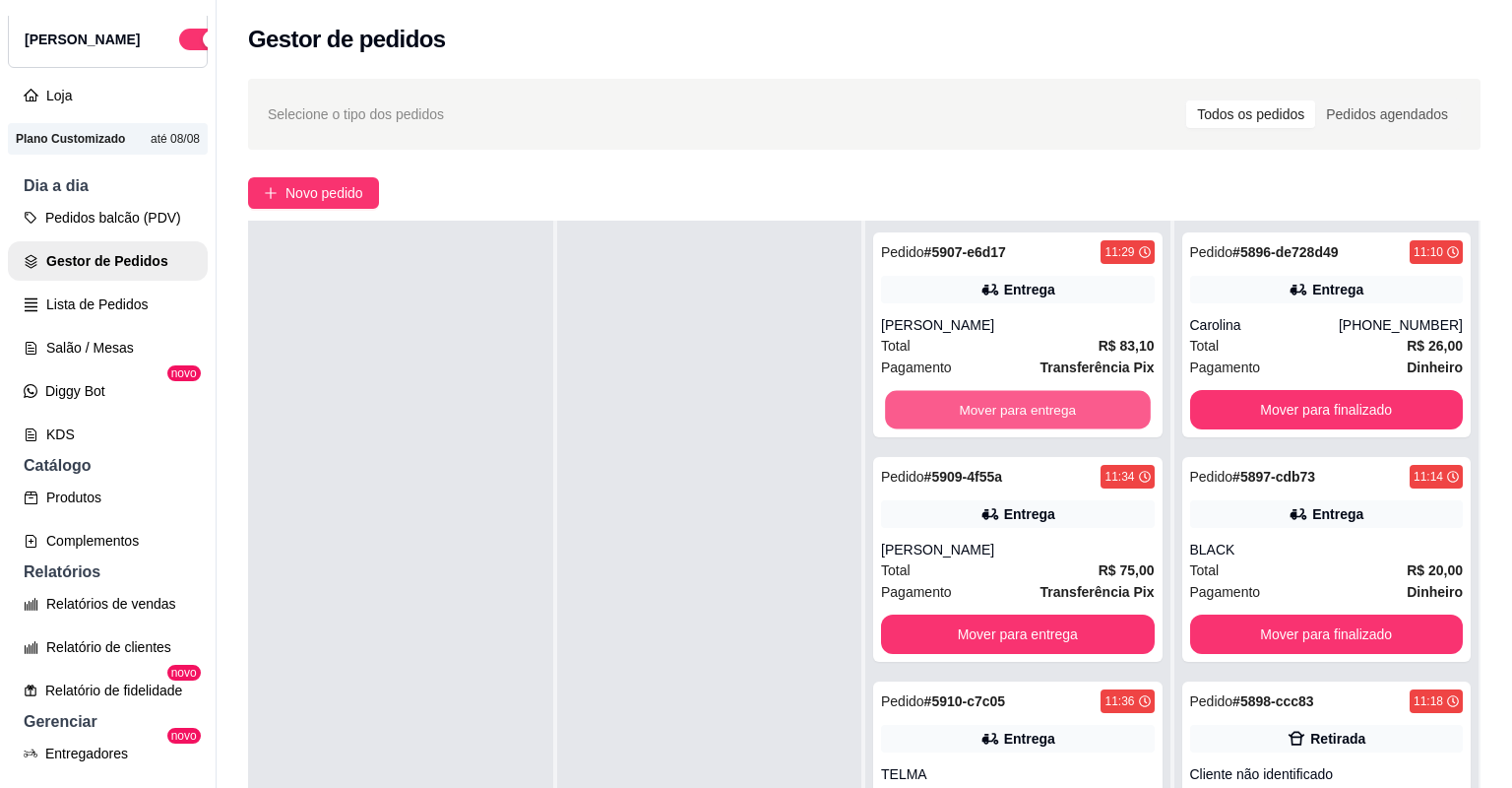 click on "Mover para entrega" at bounding box center (1017, 410) 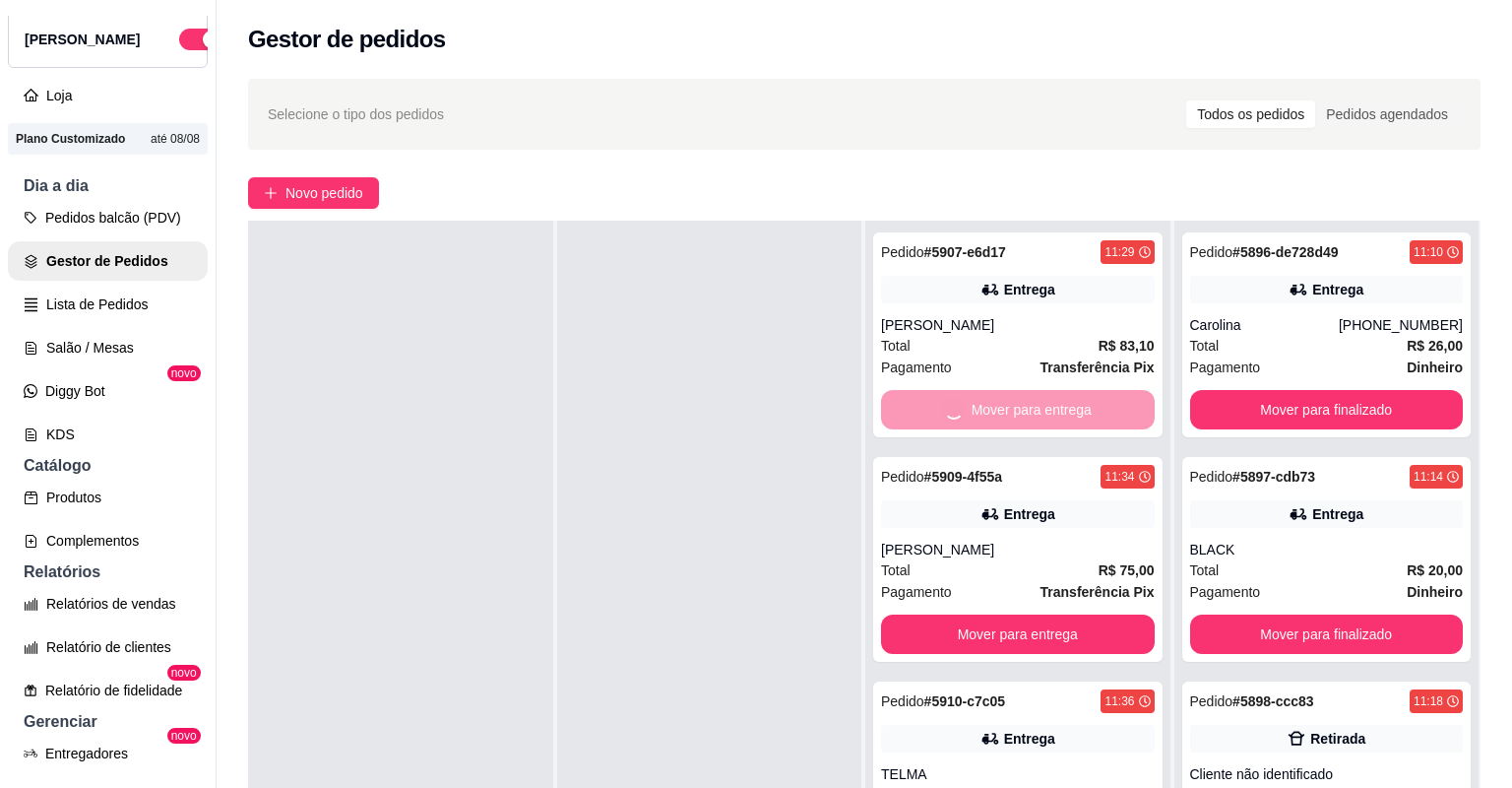 click on "Mover para entrega" at bounding box center (1018, 410) 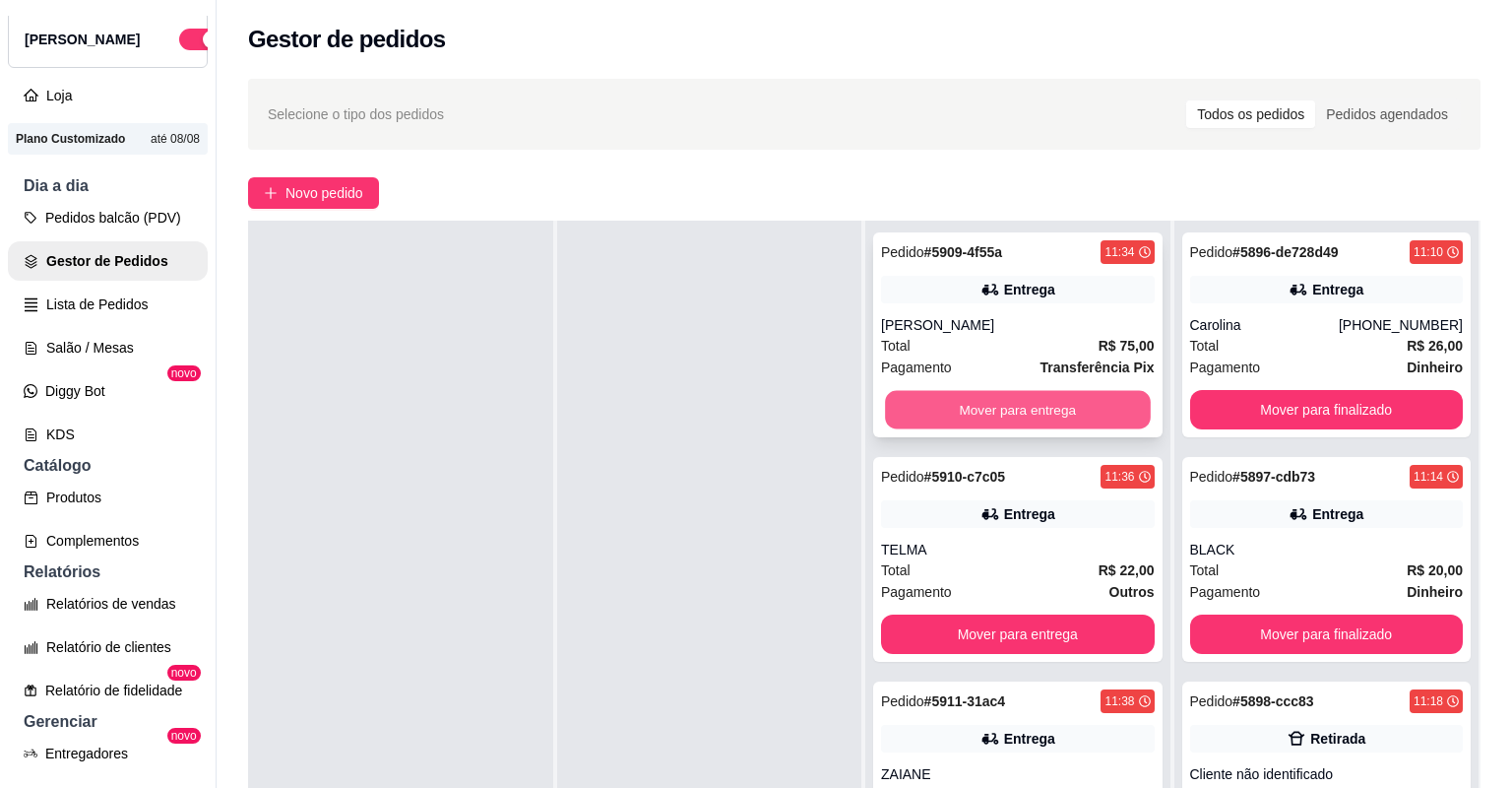 click on "Mover para entrega" at bounding box center (1017, 410) 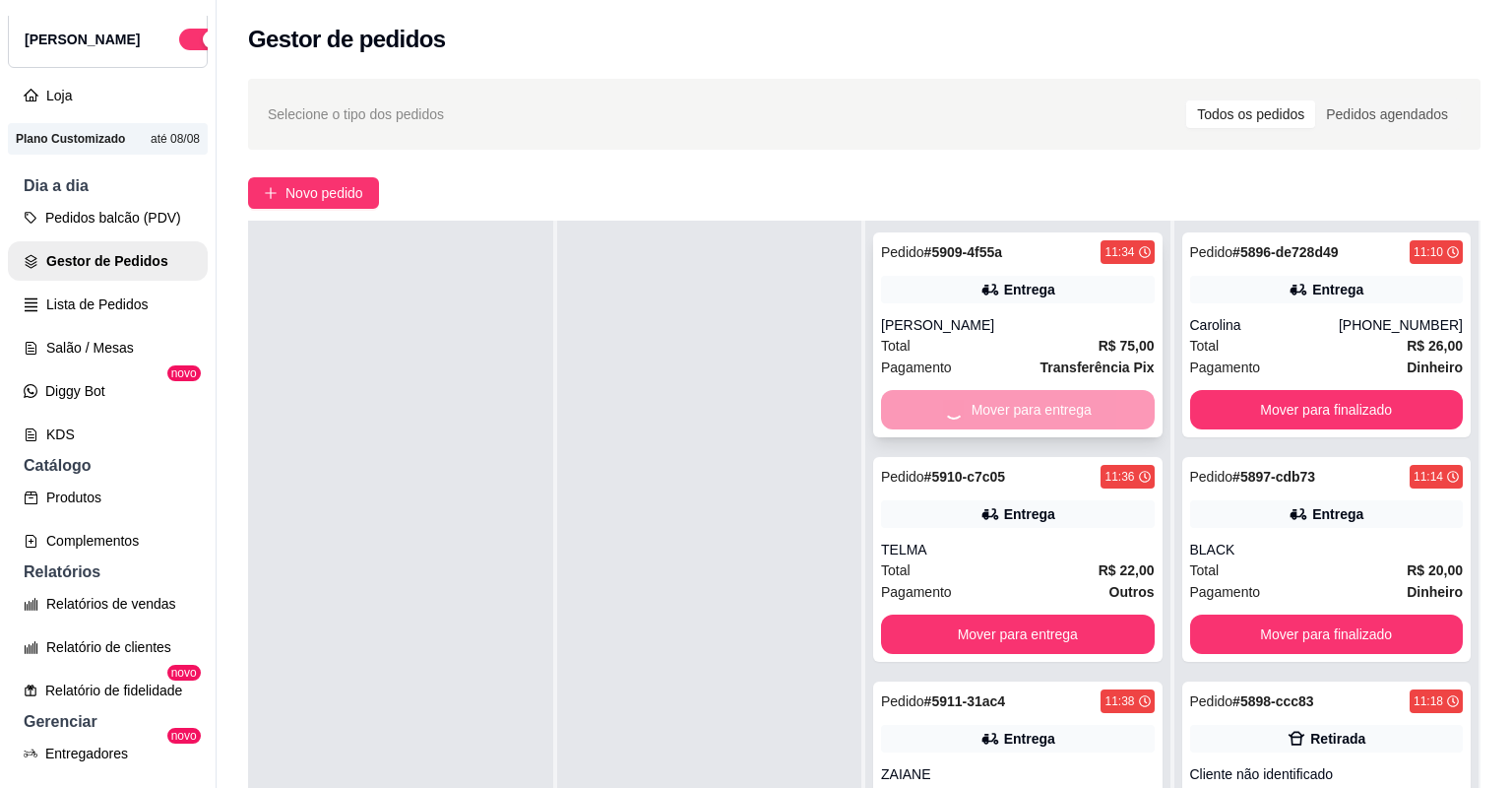 click on "Mover para entrega" at bounding box center (1018, 410) 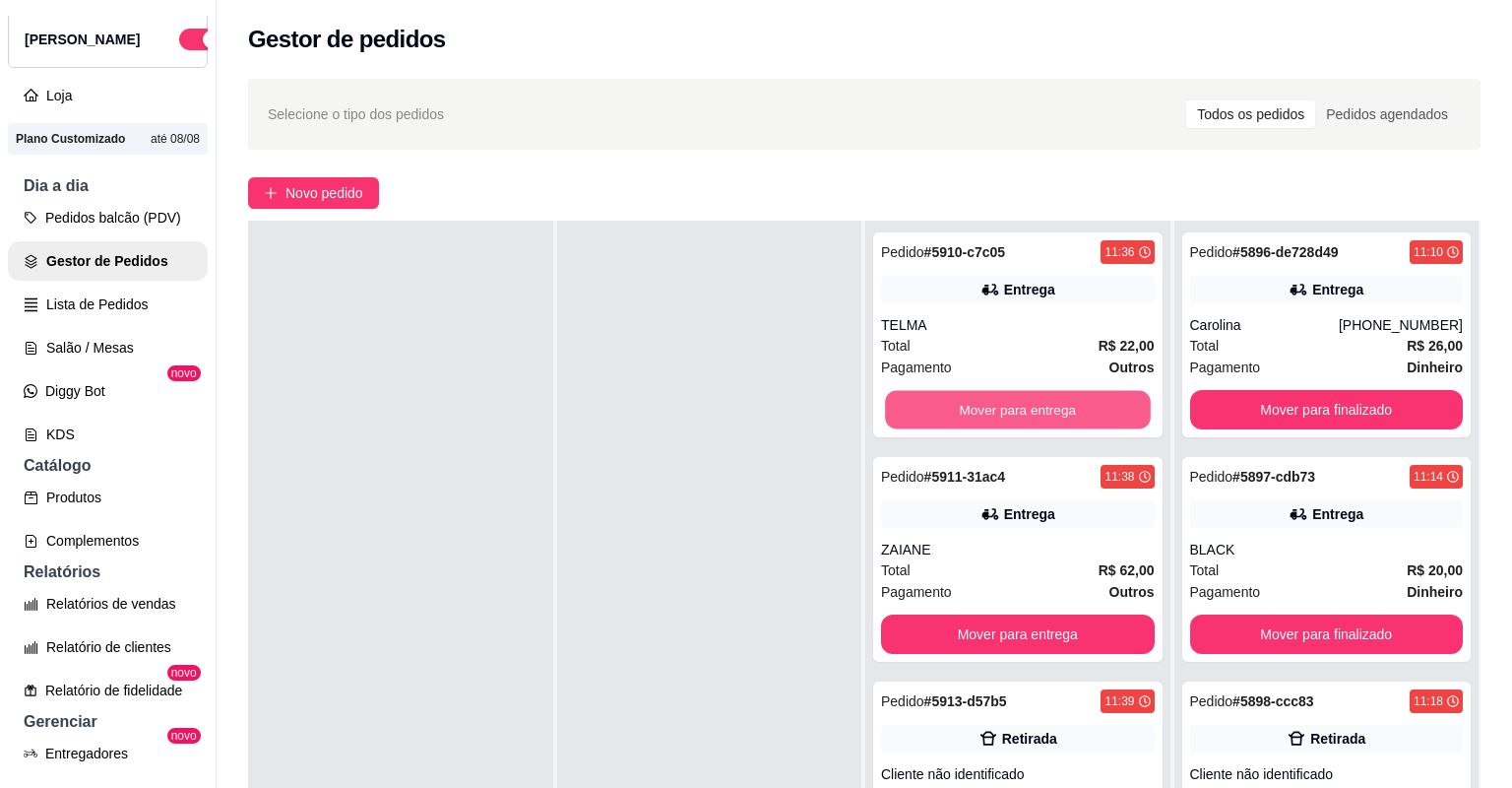 click on "Mover para entrega" at bounding box center [1017, 410] 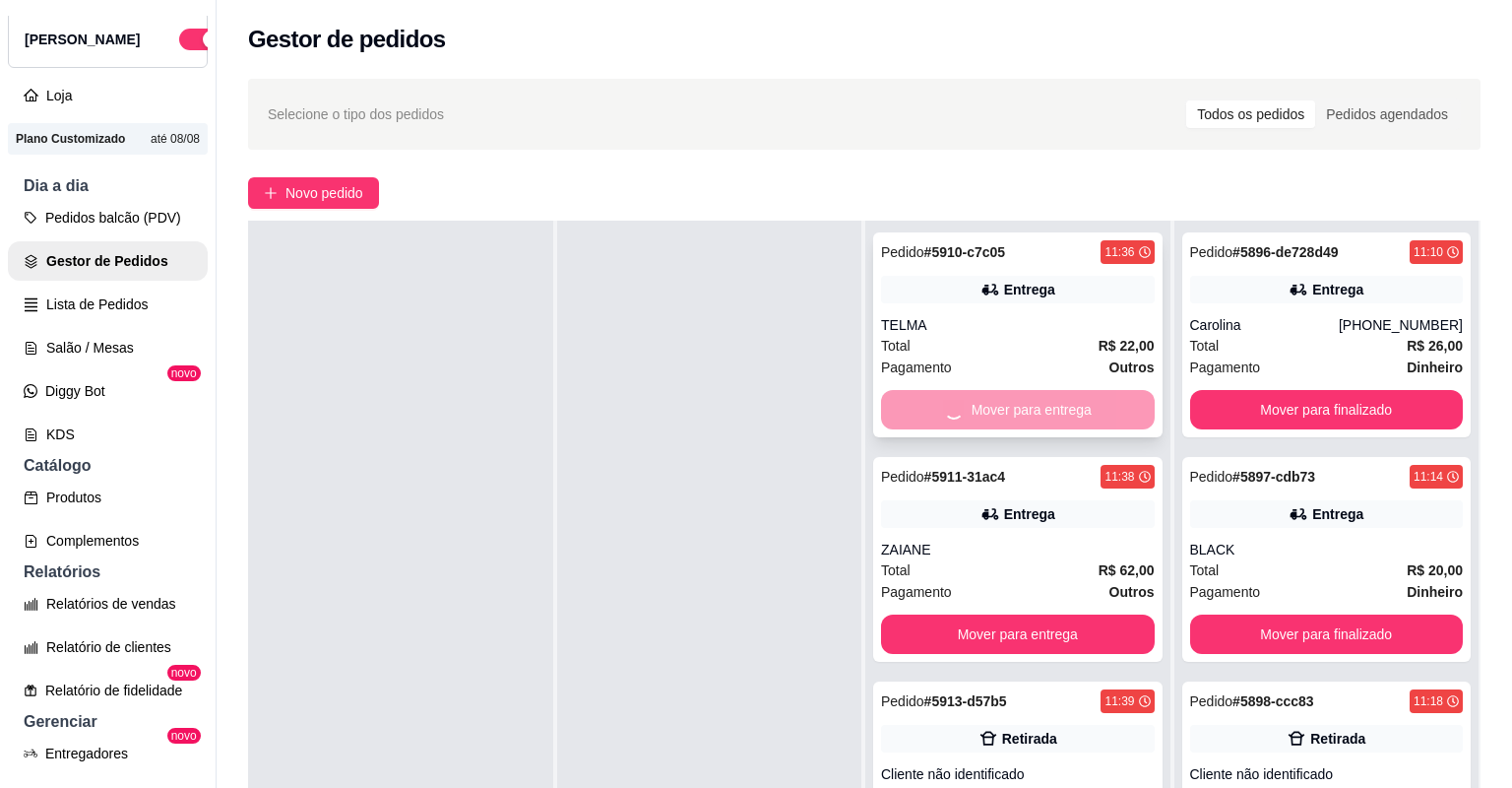 click on "Mover para entrega" at bounding box center [1018, 410] 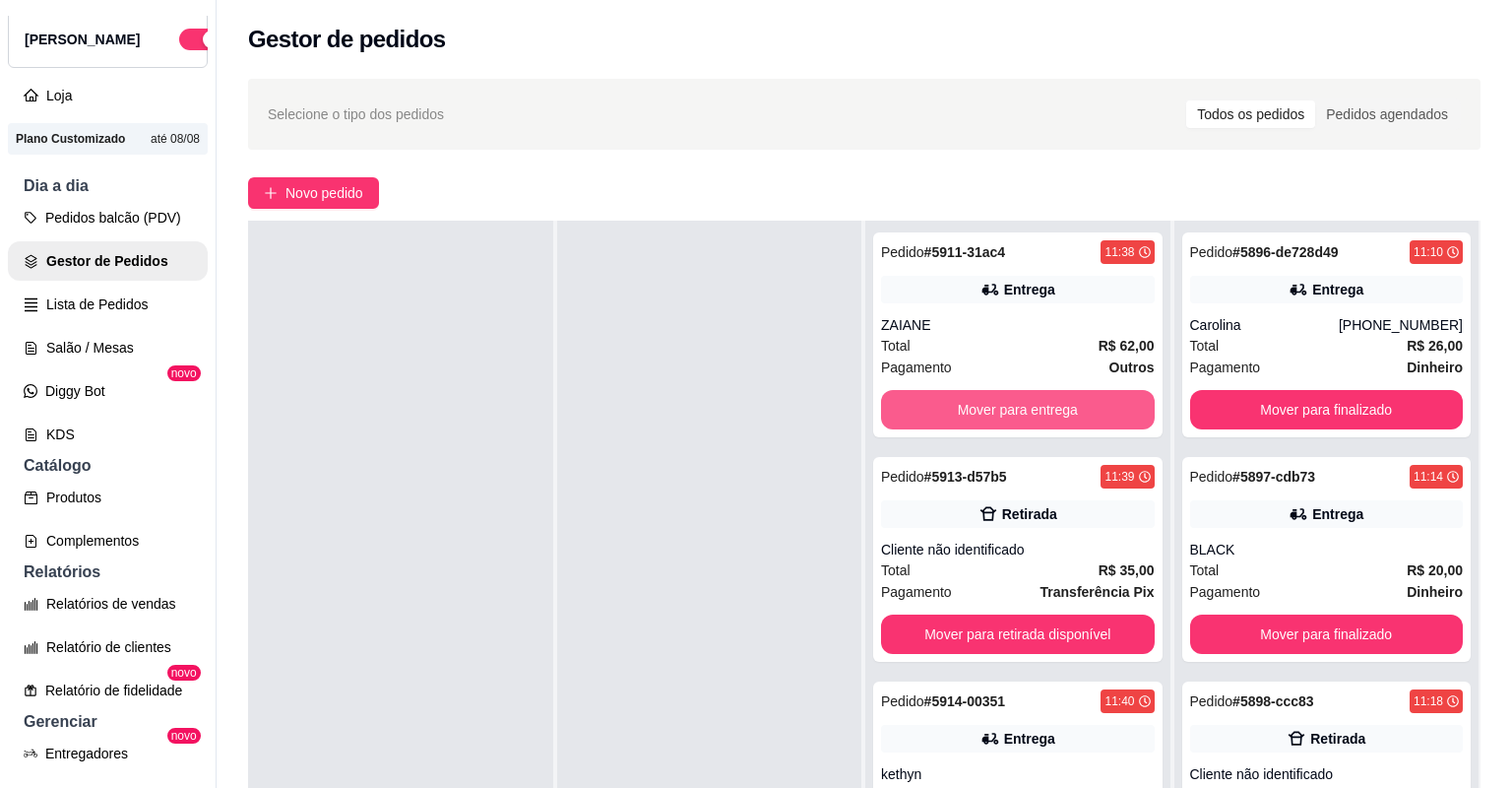 click on "Mover para entrega" at bounding box center [1018, 410] 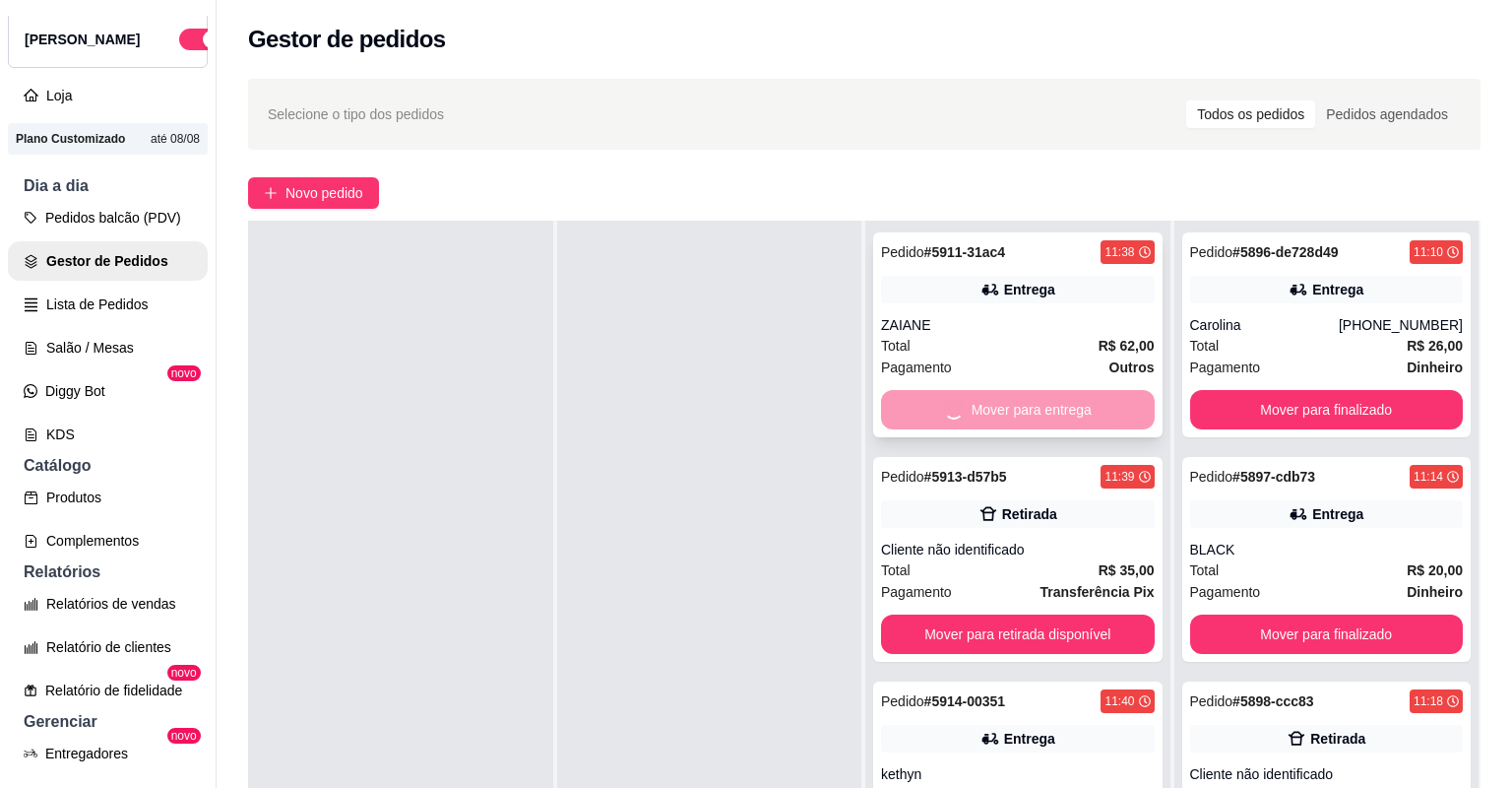 click on "Mover para entrega" at bounding box center (1018, 410) 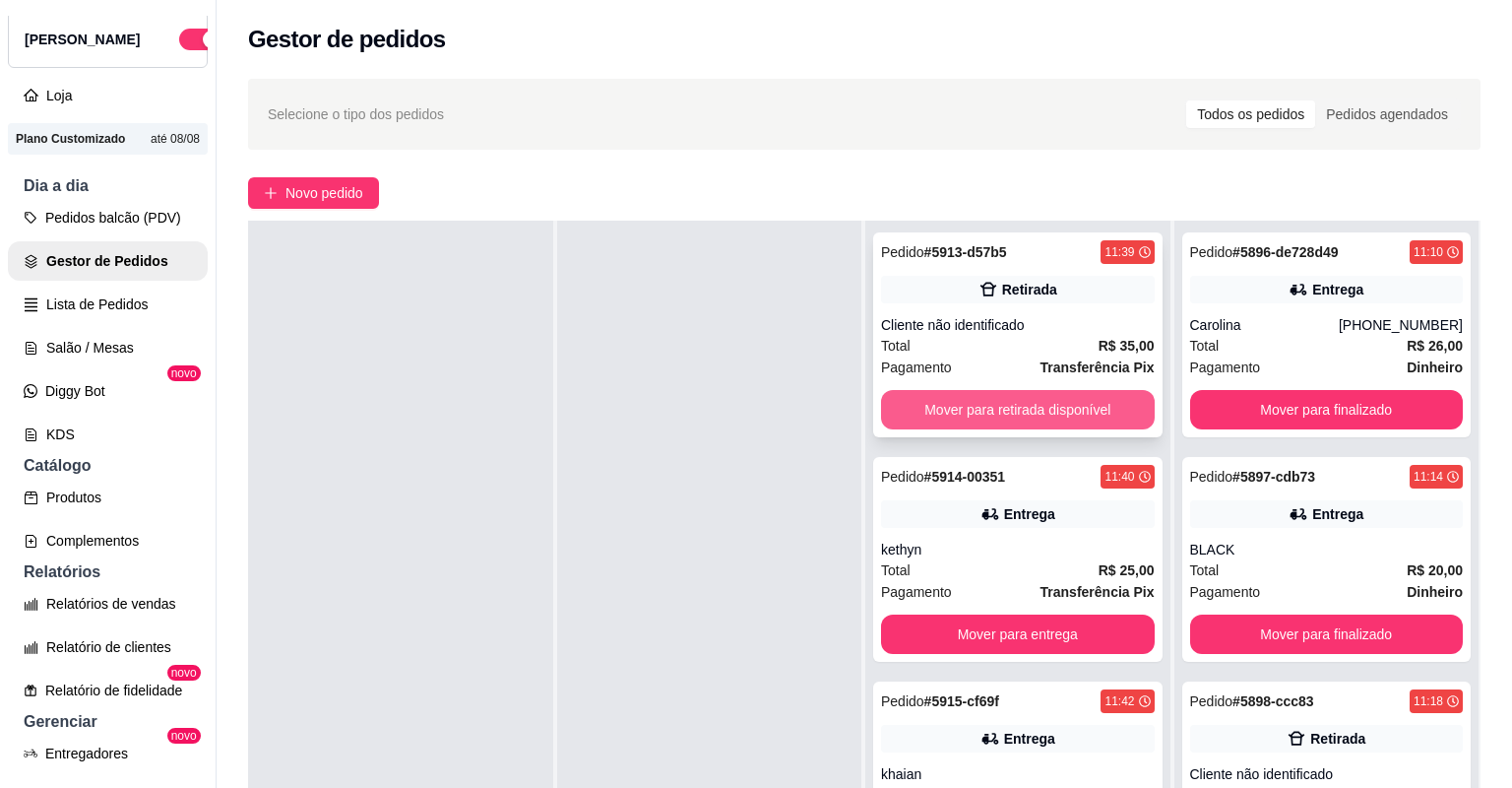 click on "Mover para retirada disponível" at bounding box center [1018, 410] 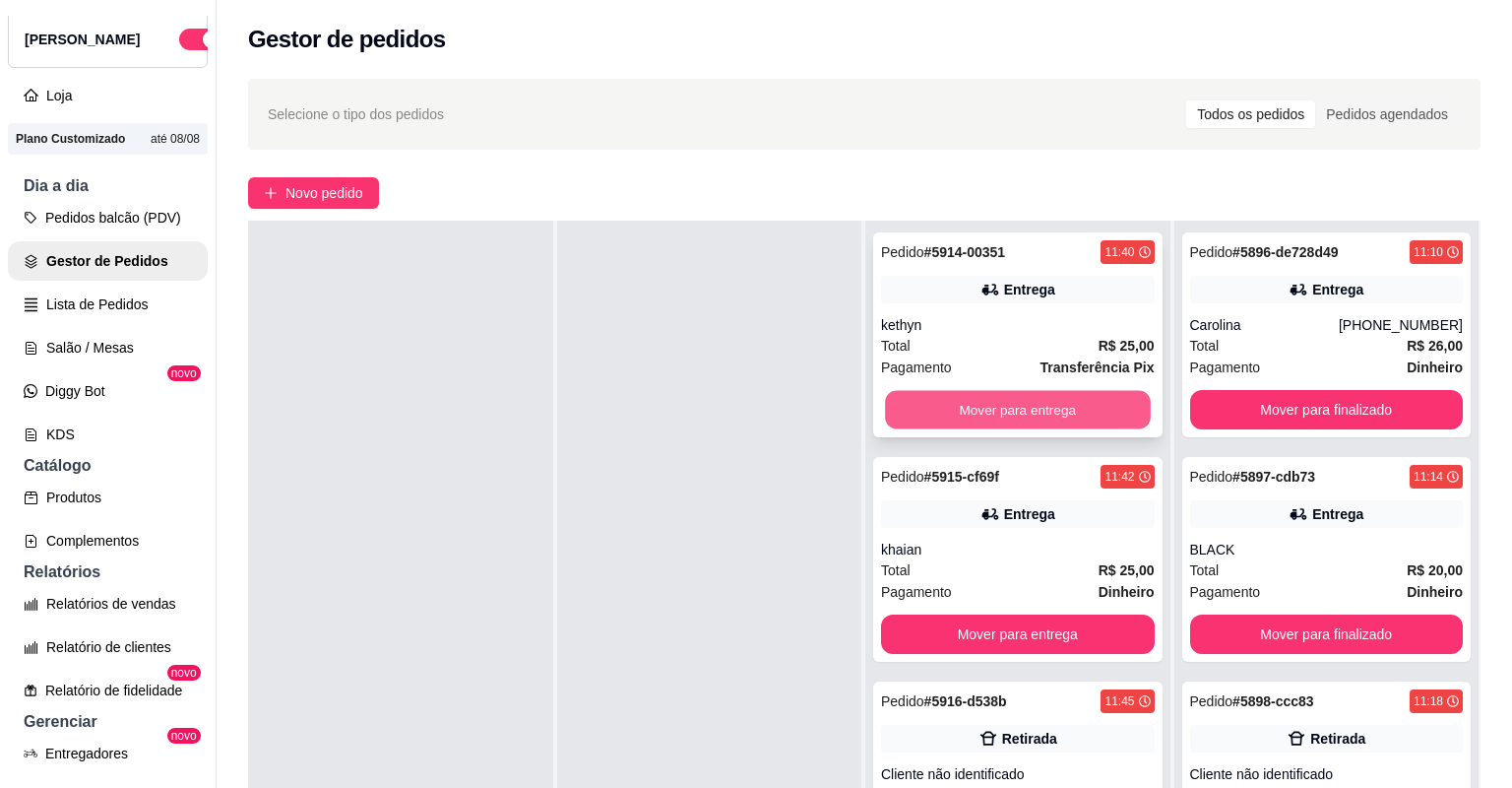 click on "Mover para entrega" at bounding box center (1017, 410) 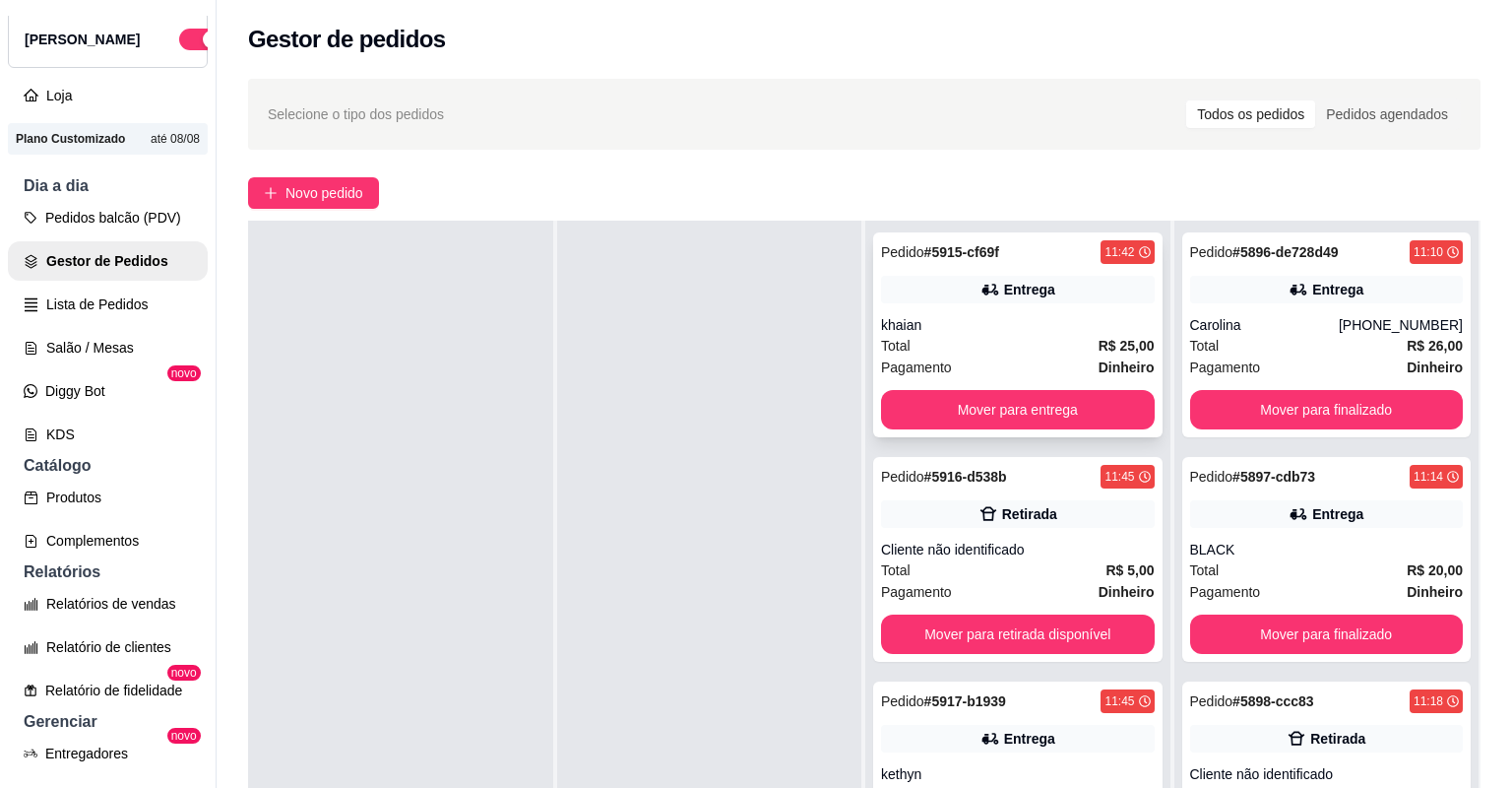 click on "Mover para entrega" at bounding box center [1018, 410] 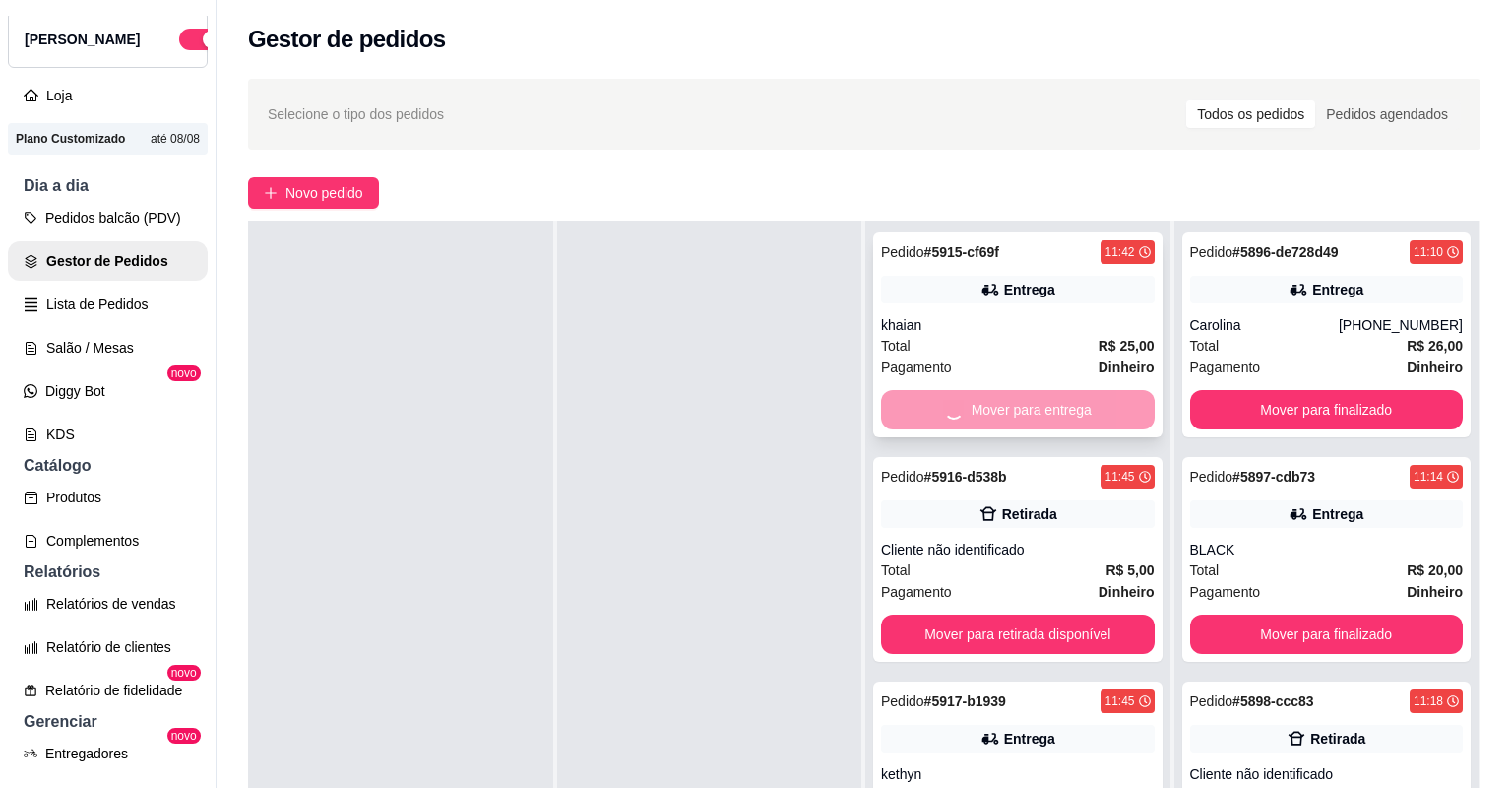 click on "Mover para entrega" at bounding box center (1018, 410) 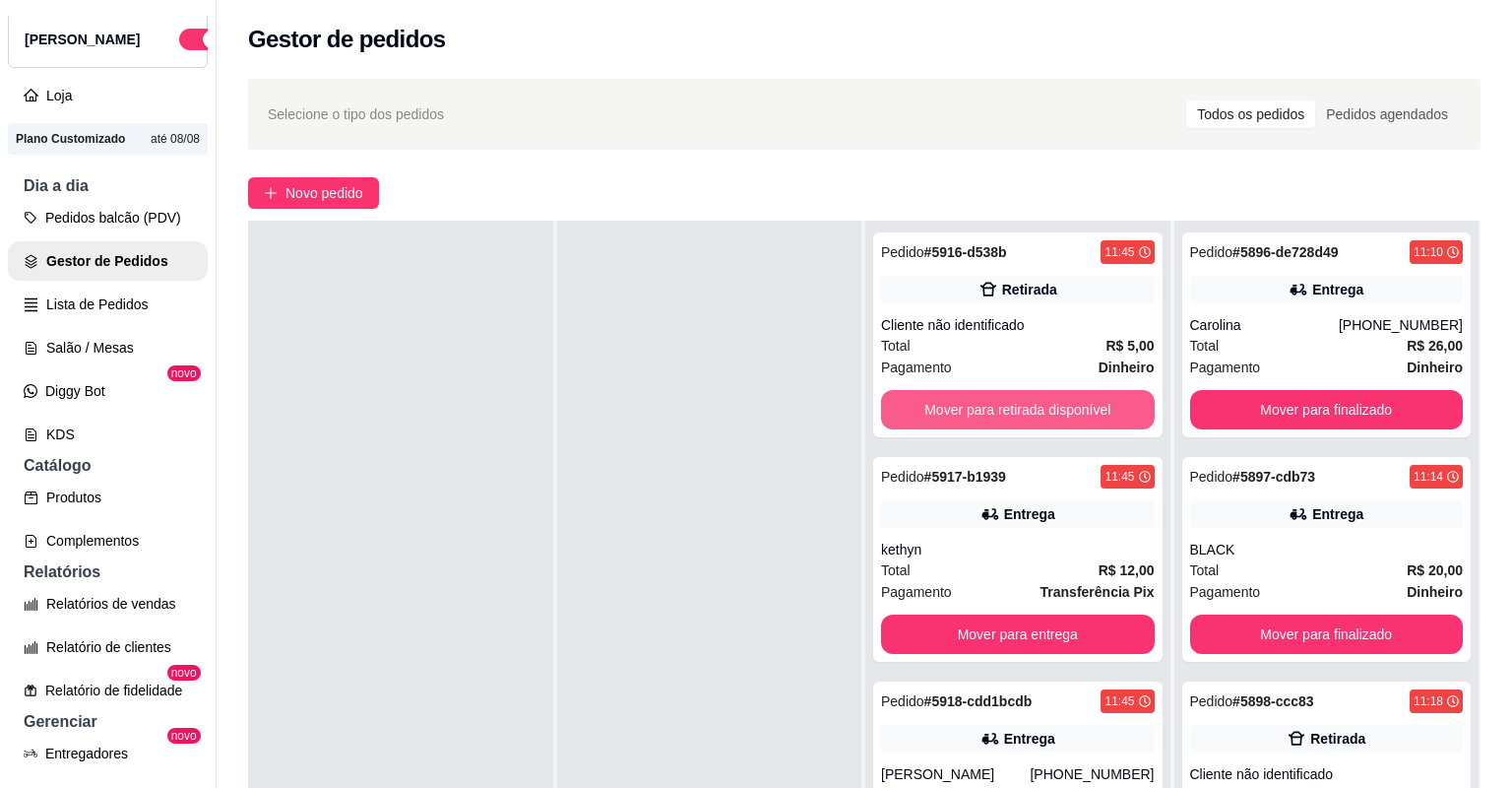 click on "Mover para retirada disponível" at bounding box center (1018, 410) 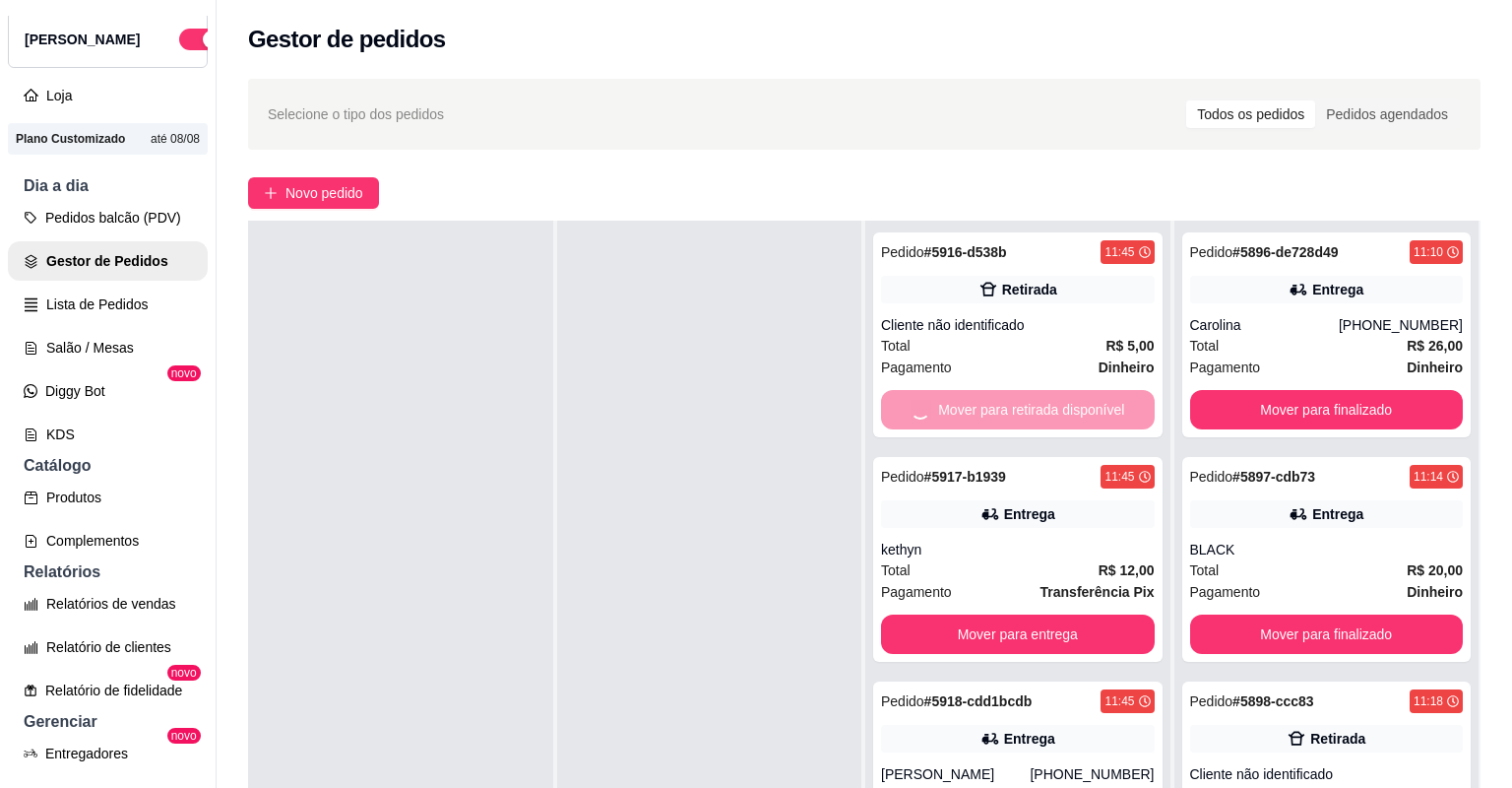 click on "Mover para retirada disponível" at bounding box center [1018, 410] 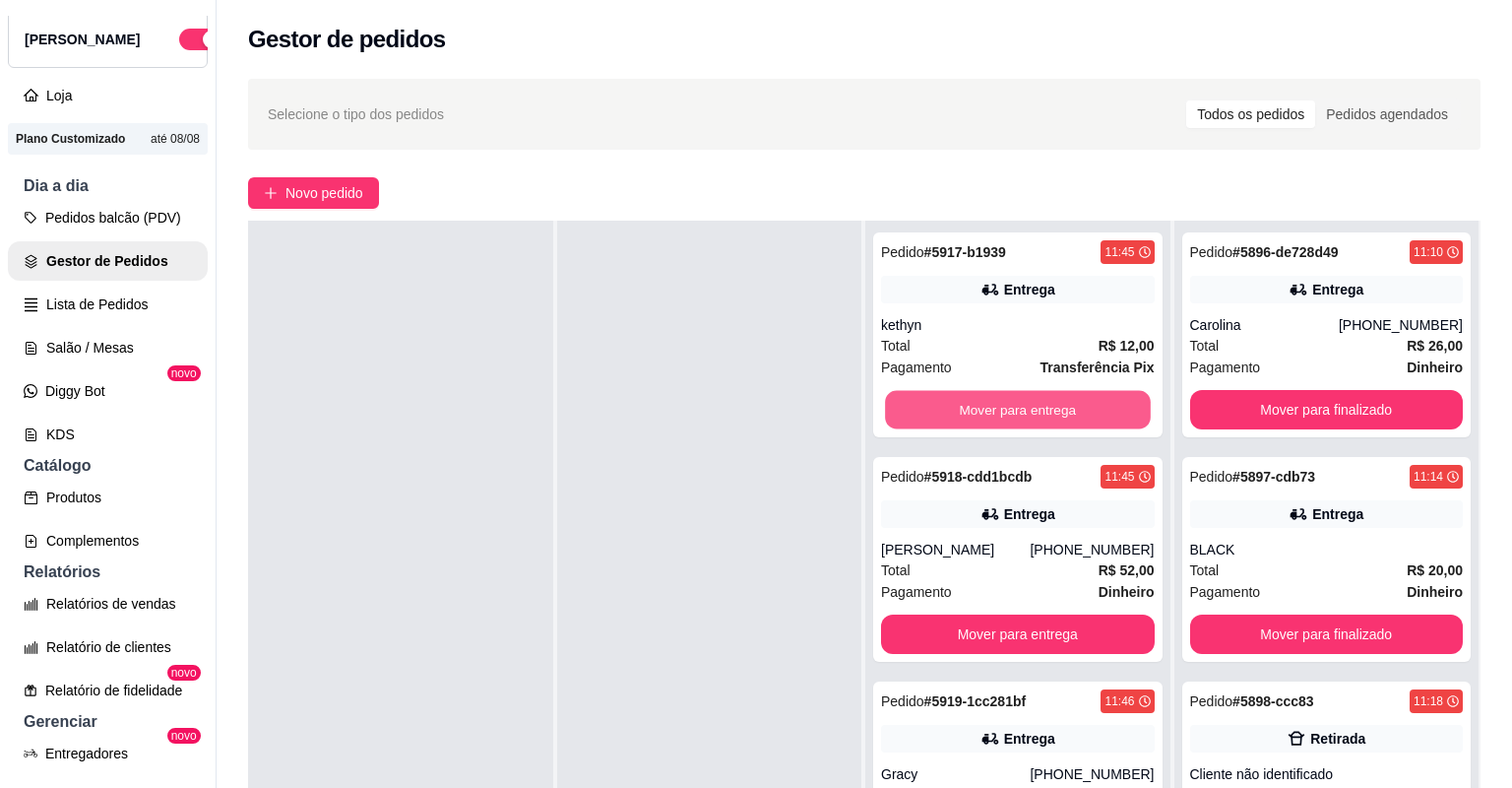 click on "Mover para entrega" at bounding box center [1017, 410] 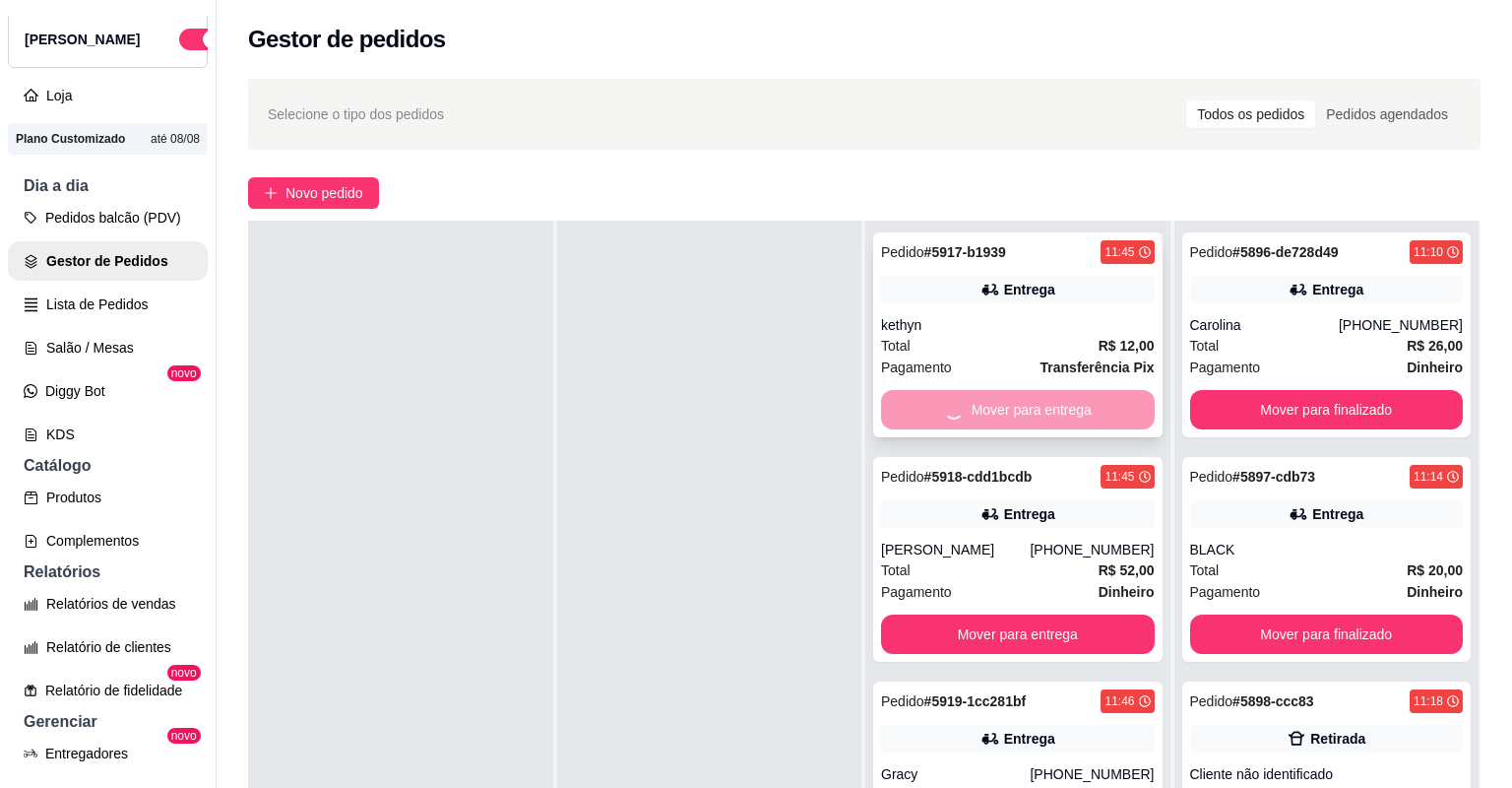 click on "Mover para entrega" at bounding box center (1018, 410) 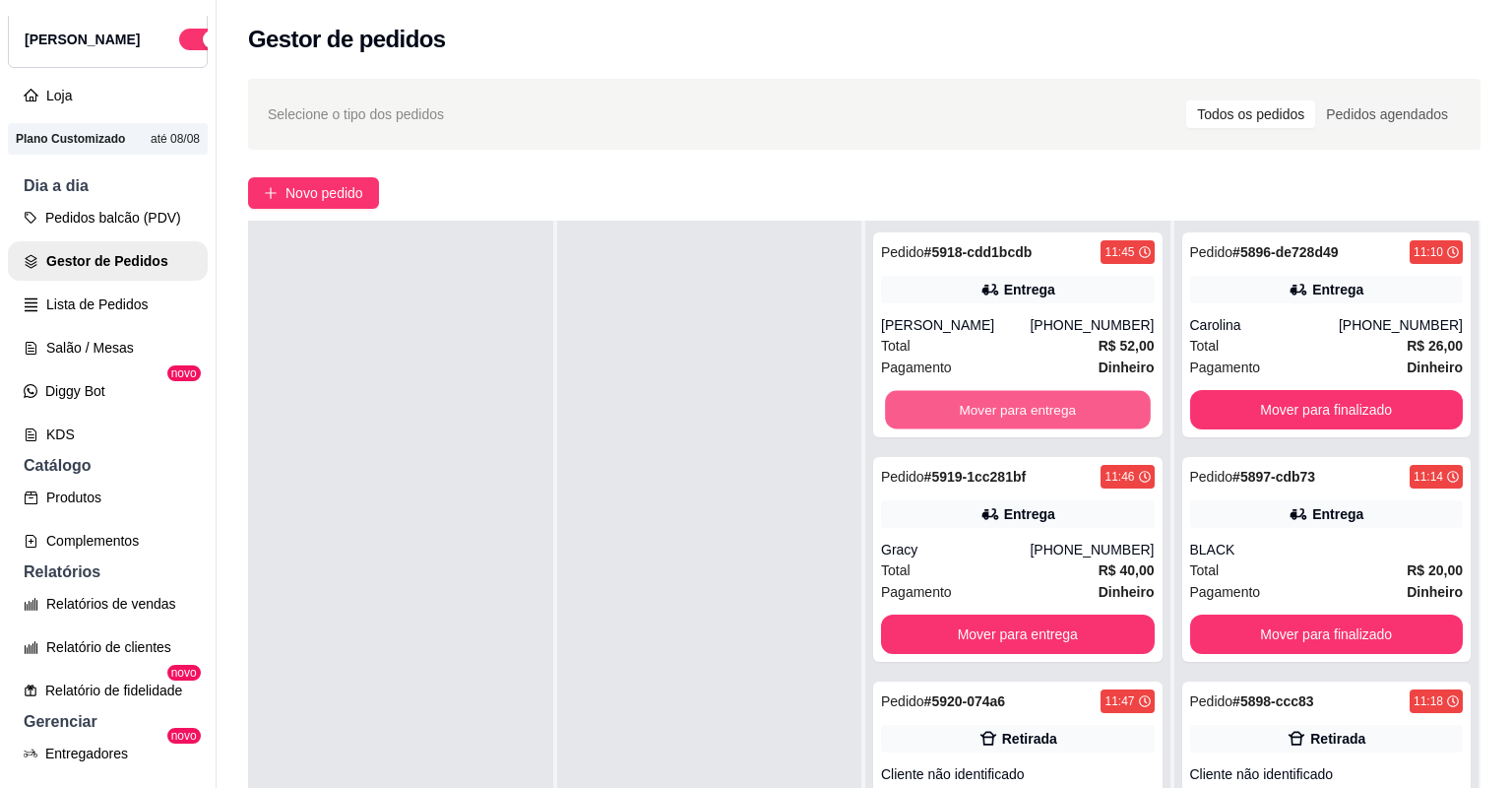 click on "Mover para entrega" at bounding box center [1017, 410] 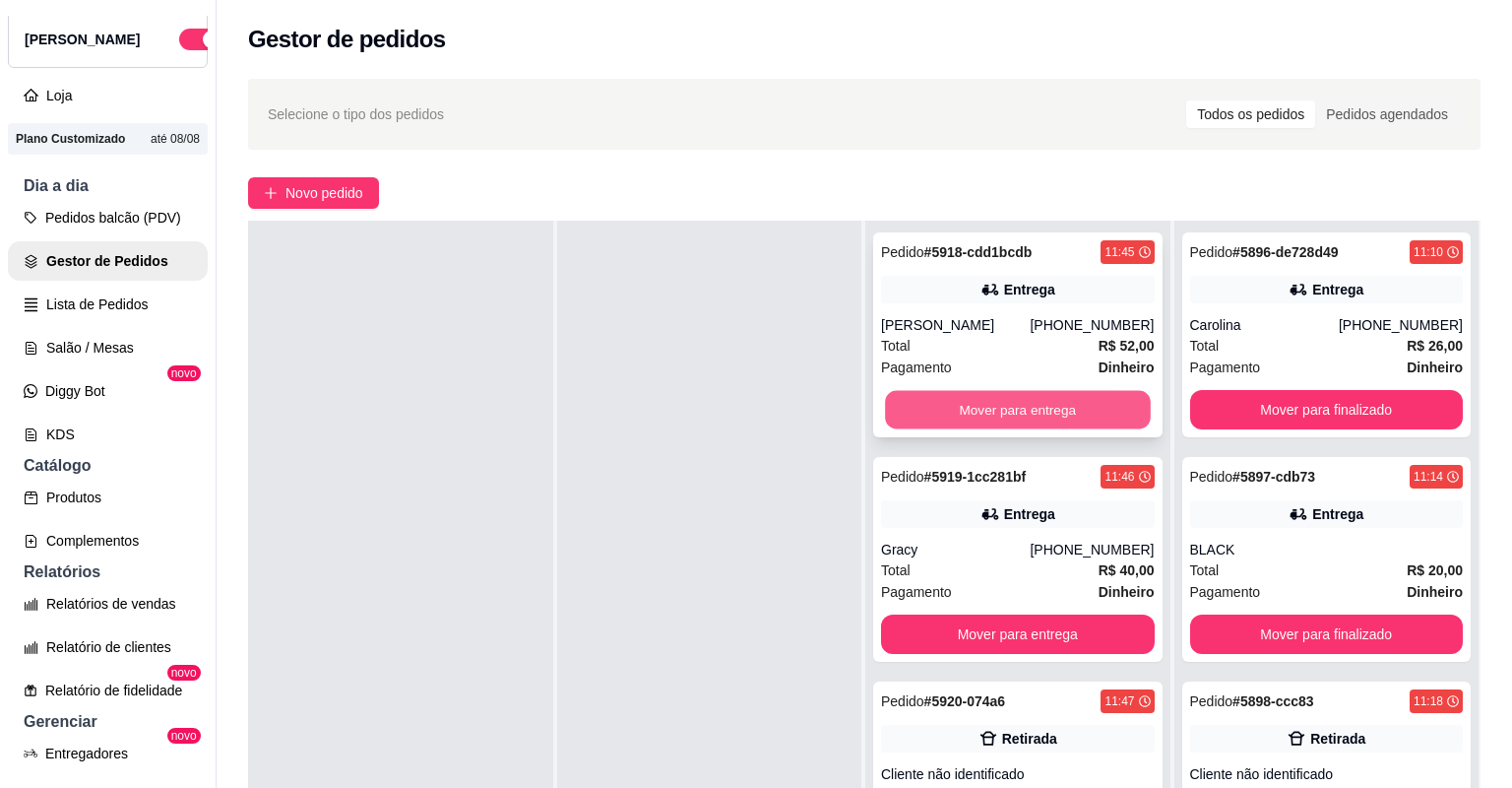 click on "Mover para entrega" at bounding box center [1018, 410] 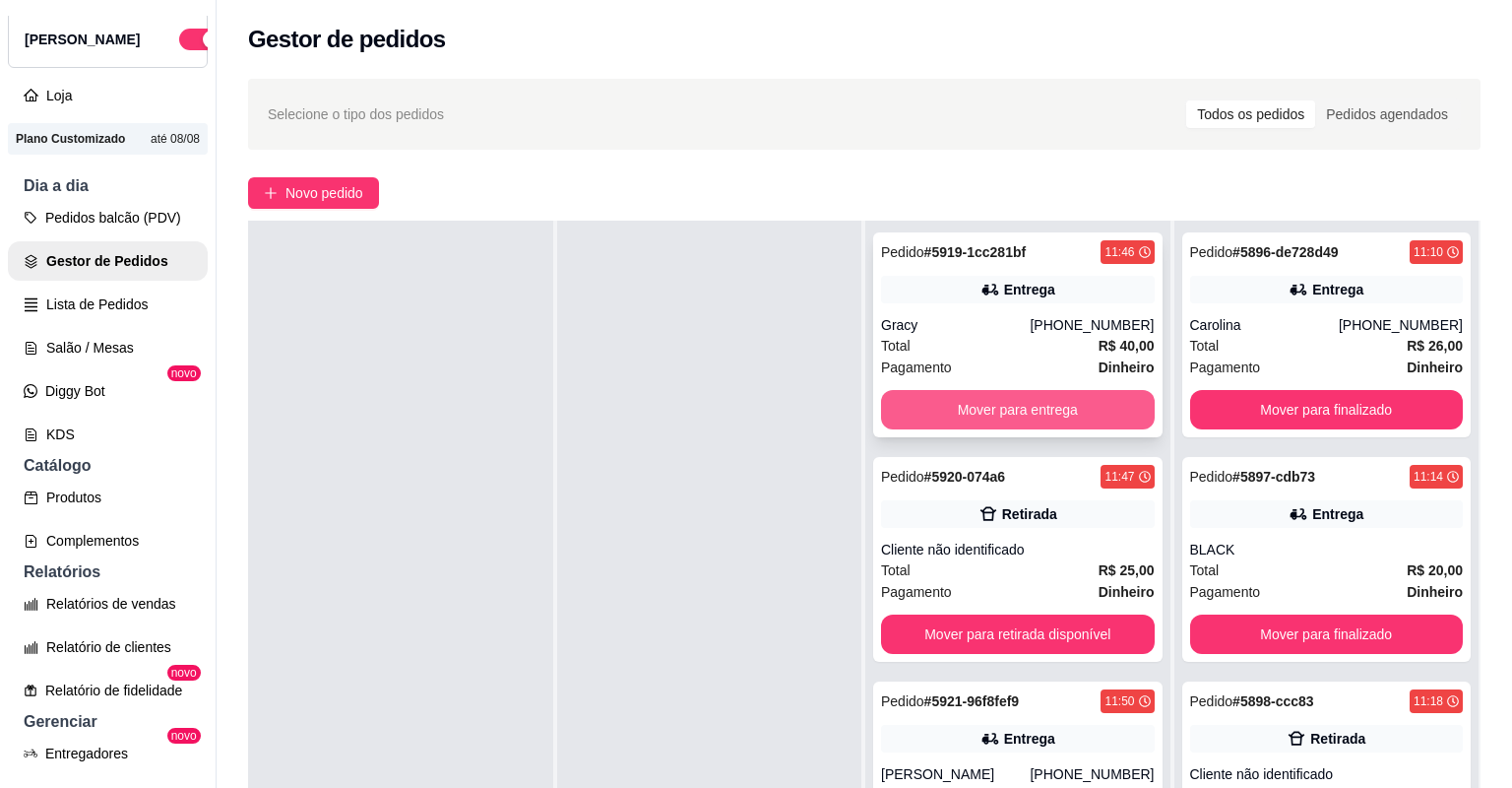 click on "Mover para entrega" at bounding box center [1018, 410] 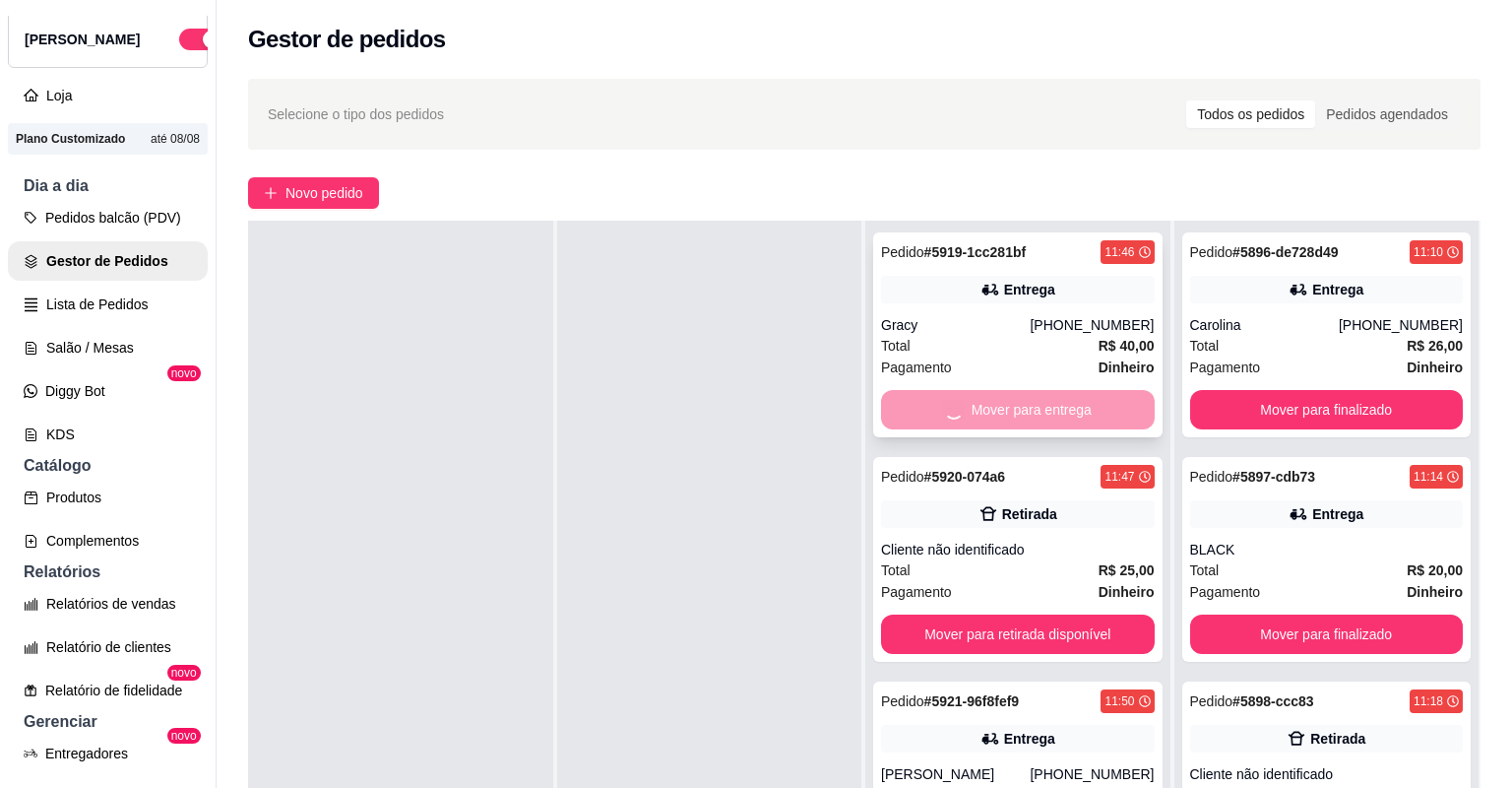 click on "Mover para entrega" at bounding box center [1018, 410] 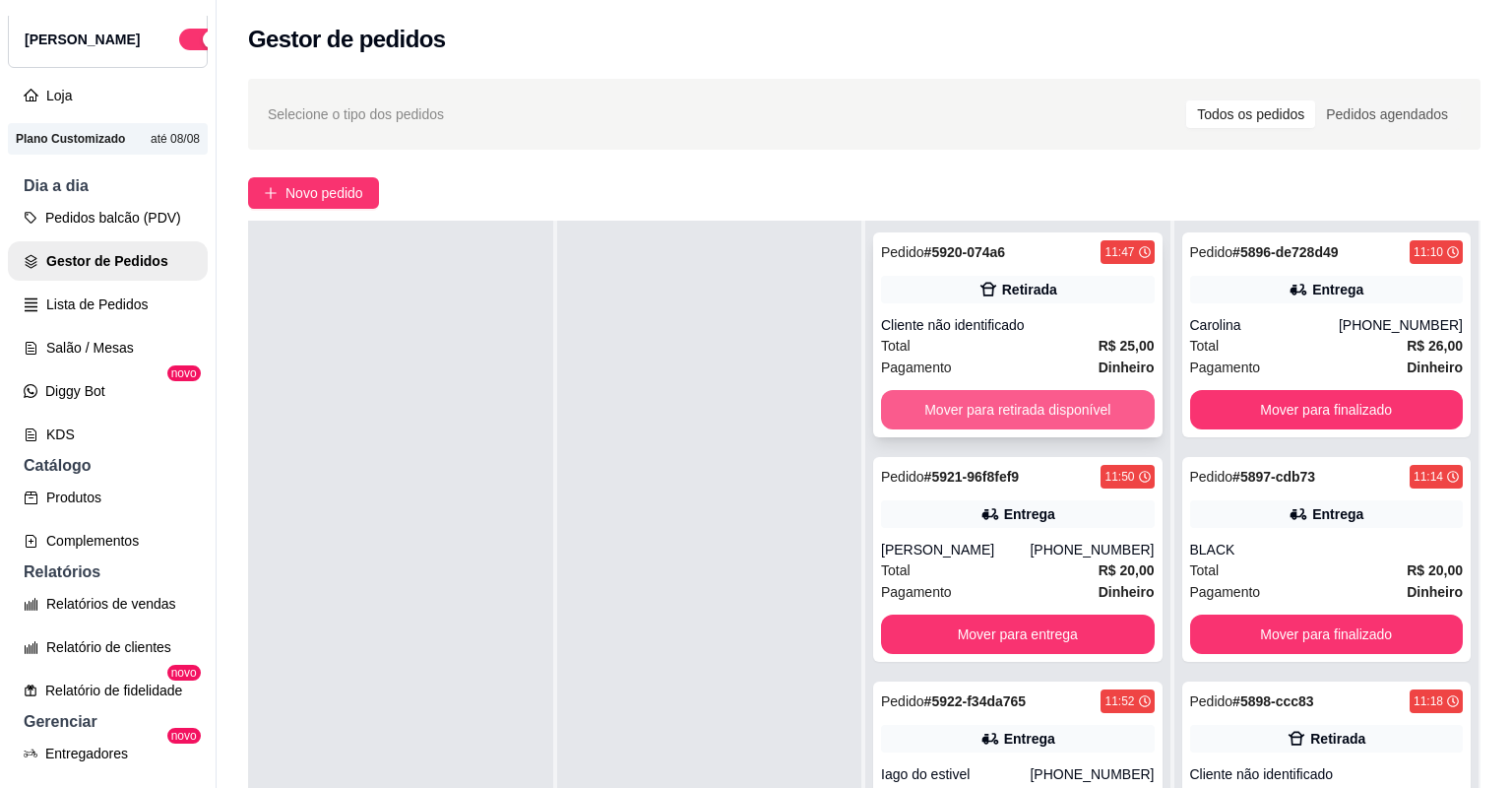 click on "Mover para retirada disponível" at bounding box center [1018, 410] 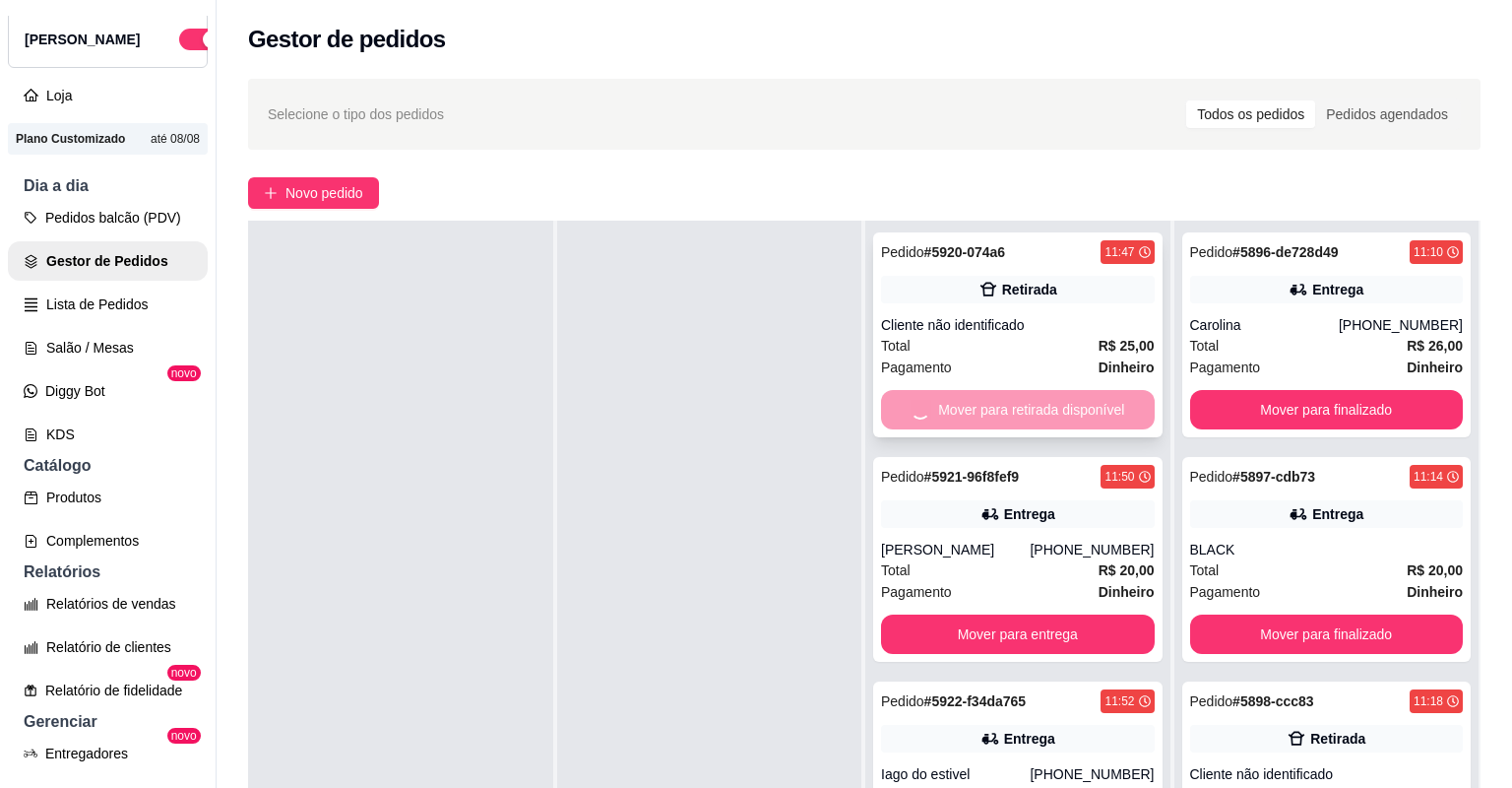 click on "Mover para retirada disponível" at bounding box center (1018, 410) 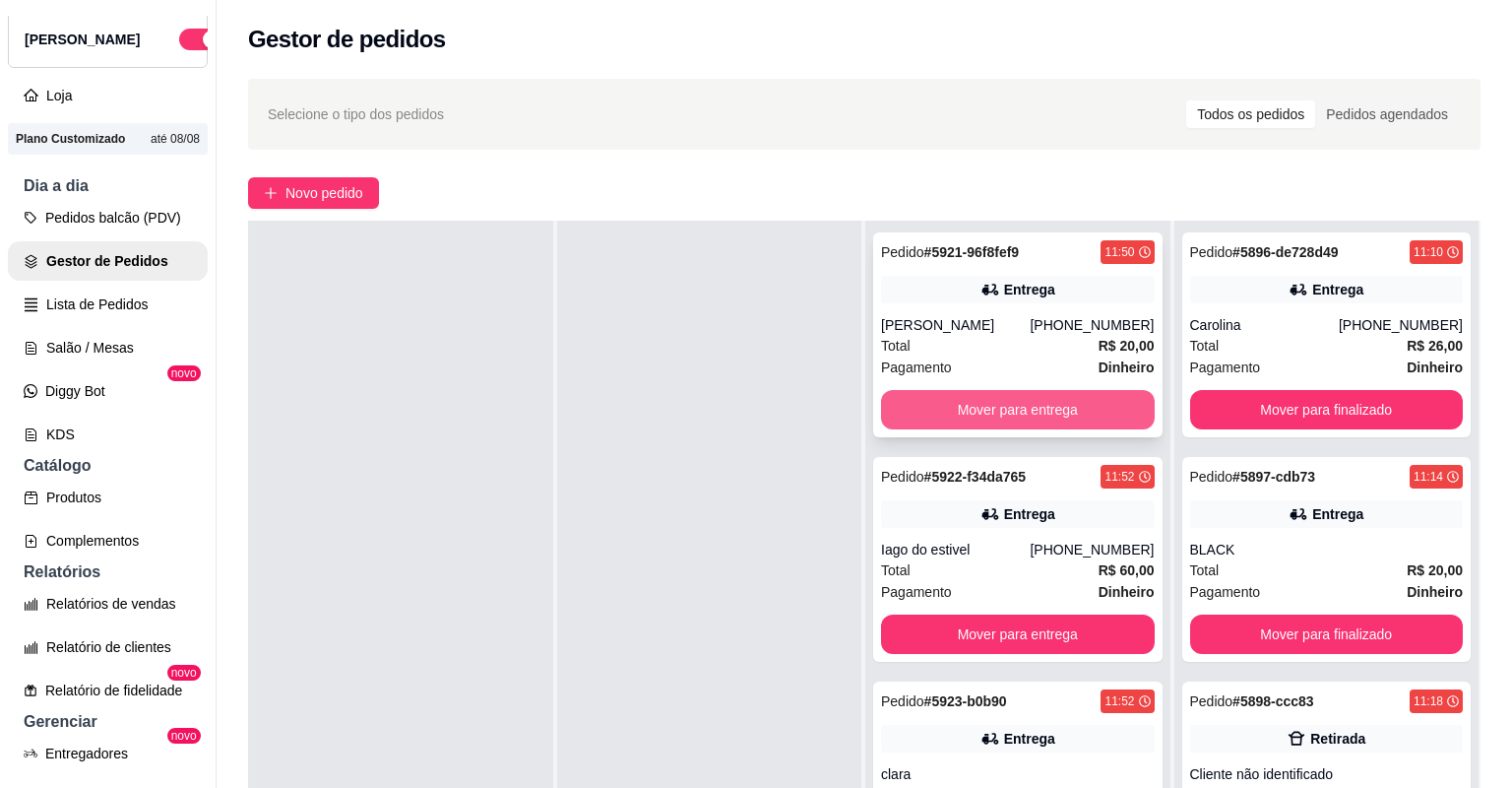 click on "Mover para entrega" at bounding box center (1018, 410) 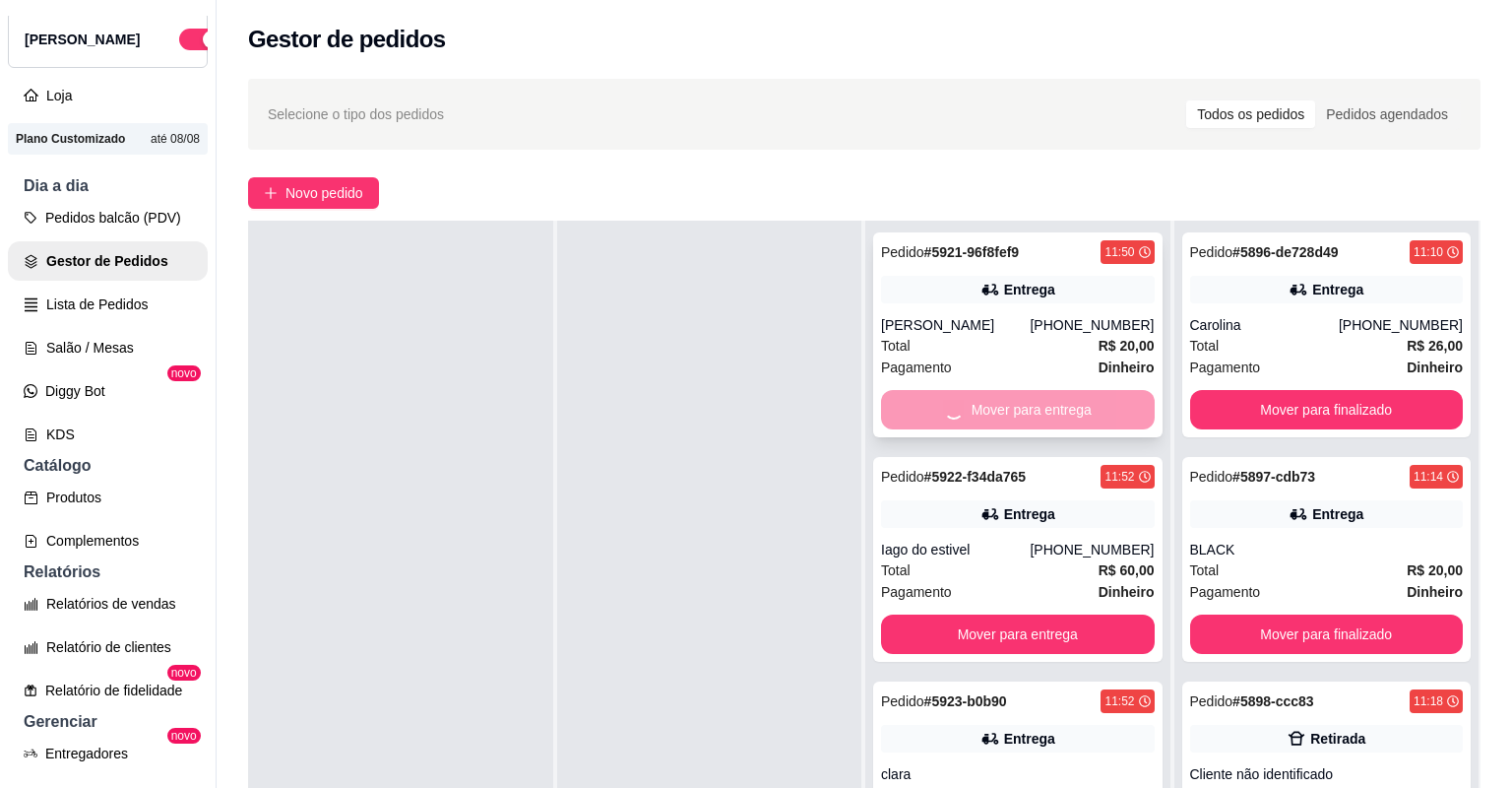 click on "Mover para entrega" at bounding box center [1018, 410] 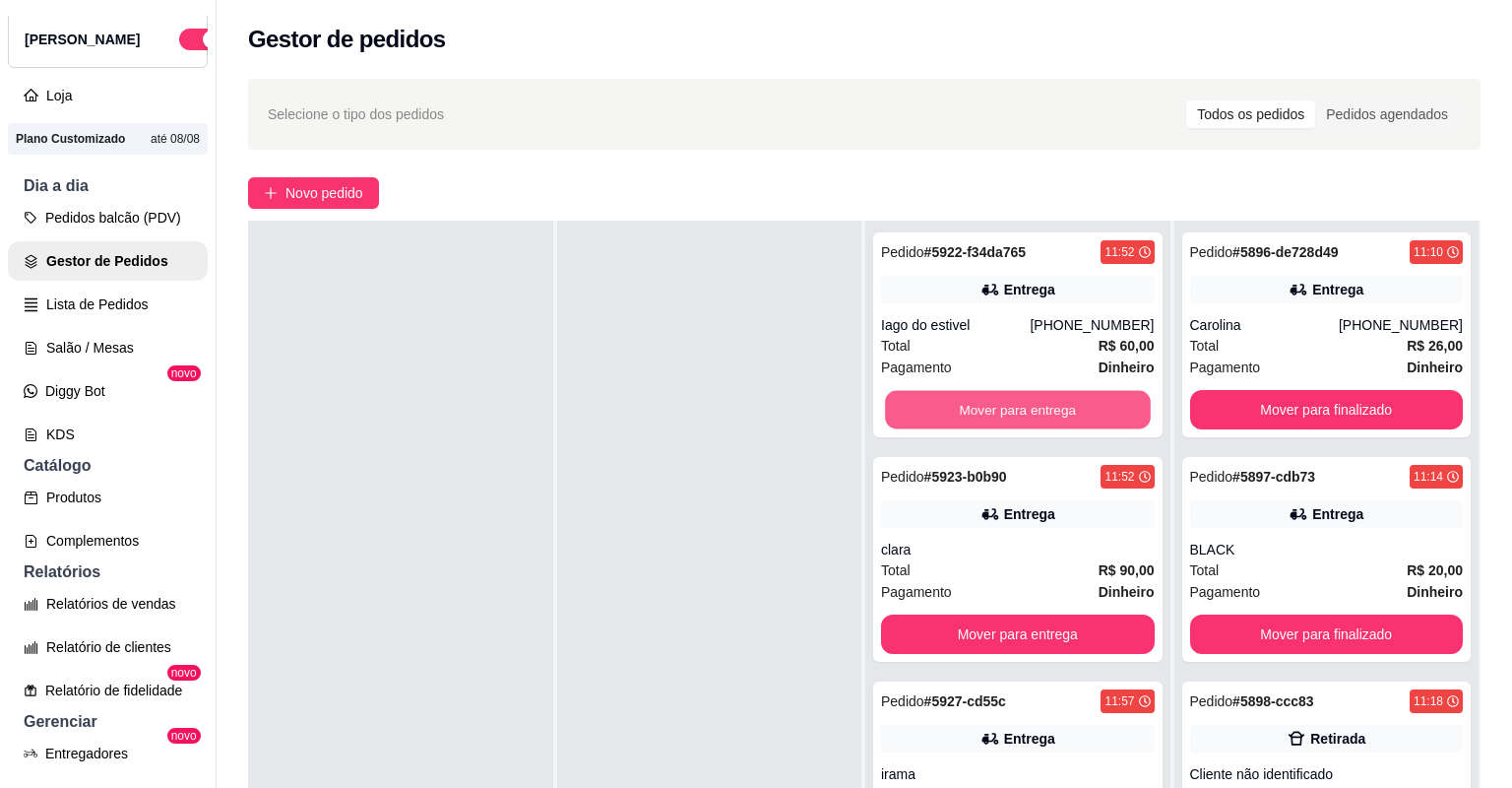 click on "Mover para entrega" at bounding box center [1017, 410] 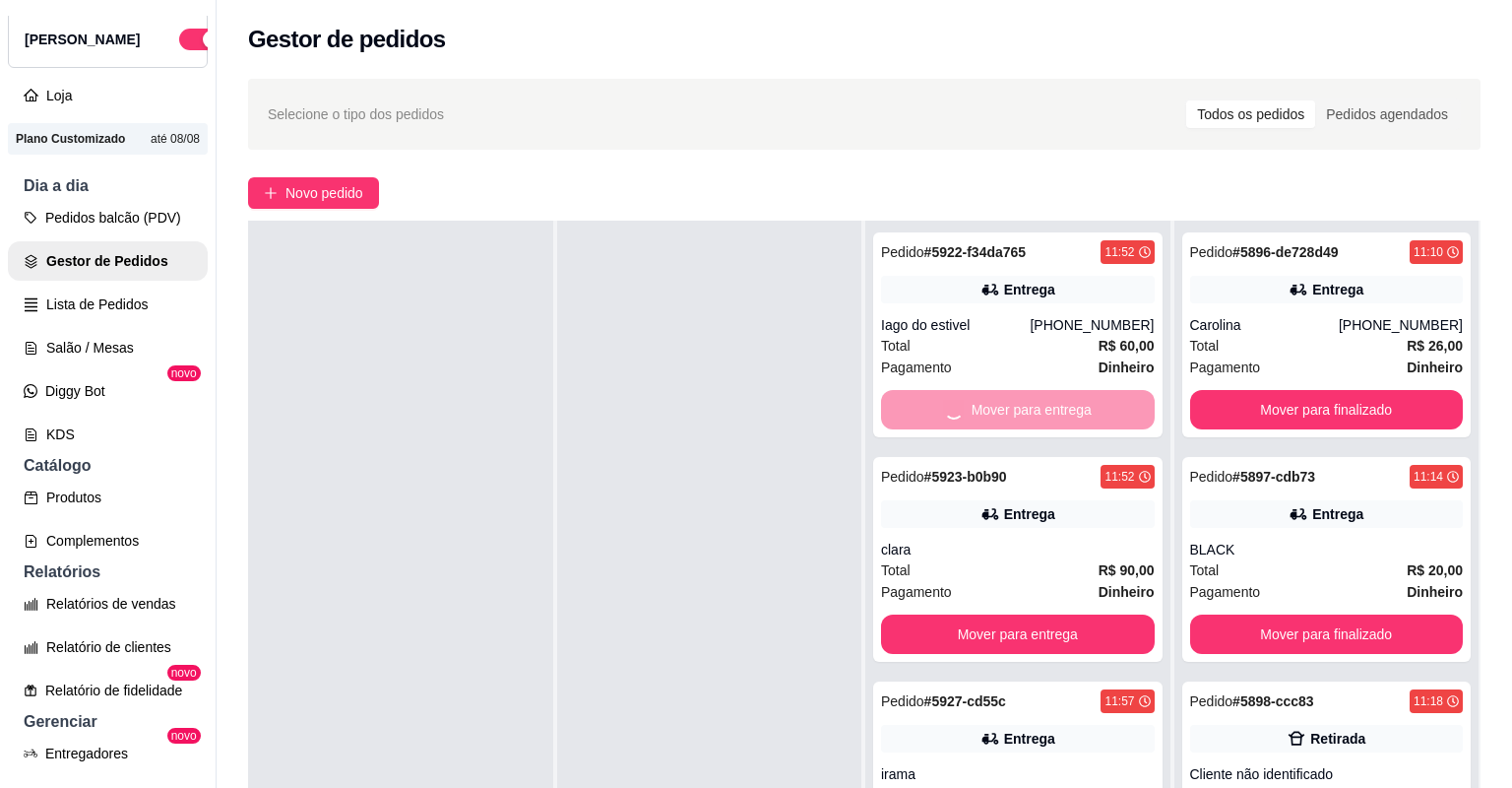 click on "Mover para entrega" at bounding box center [1018, 410] 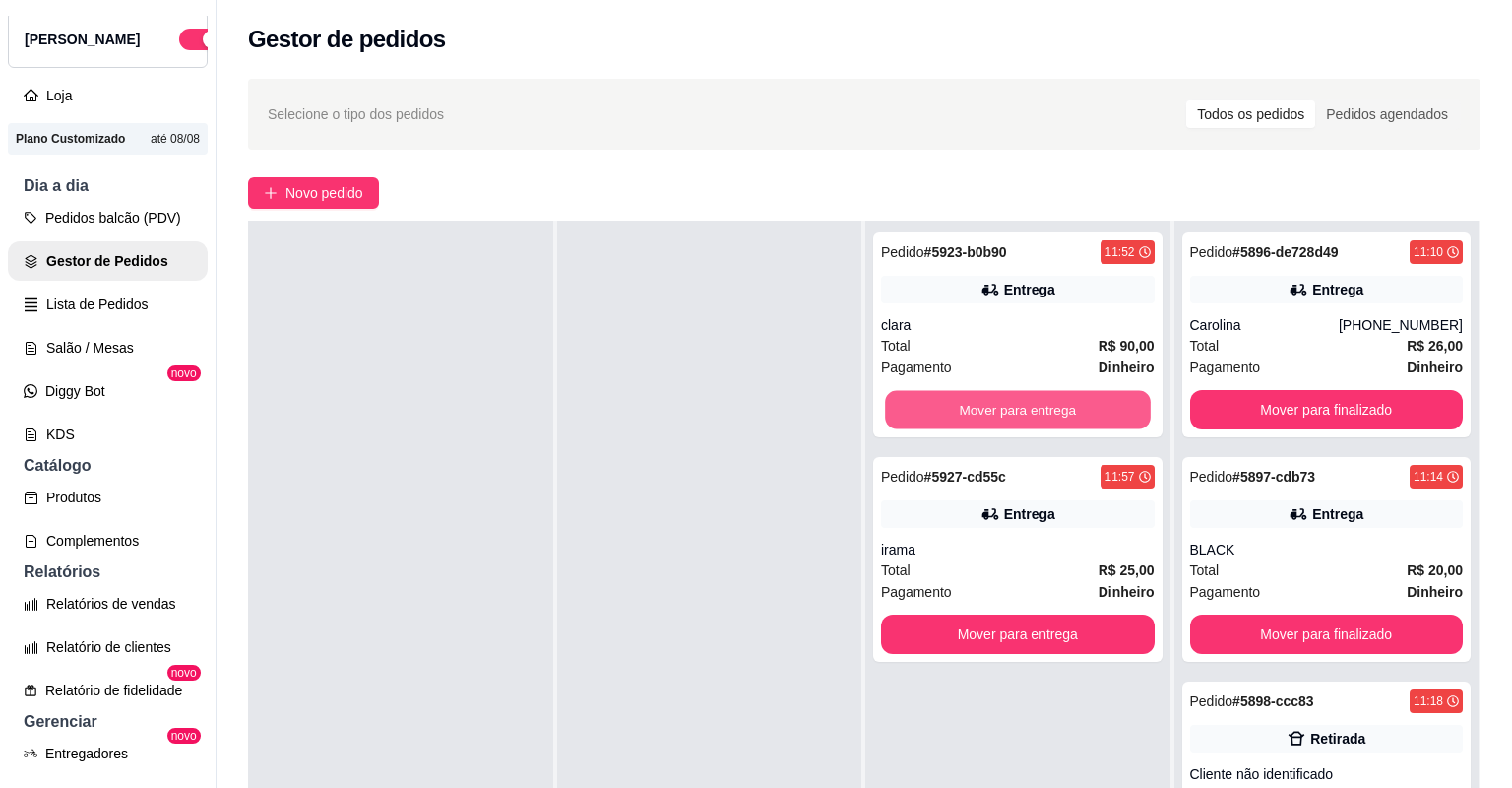 click on "Mover para entrega" at bounding box center [1017, 410] 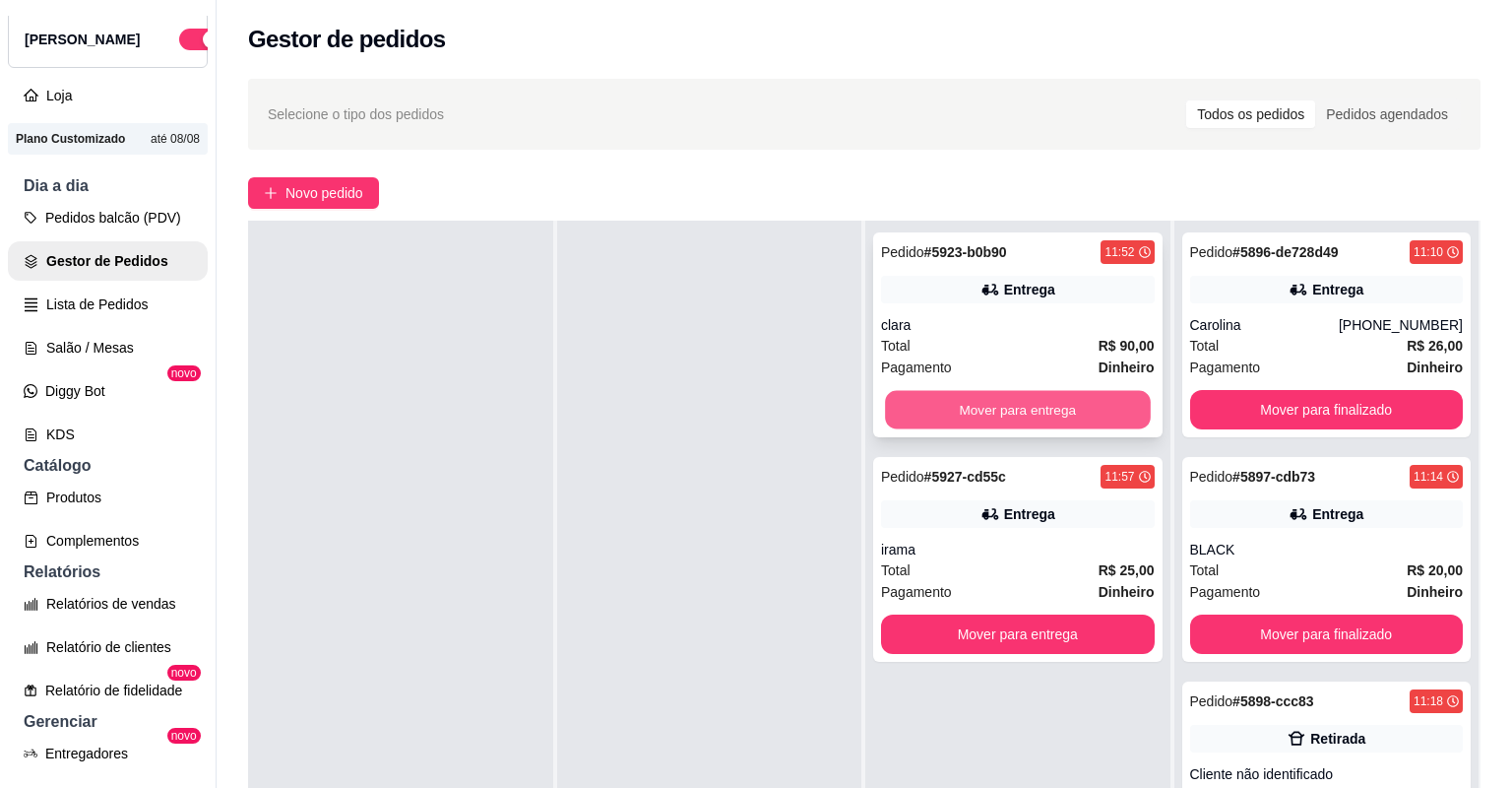 click on "Mover para entrega" at bounding box center [1018, 410] 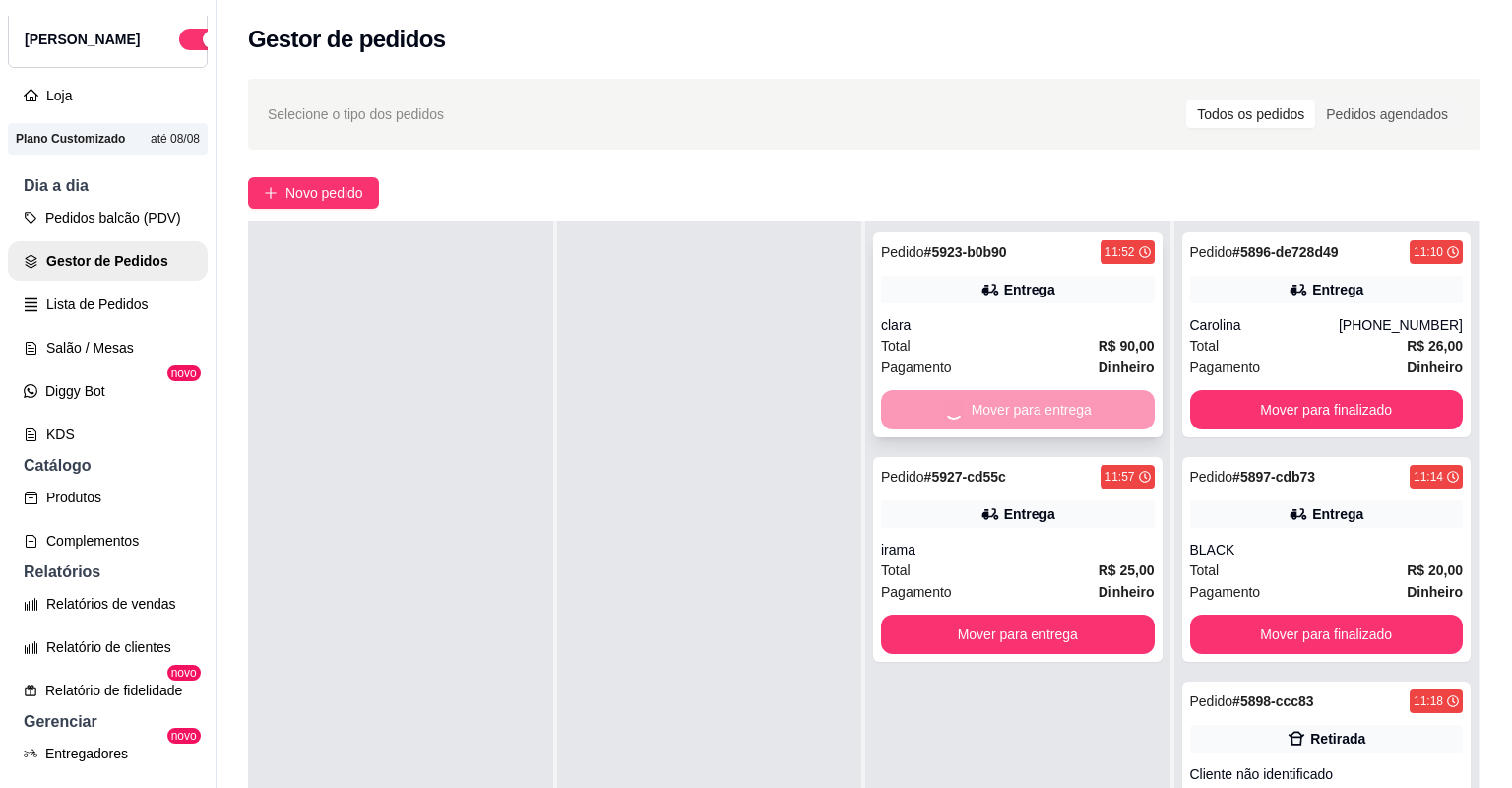 click on "Mover para entrega" at bounding box center [1018, 634] 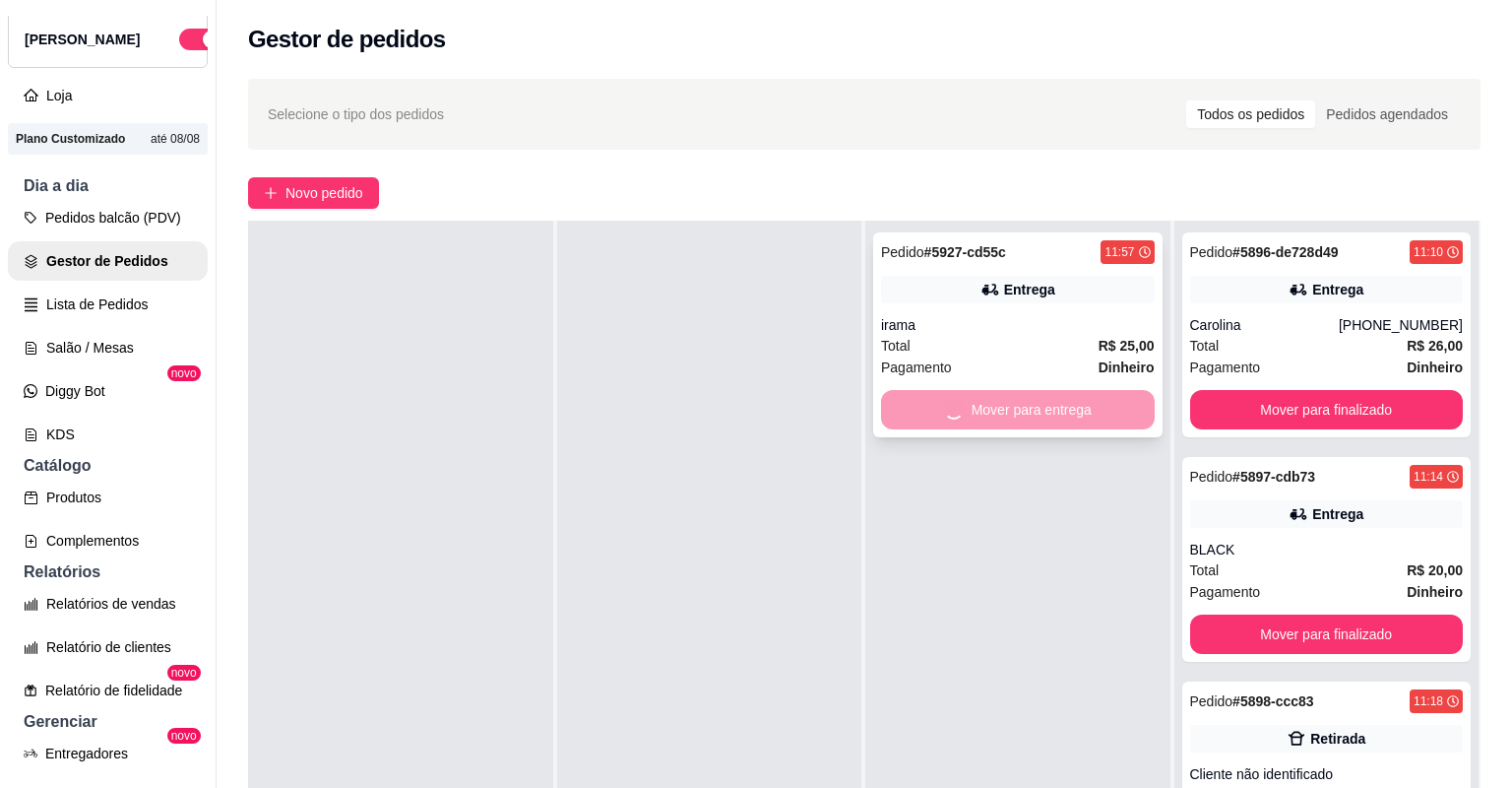 drag, startPoint x: 1079, startPoint y: 466, endPoint x: 1016, endPoint y: 474, distance: 63.50591 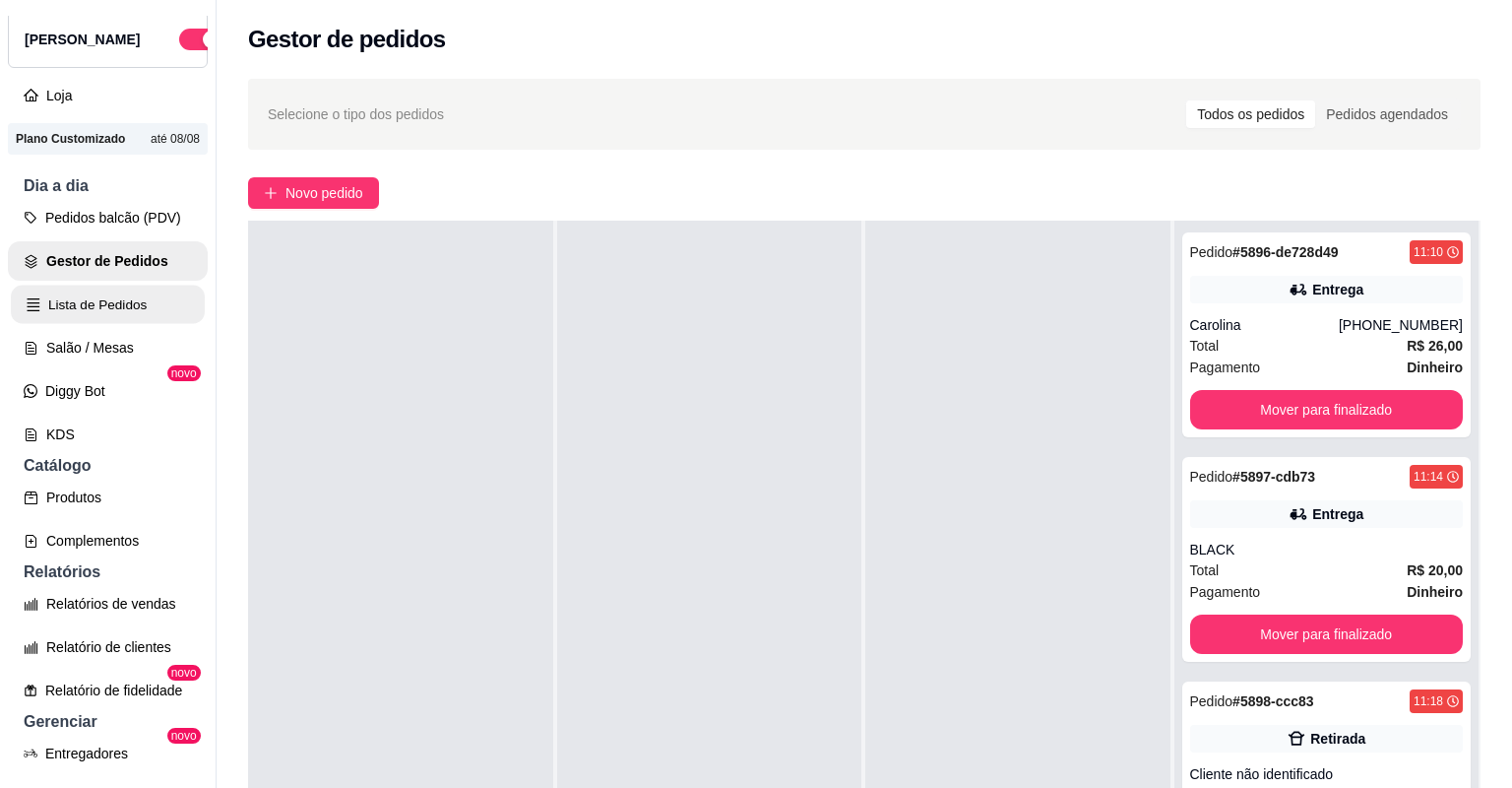 click on "Lista de Pedidos" at bounding box center (107, 304) 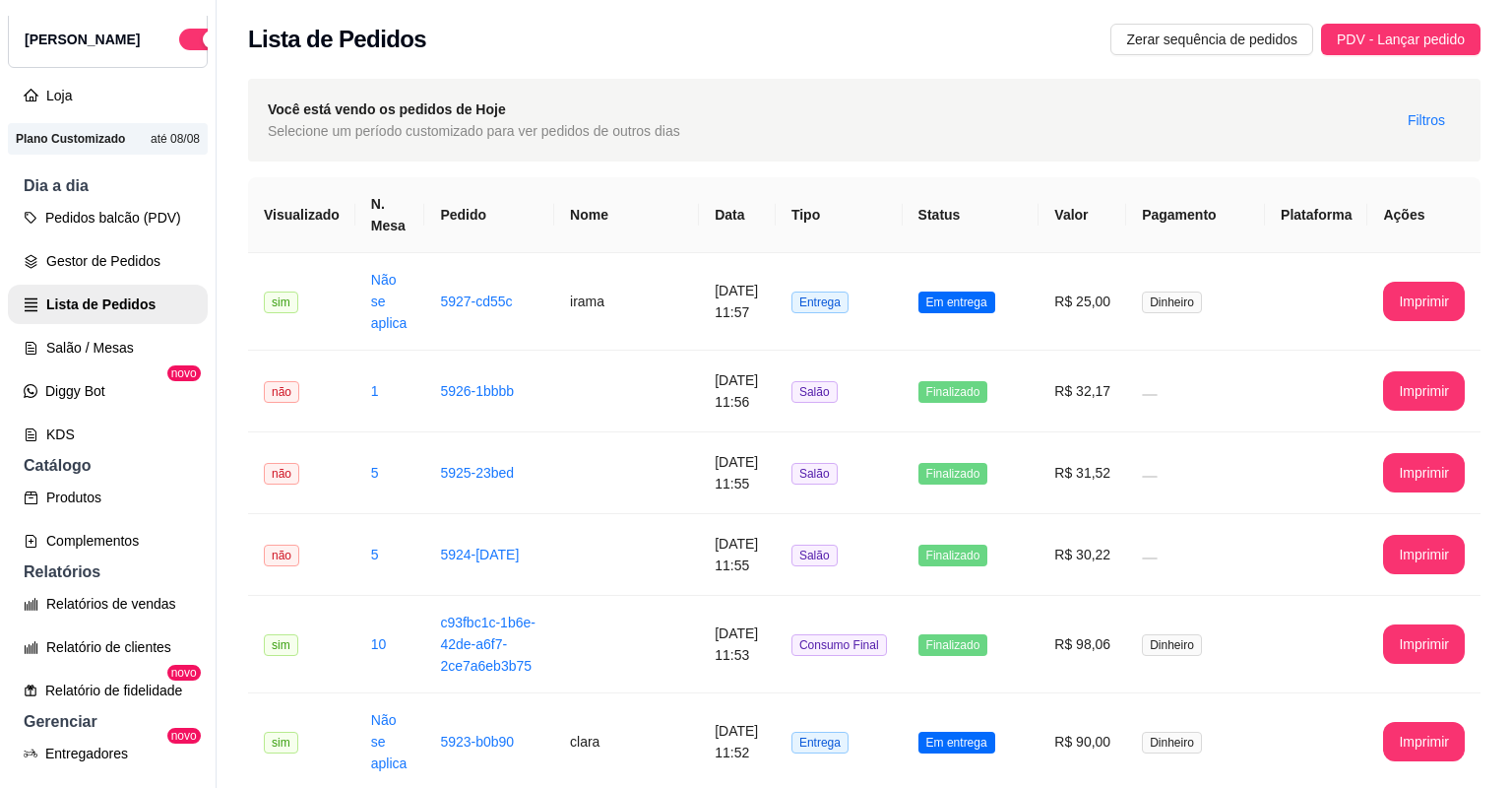 click on "Iago do estivel" at bounding box center (626, 839) 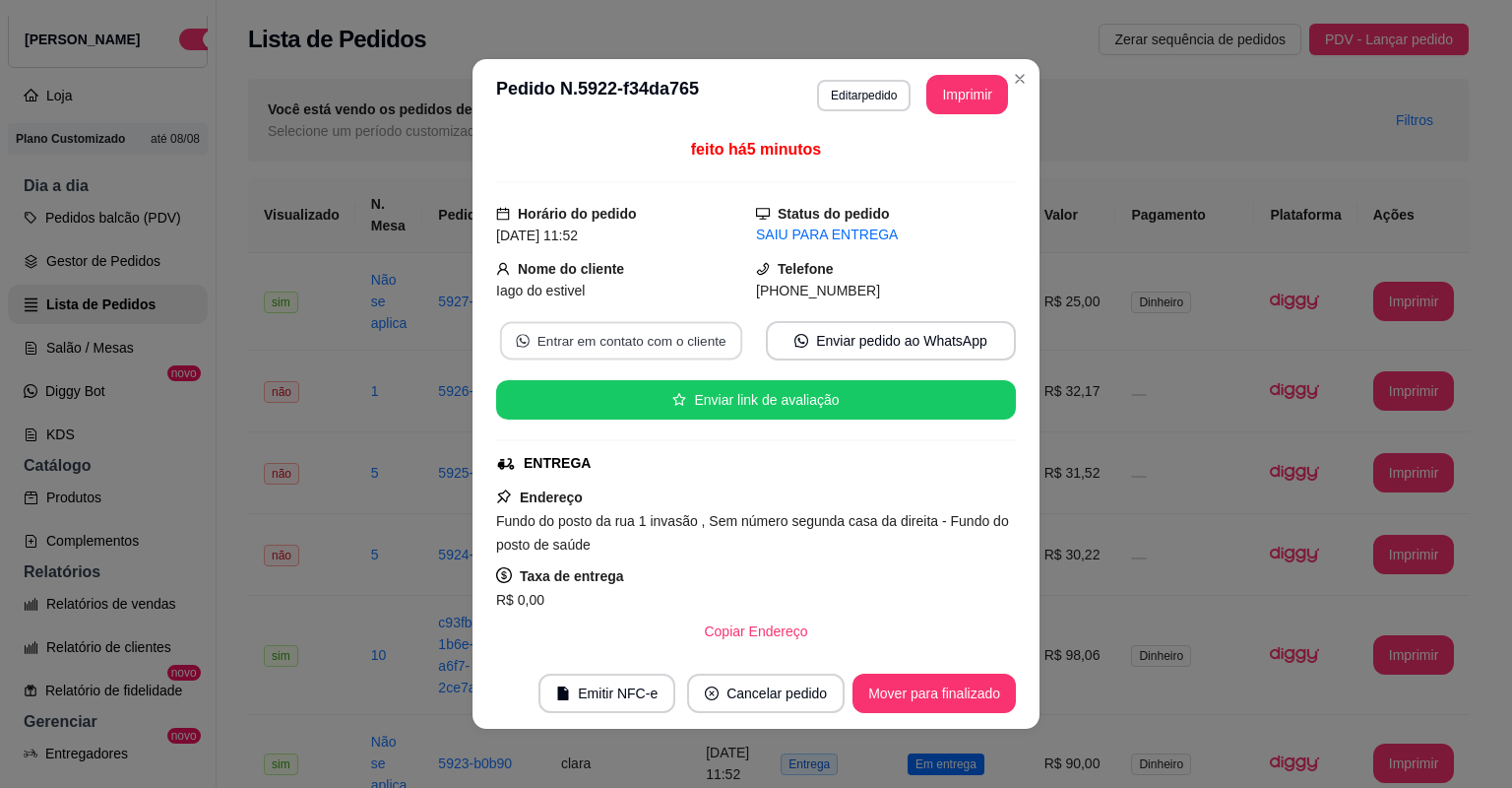 click on "Entrar em contato com o cliente" at bounding box center (621, 341) 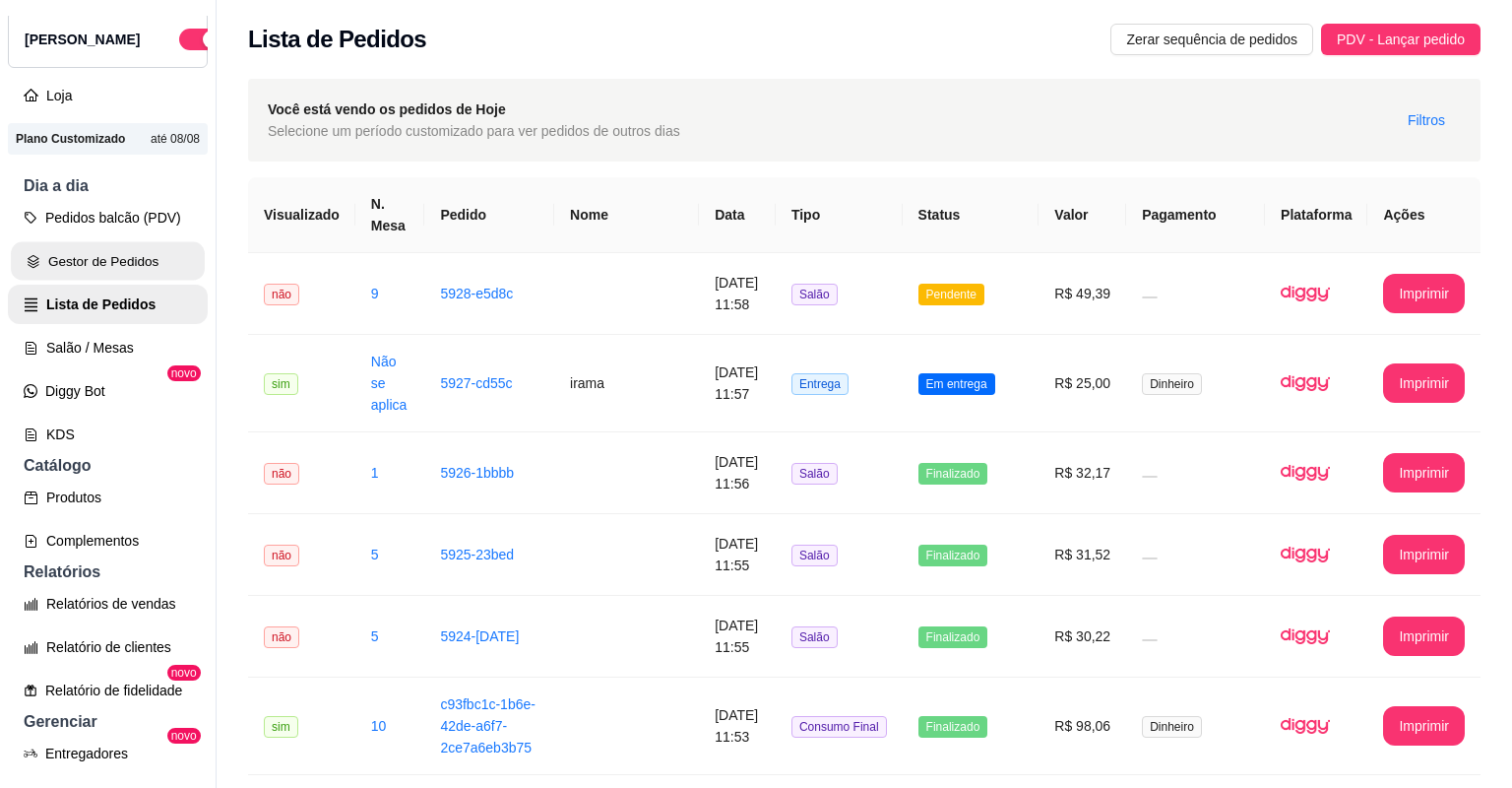 click on "Gestor de Pedidos" at bounding box center [107, 261] 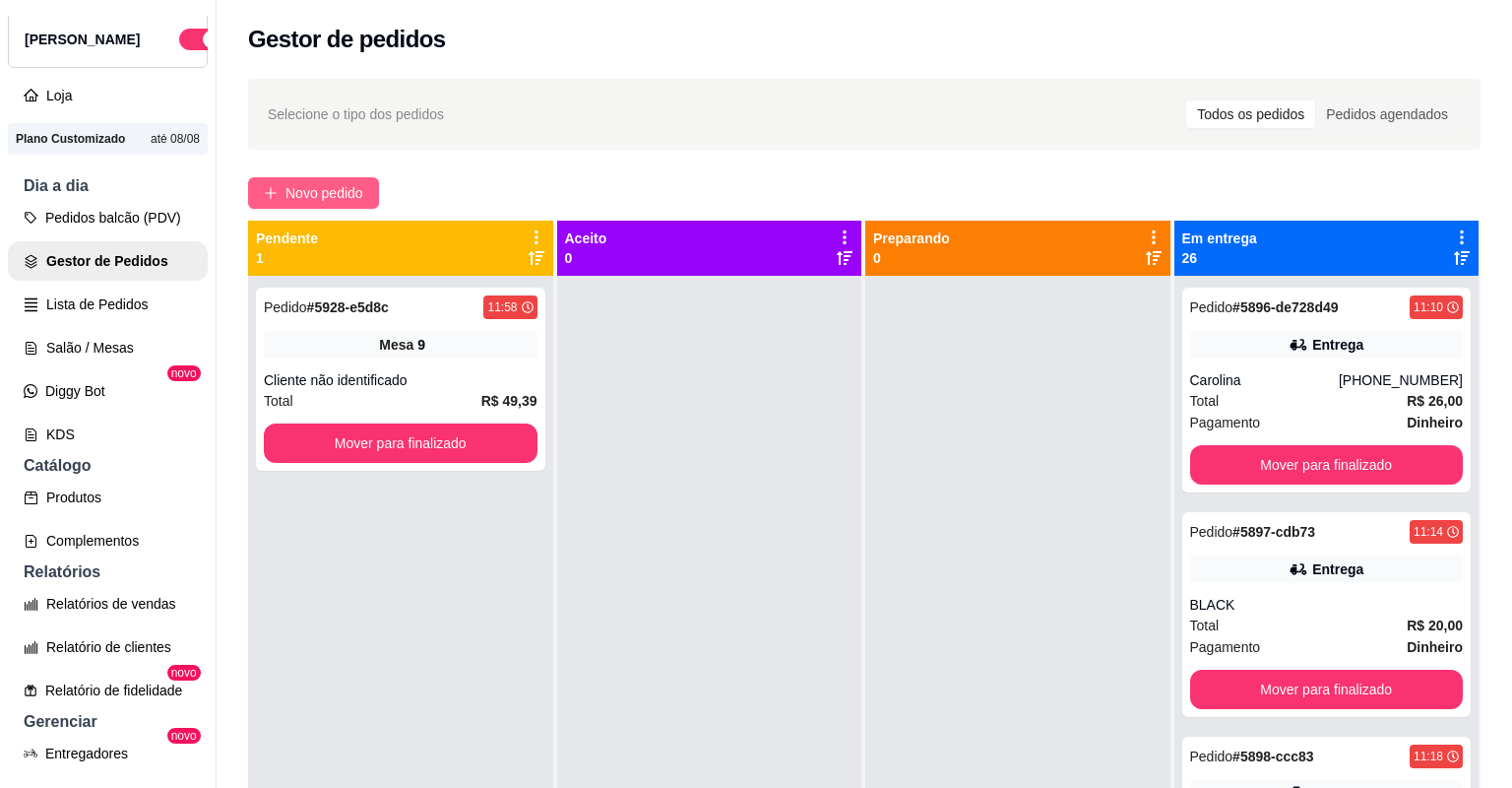 click on "Novo pedido" at bounding box center [324, 193] 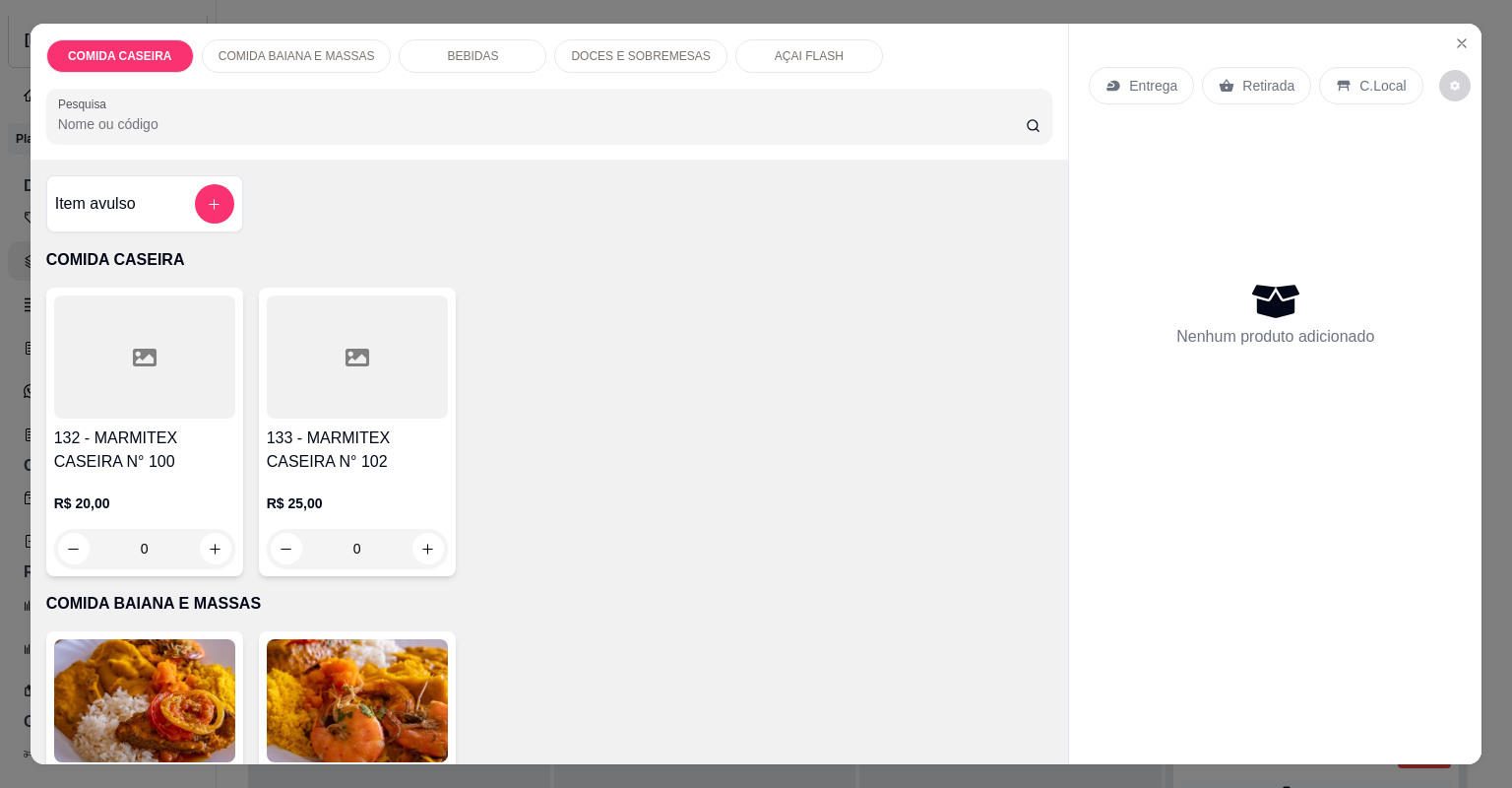 click at bounding box center (357, 357) 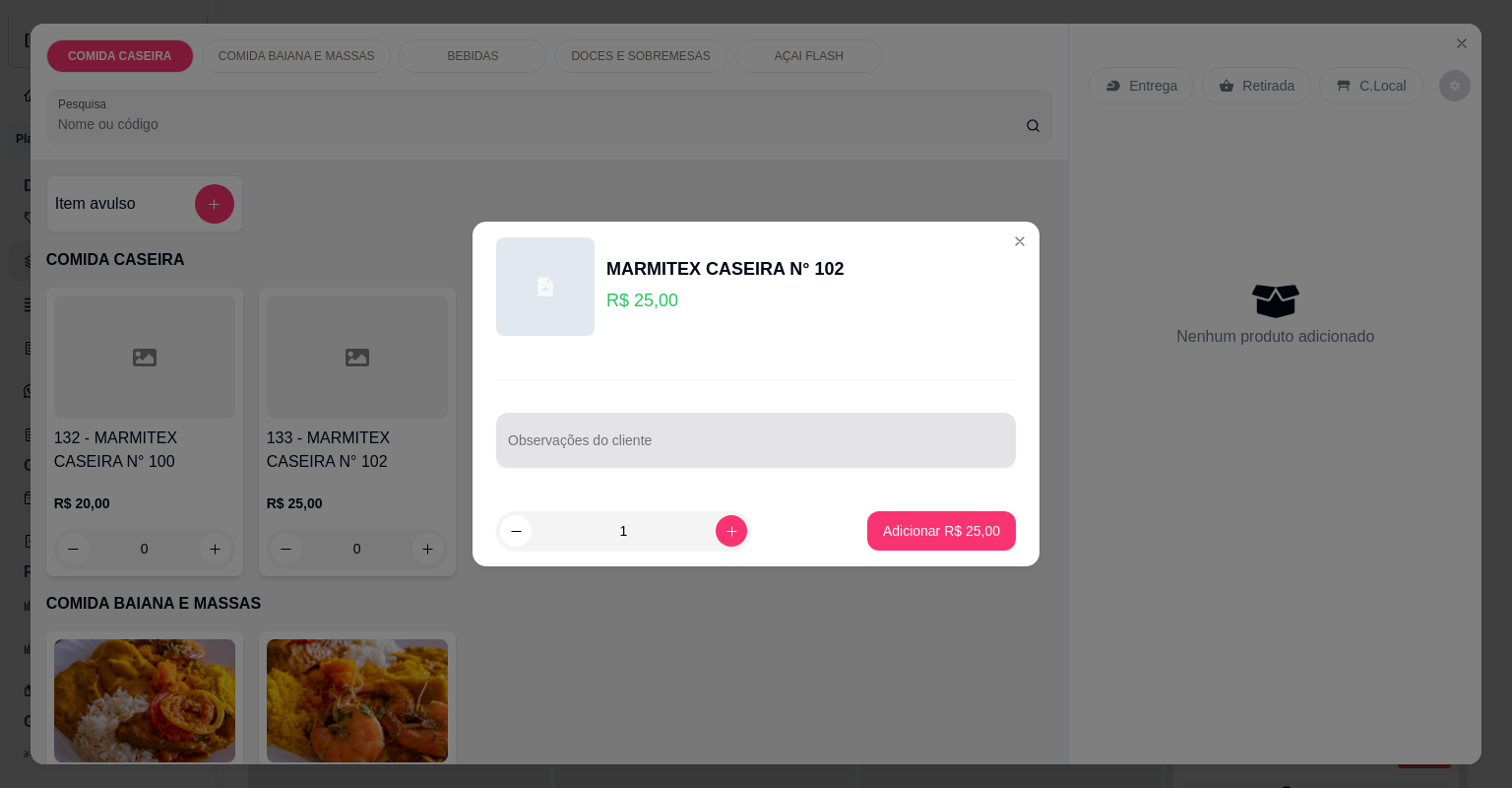 click at bounding box center [756, 440] 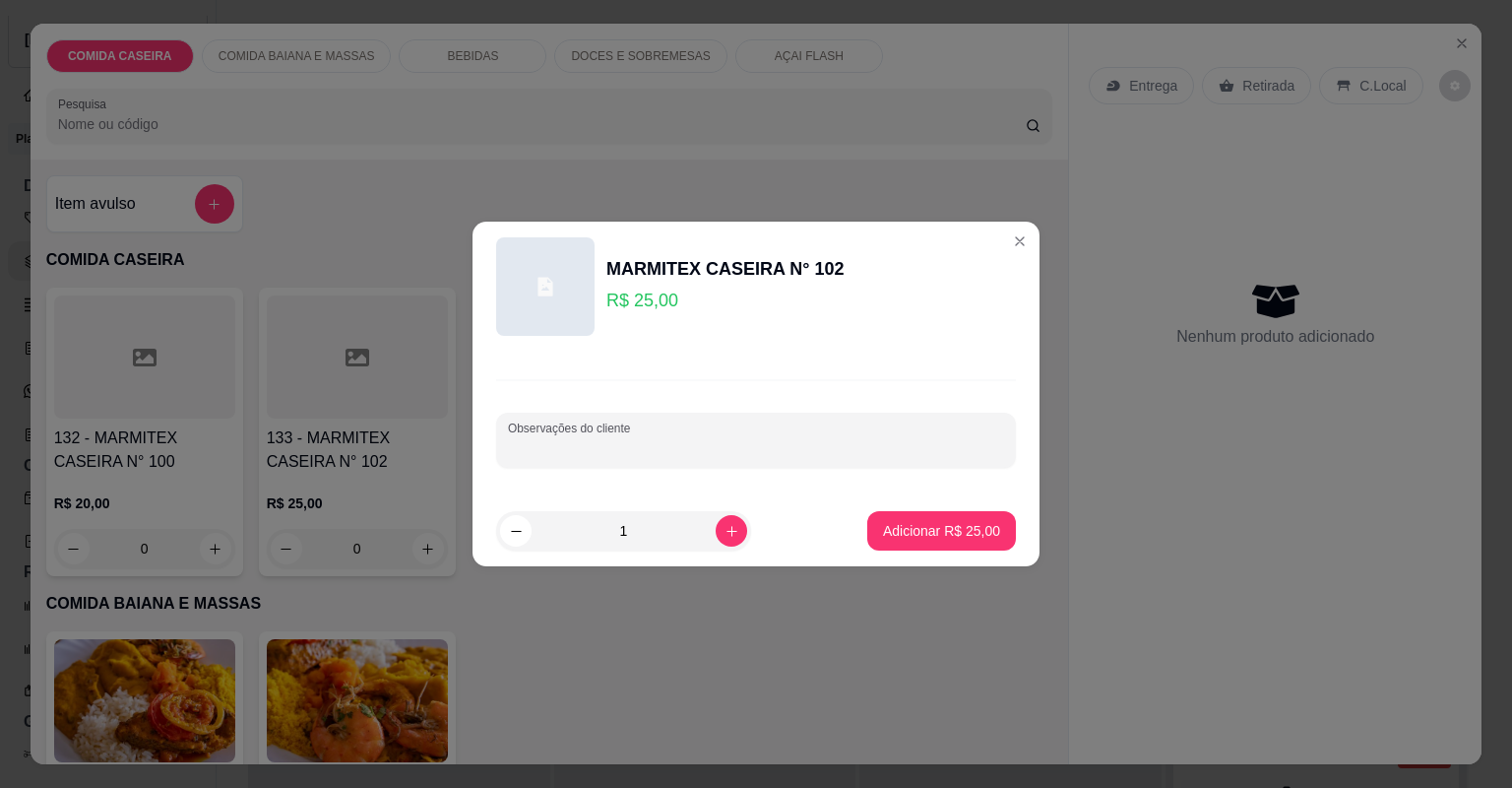 paste on "Escondidinho de camarão  Batata frita Fraldinha  Alcatra" 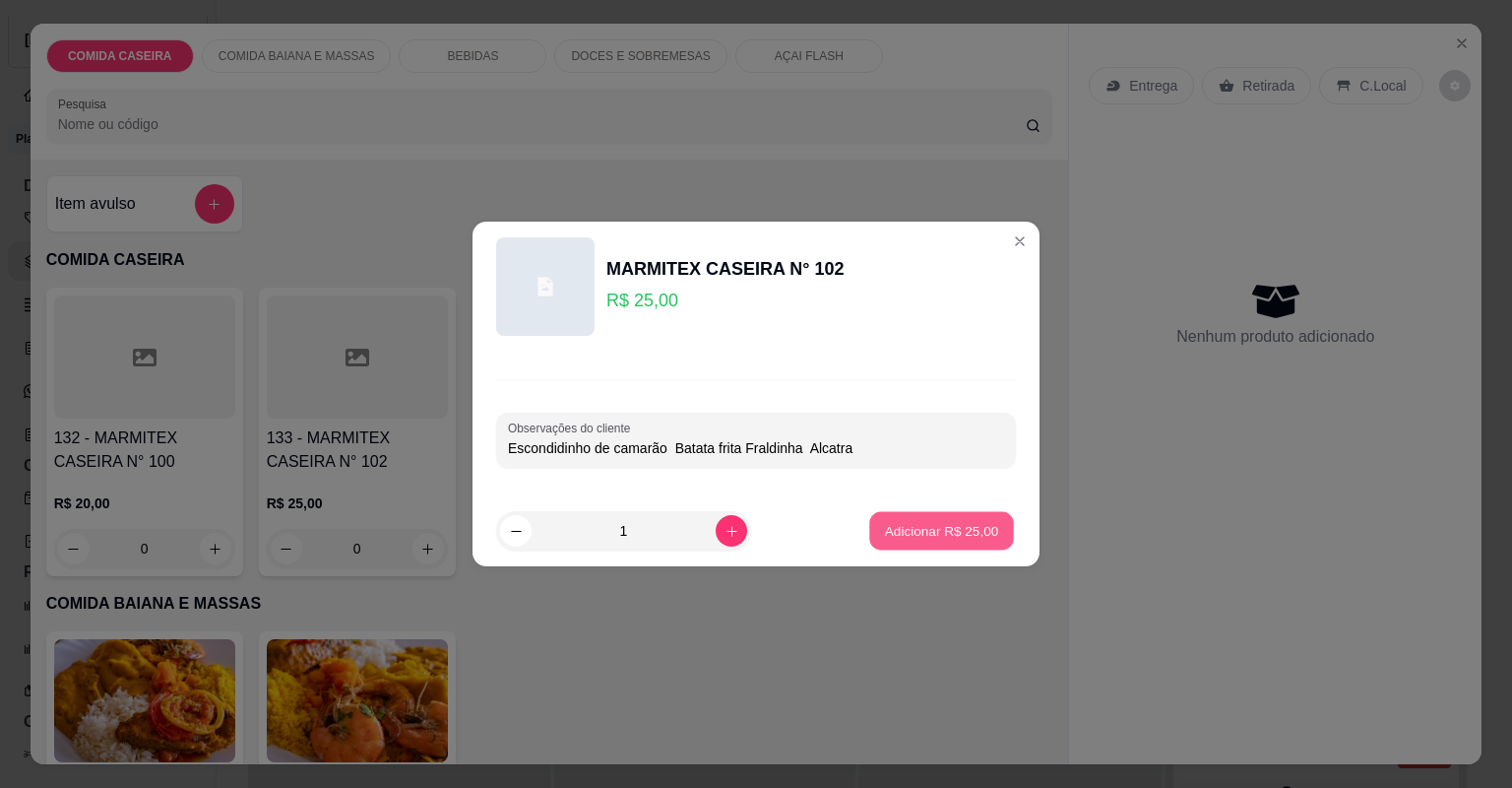 click on "Adicionar   R$ 25,00" at bounding box center [942, 530] 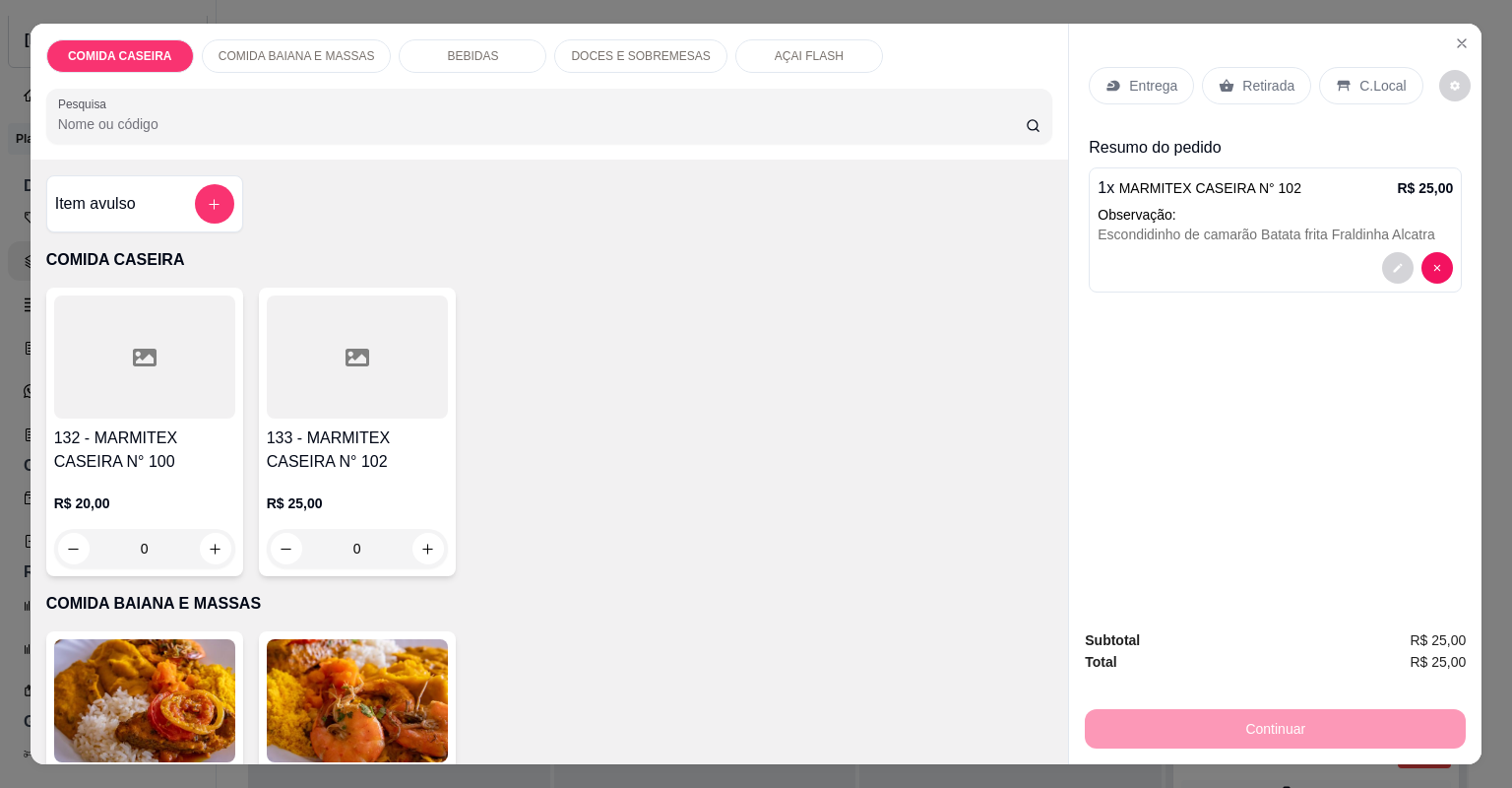 click 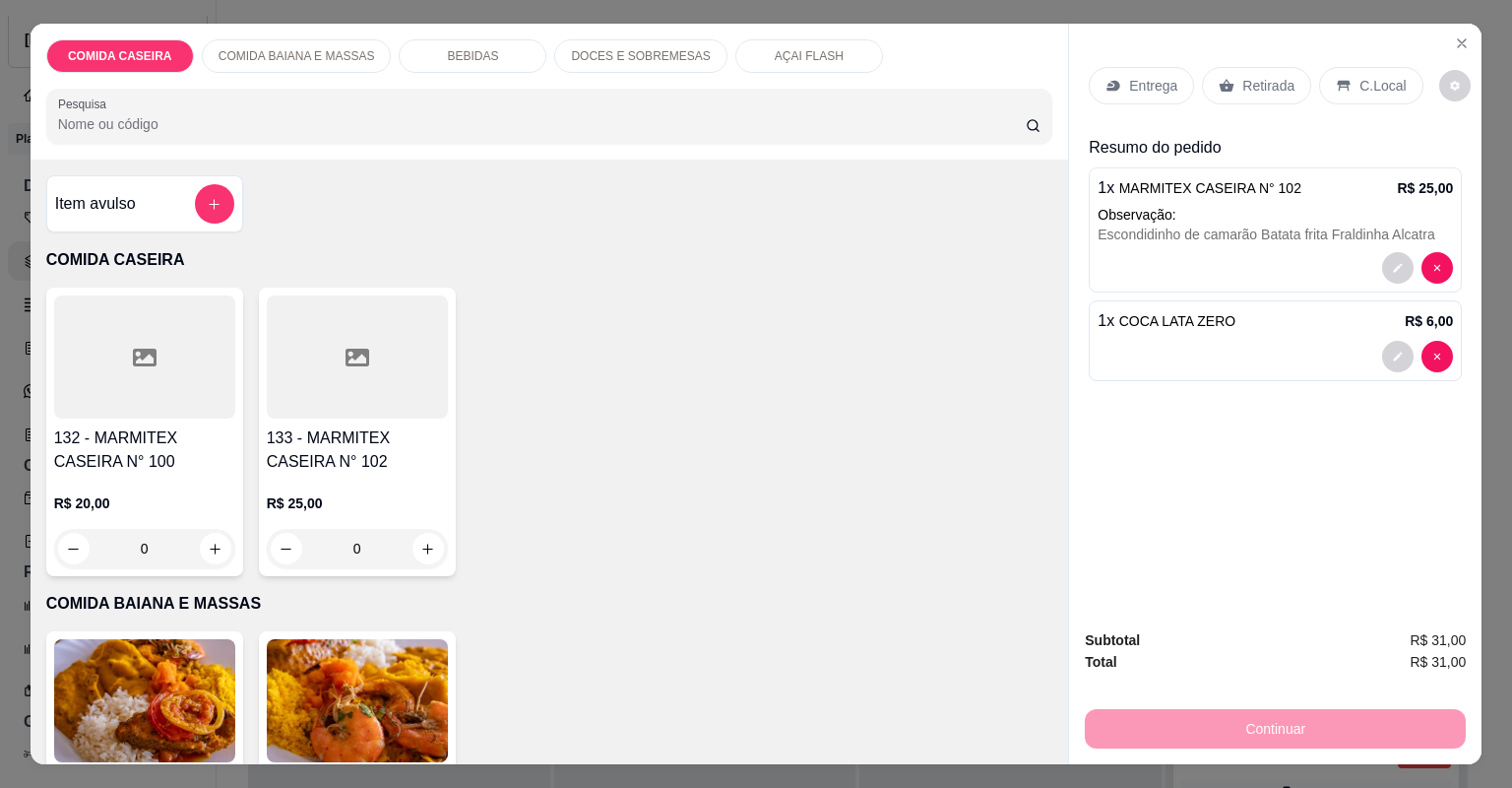 click on "Entrega" at bounding box center (1153, 86) 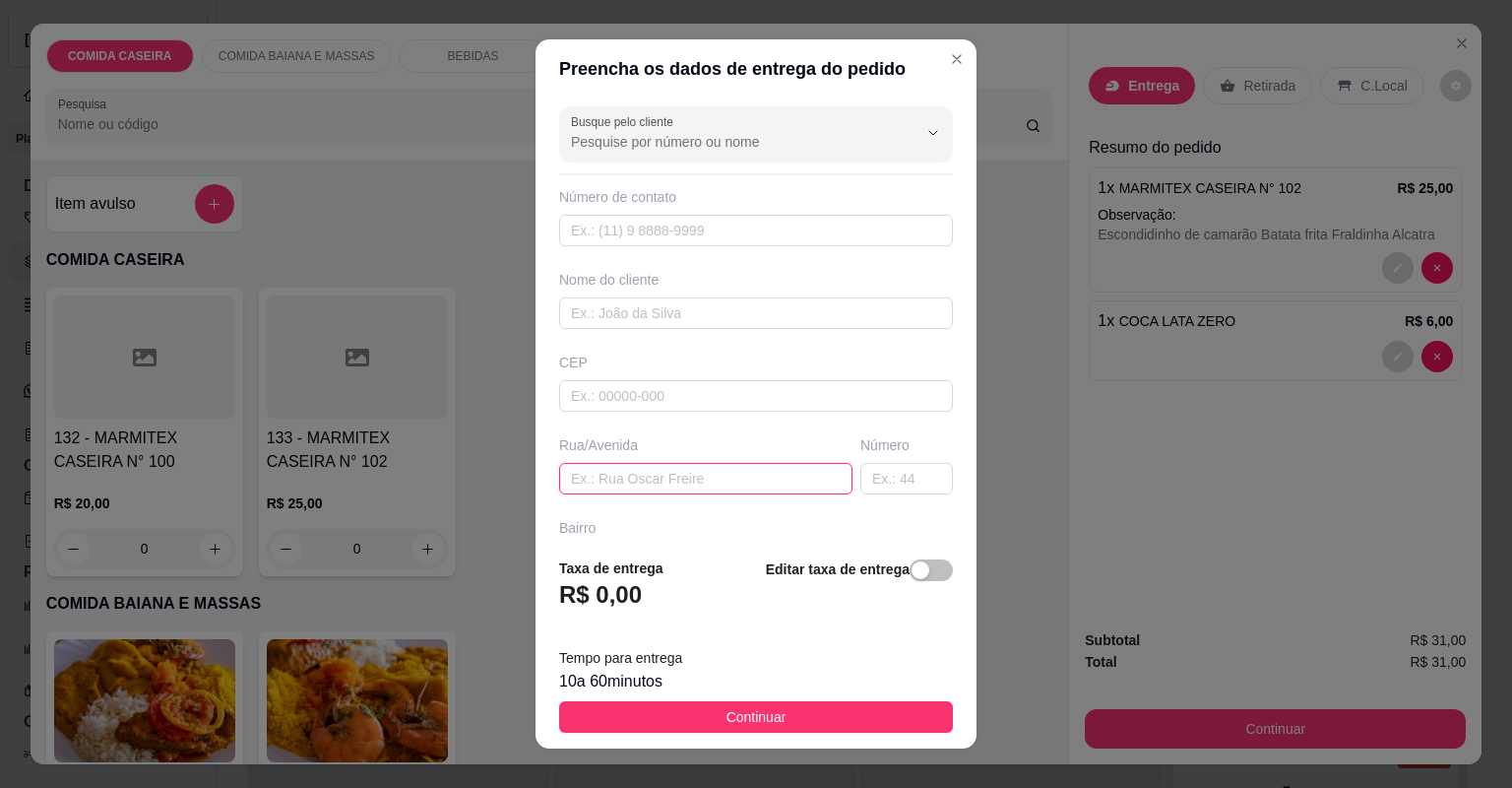click at bounding box center [706, 479] 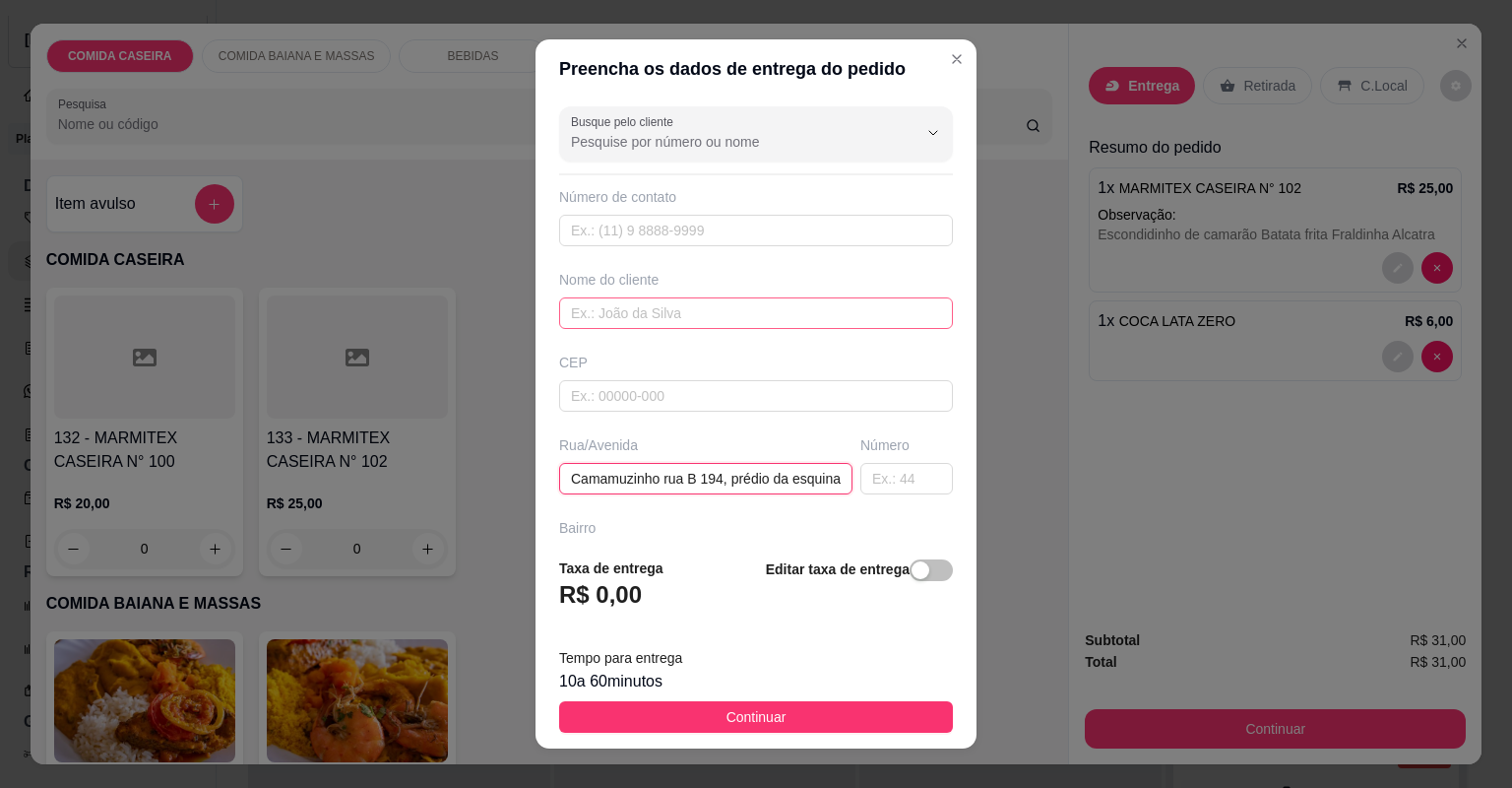 type on "Camamuzinho rua B 194, prédio da esquina atrás da borracharia do moleta" 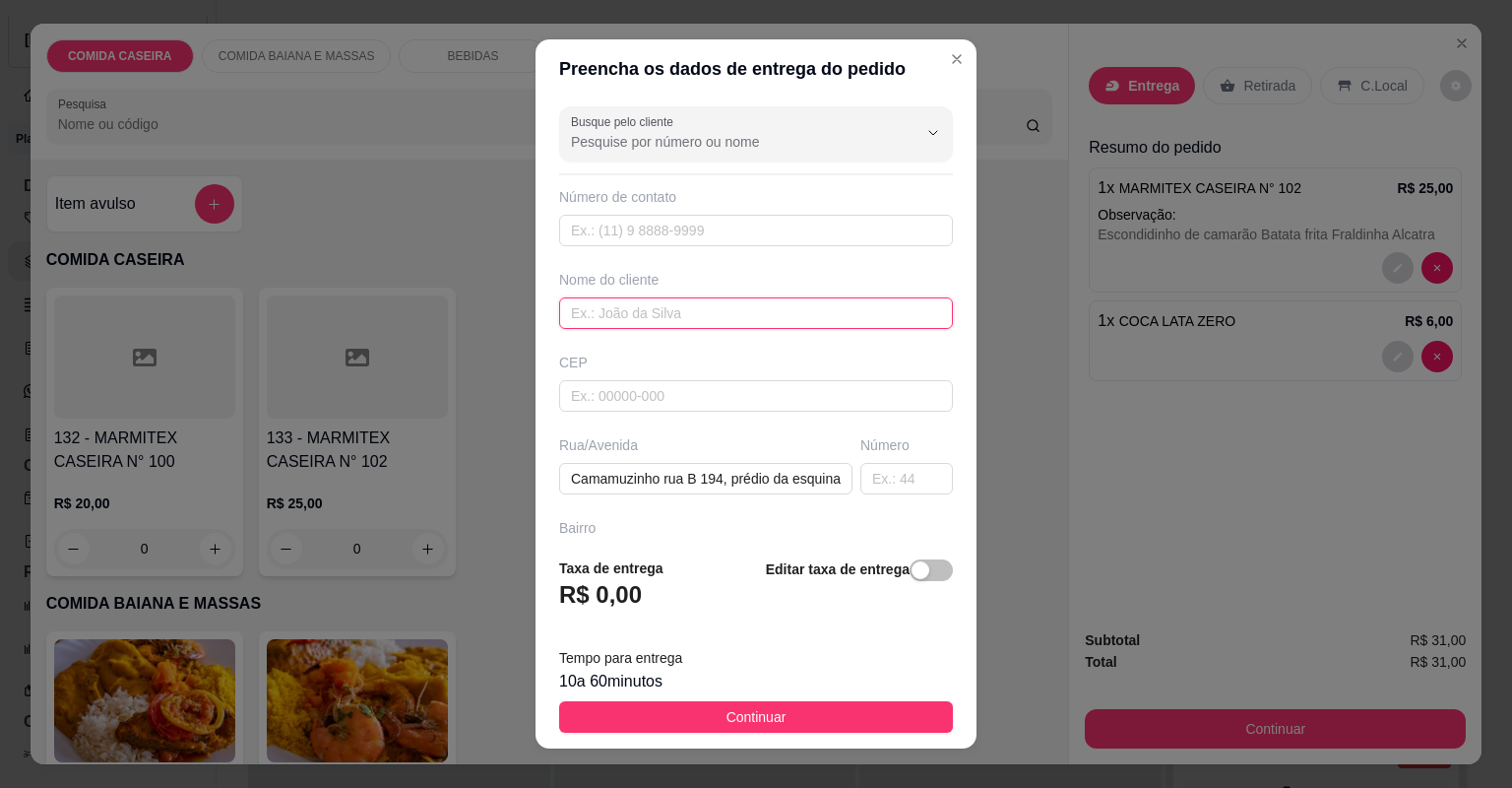 click at bounding box center [756, 313] 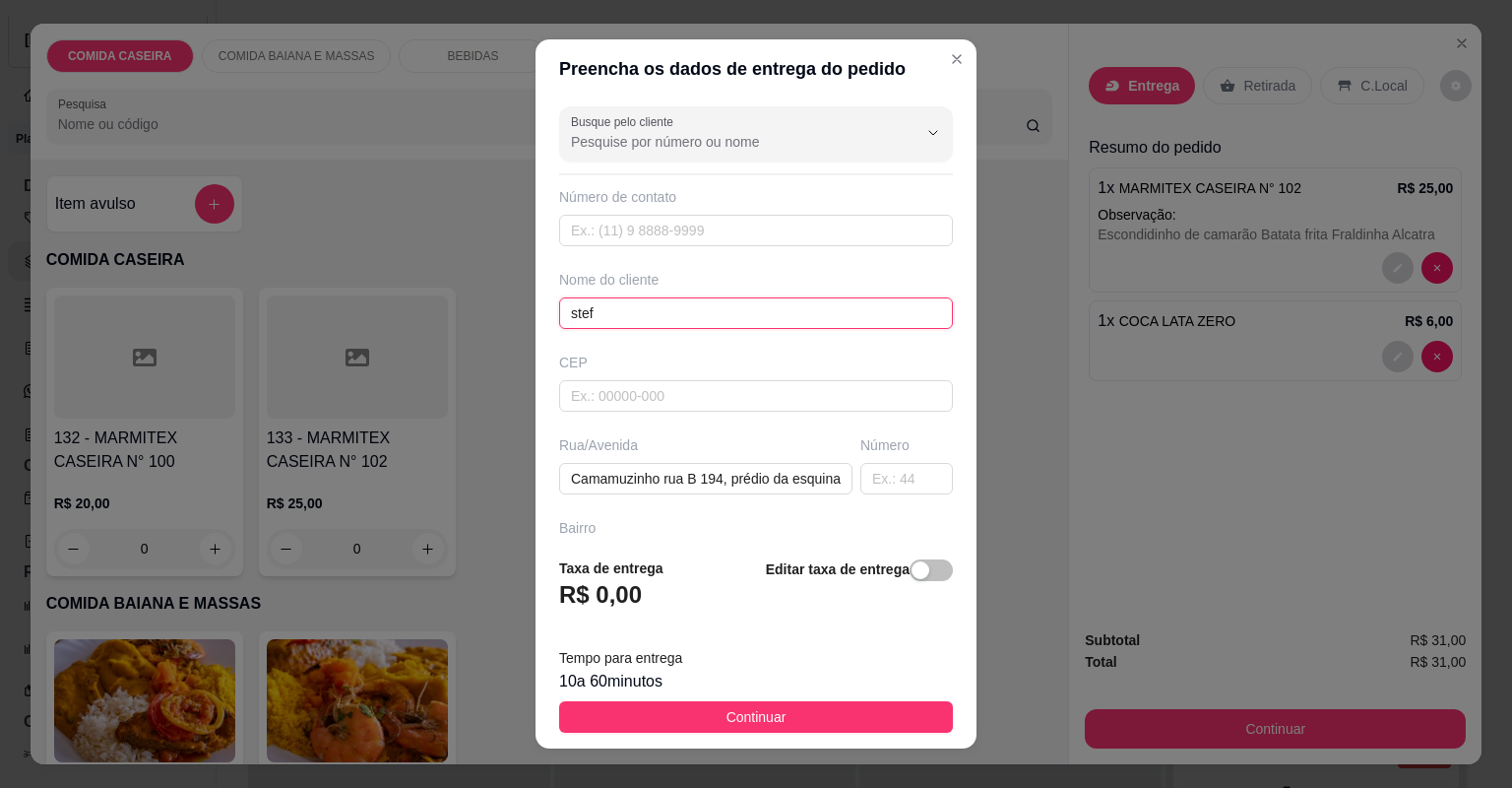 type on "stefa" 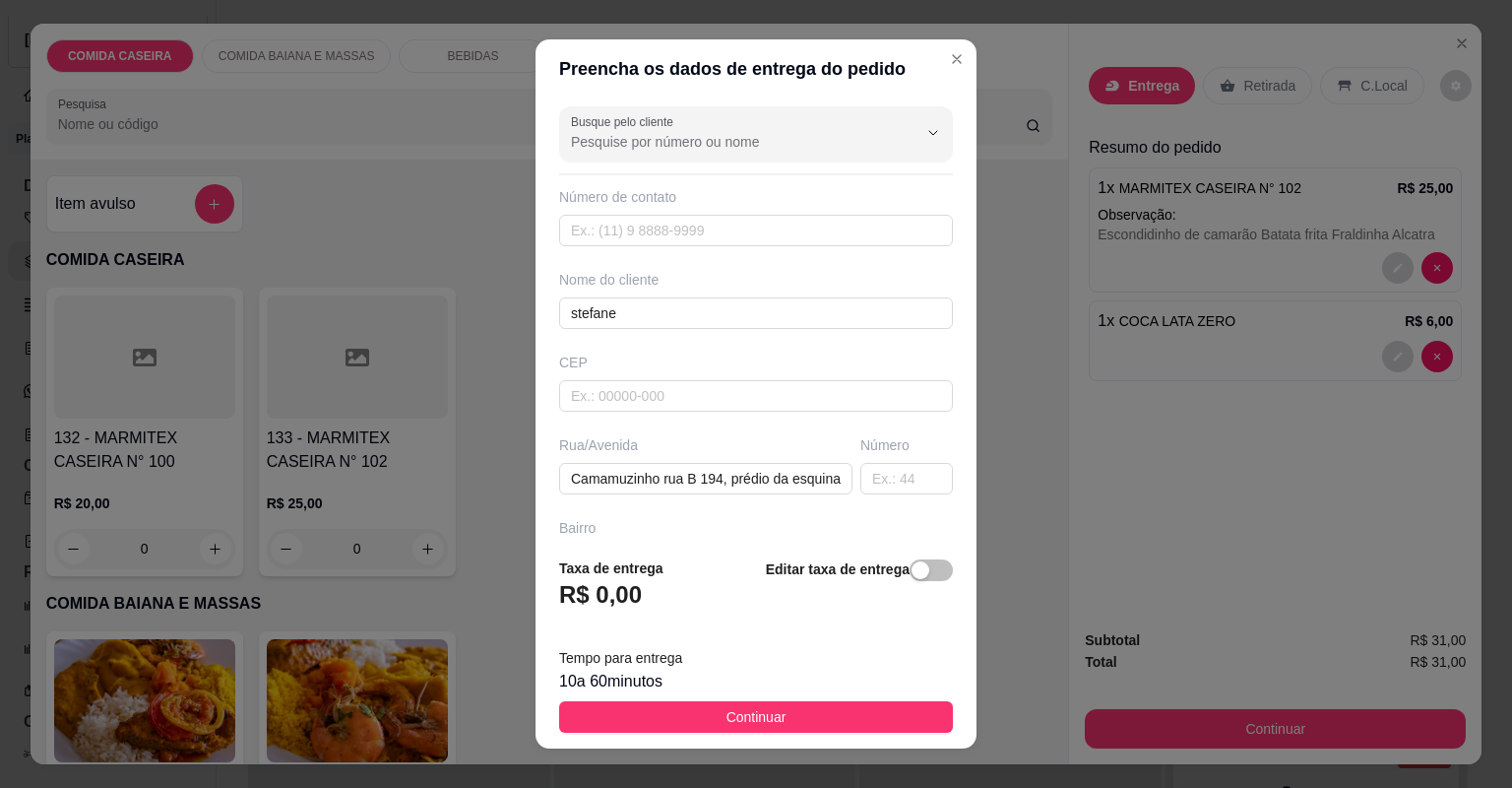 drag, startPoint x: 728, startPoint y: 728, endPoint x: 735, endPoint y: 719, distance: 11.401754 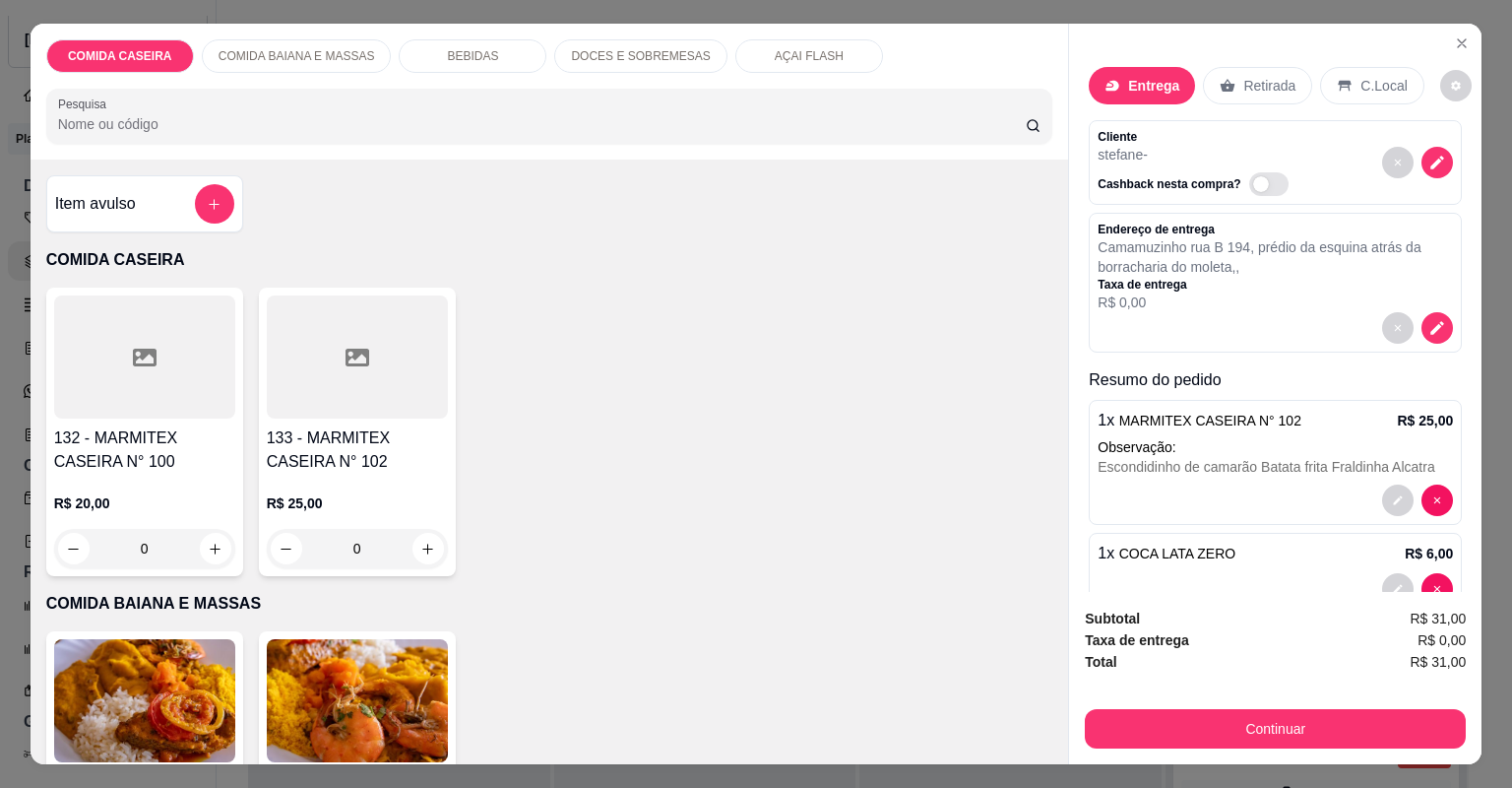 click at bounding box center [783, 1348] 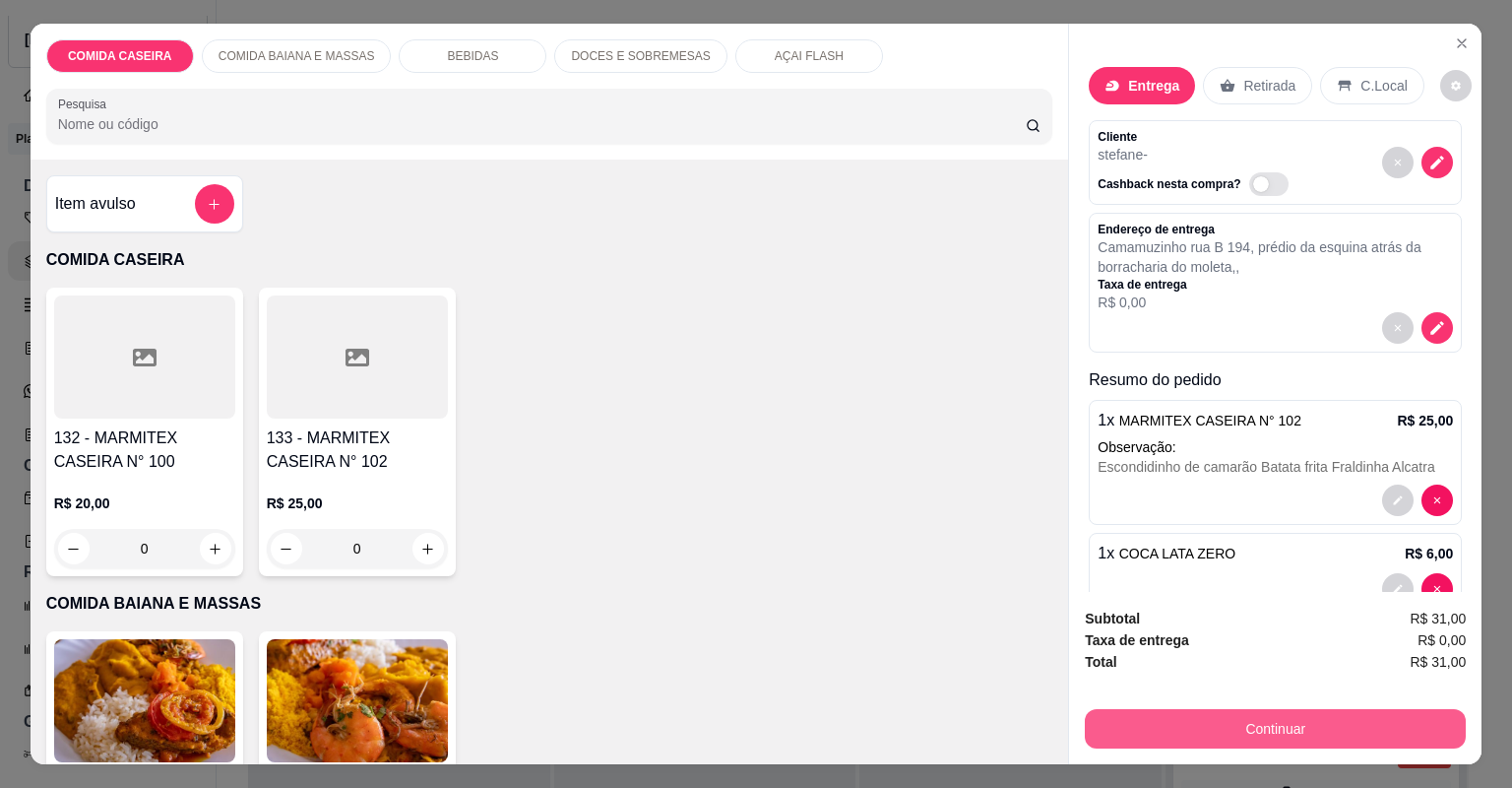 click on "Continuar" at bounding box center (1275, 729) 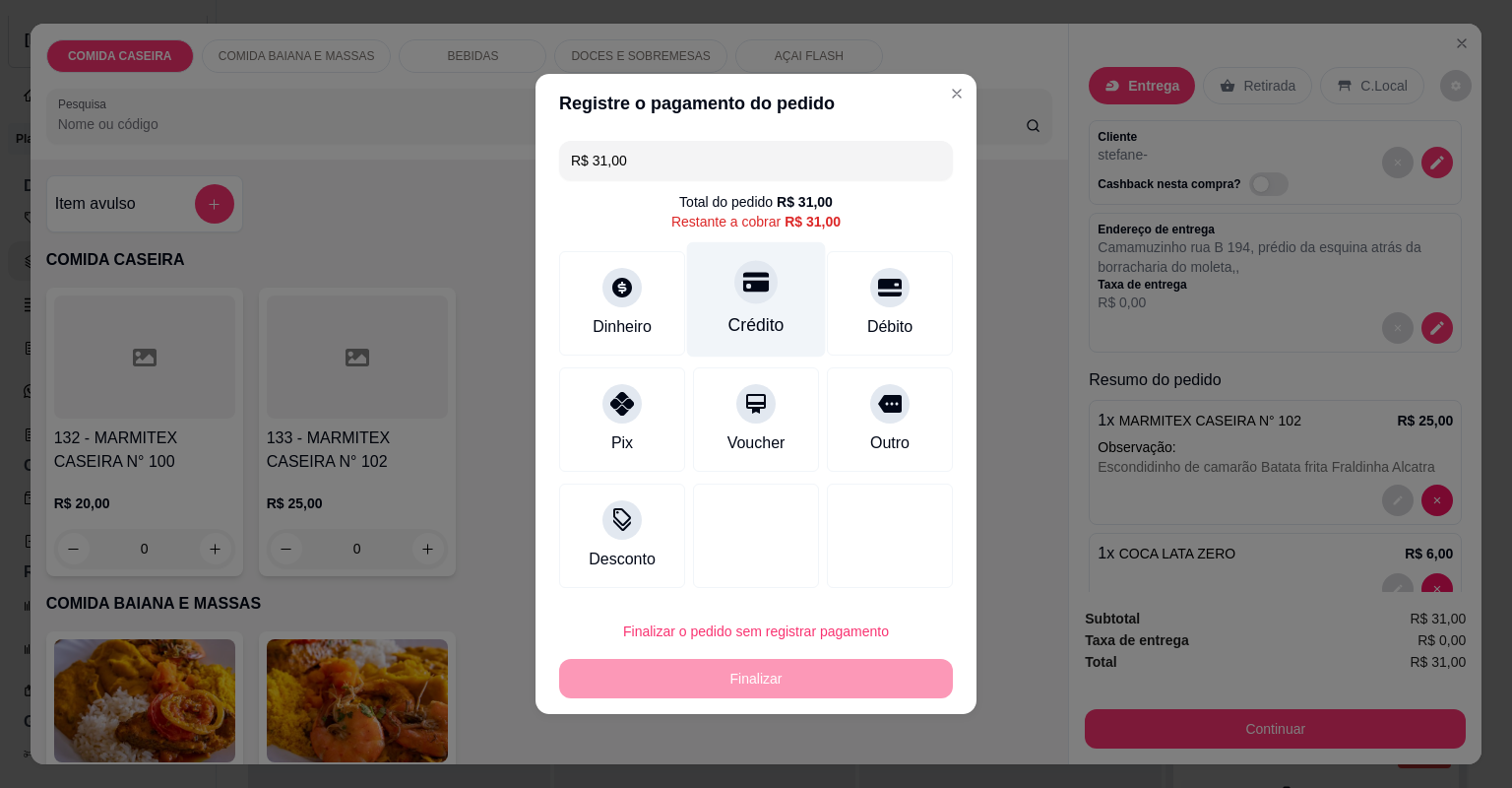 click on "Crédito" at bounding box center [756, 299] 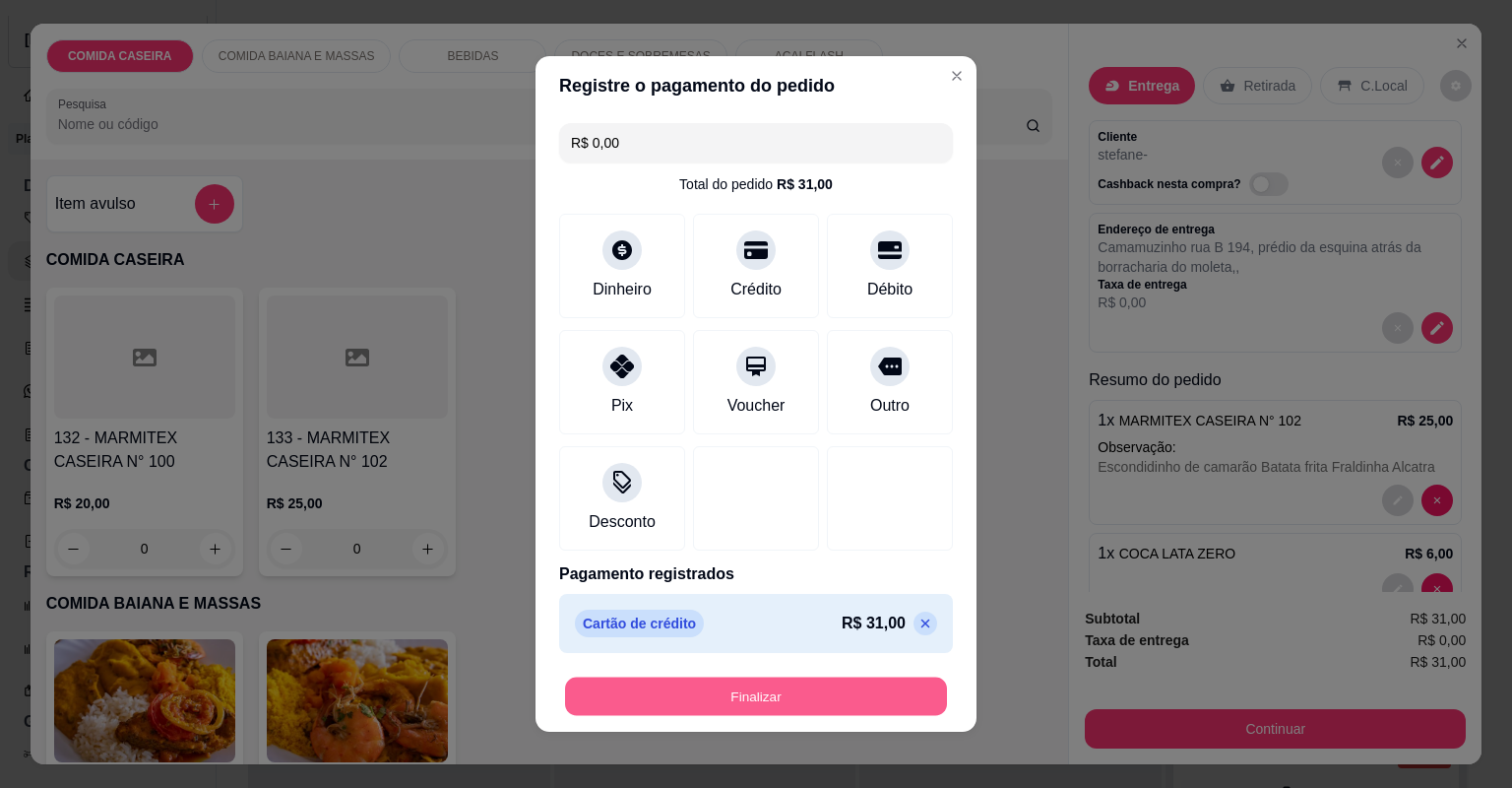 click on "Finalizar" at bounding box center [756, 696] 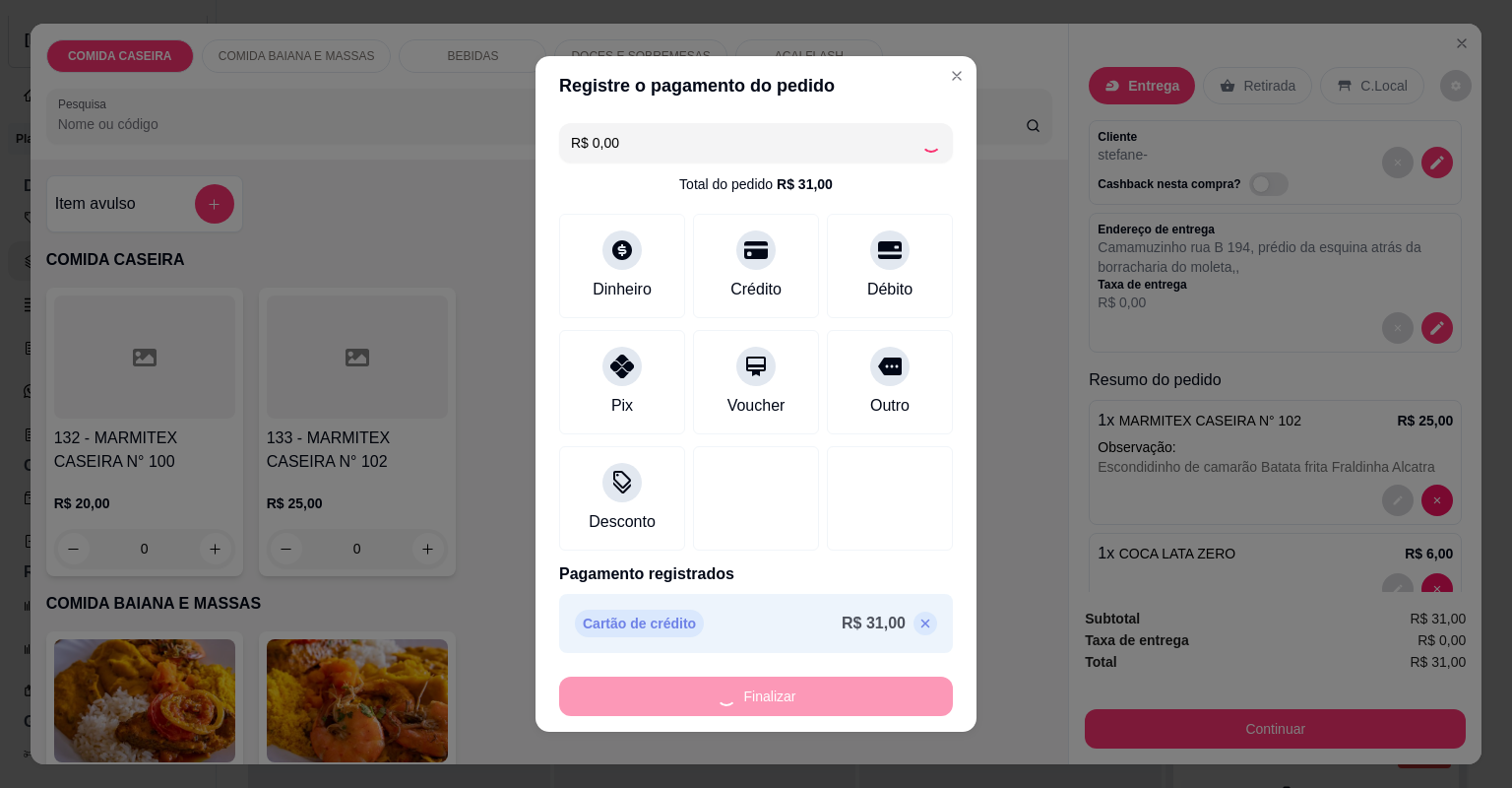 type on "0" 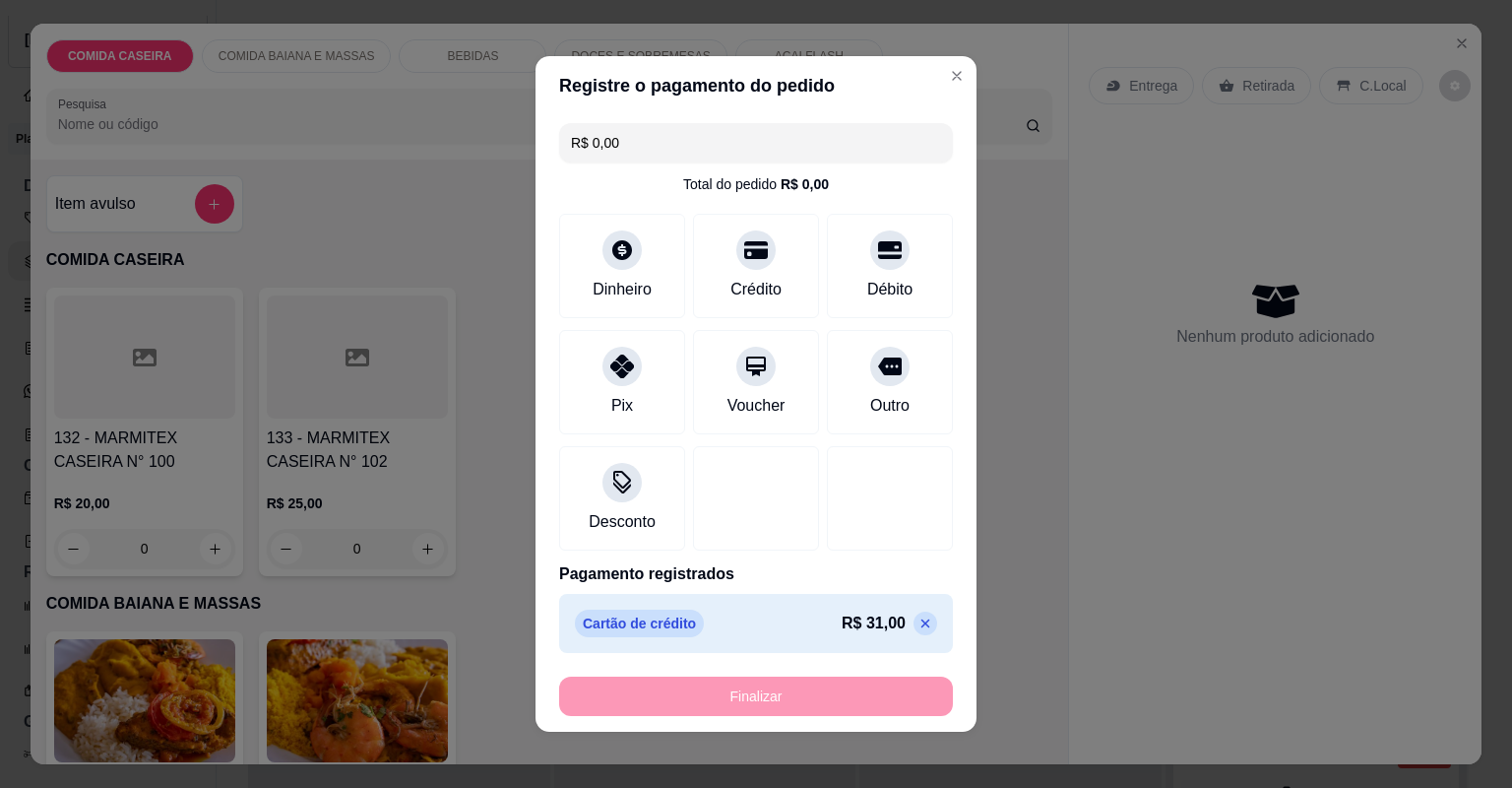 type on "-R$ 31,00" 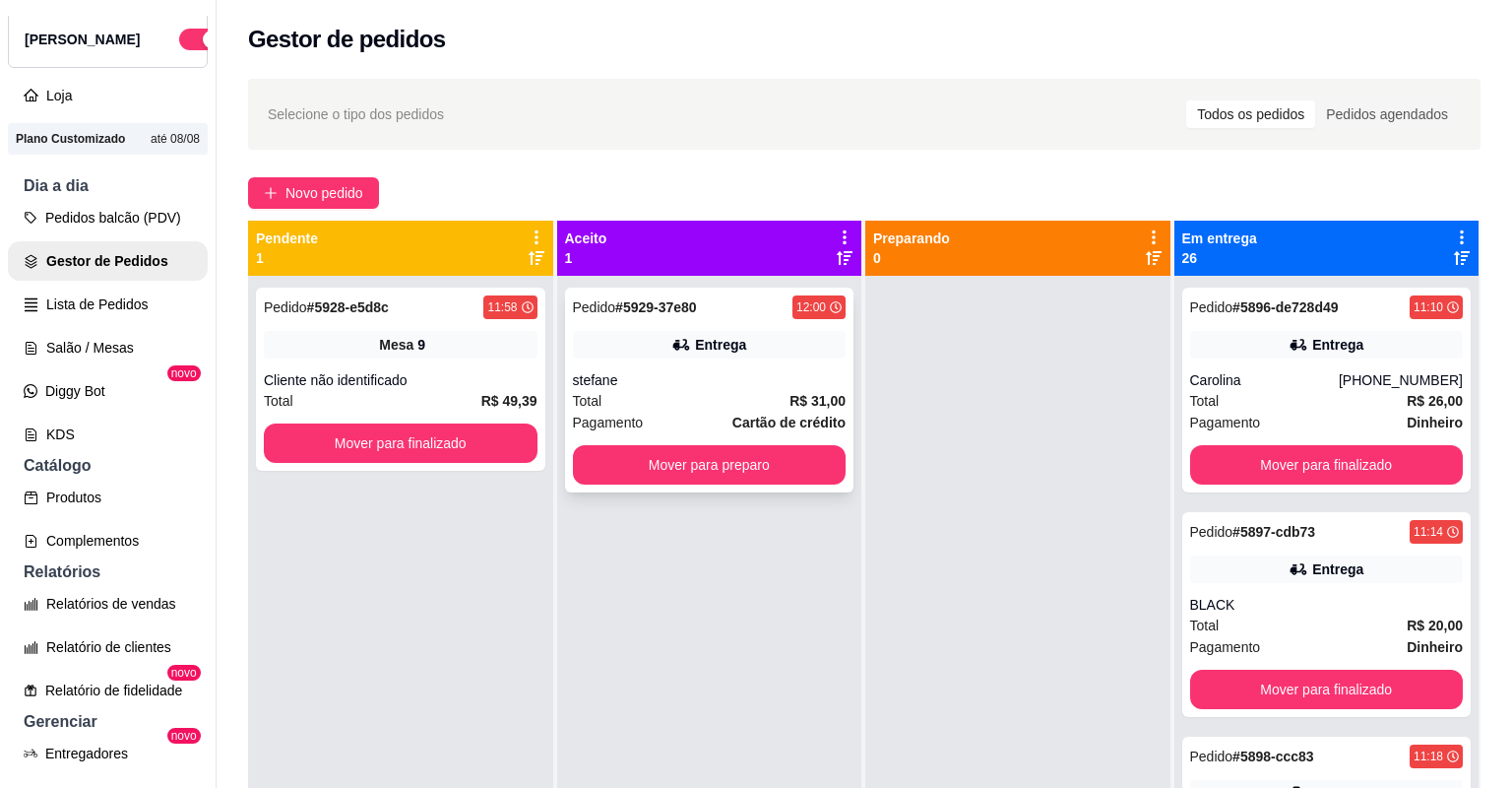 click on "Cartão de crédito" at bounding box center (788, 423) 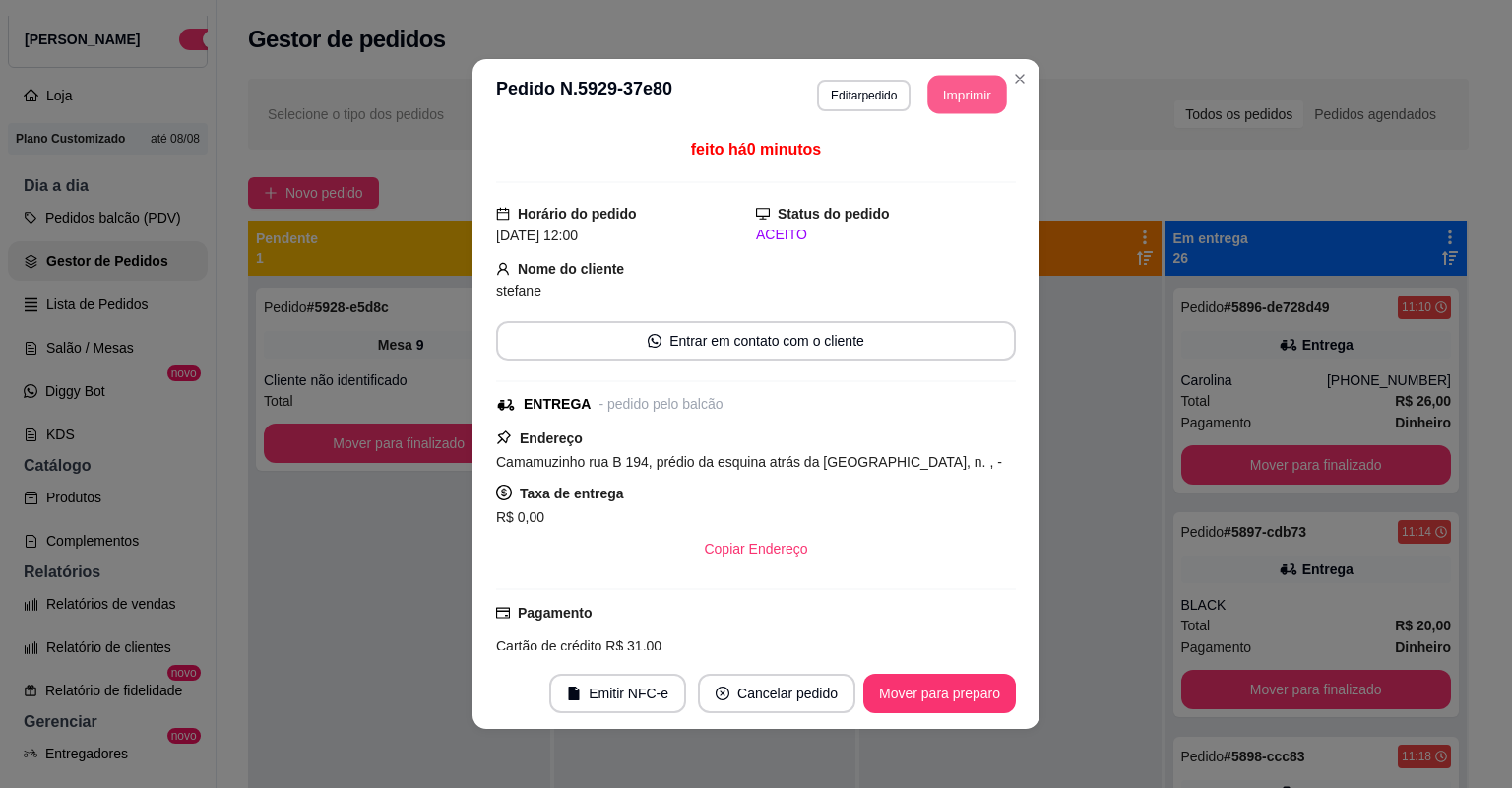 click on "Imprimir" at bounding box center [968, 95] 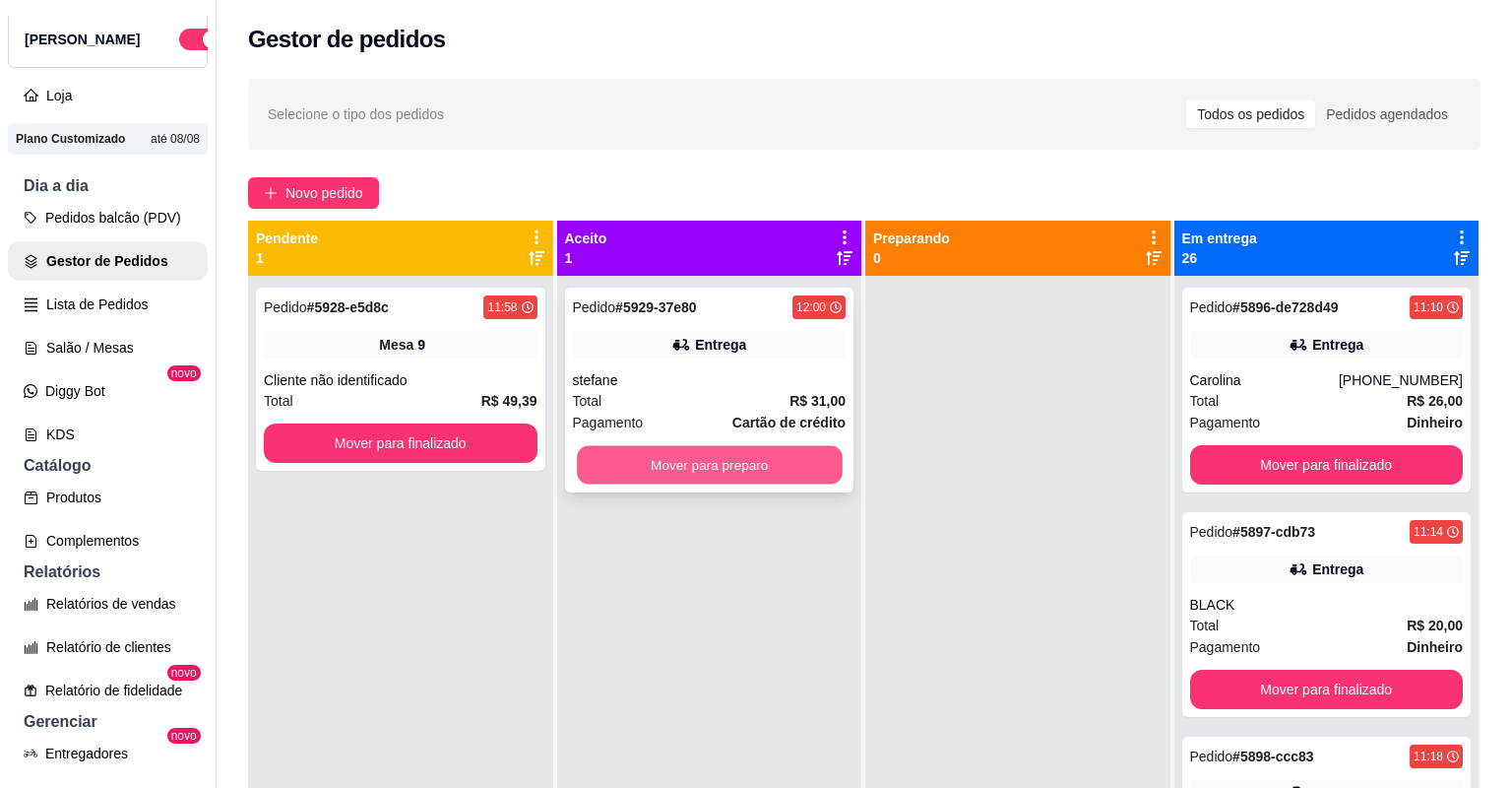 click on "Mover para preparo" at bounding box center [709, 465] 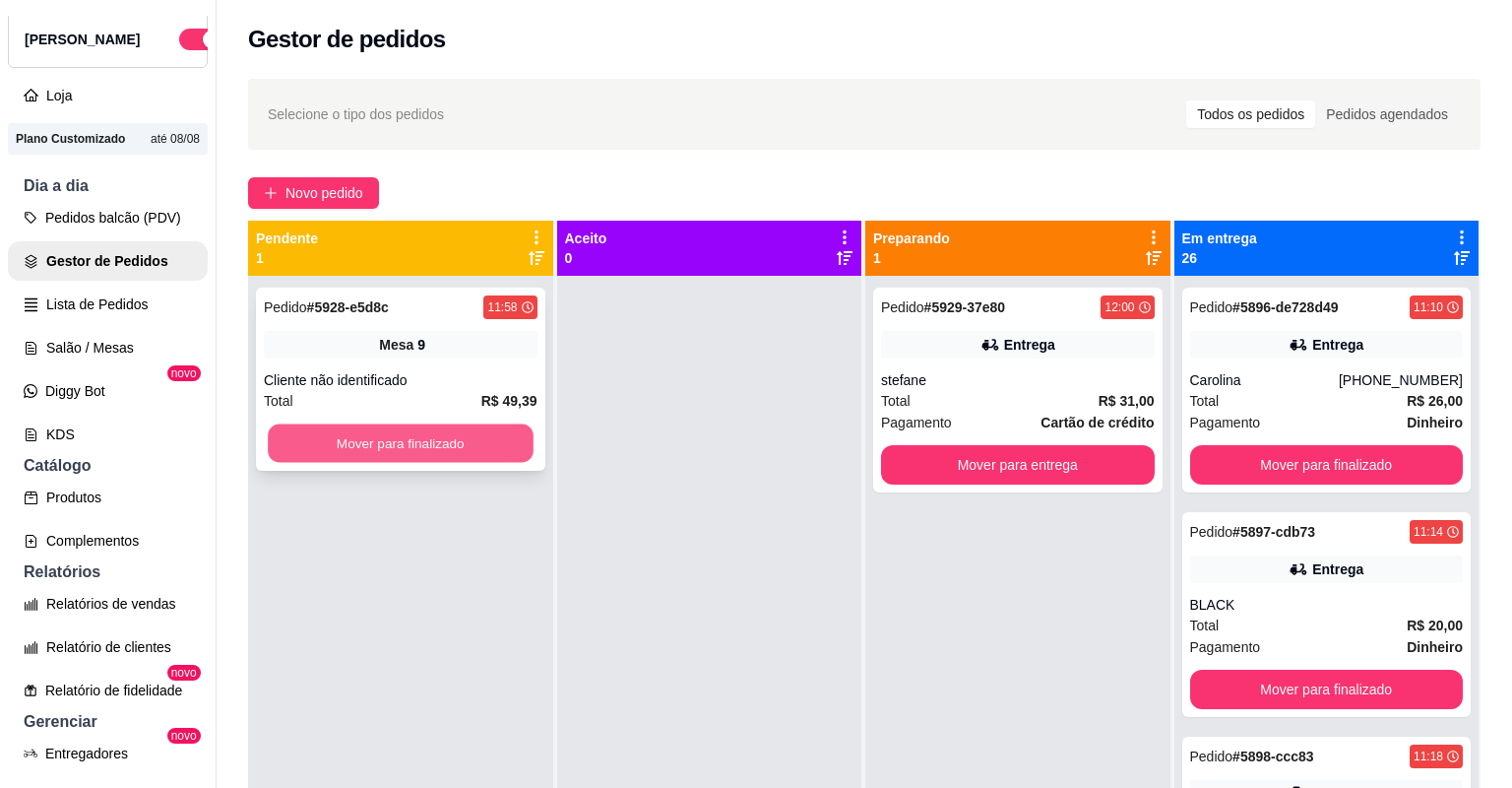 click on "Mover para finalizado" at bounding box center [400, 443] 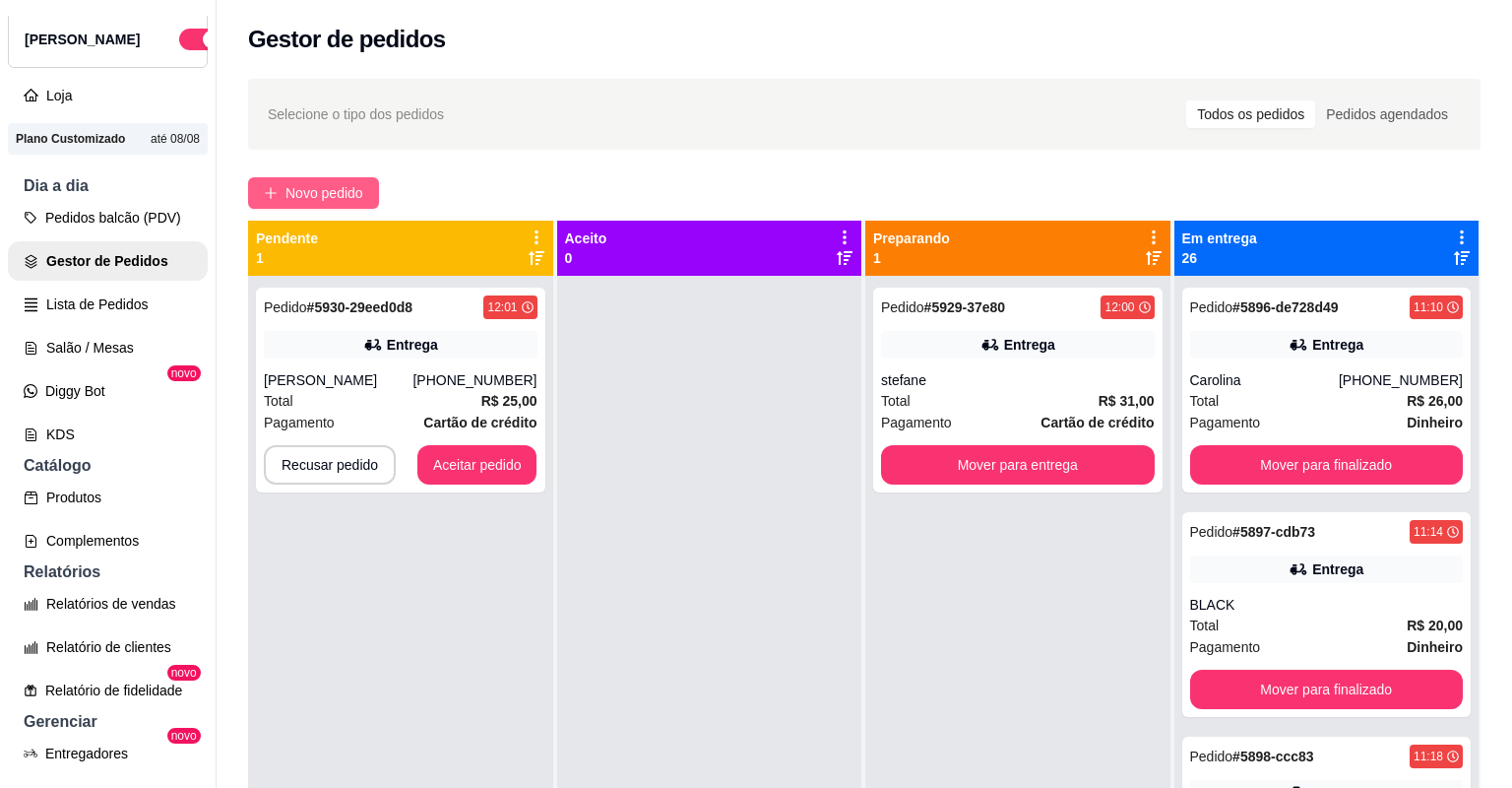 click on "Novo pedido" at bounding box center (324, 193) 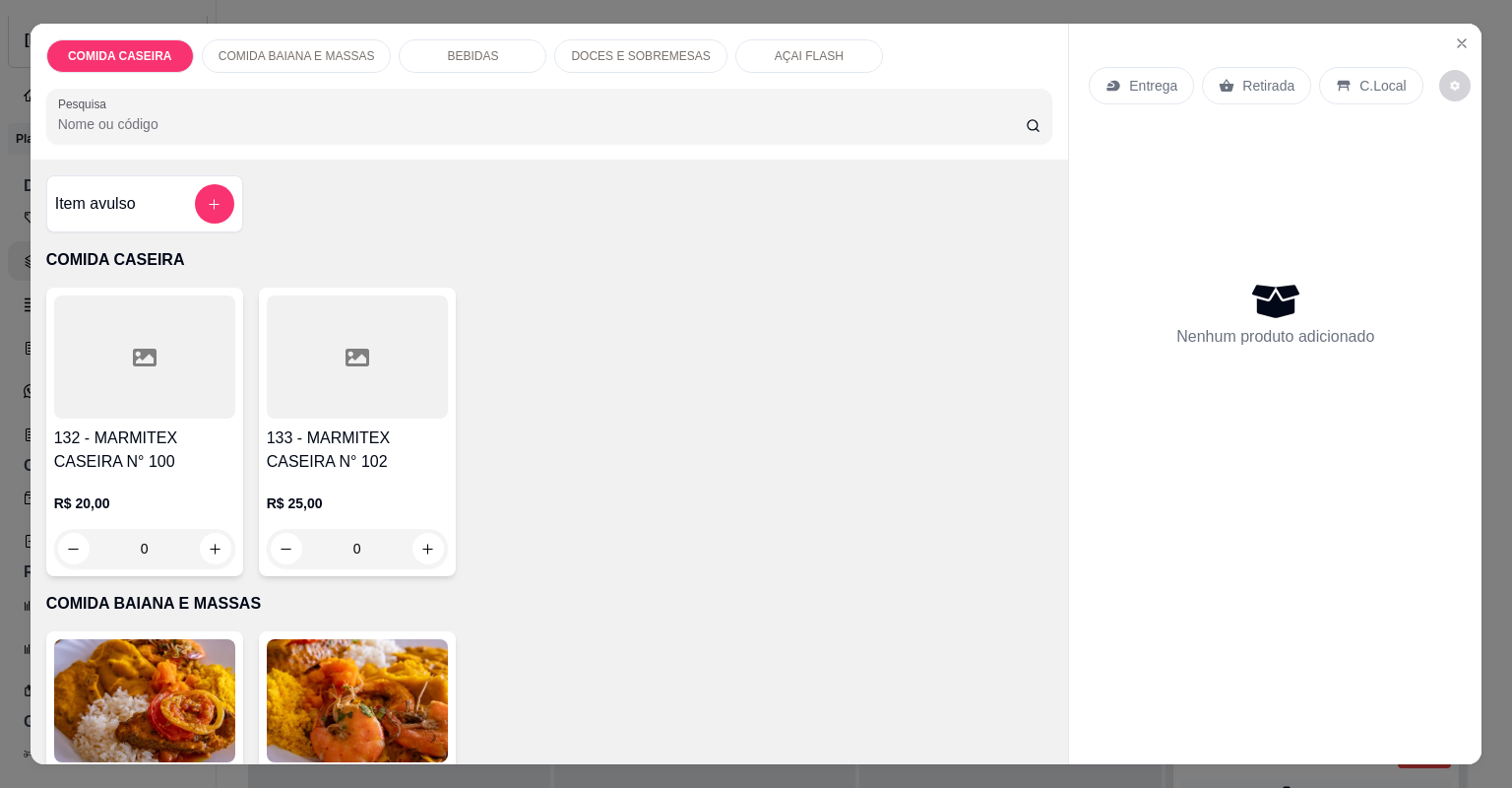 click at bounding box center (145, 357) 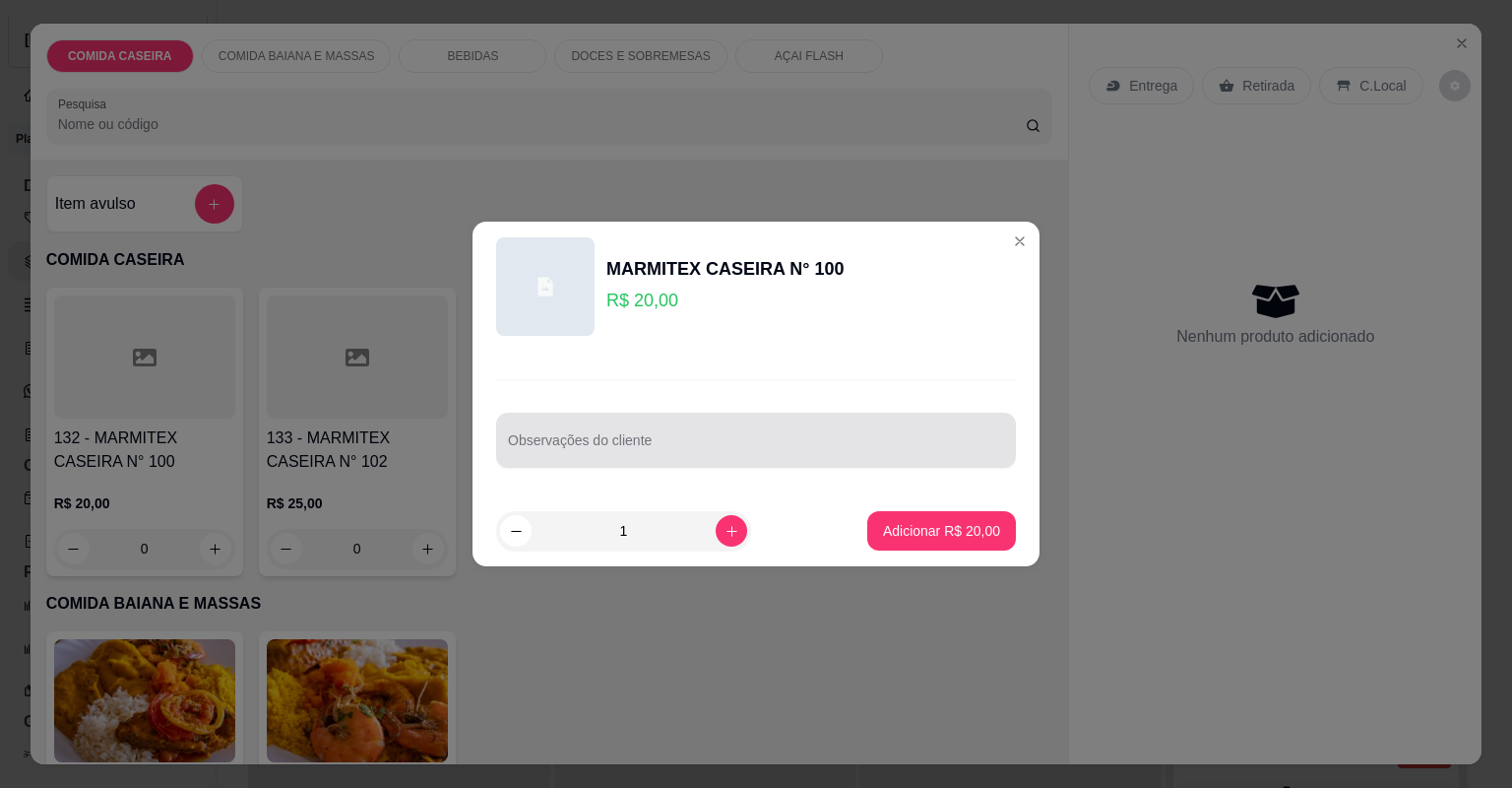drag, startPoint x: 602, startPoint y: 447, endPoint x: 598, endPoint y: 434, distance: 13.601471 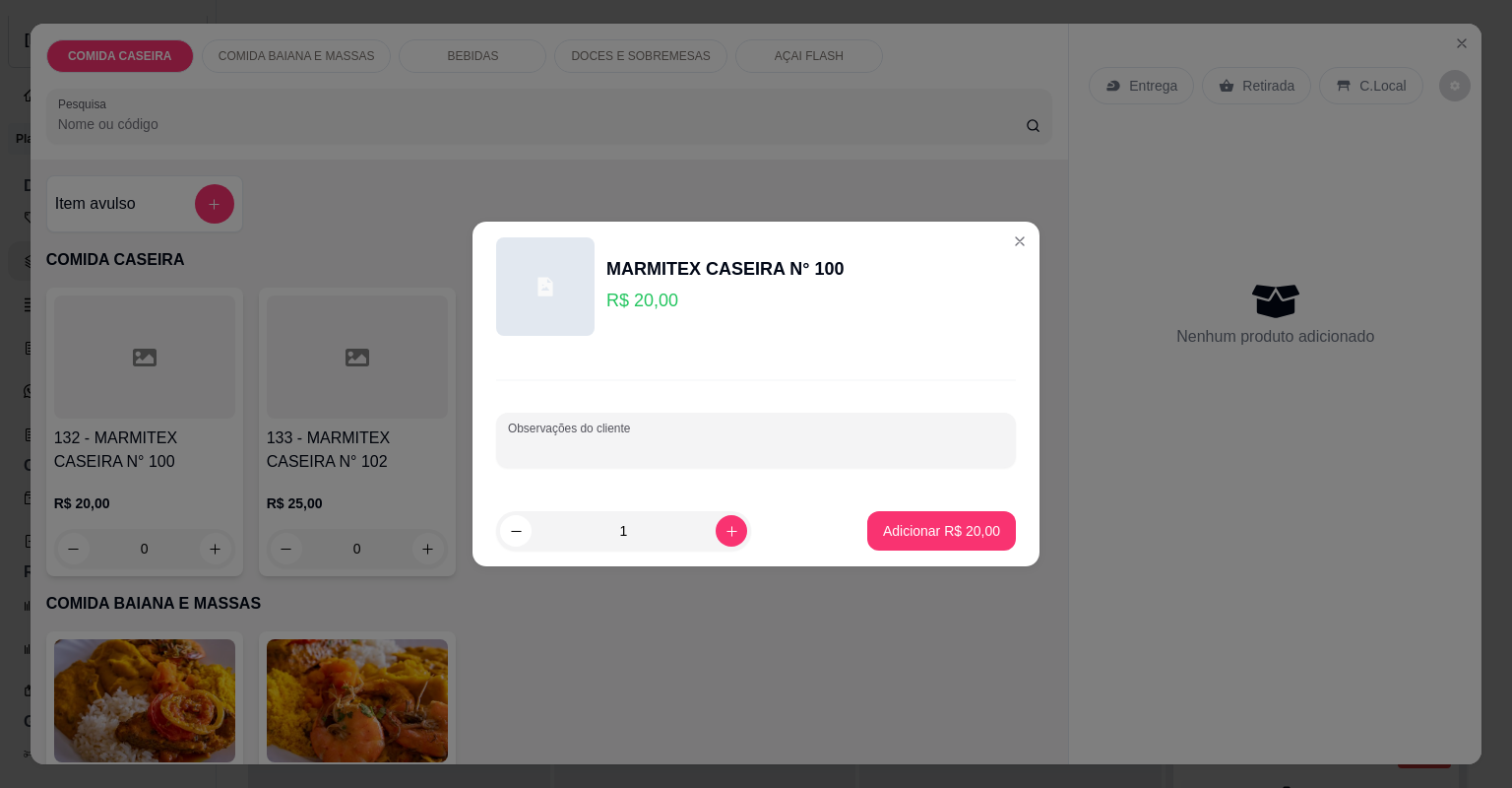 paste on "[PERSON_NAME] , purê, lombo recheado , coxa de frango , feijão tropeiro" 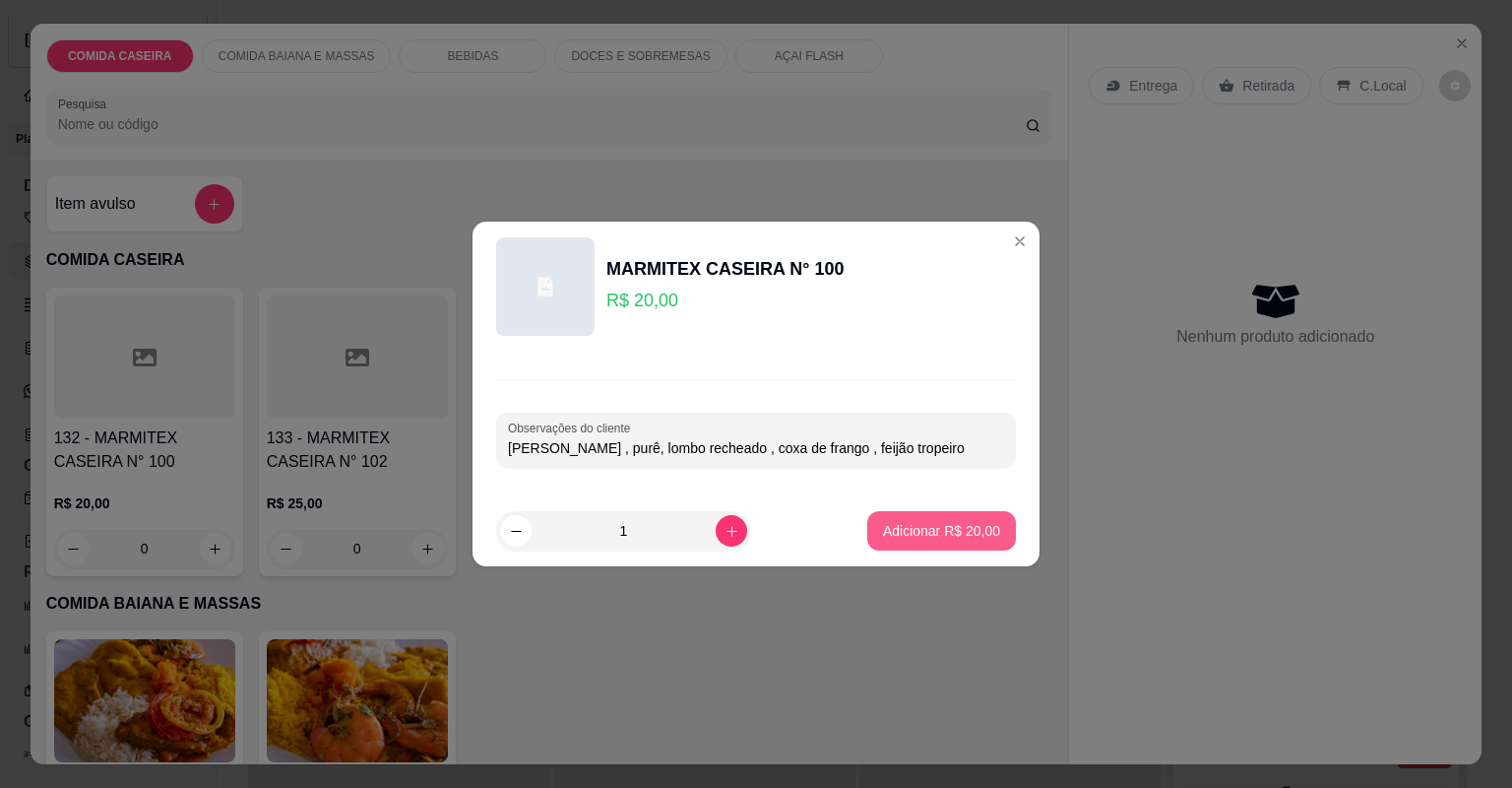click on "Adicionar   R$ 20,00" at bounding box center [941, 531] 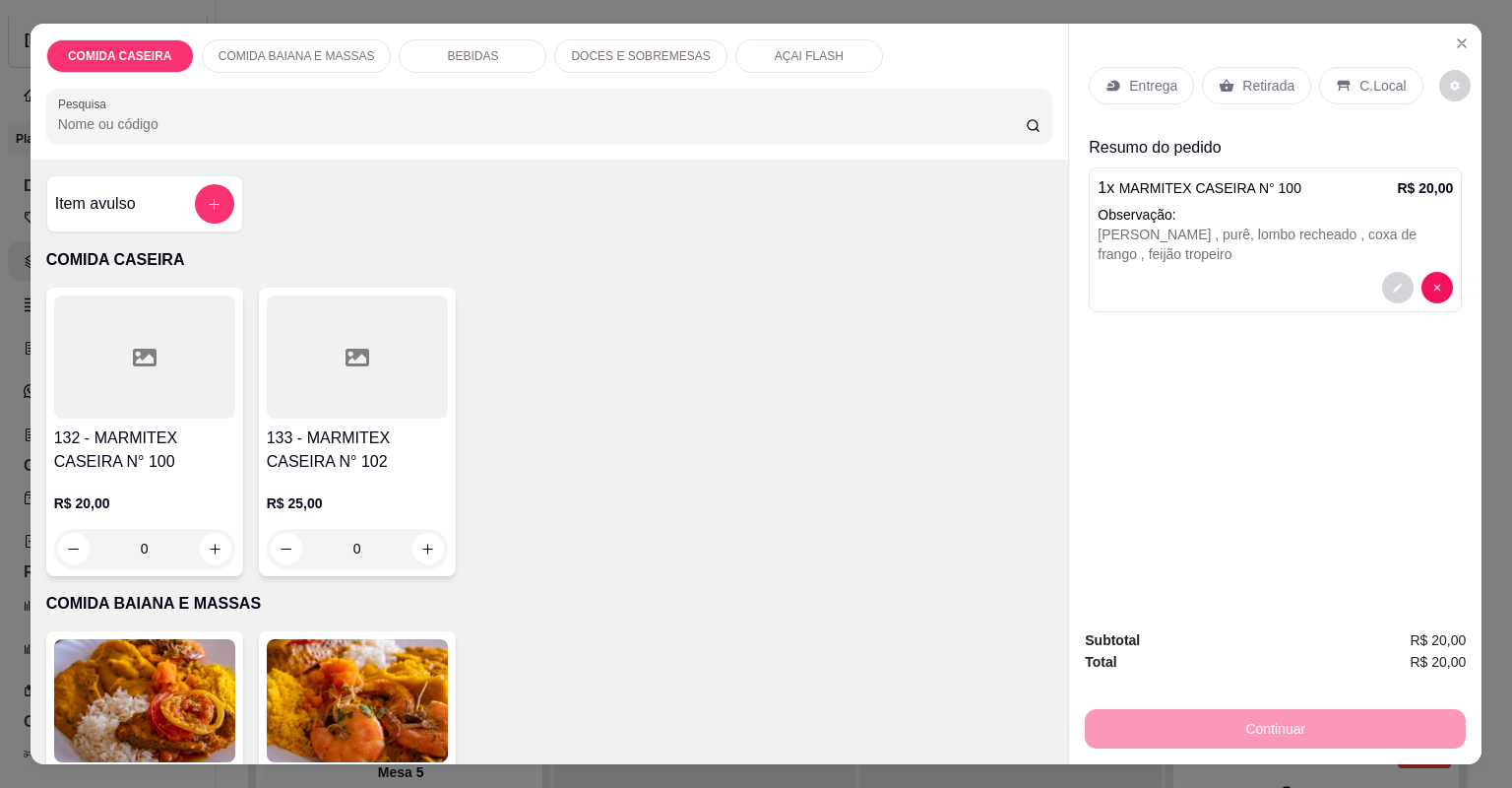 click at bounding box center (145, 357) 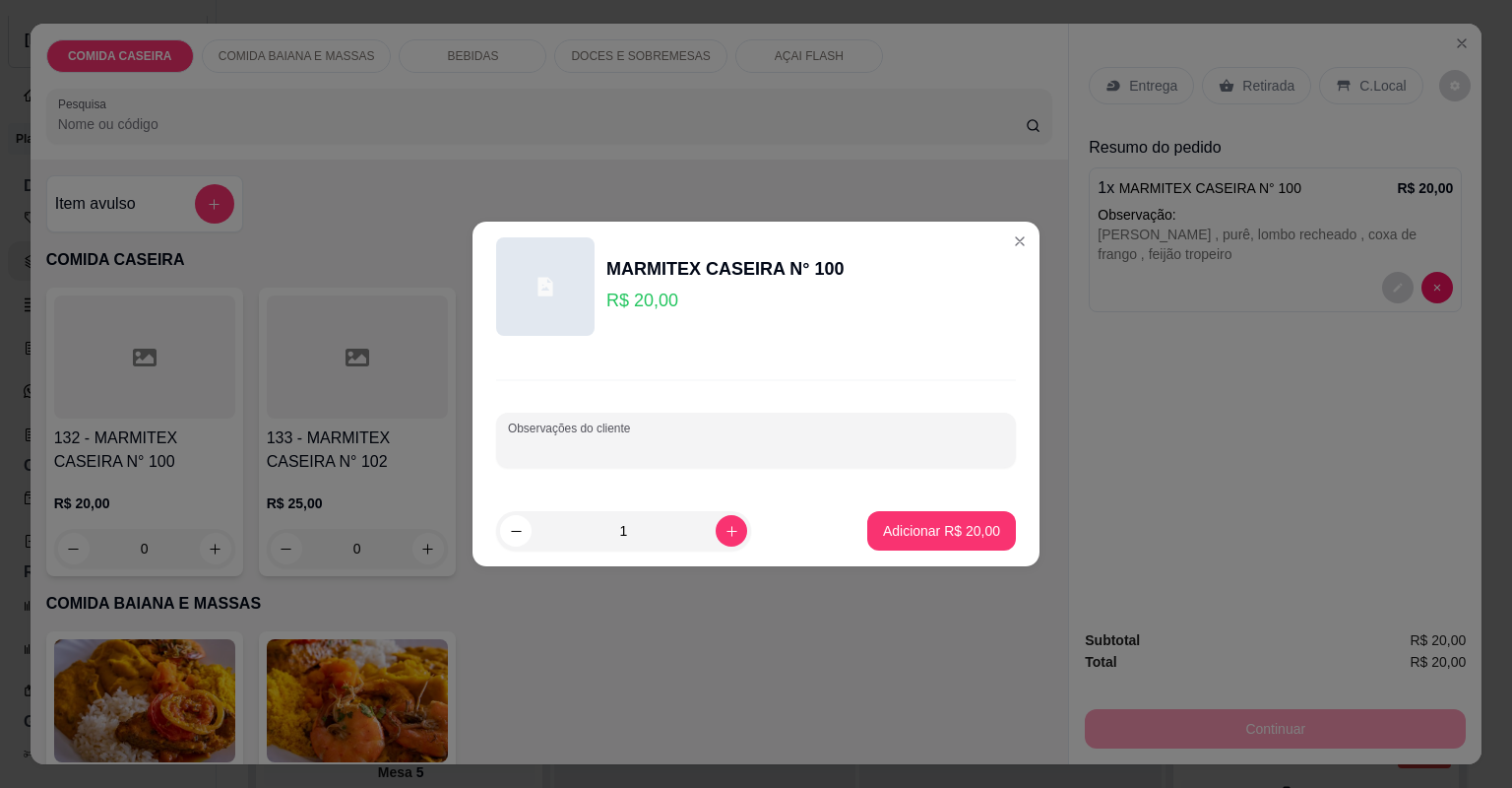 click on "Observações do cliente" at bounding box center [756, 448] 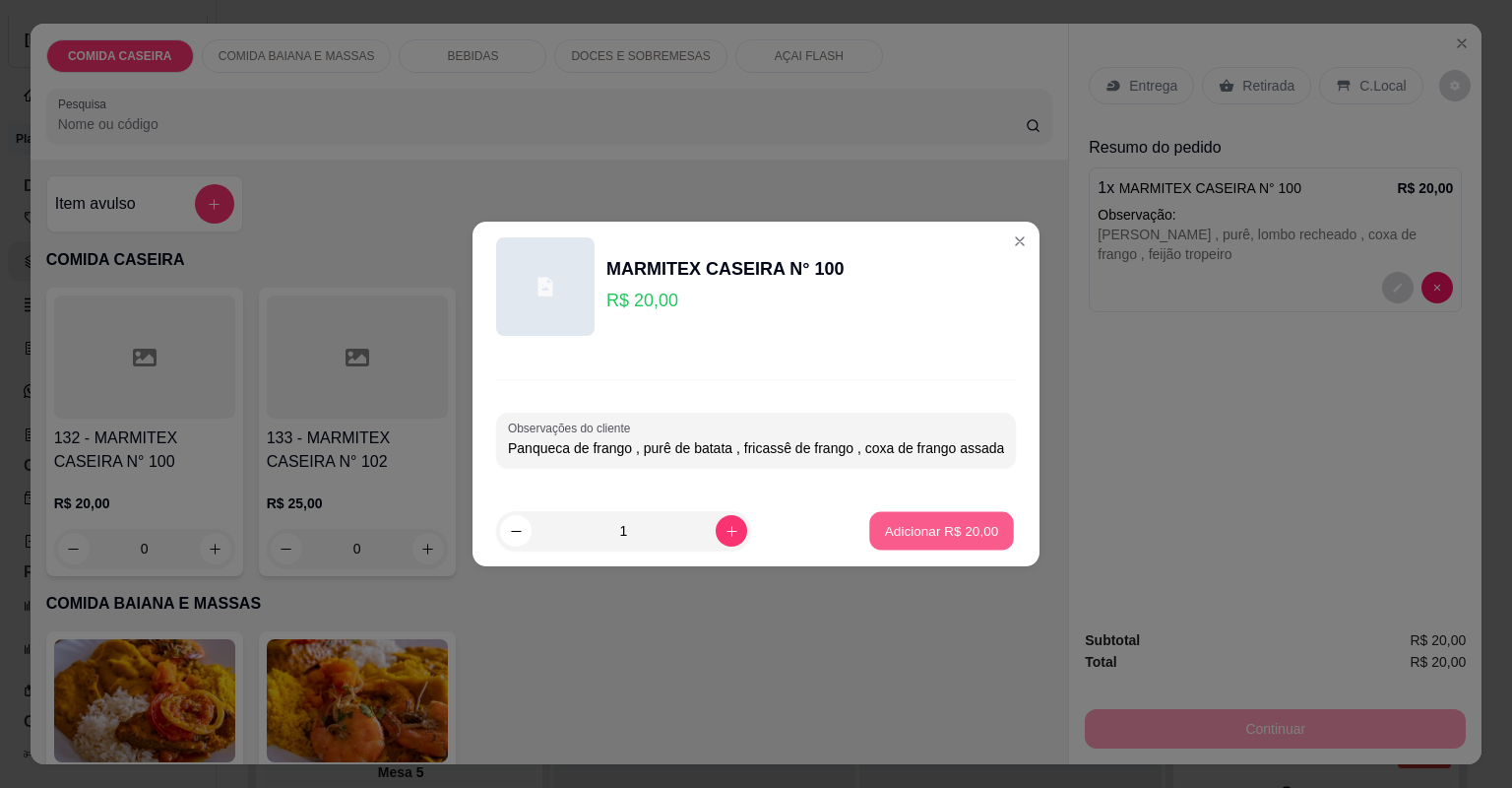 click on "Adicionar   R$ 20,00" at bounding box center (942, 530) 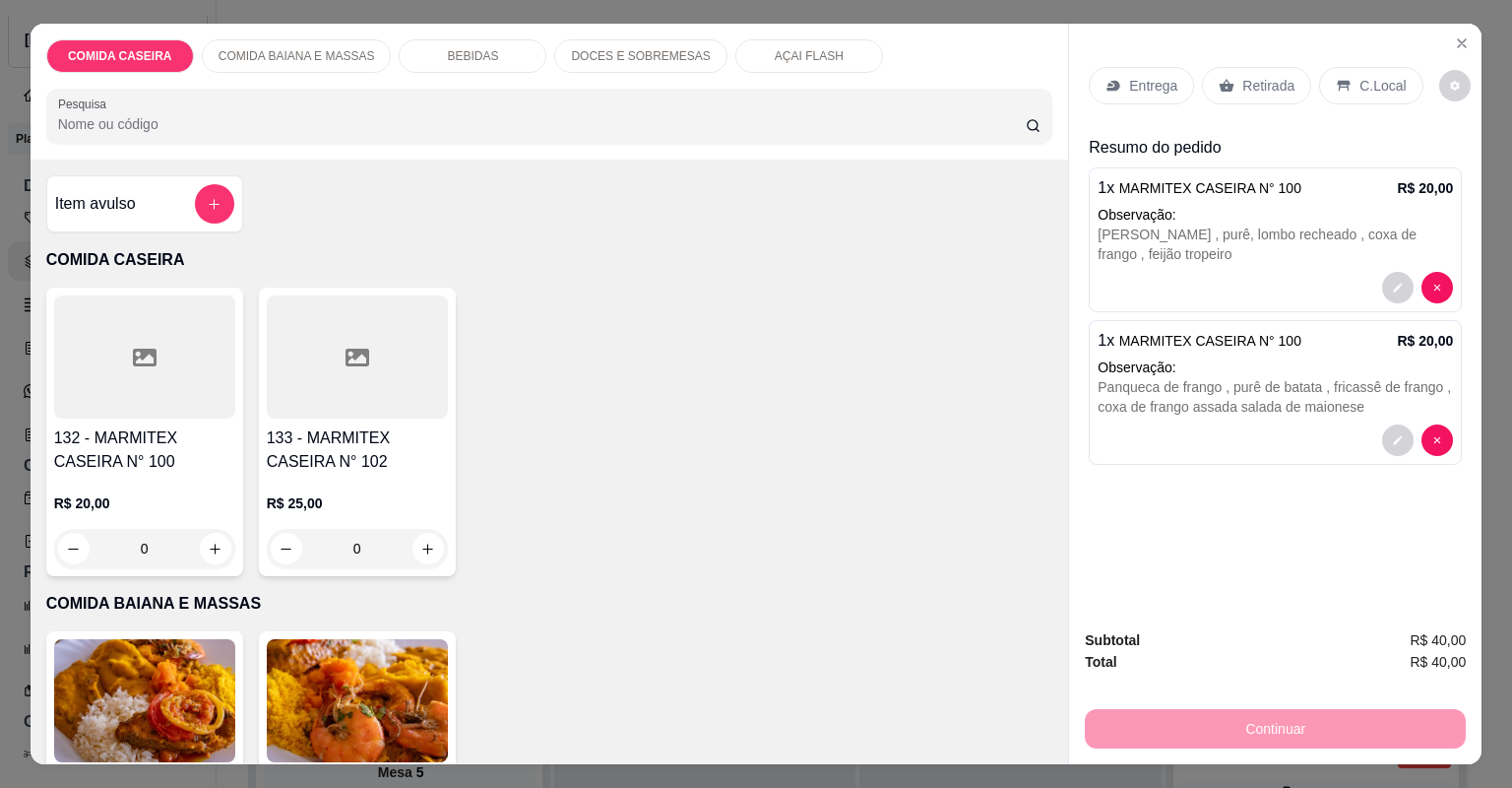 click at bounding box center [357, 357] 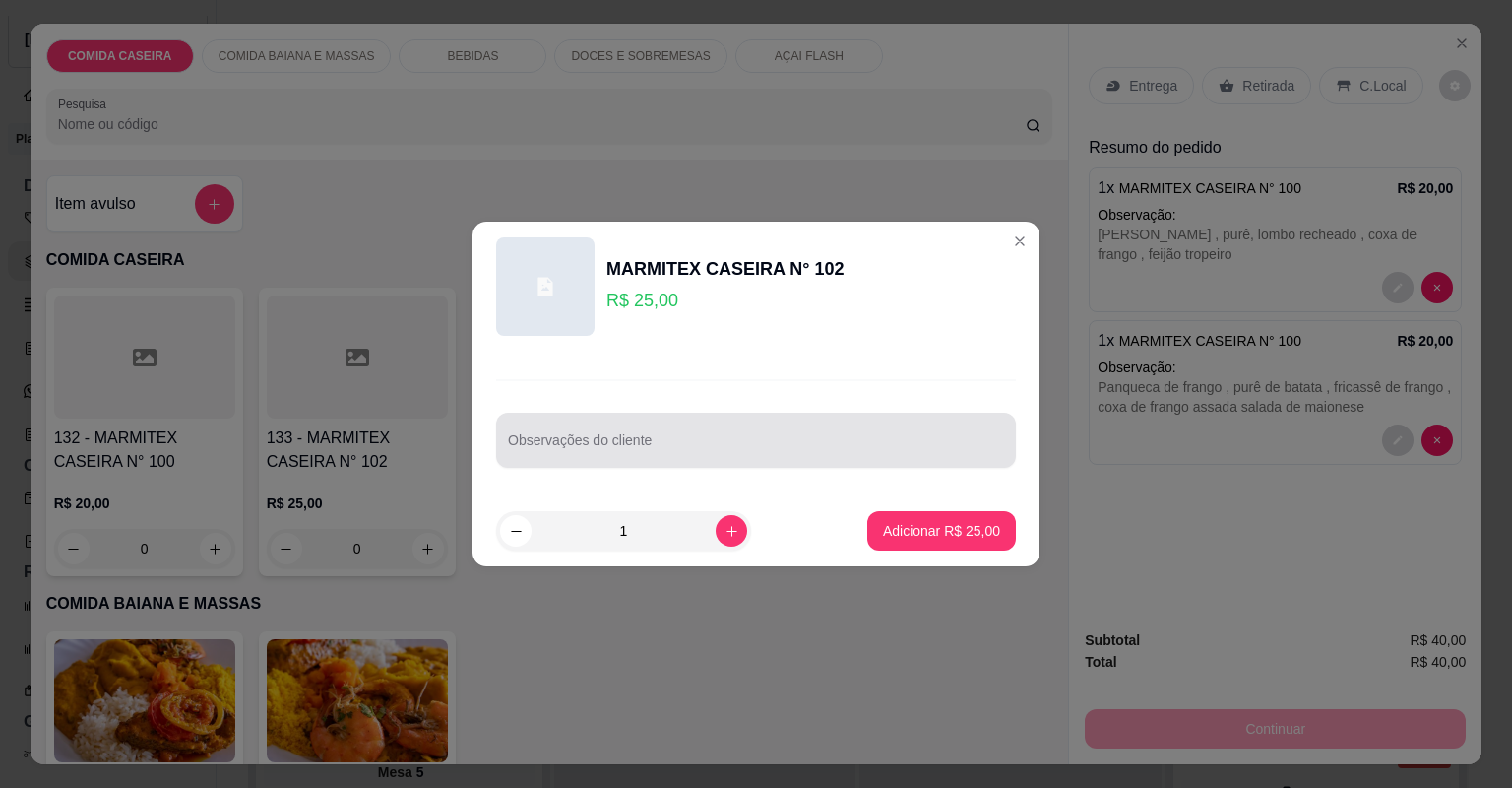 click on "Observações do cliente" at bounding box center [756, 448] 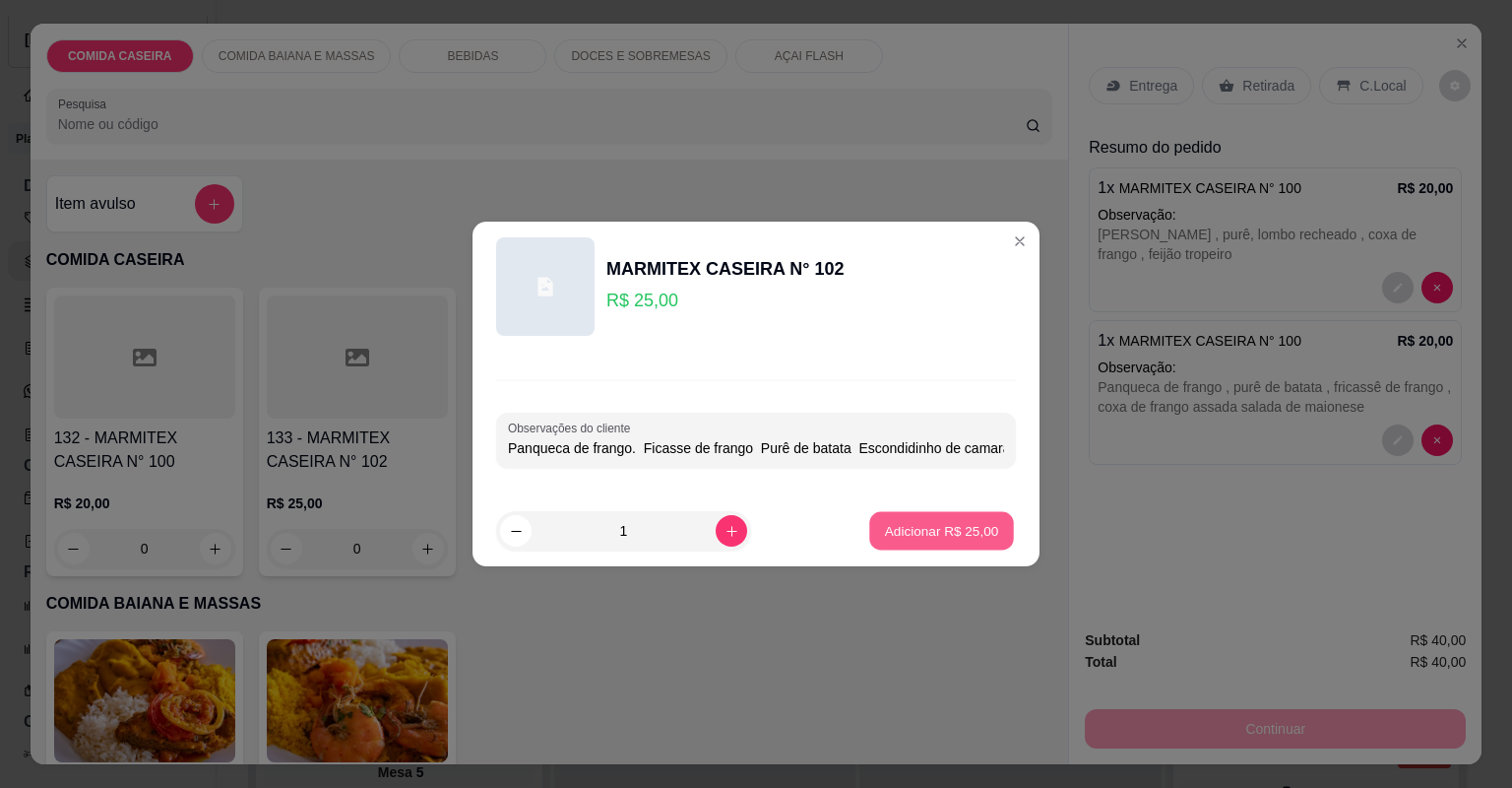 click on "Adicionar   R$ 25,00" at bounding box center (942, 530) 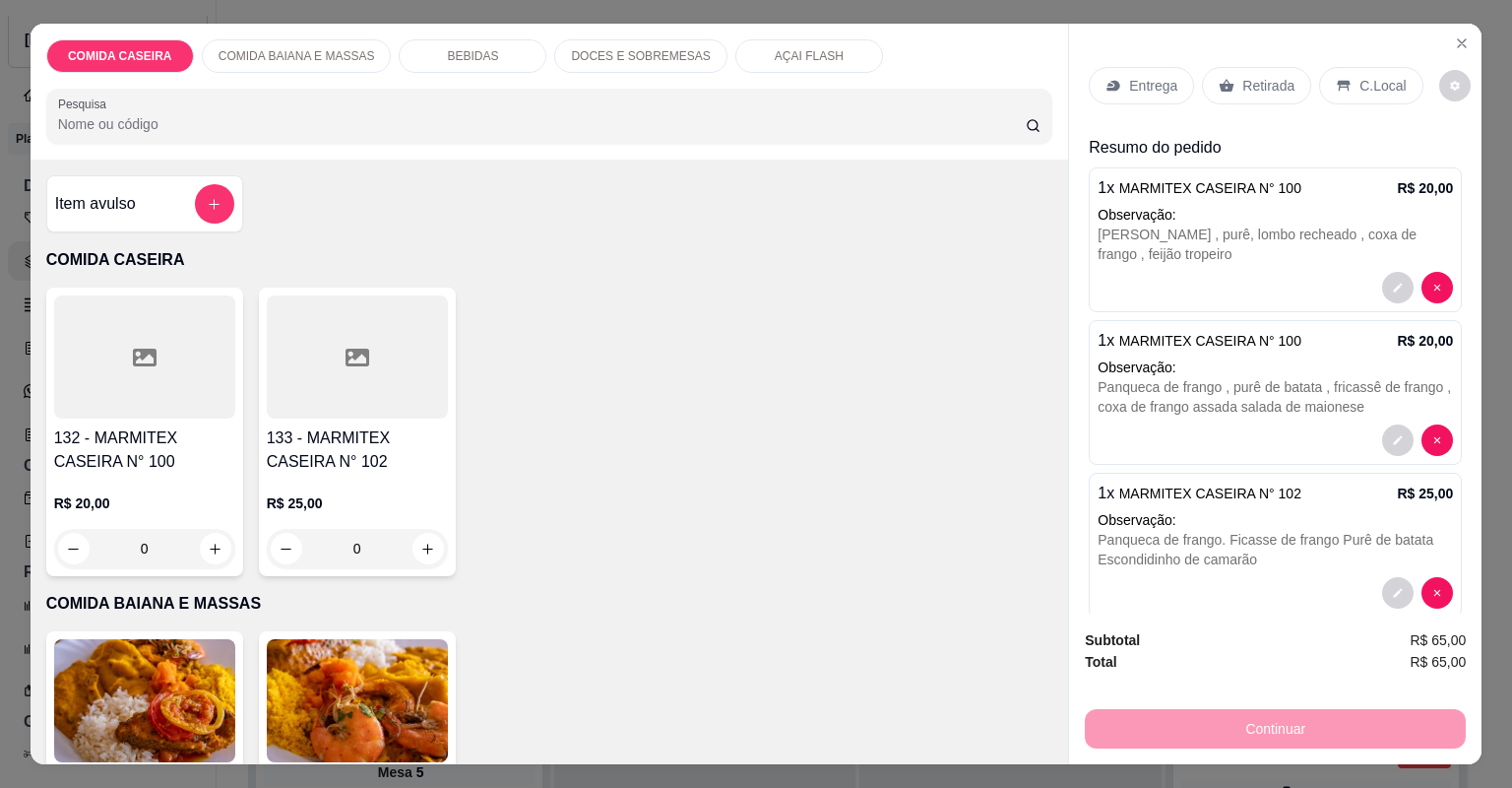 click on "Entrega" at bounding box center [1153, 86] 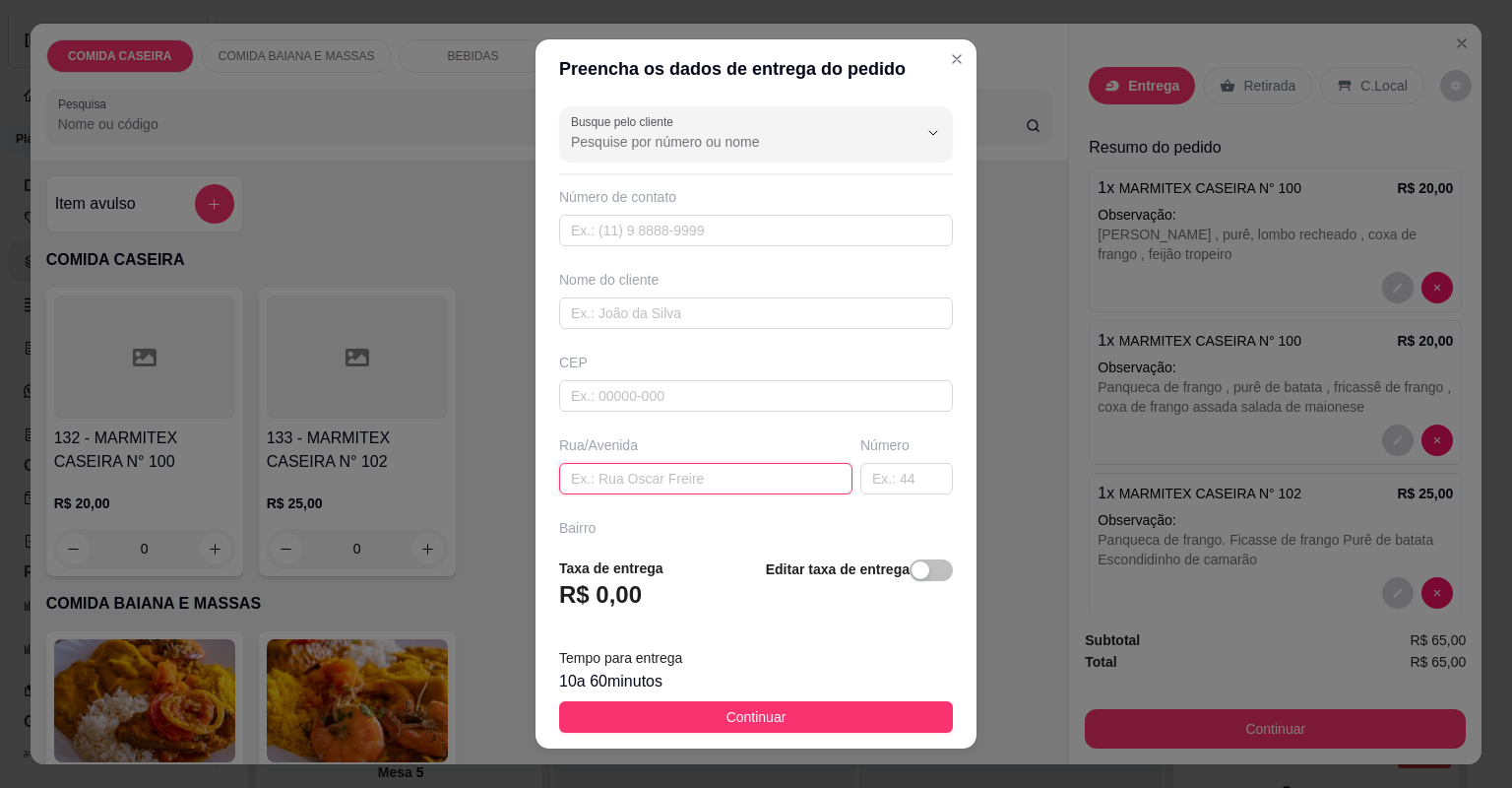 click at bounding box center (706, 479) 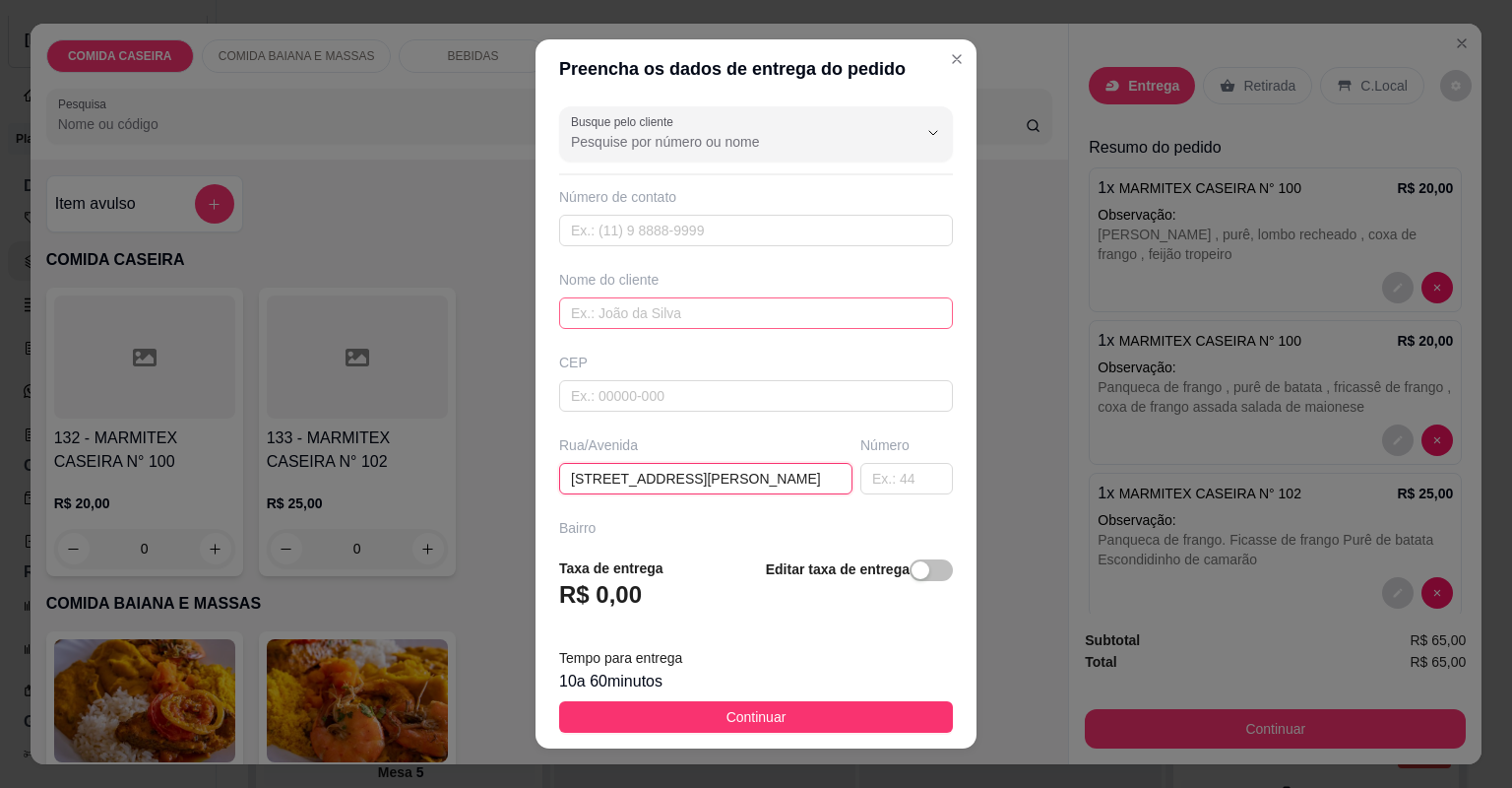 type on "[STREET_ADDRESS][PERSON_NAME]" 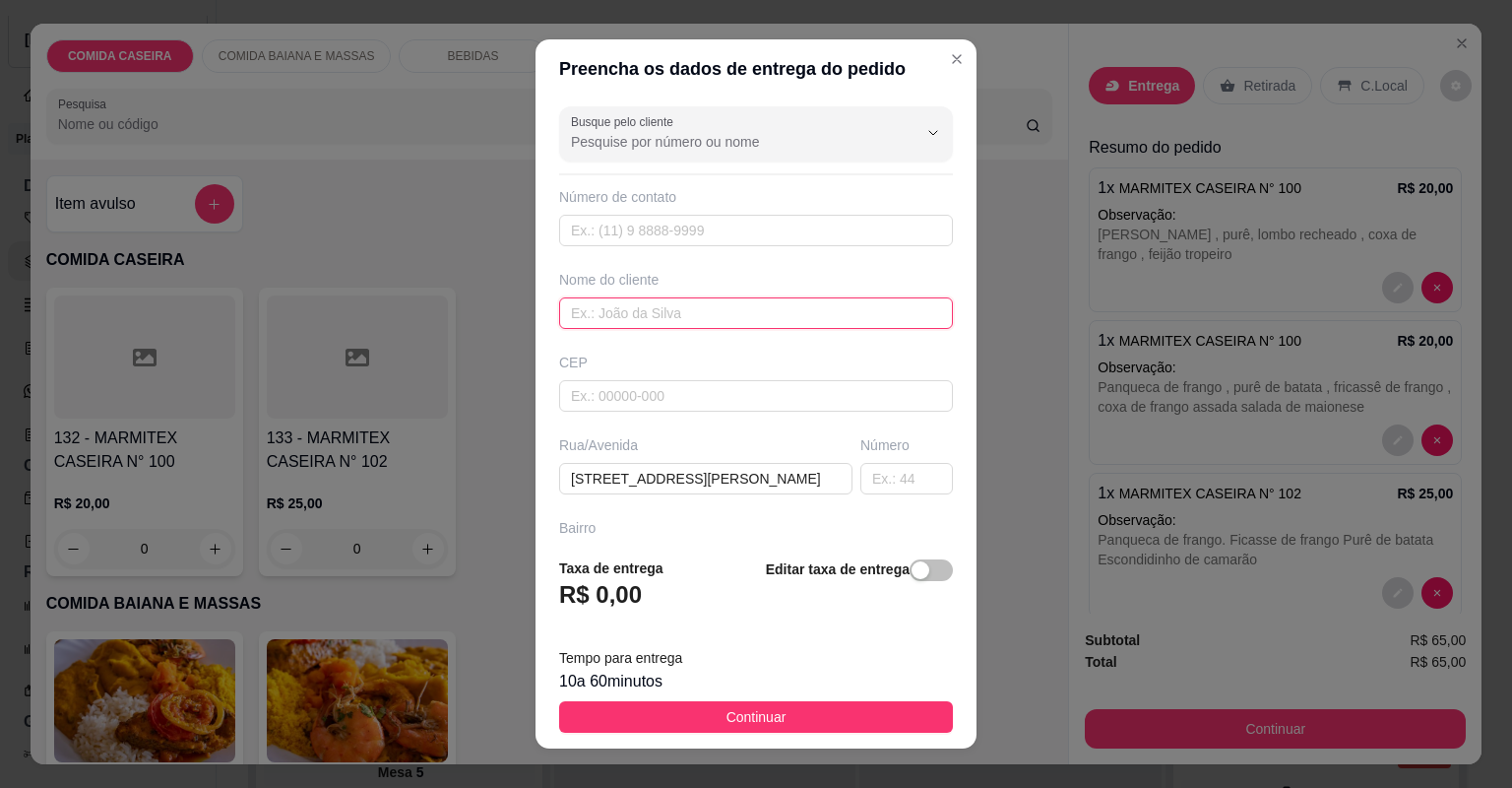 click at bounding box center [756, 313] 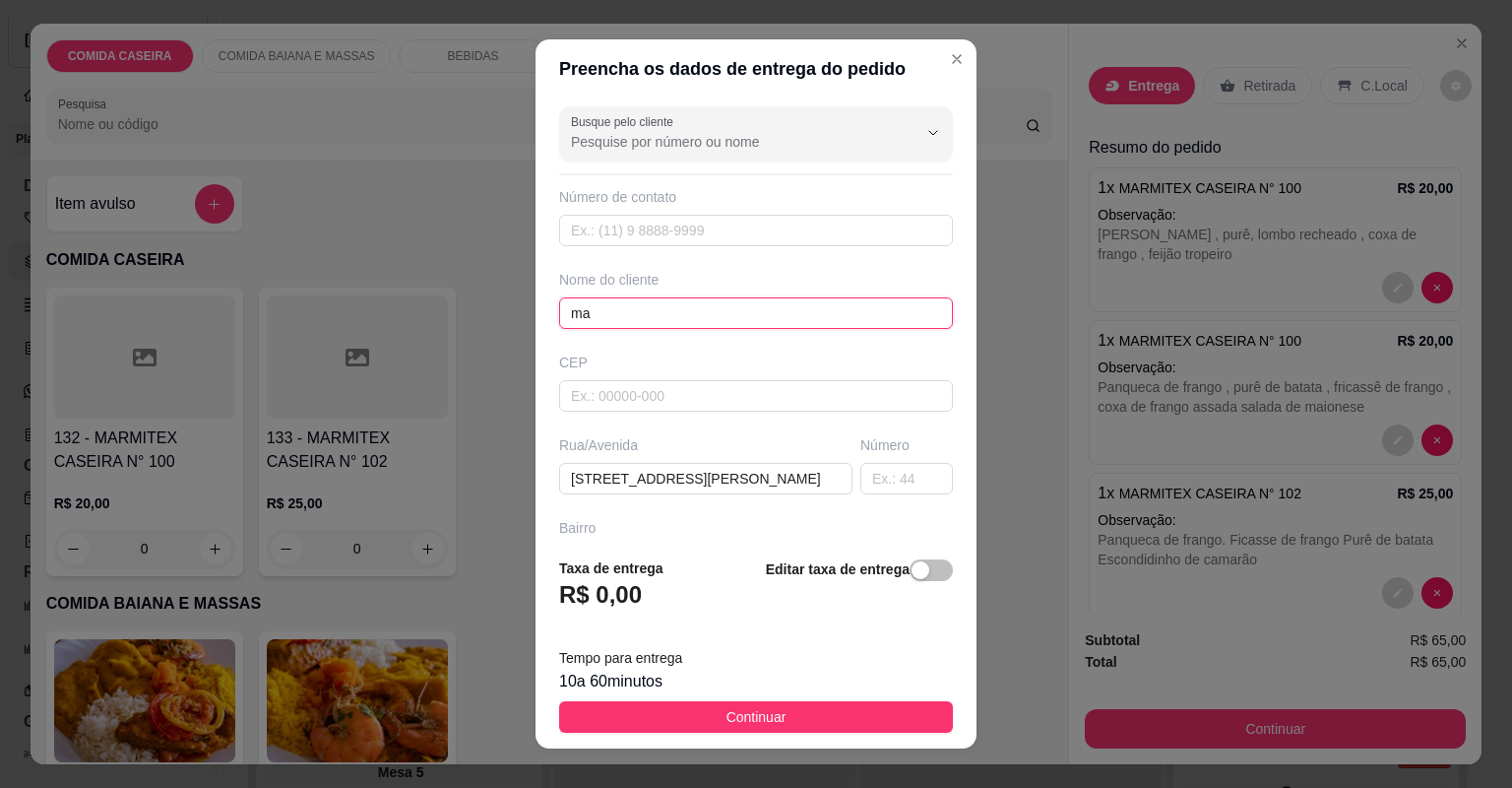 type on "mar" 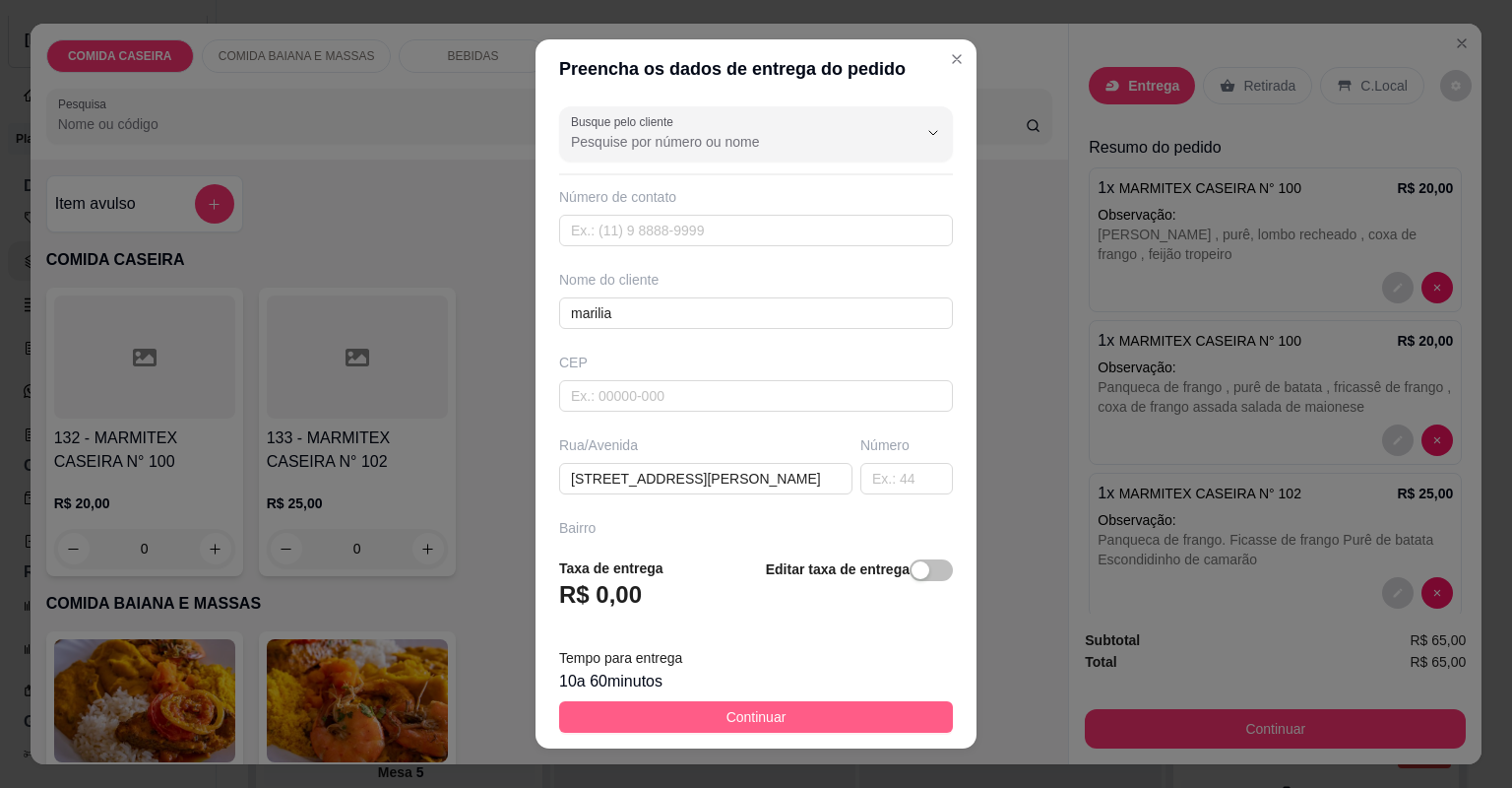 click on "Continuar" at bounding box center [756, 717] 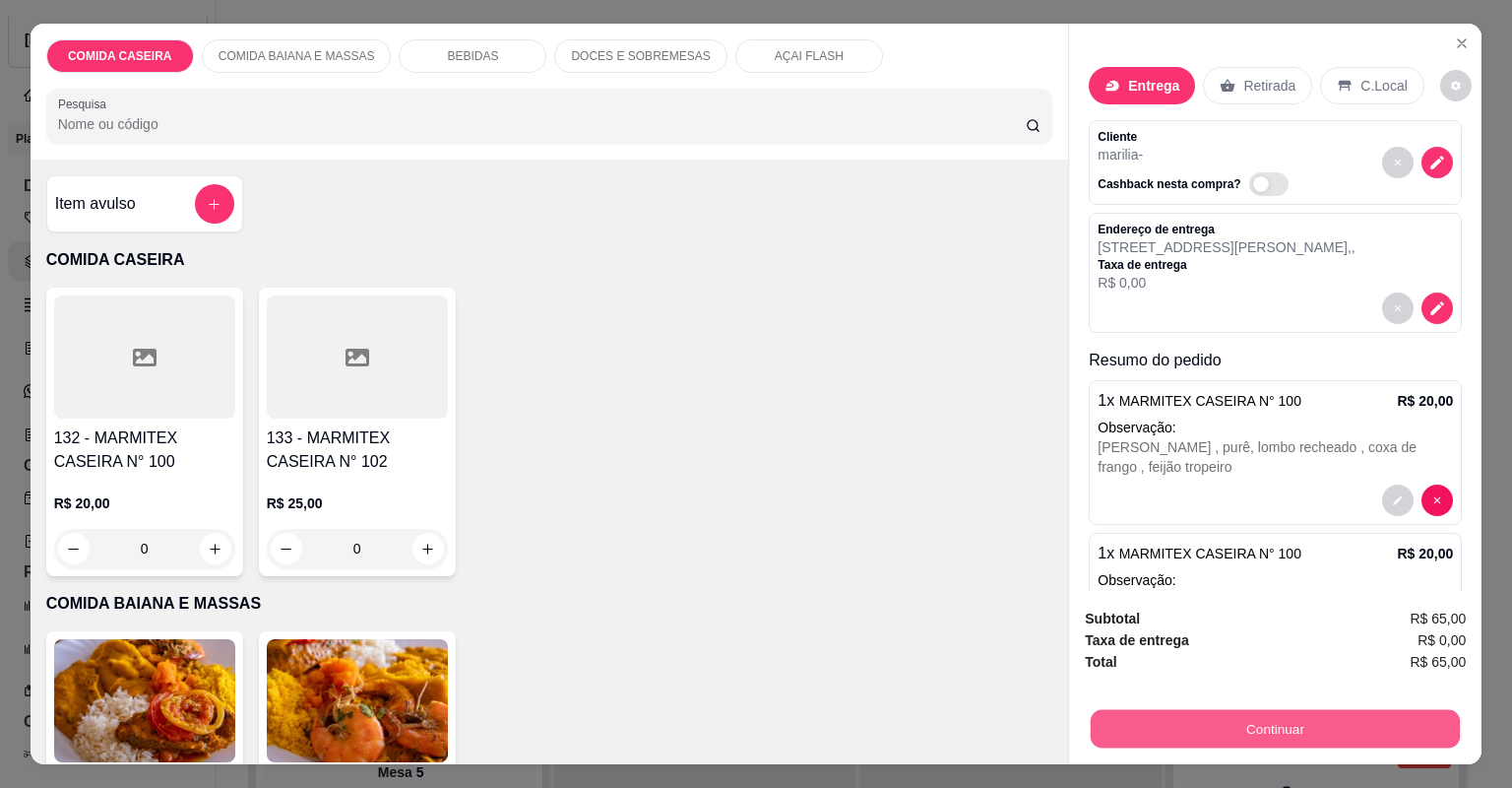 click on "Continuar" at bounding box center (1275, 729) 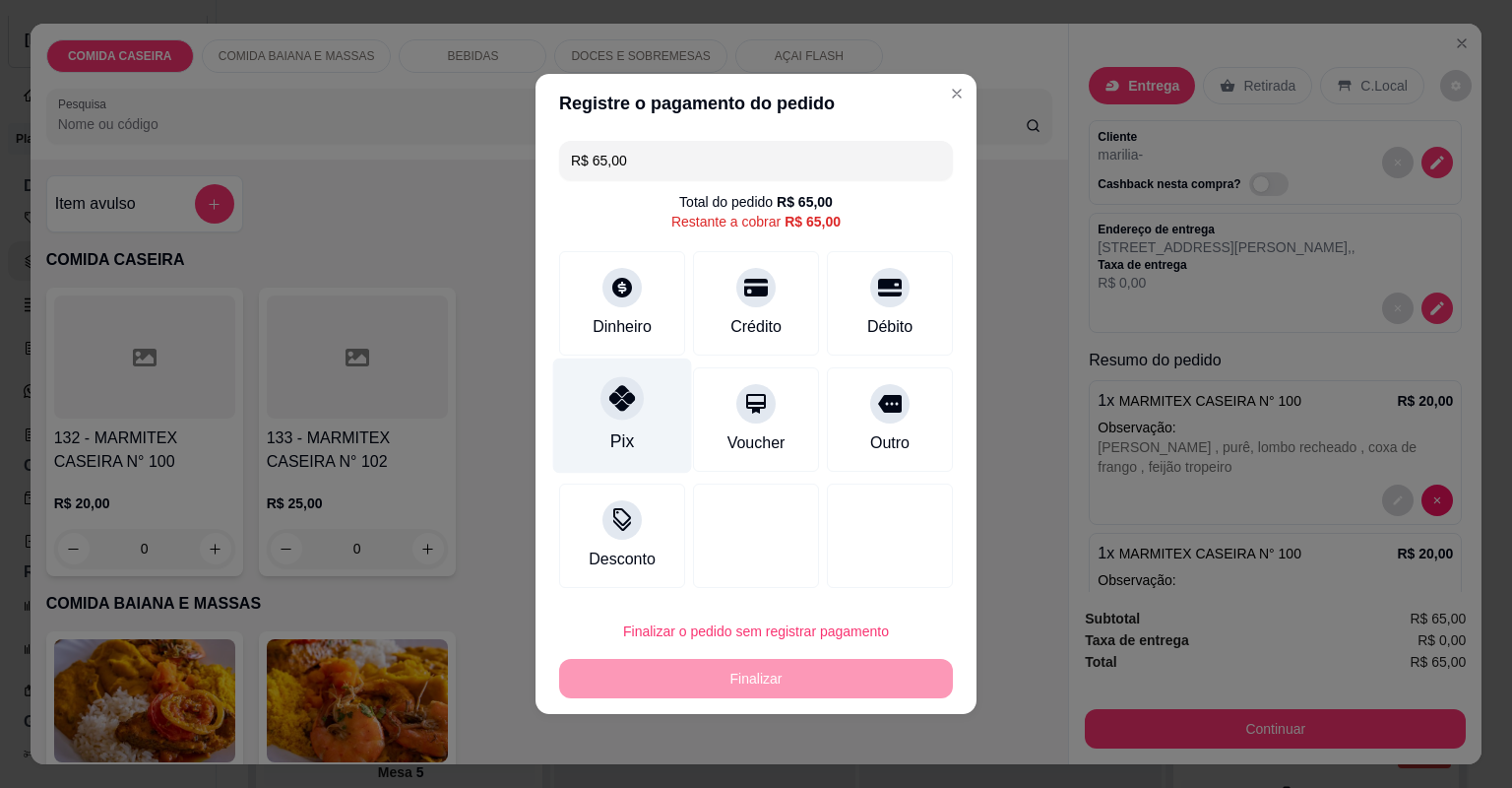 click on "Pix" at bounding box center [622, 416] 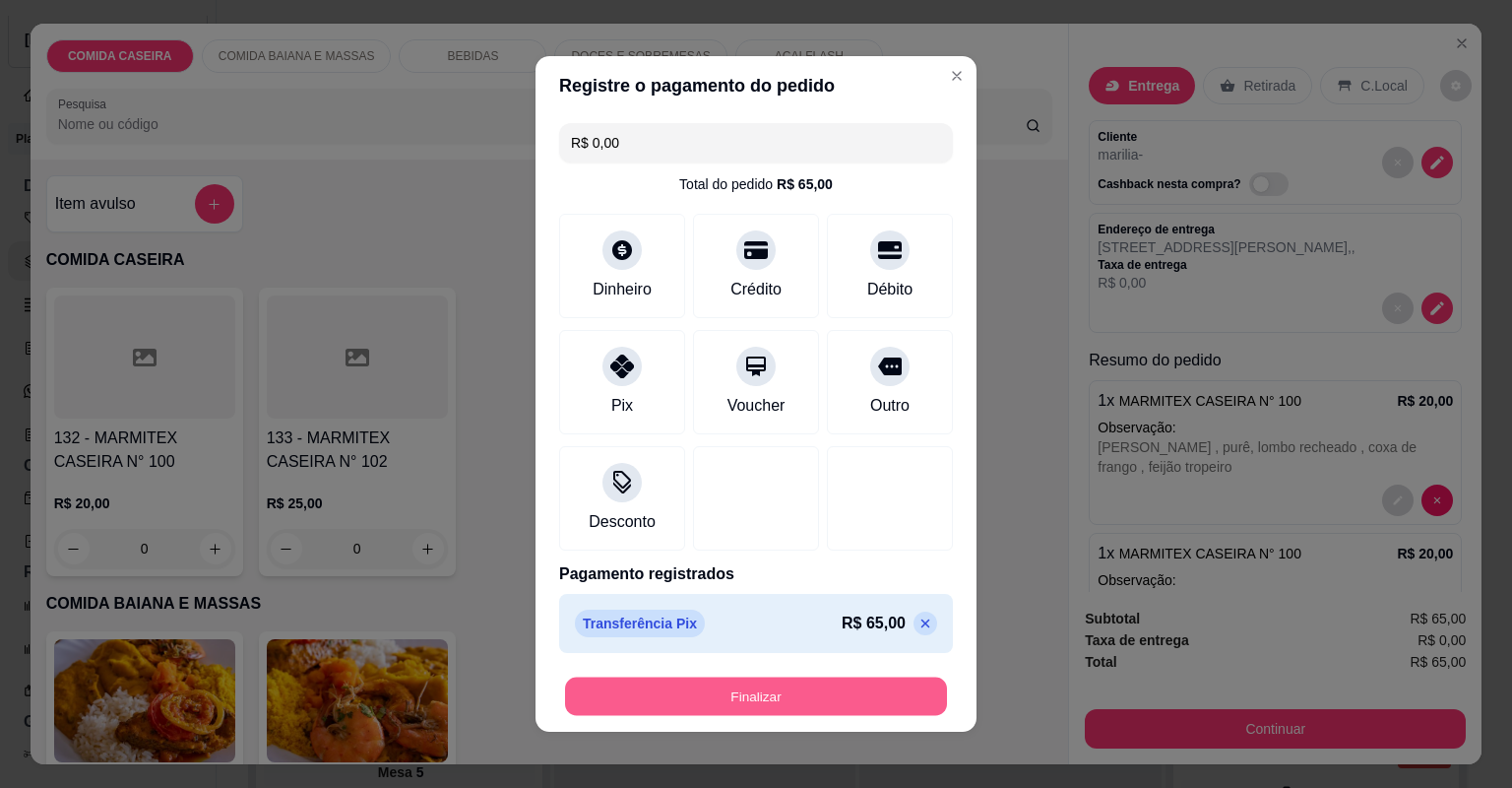 click on "Finalizar" at bounding box center [756, 696] 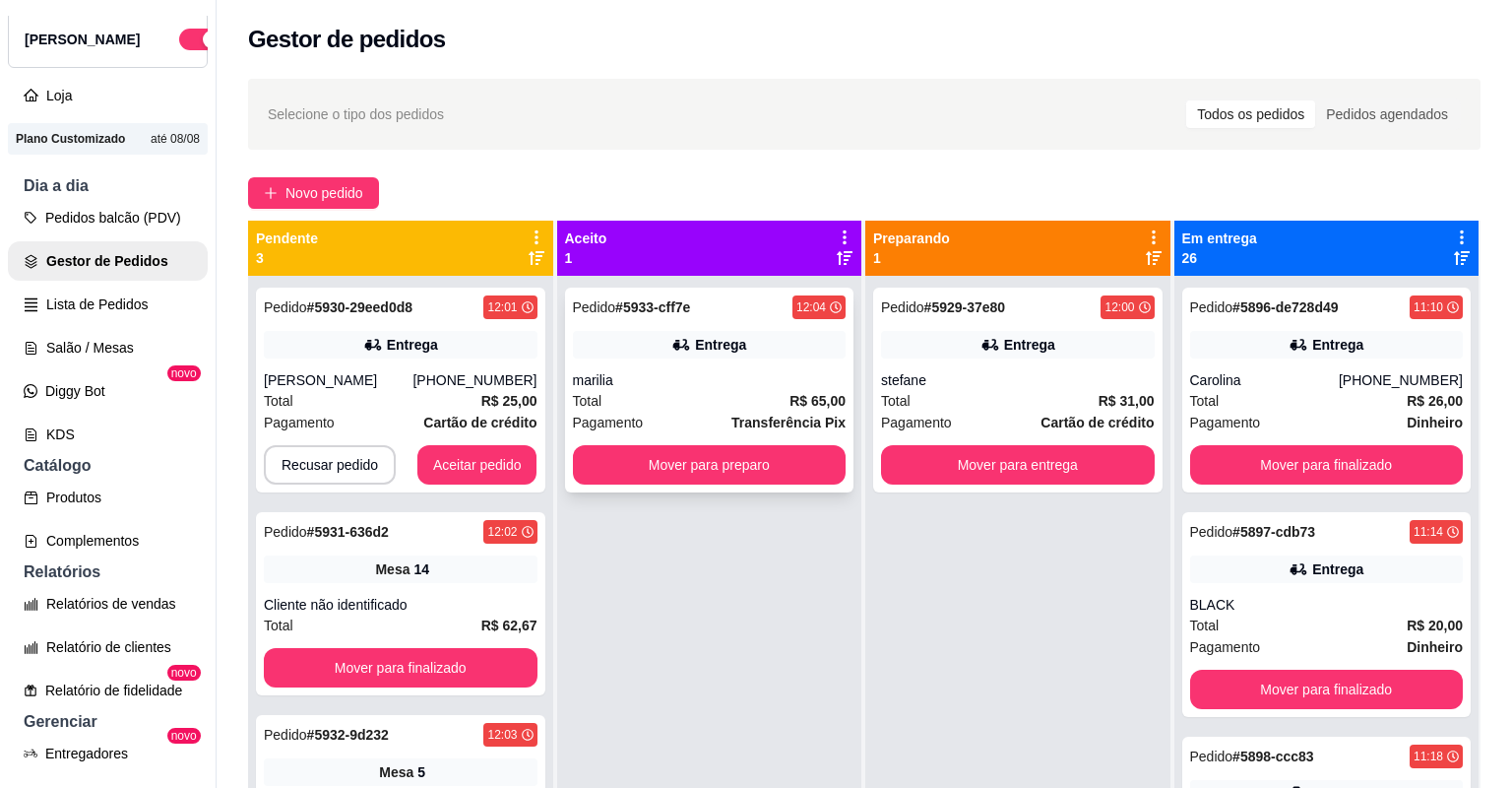 click on "Total R$ 65,00" at bounding box center [710, 401] 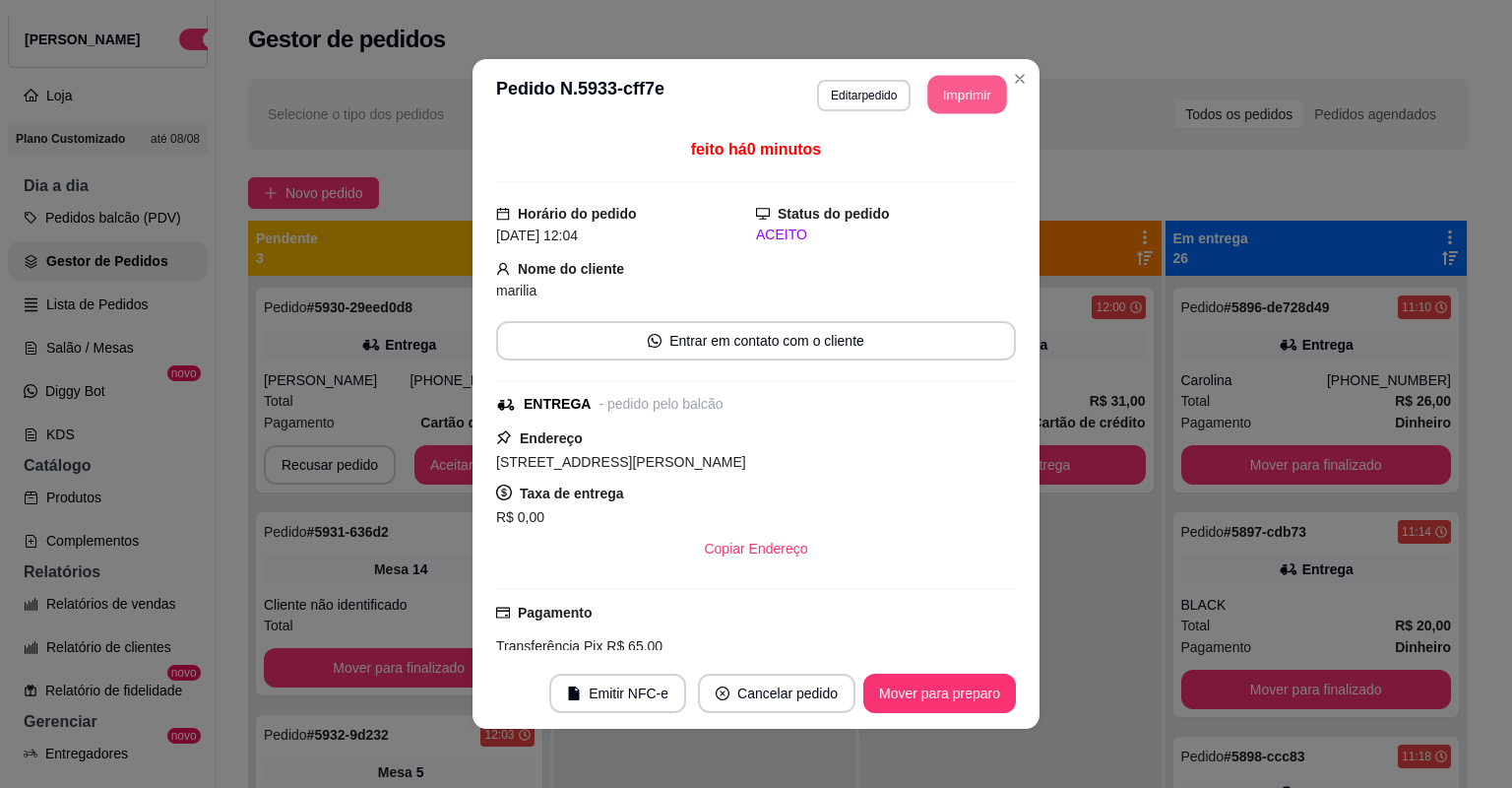 click on "Imprimir" at bounding box center [968, 95] 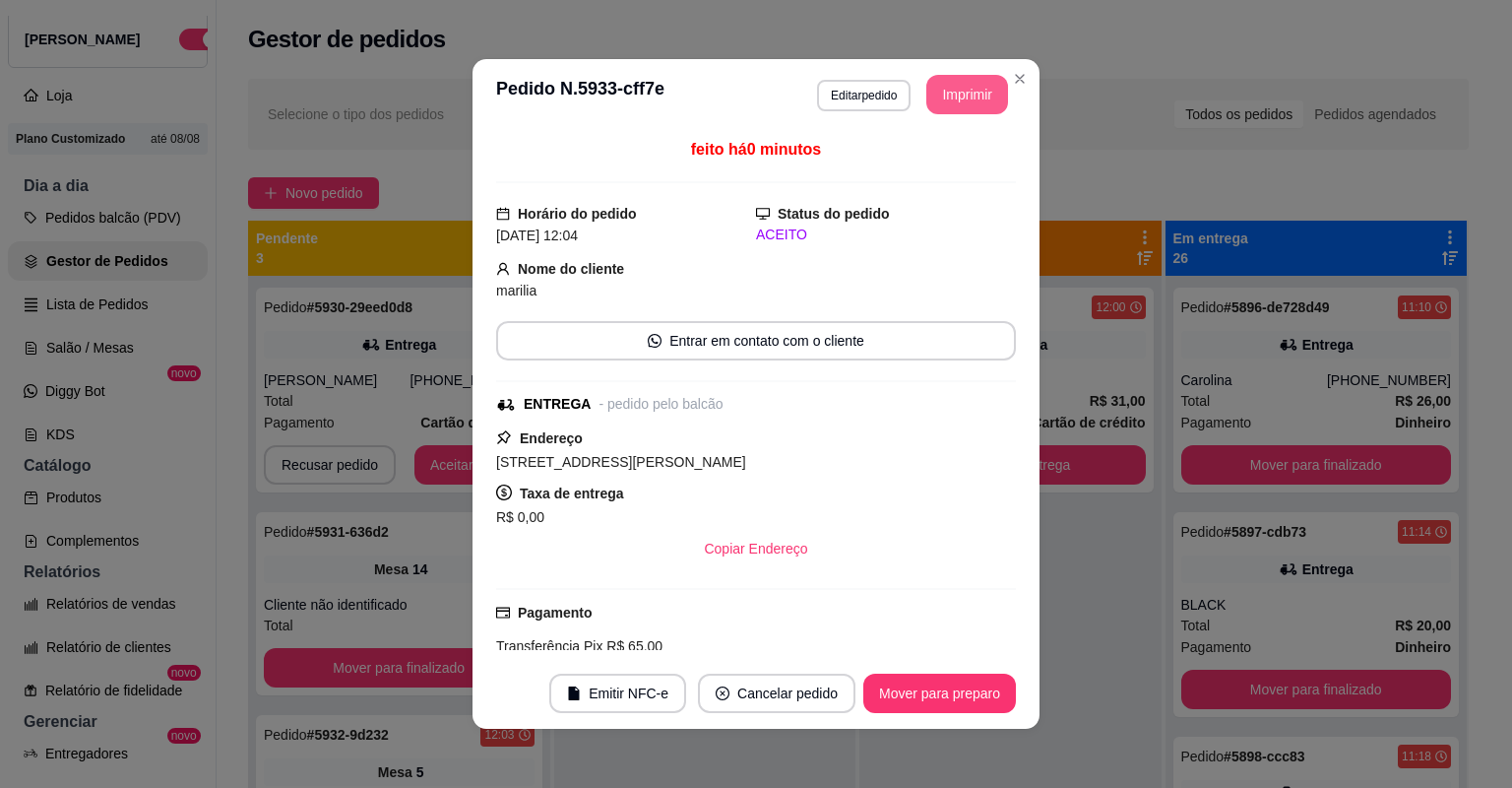 type 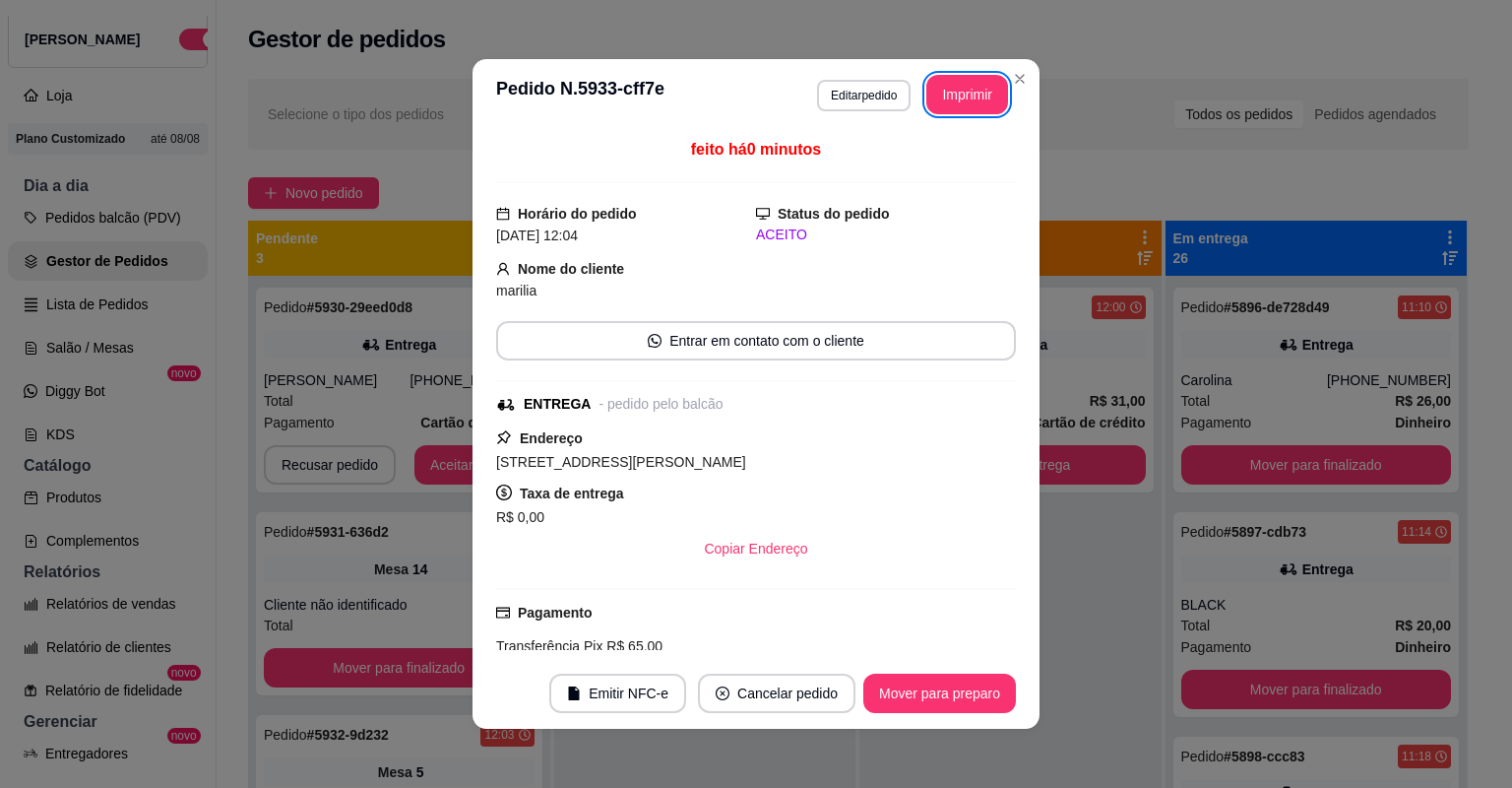 click on "**********" at bounding box center [756, 394] 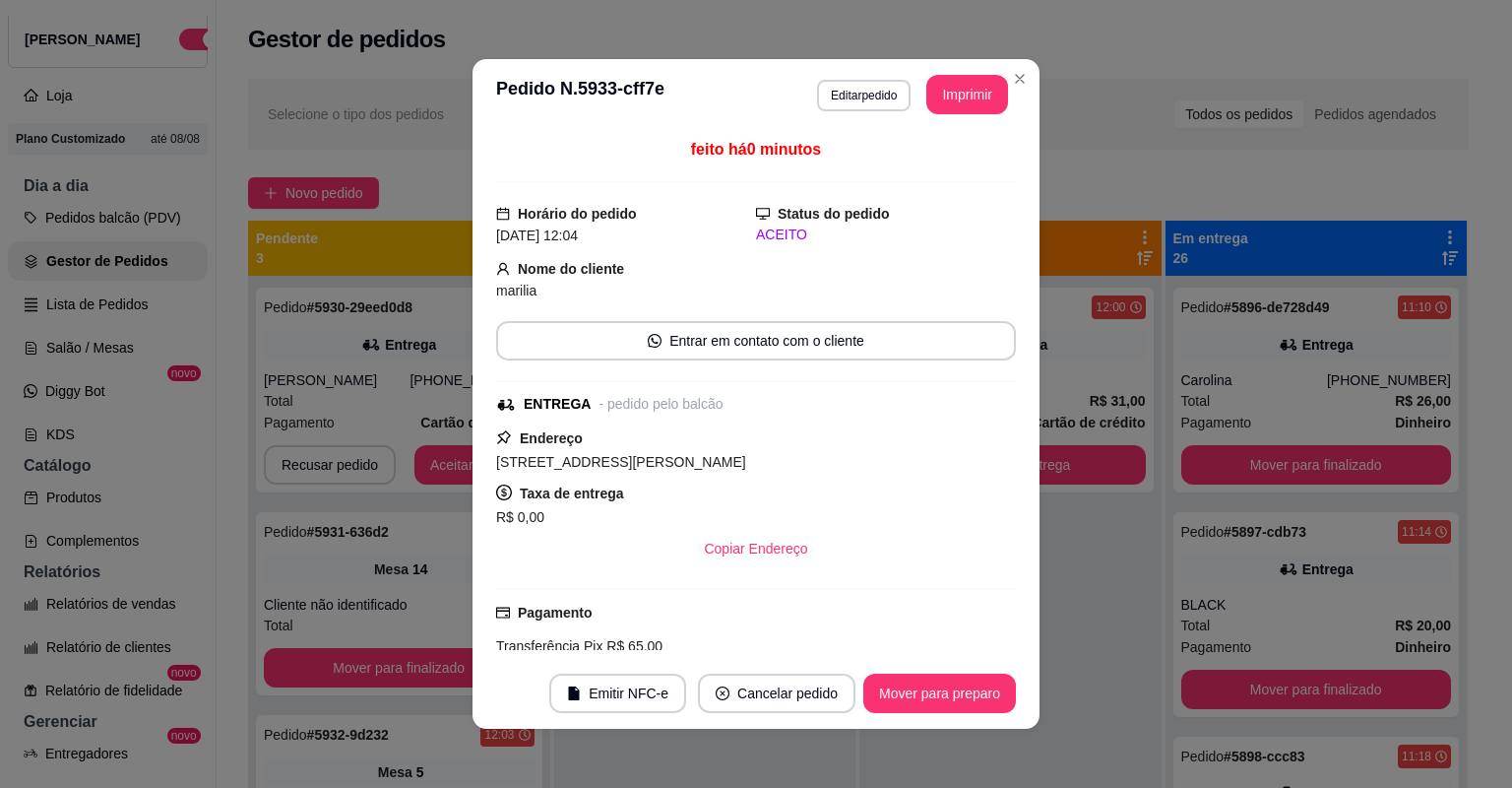 drag, startPoint x: 406, startPoint y: 388, endPoint x: 933, endPoint y: 523, distance: 544.01654 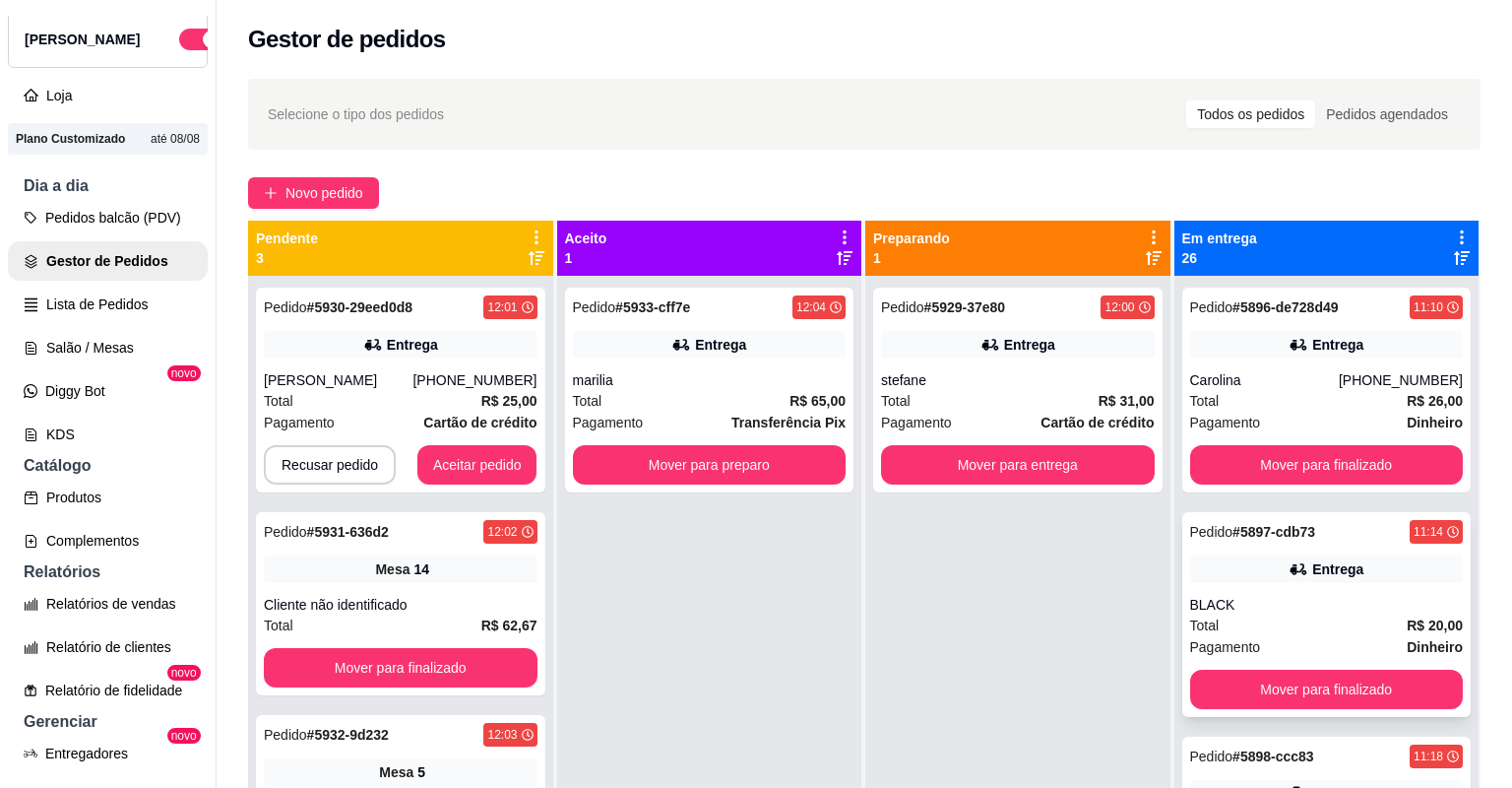 click on "Pedido  # 5897-cdb73 11:14 Entrega BLACK Total R$ 20,00 Pagamento Dinheiro Mover para finalizado" at bounding box center (1327, 615) 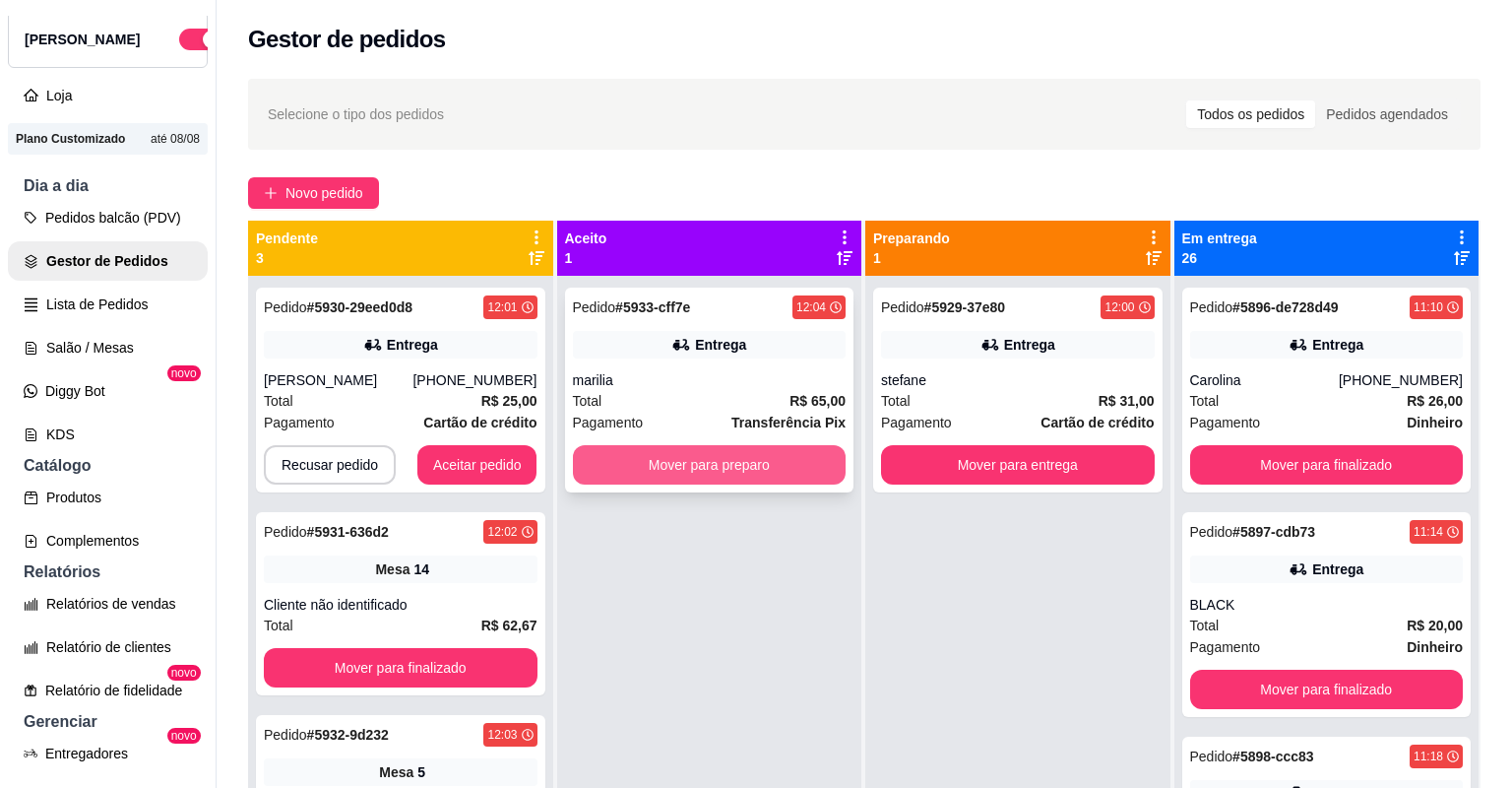 click on "Mover para preparo" at bounding box center [710, 465] 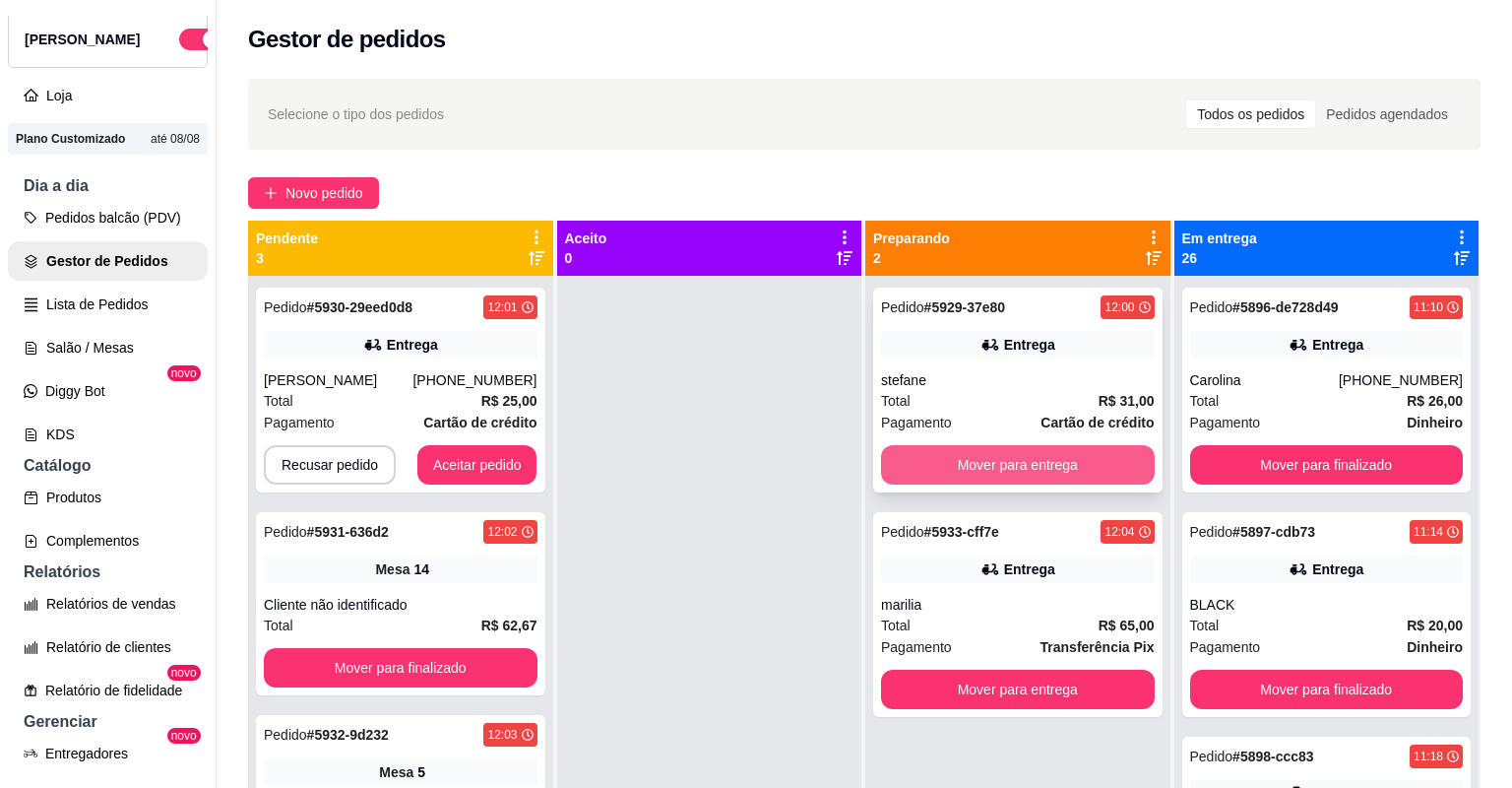 type 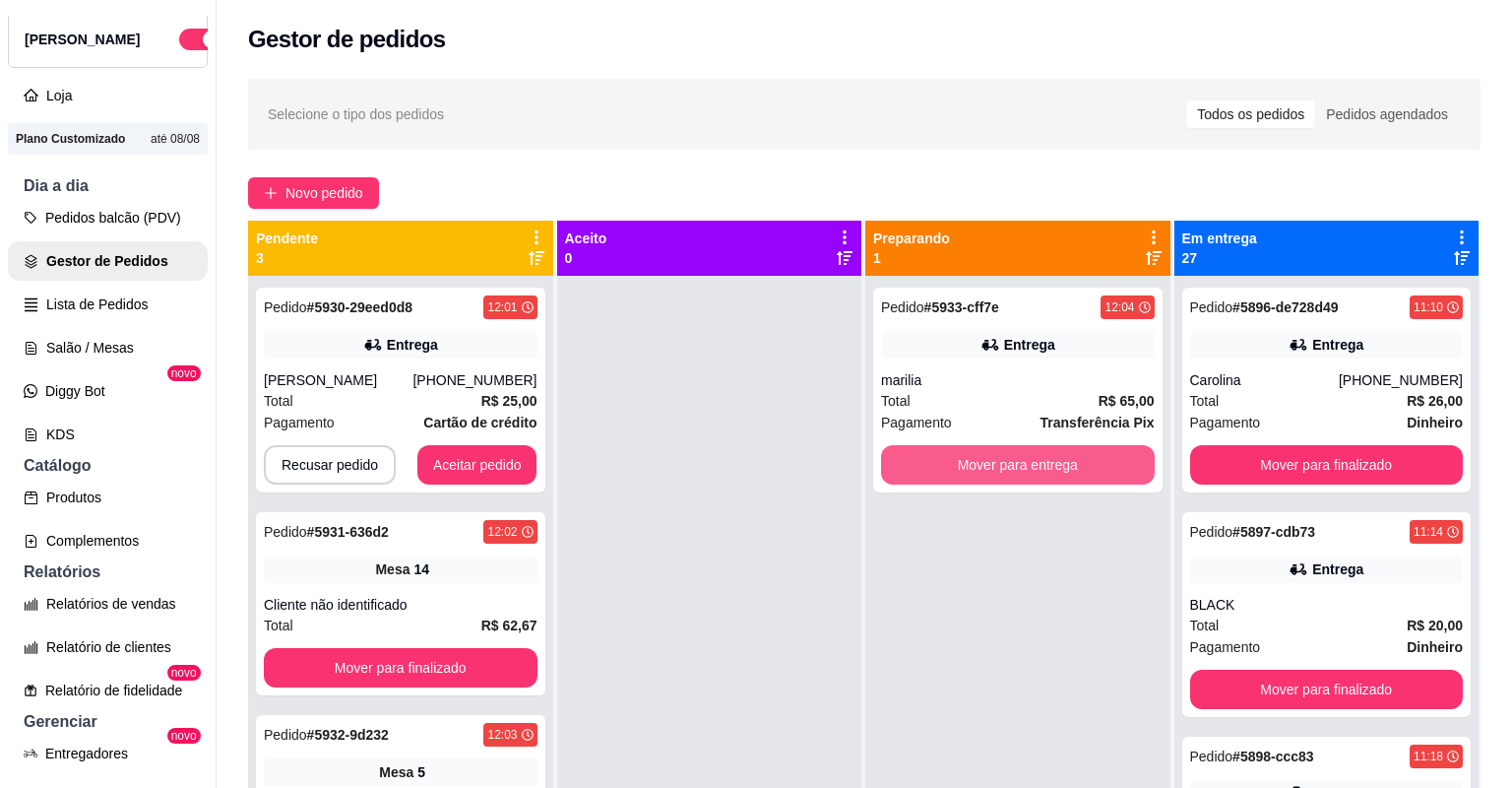 click on "Mover para entrega" at bounding box center [1018, 465] 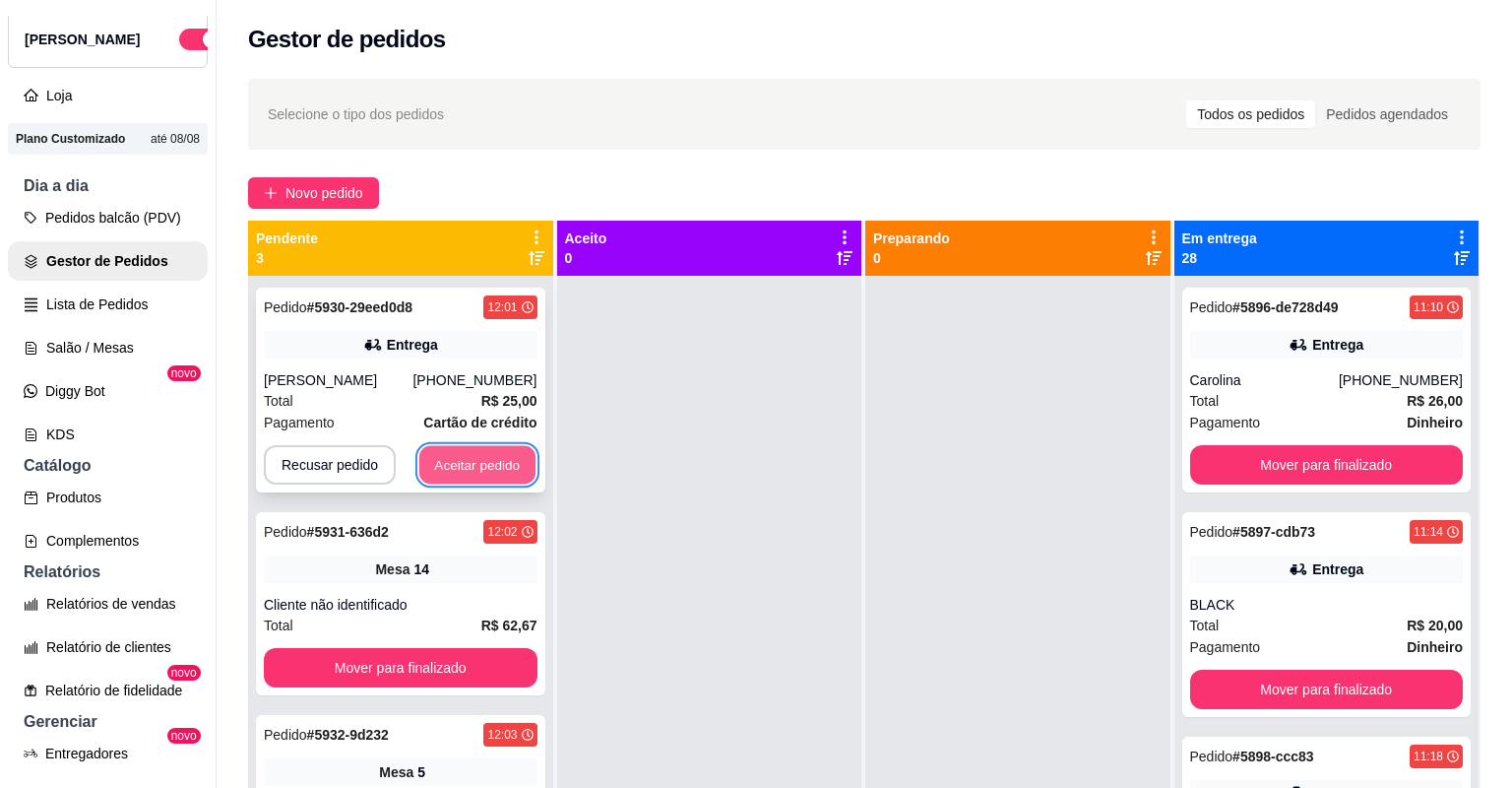 click on "Aceitar pedido" at bounding box center (477, 465) 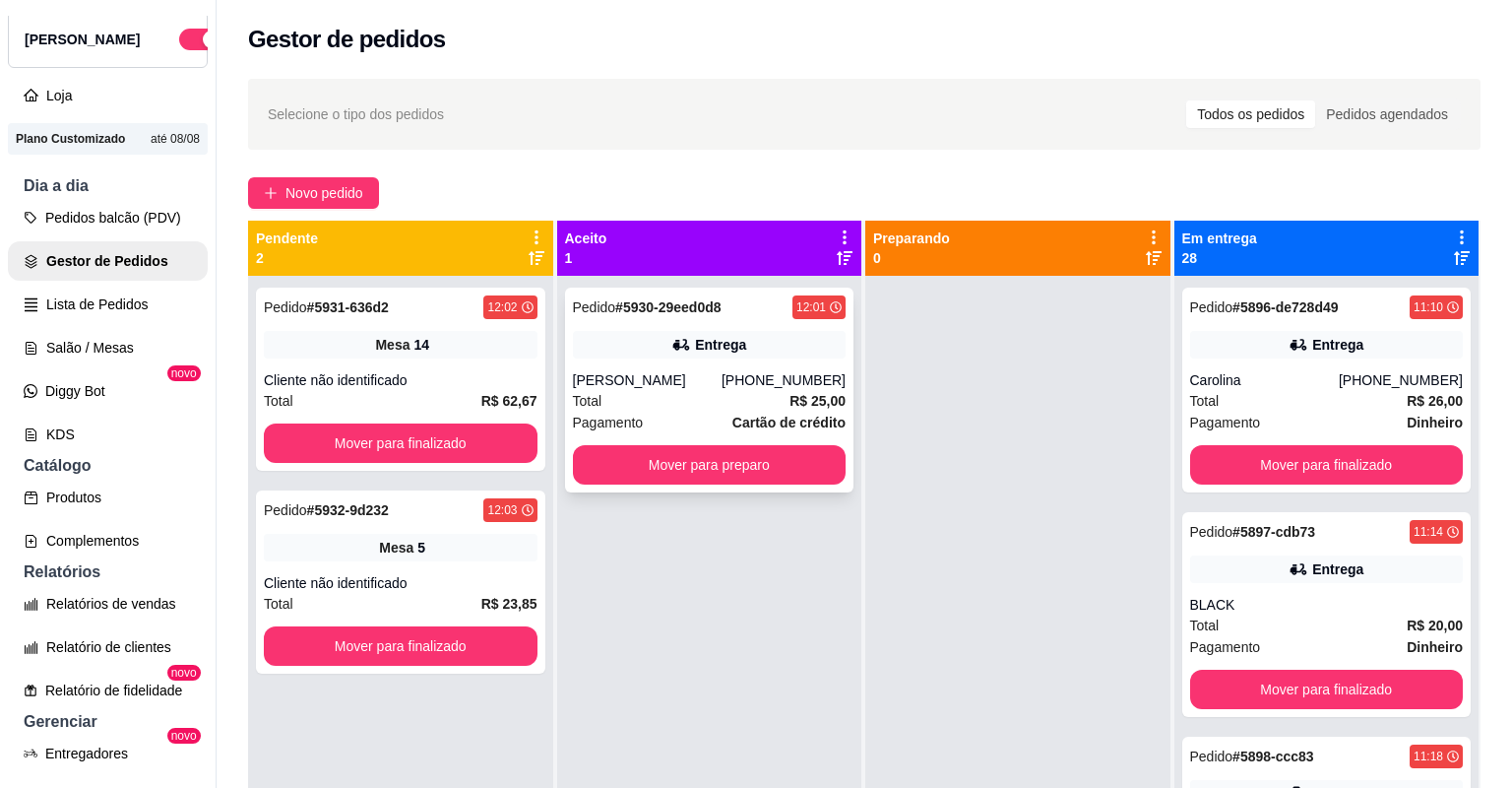 click on "Total R$ 25,00" at bounding box center (710, 401) 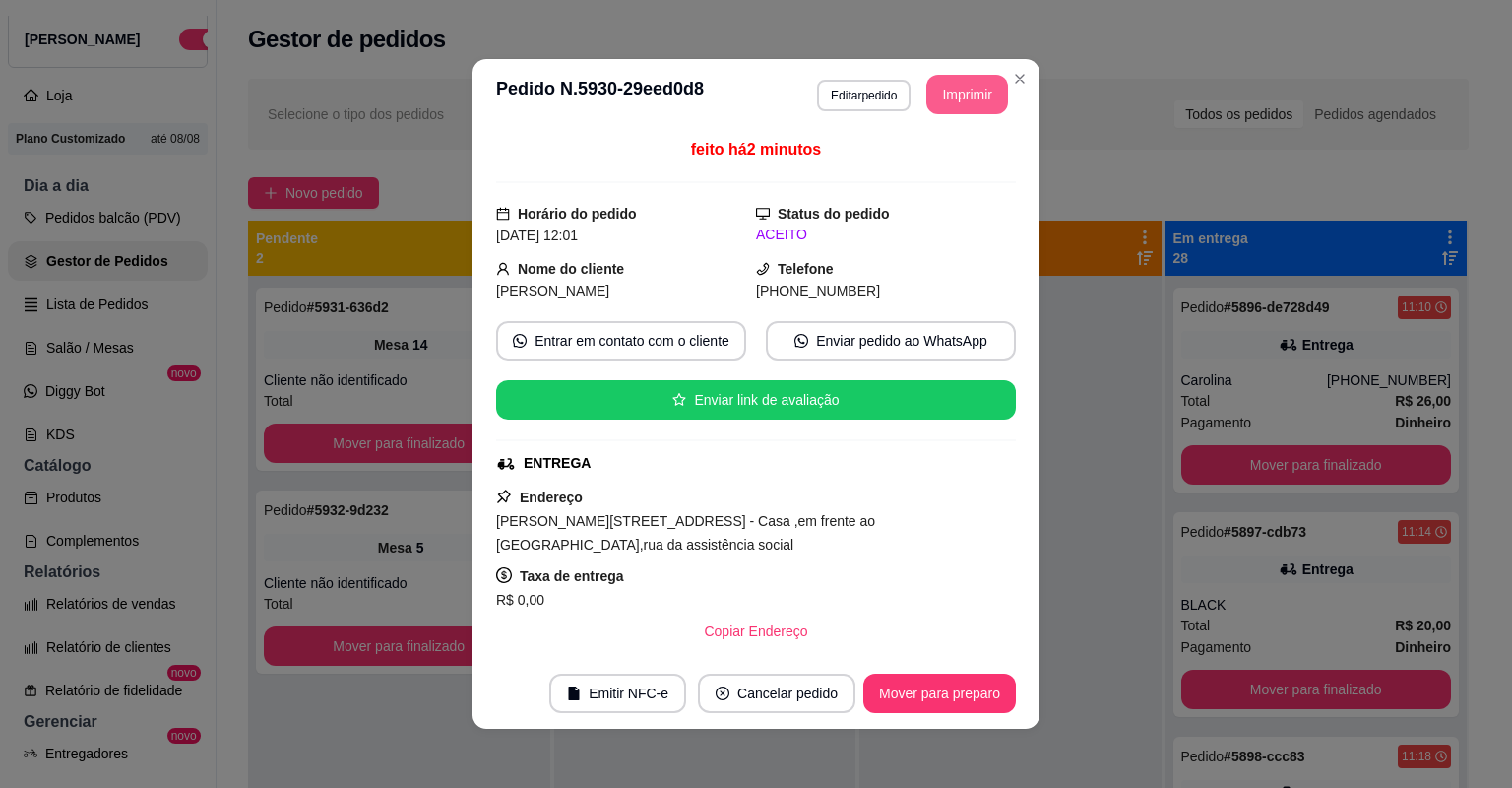 type 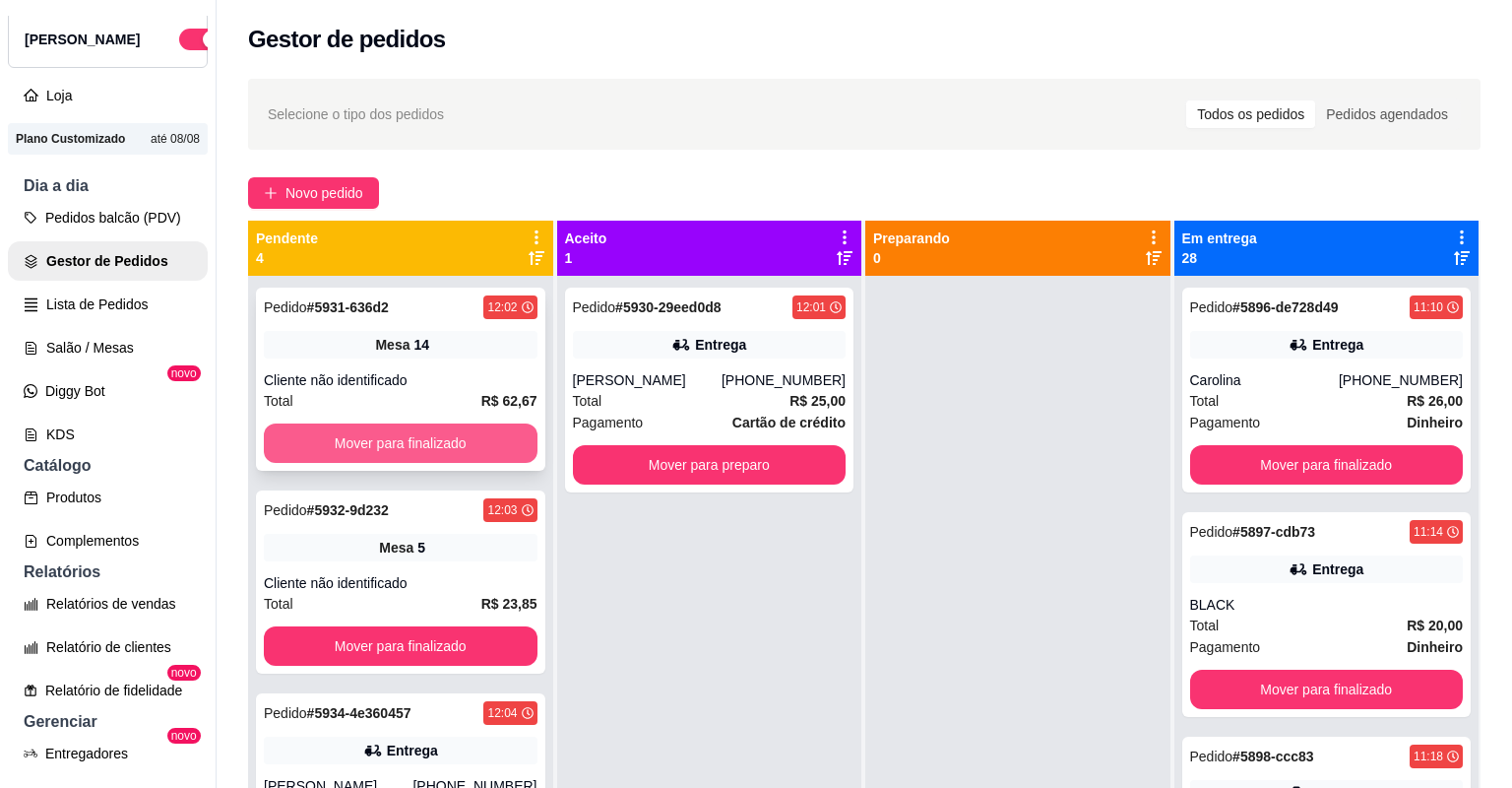 click on "Mover para finalizado" at bounding box center (401, 443) 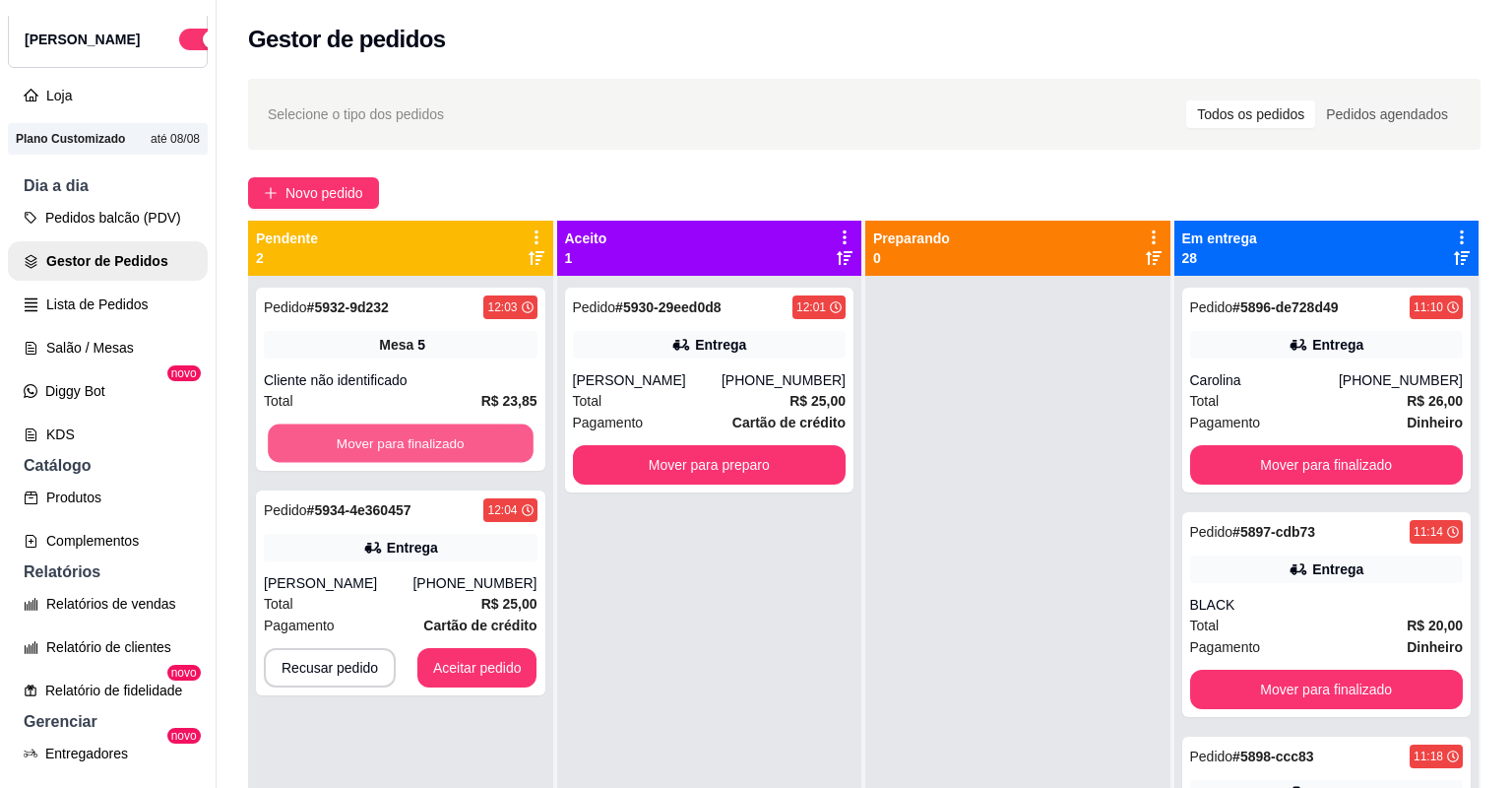 click on "Mover para finalizado" at bounding box center (400, 443) 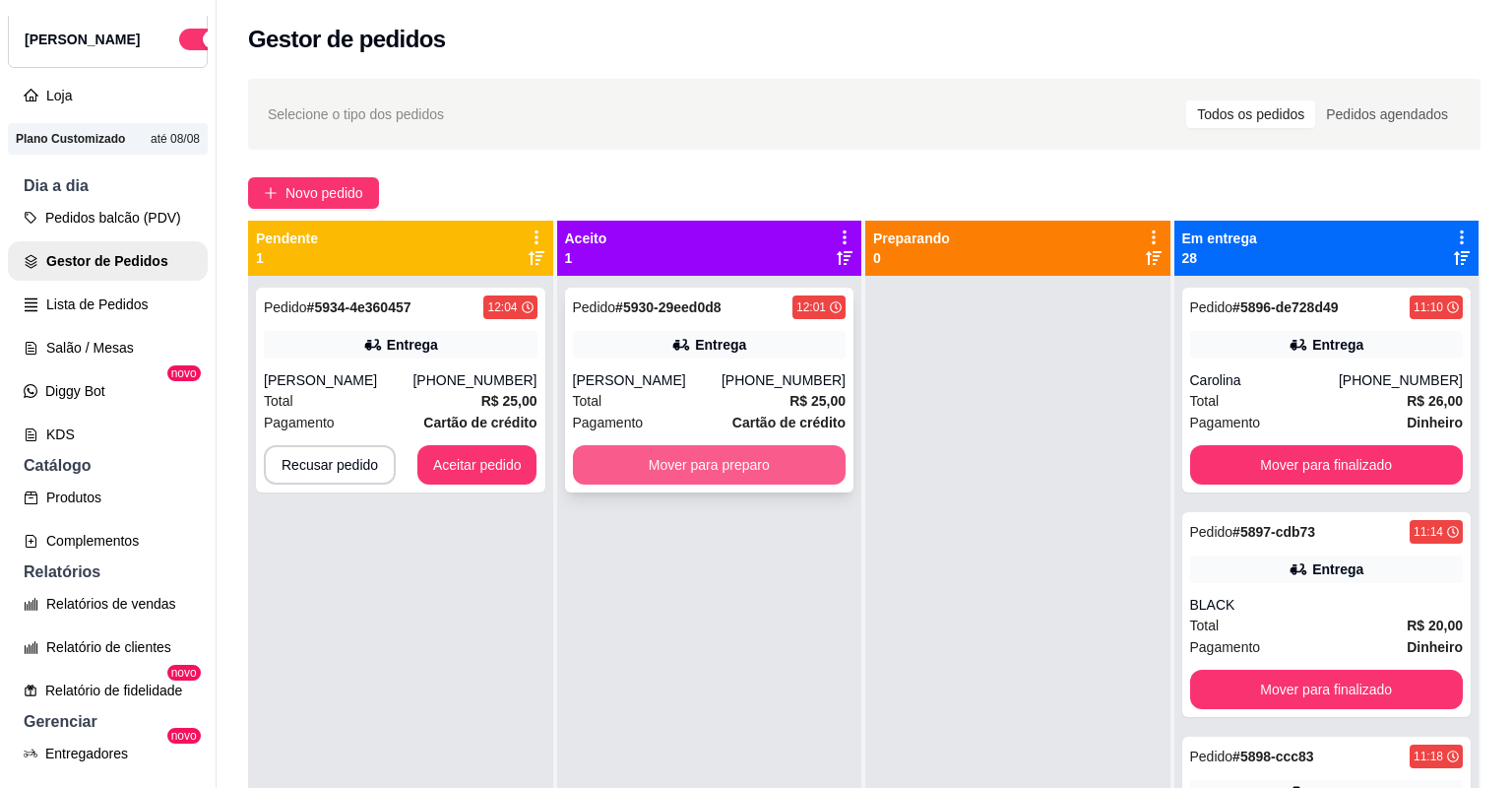click on "Mover para preparo" at bounding box center (710, 465) 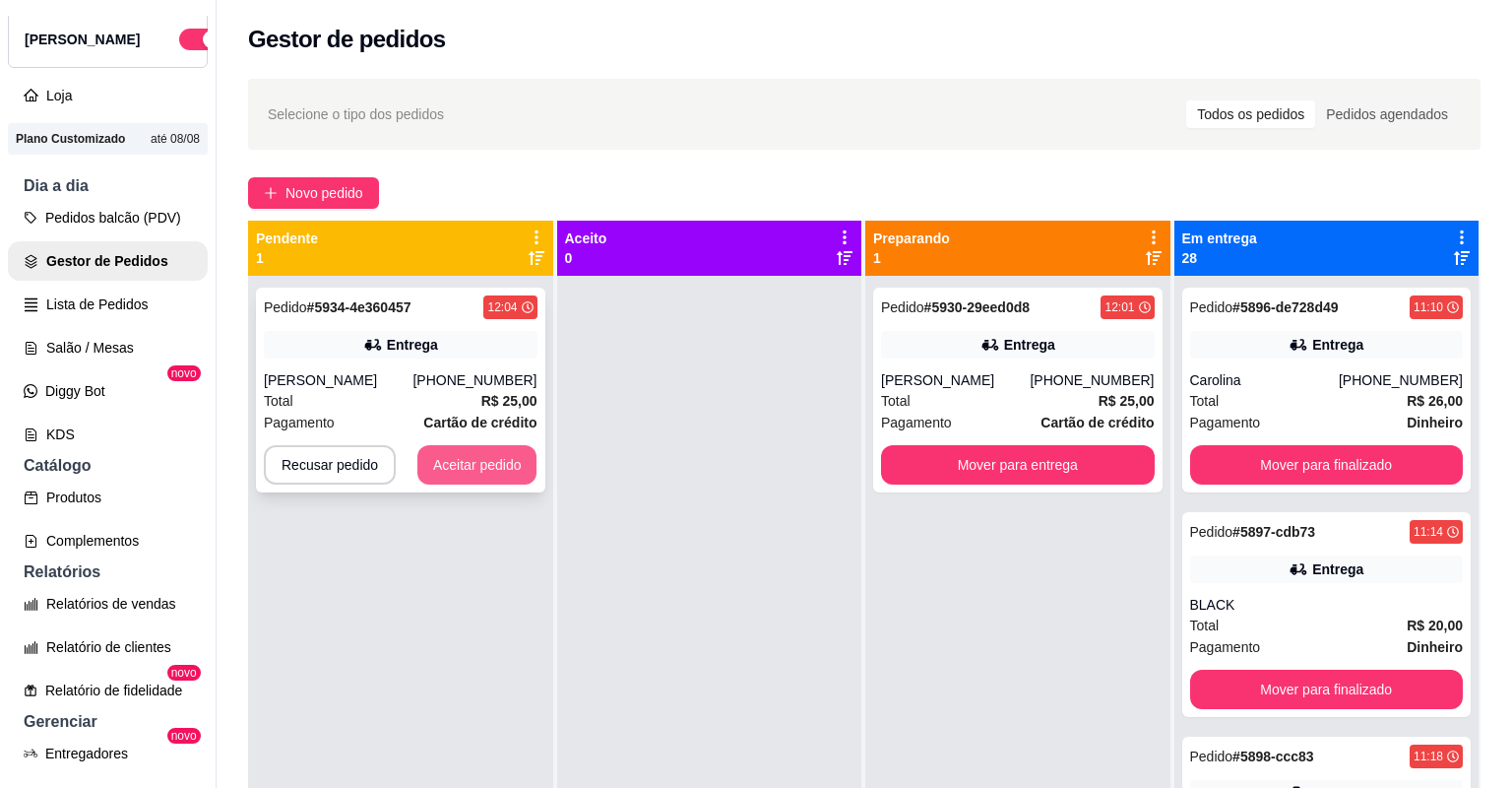 click on "Aceitar pedido" at bounding box center [477, 465] 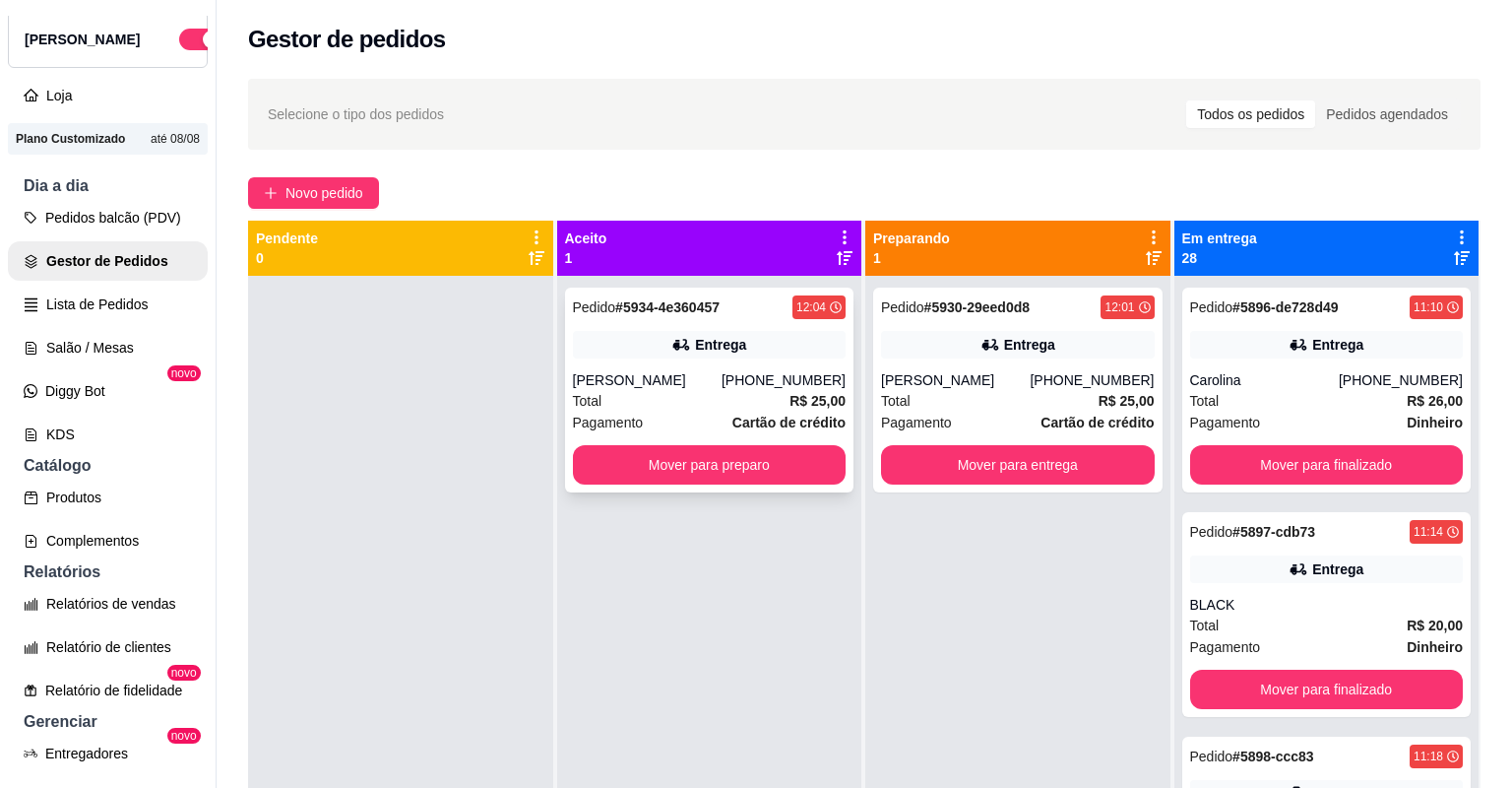 click on "[PERSON_NAME]" at bounding box center [647, 380] 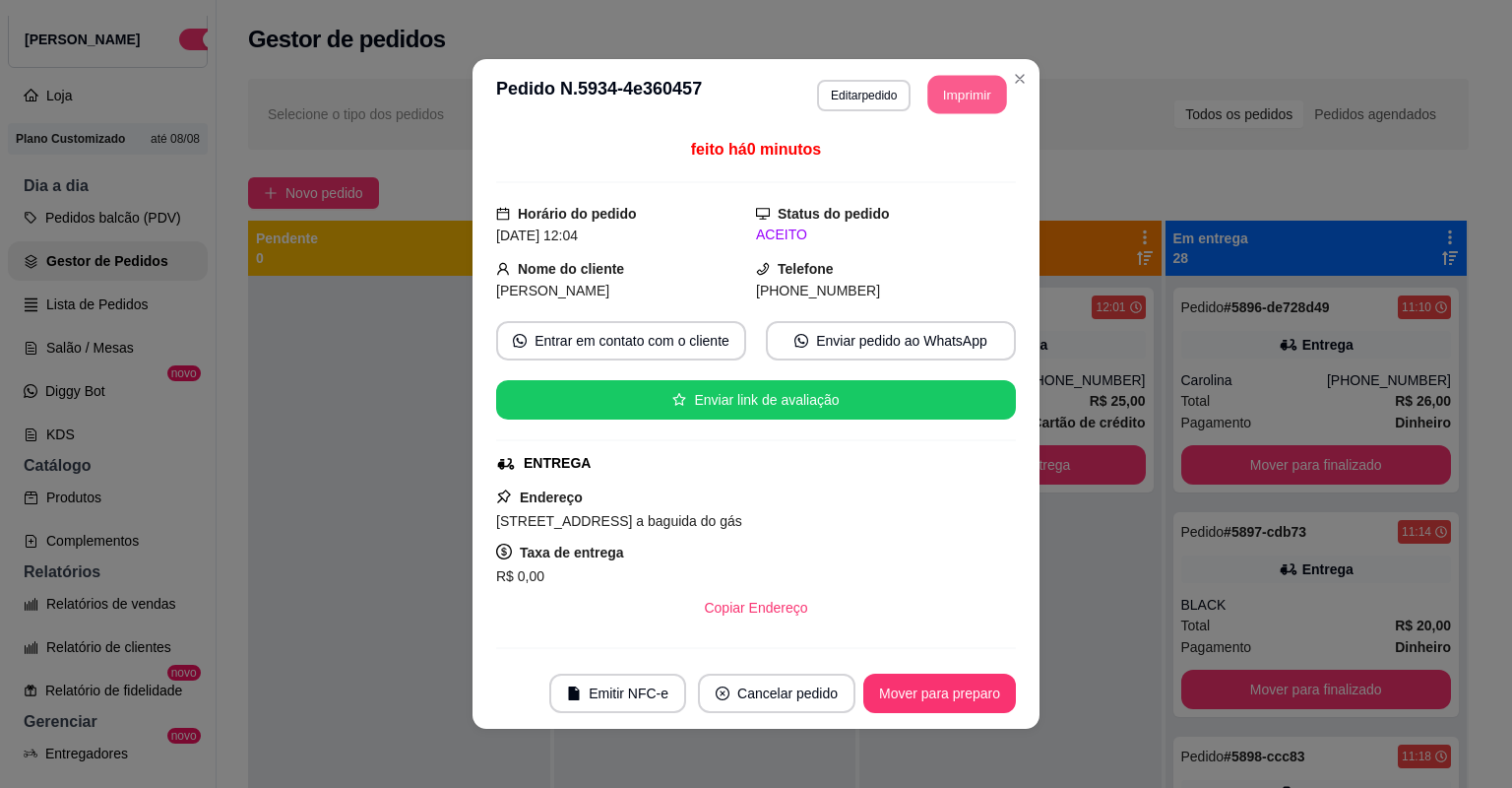 click on "Imprimir" at bounding box center [968, 95] 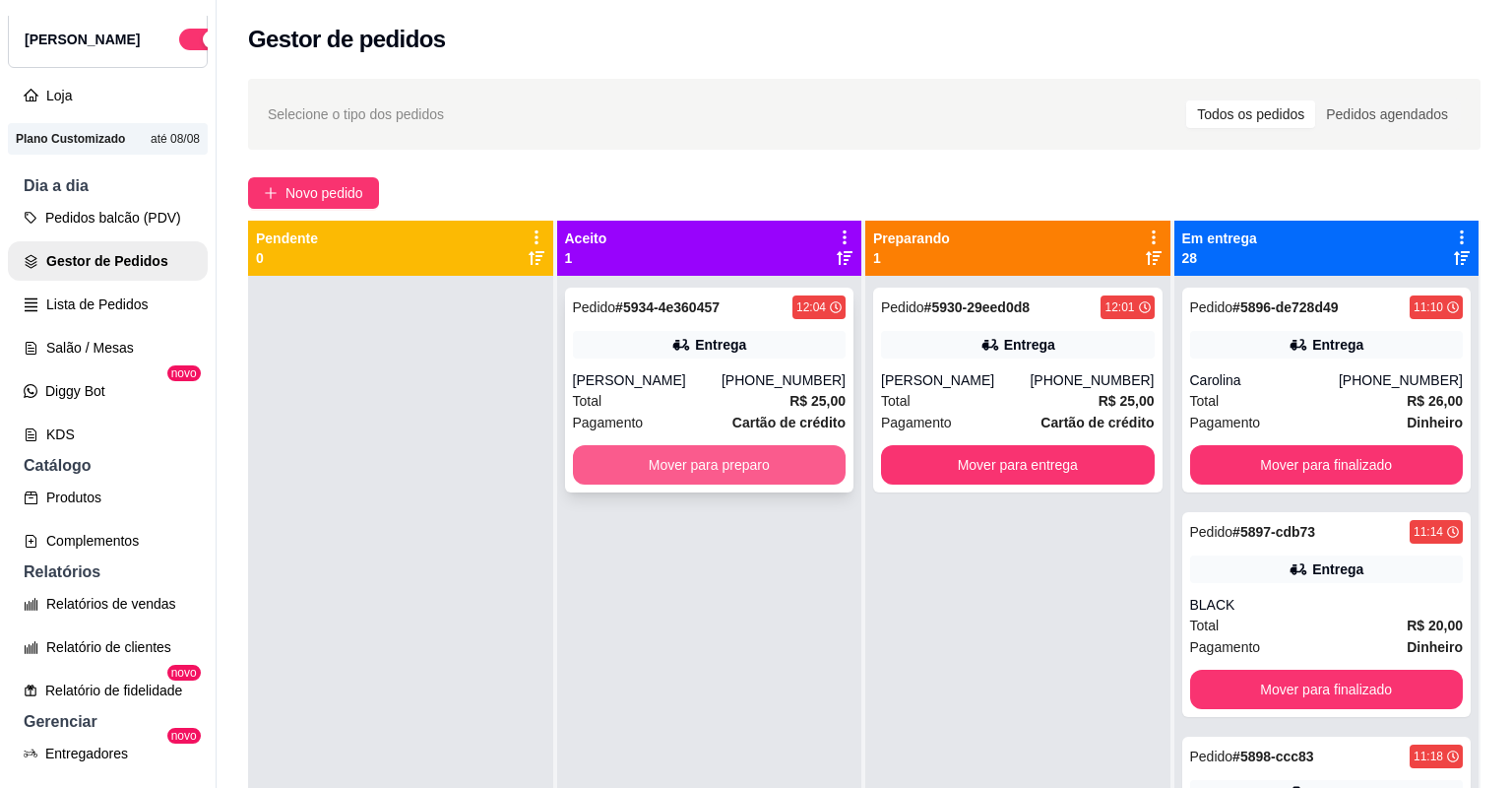 click on "Mover para preparo" at bounding box center (710, 465) 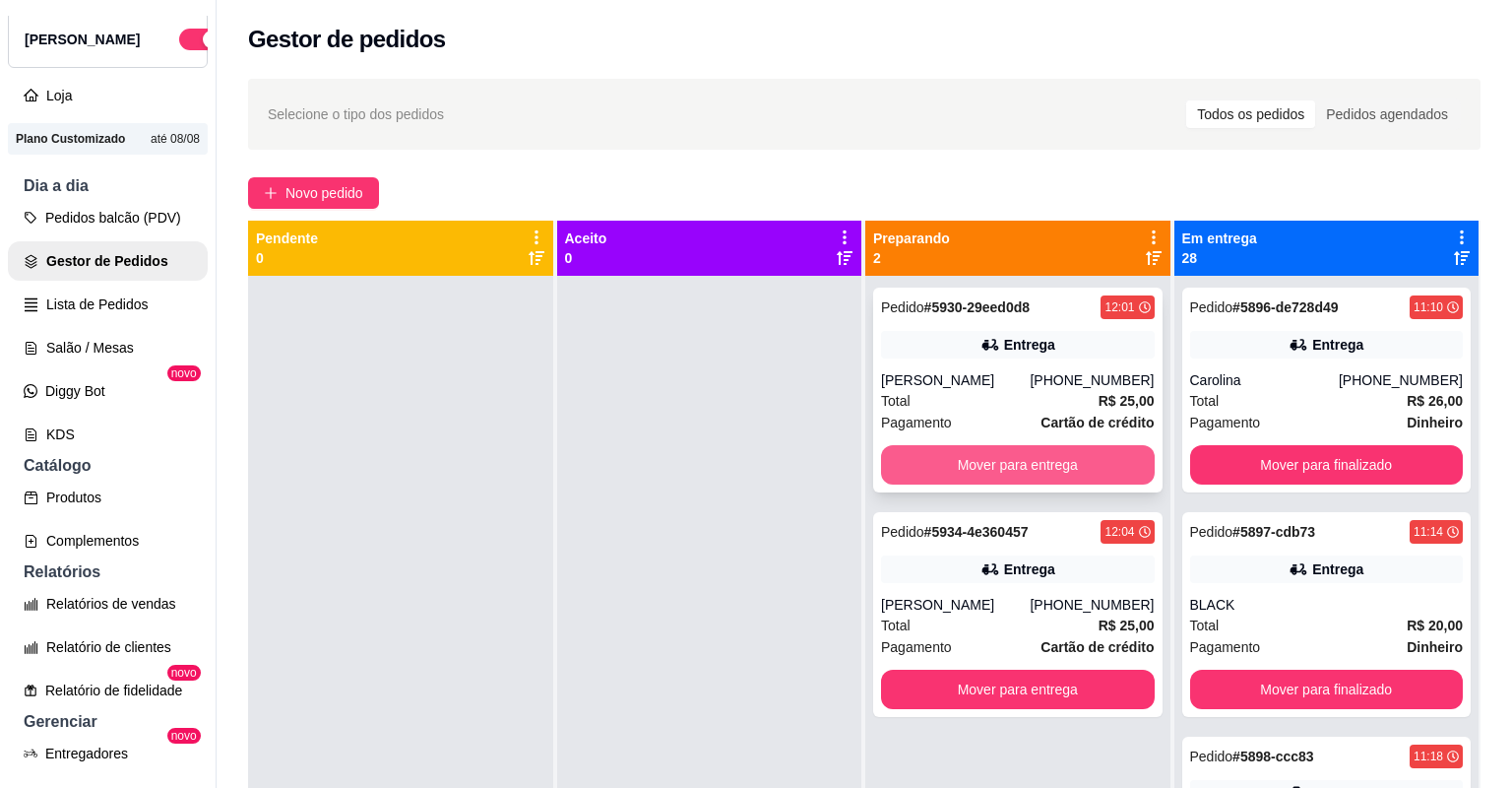 click on "Mover para entrega" at bounding box center [1018, 465] 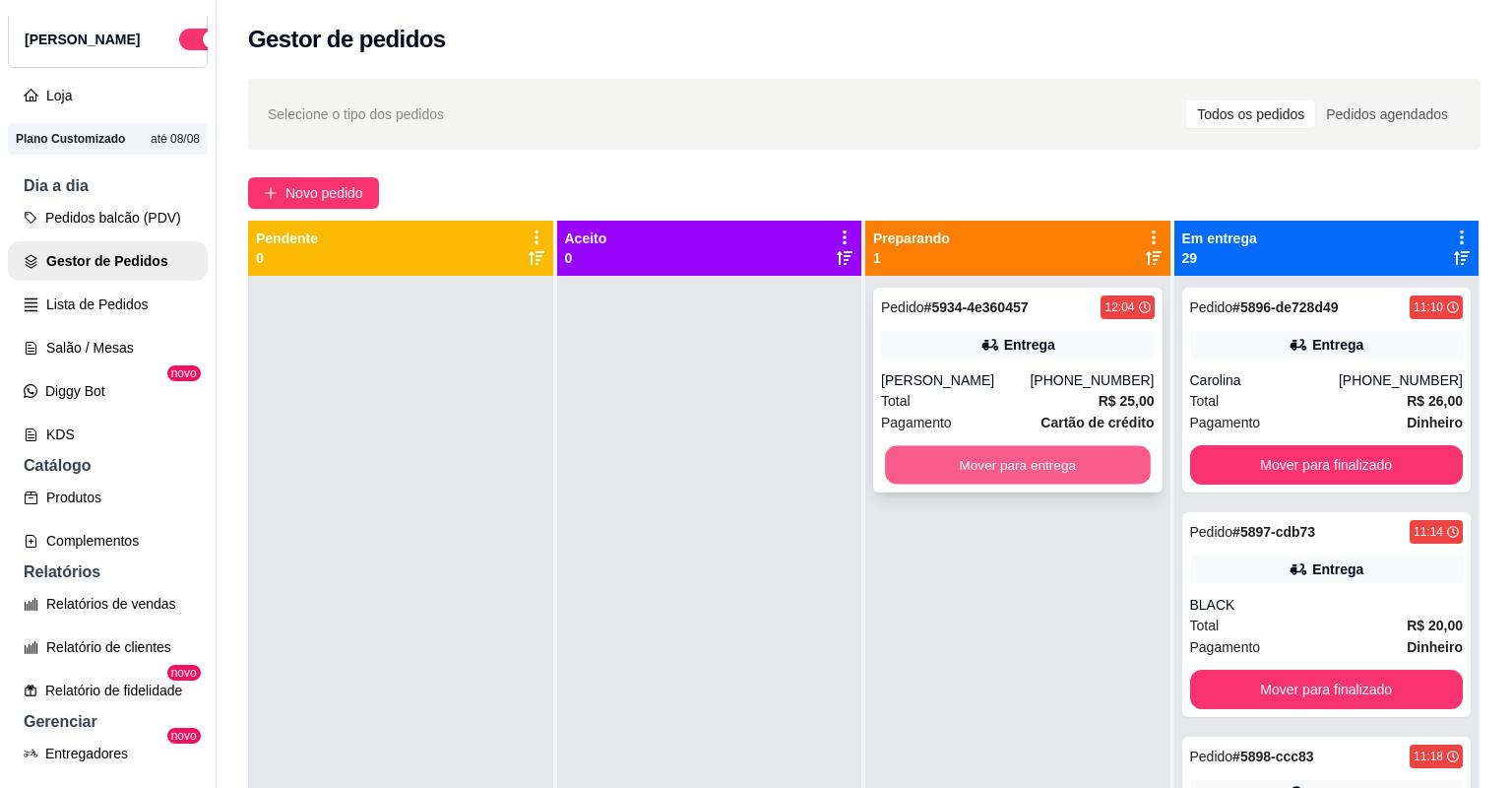click on "Mover para entrega" at bounding box center [1017, 465] 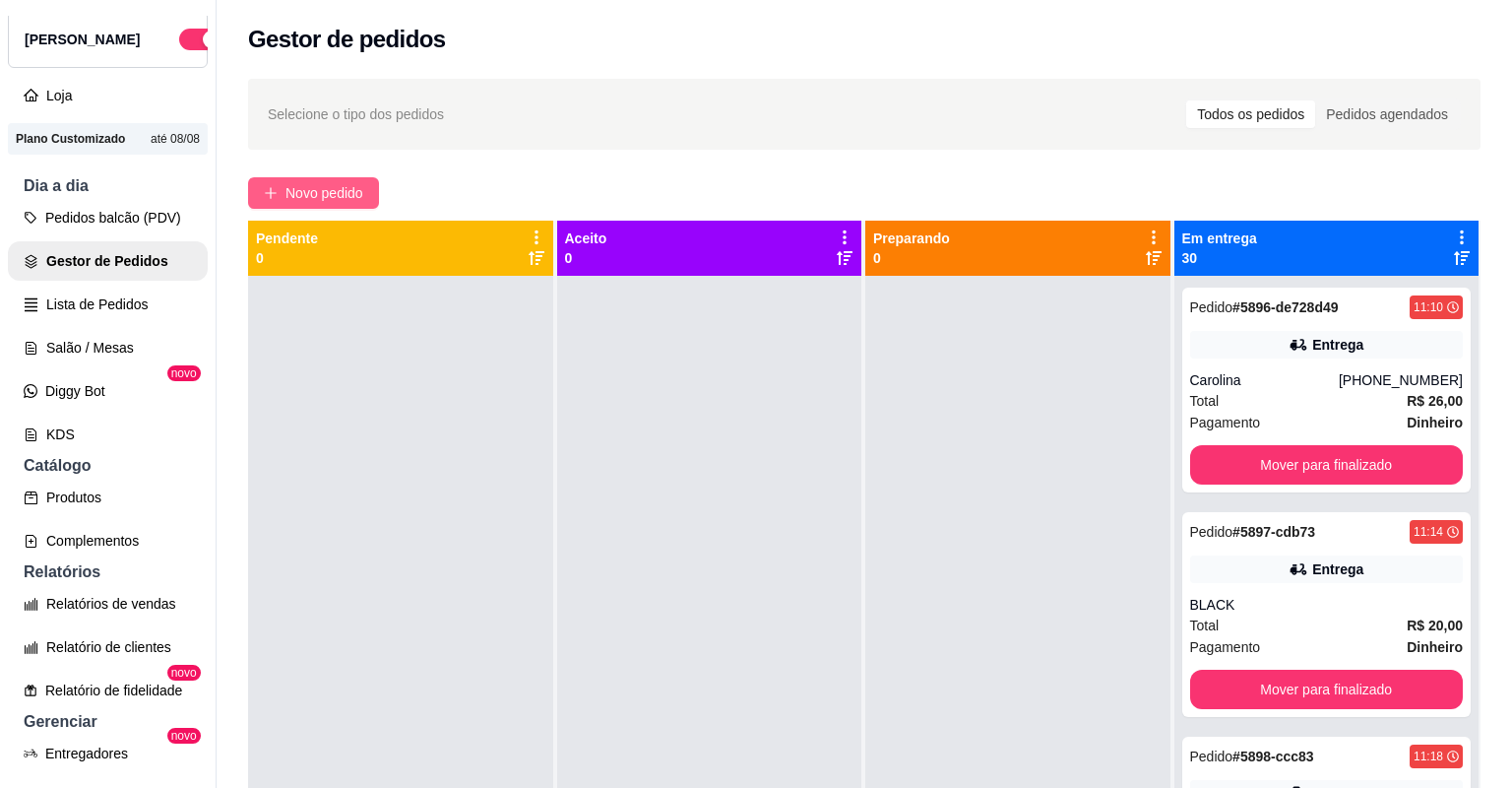 click on "Novo pedido" at bounding box center (324, 193) 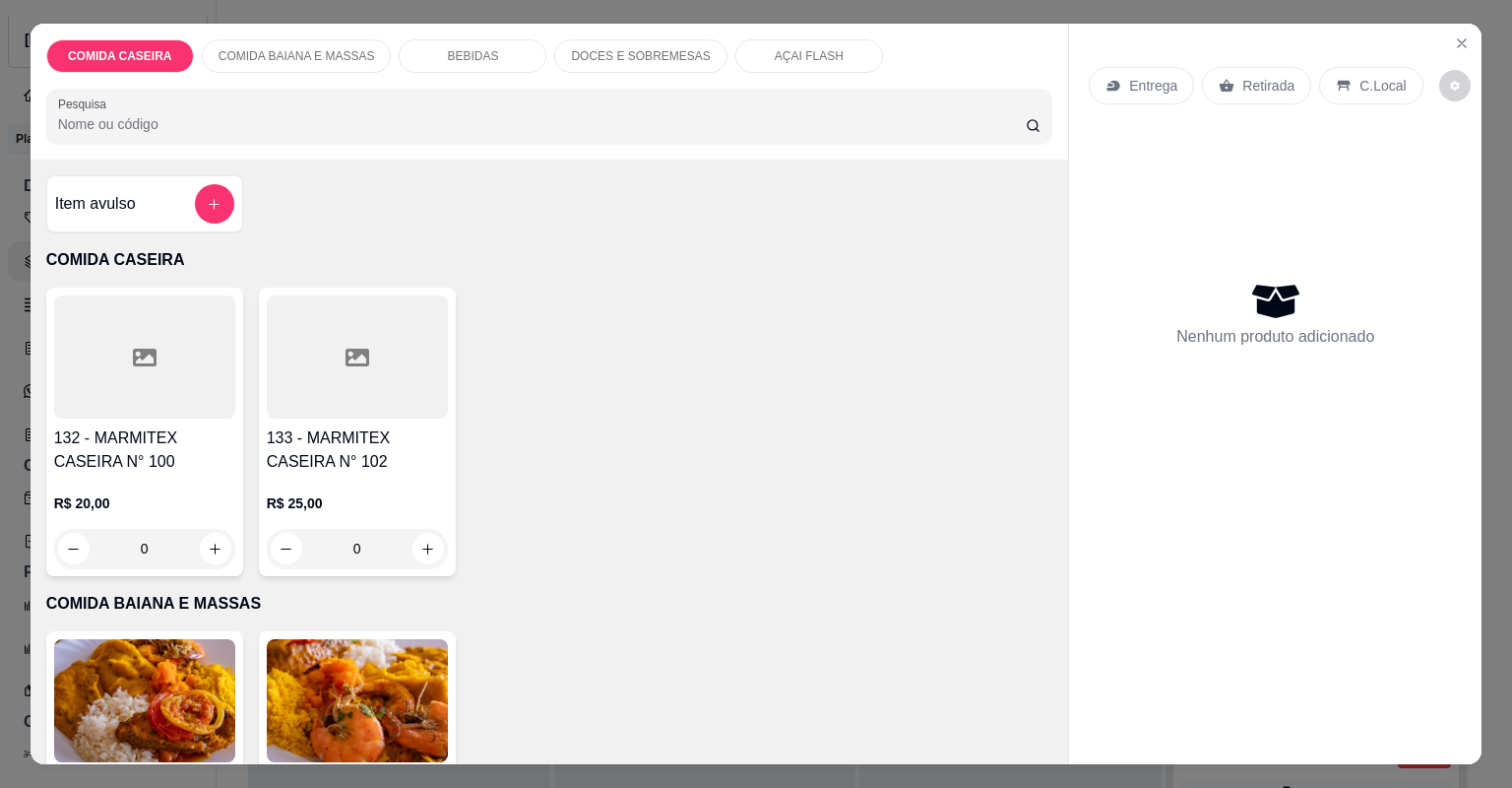 click at bounding box center (357, 357) 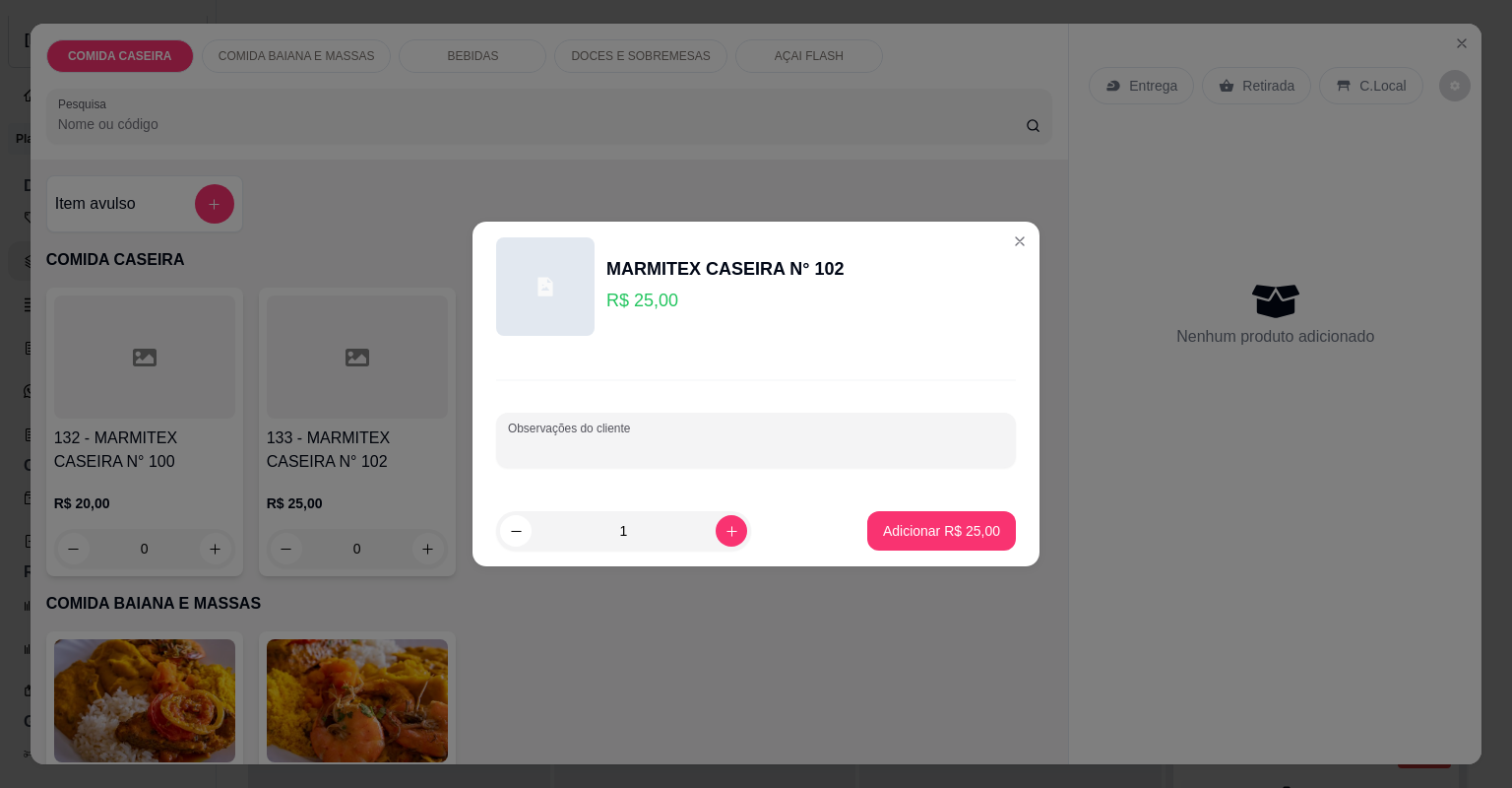 click on "Observações do cliente" at bounding box center (756, 448) 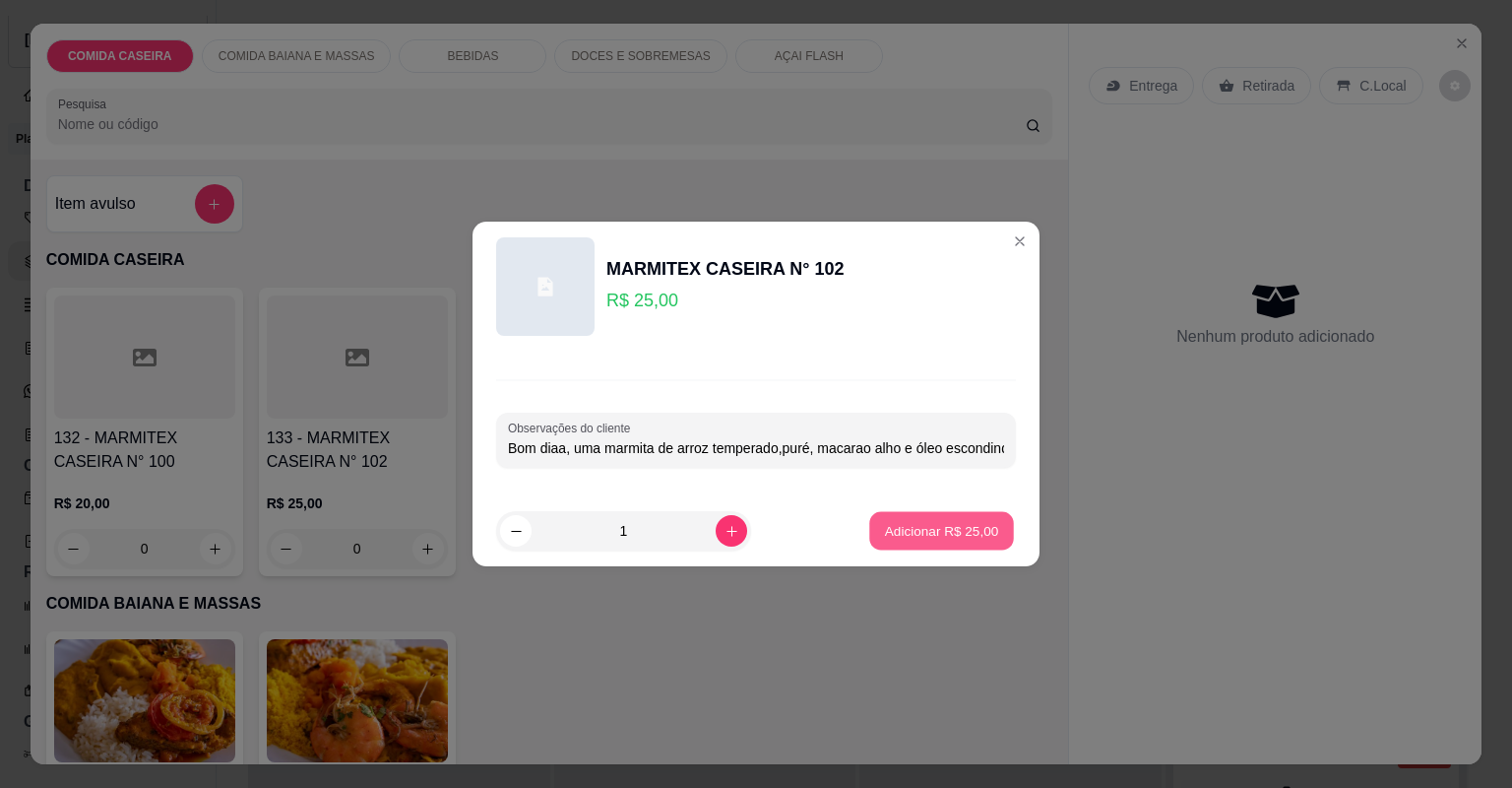 click on "Adicionar   R$ 25,00" at bounding box center (942, 530) 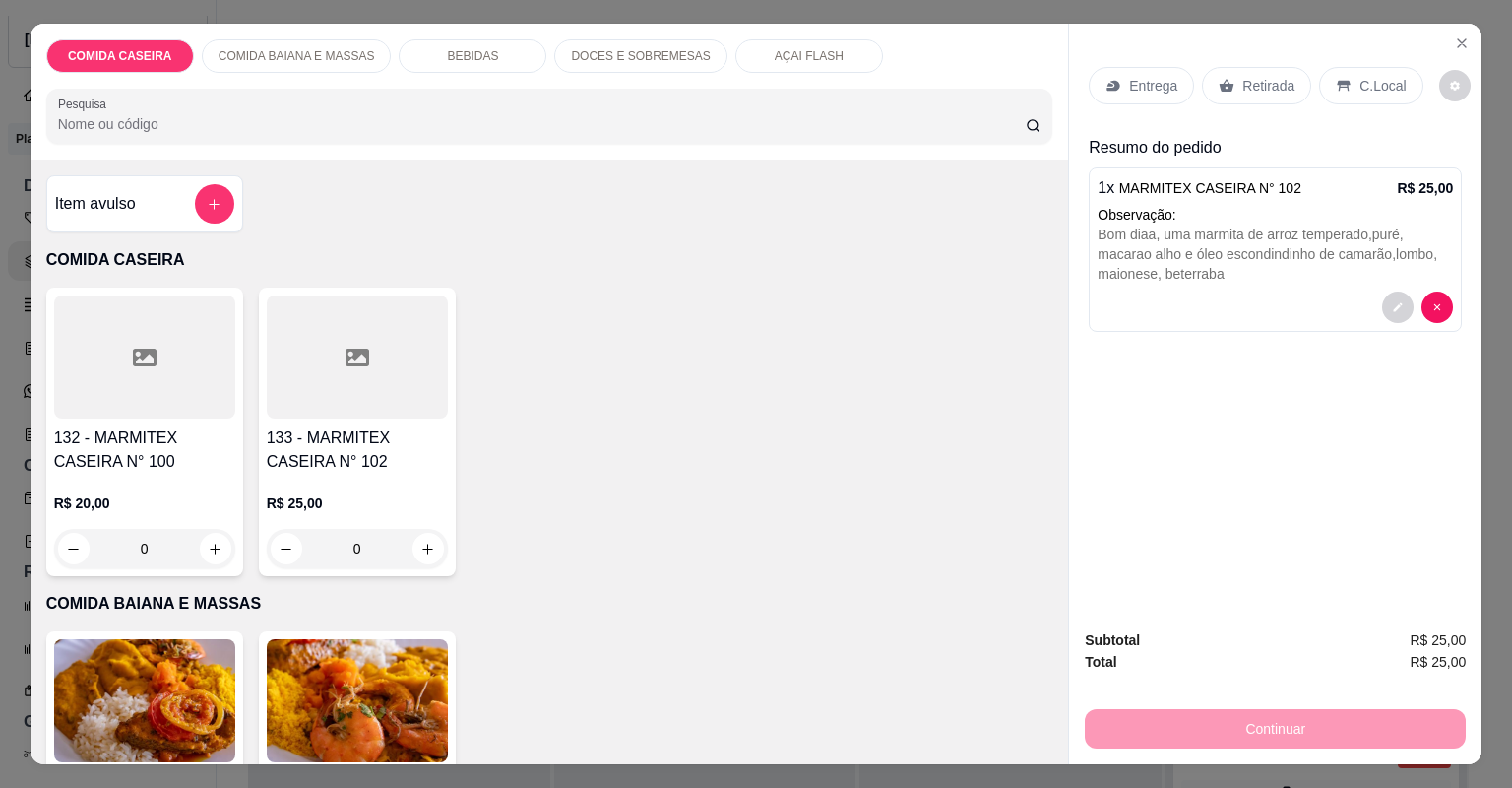 click on "Entrega" at bounding box center [1153, 86] 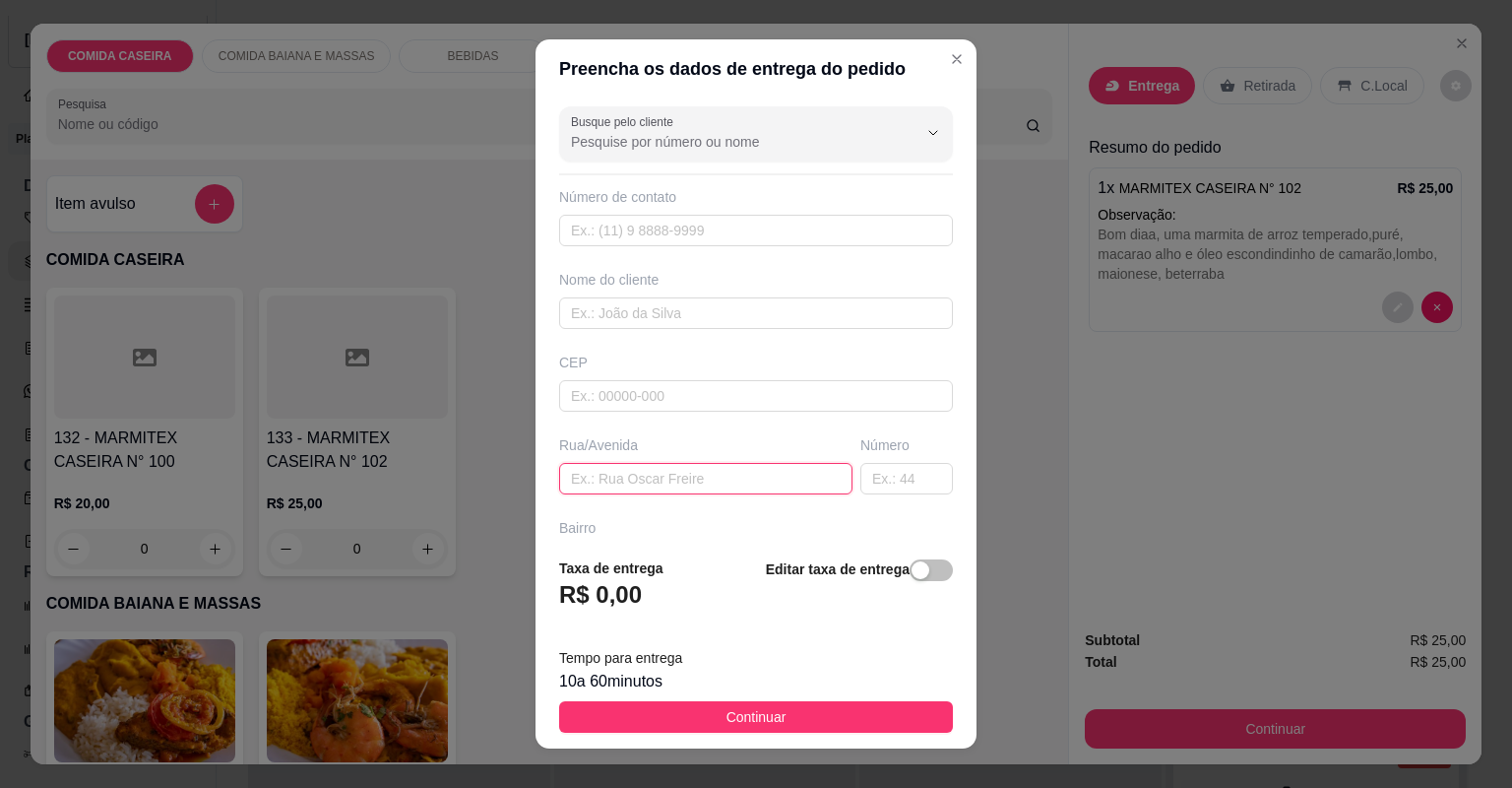 click at bounding box center (706, 479) 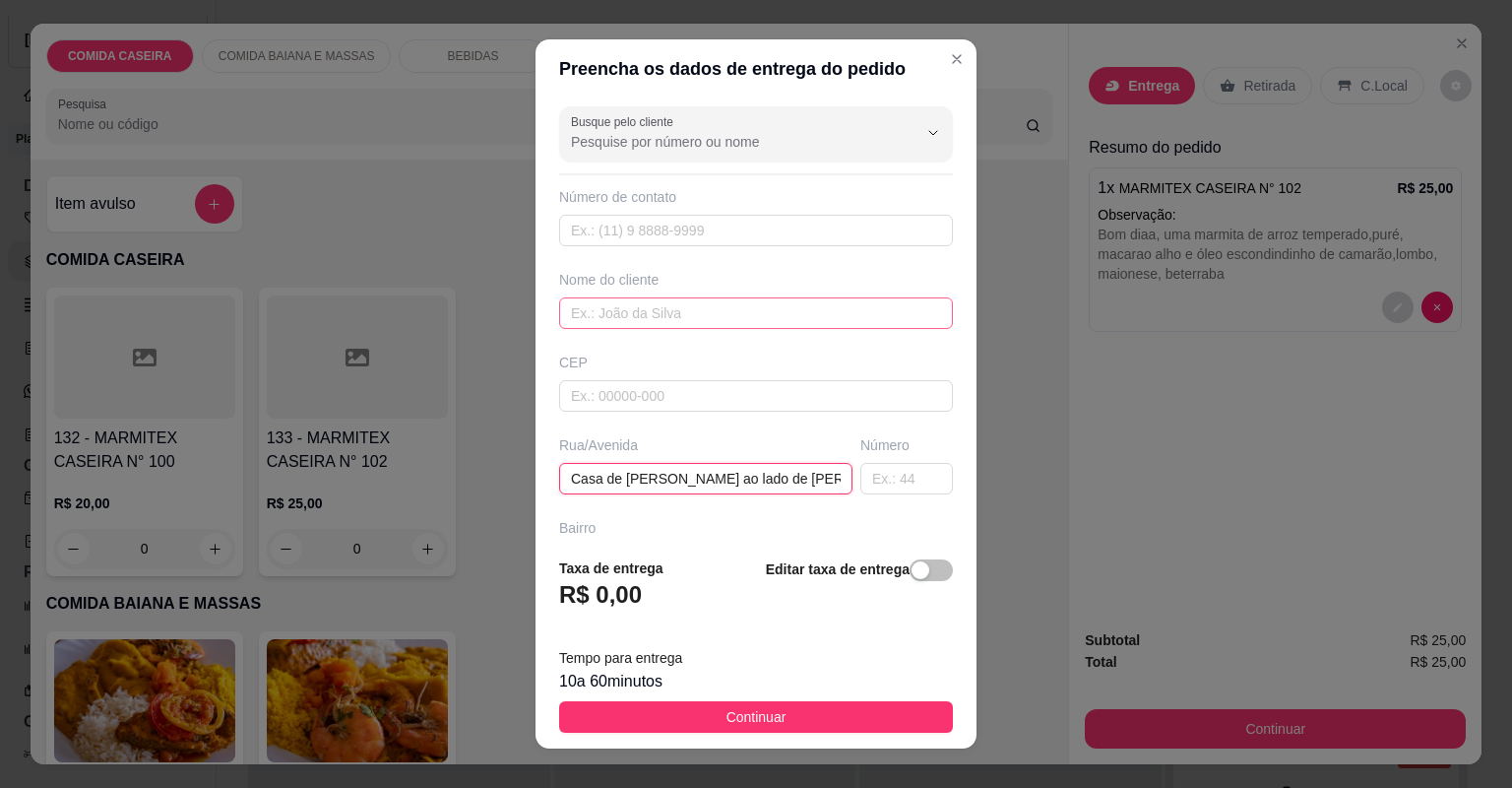 type on "Casa de [PERSON_NAME] ao lado de [PERSON_NAME]" 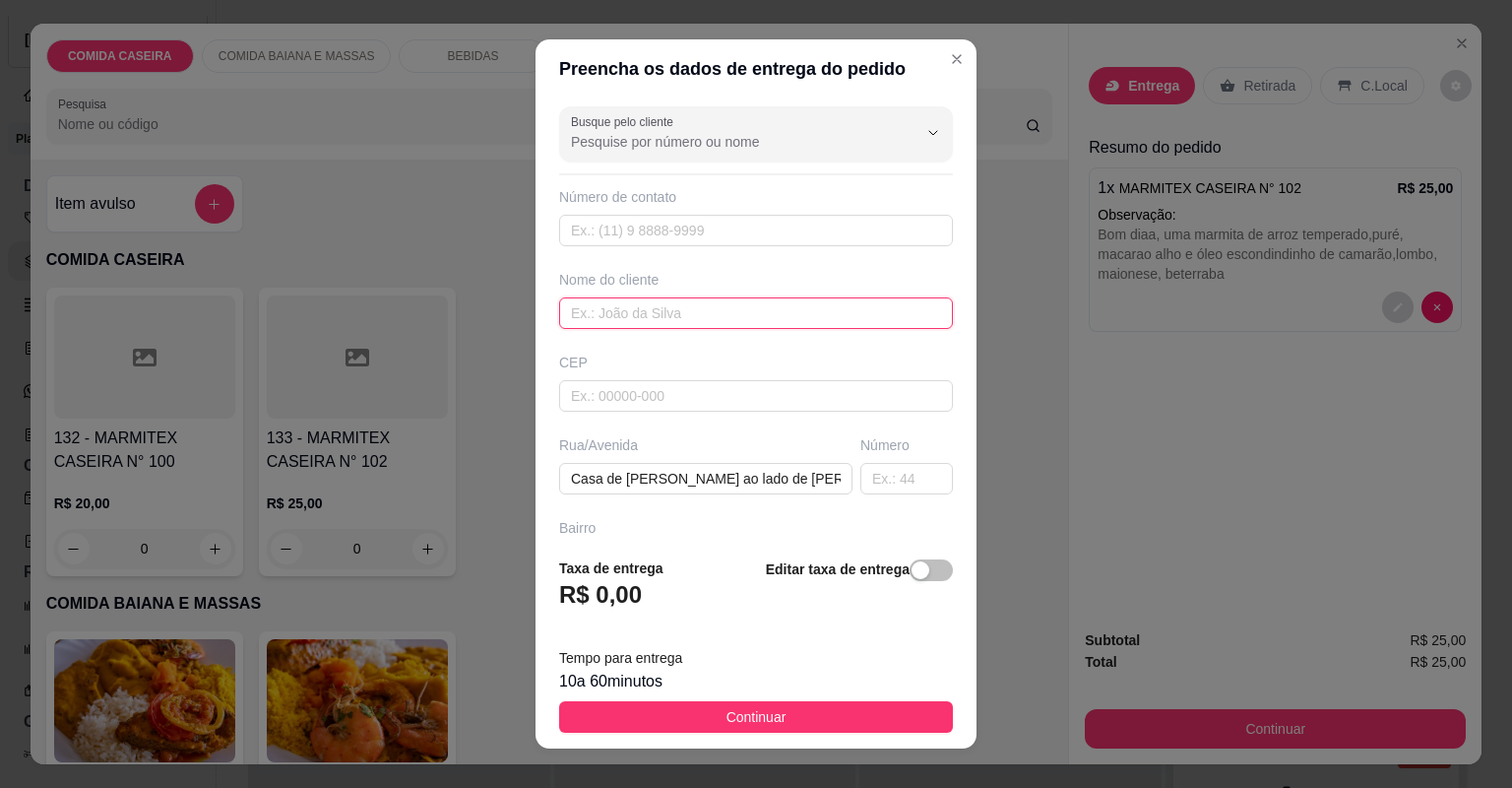click at bounding box center [756, 313] 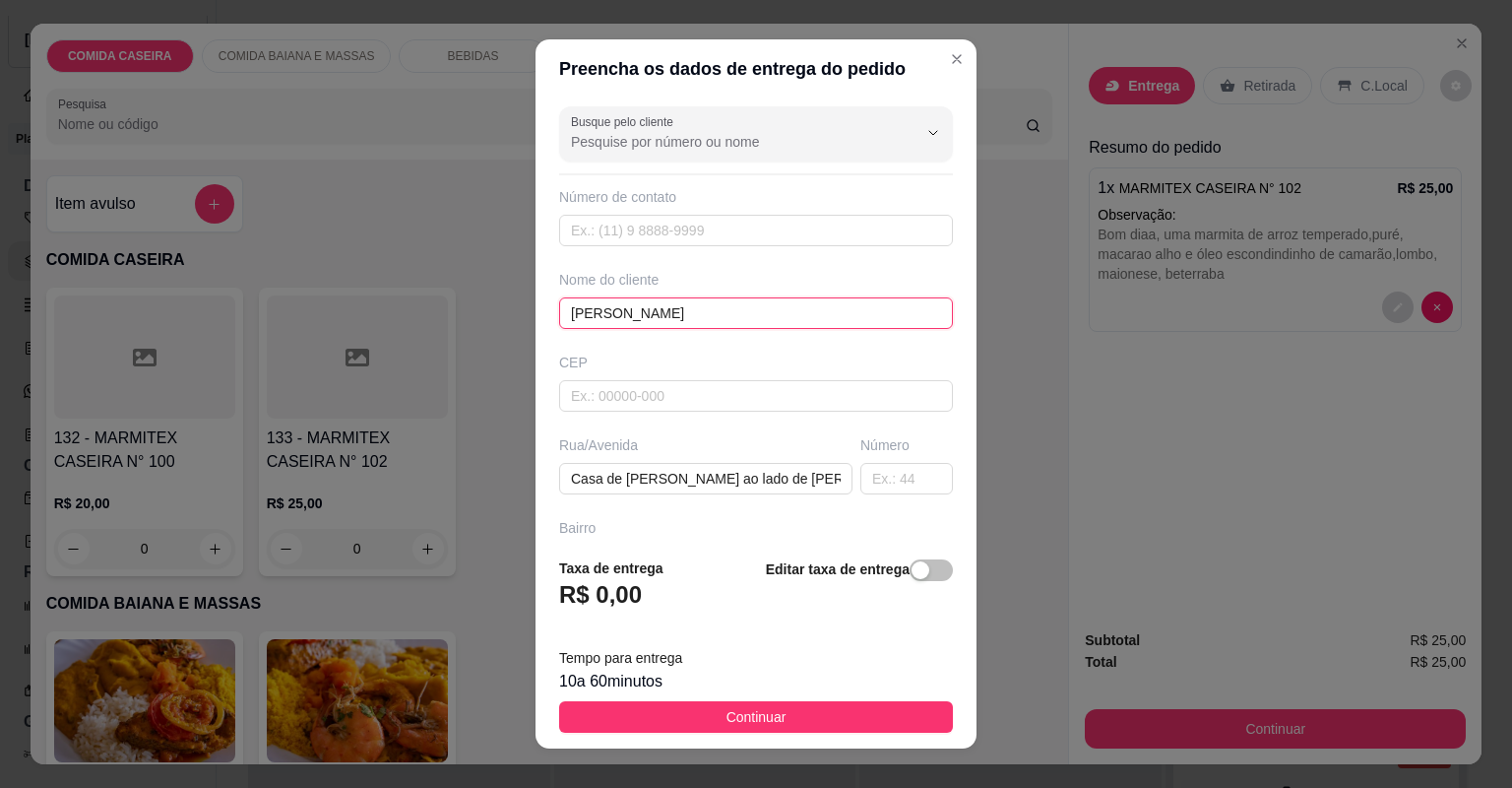 type on "[PERSON_NAME]" 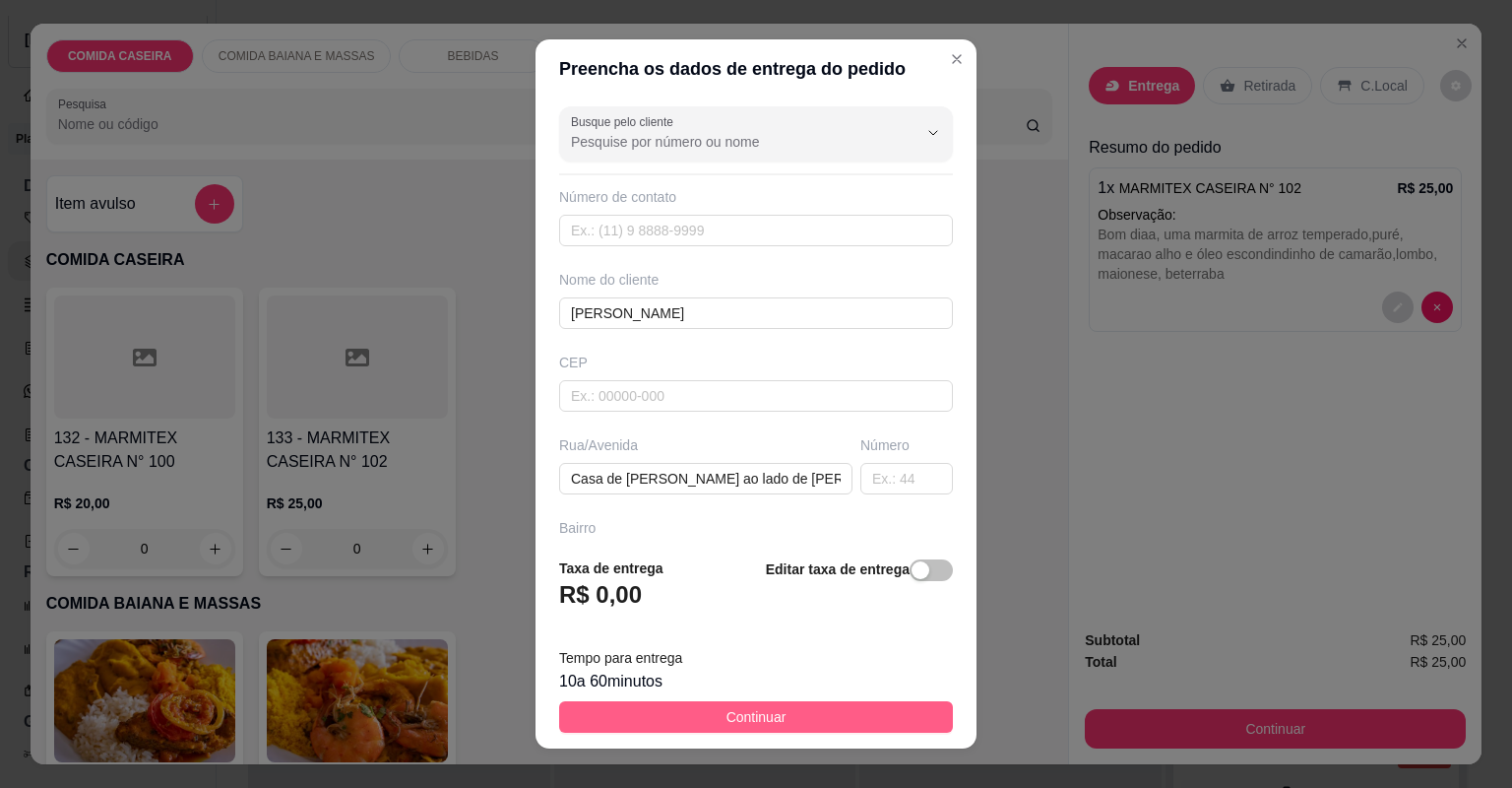 click on "Continuar" at bounding box center (756, 717) 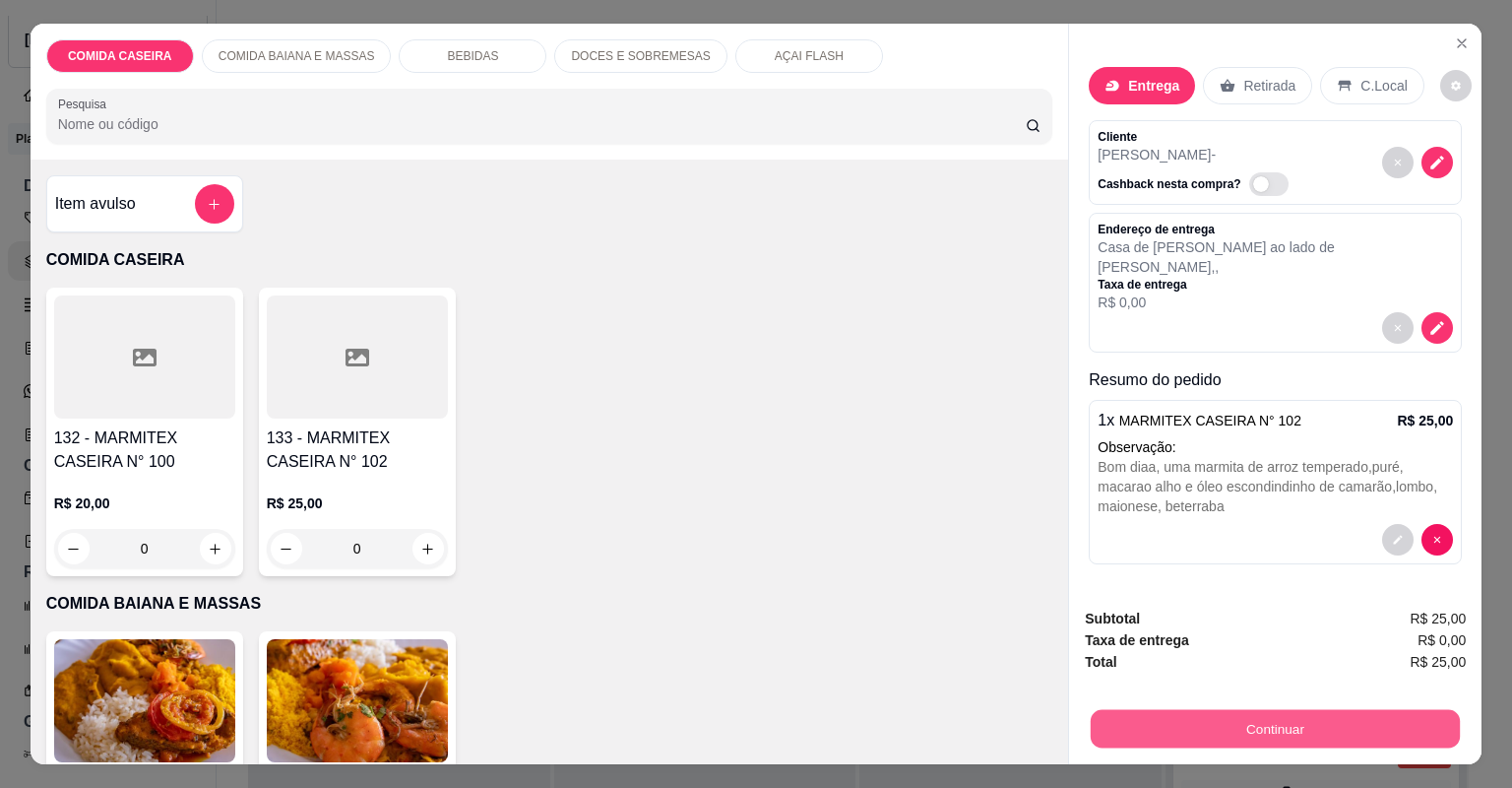 click on "Continuar" at bounding box center (1275, 729) 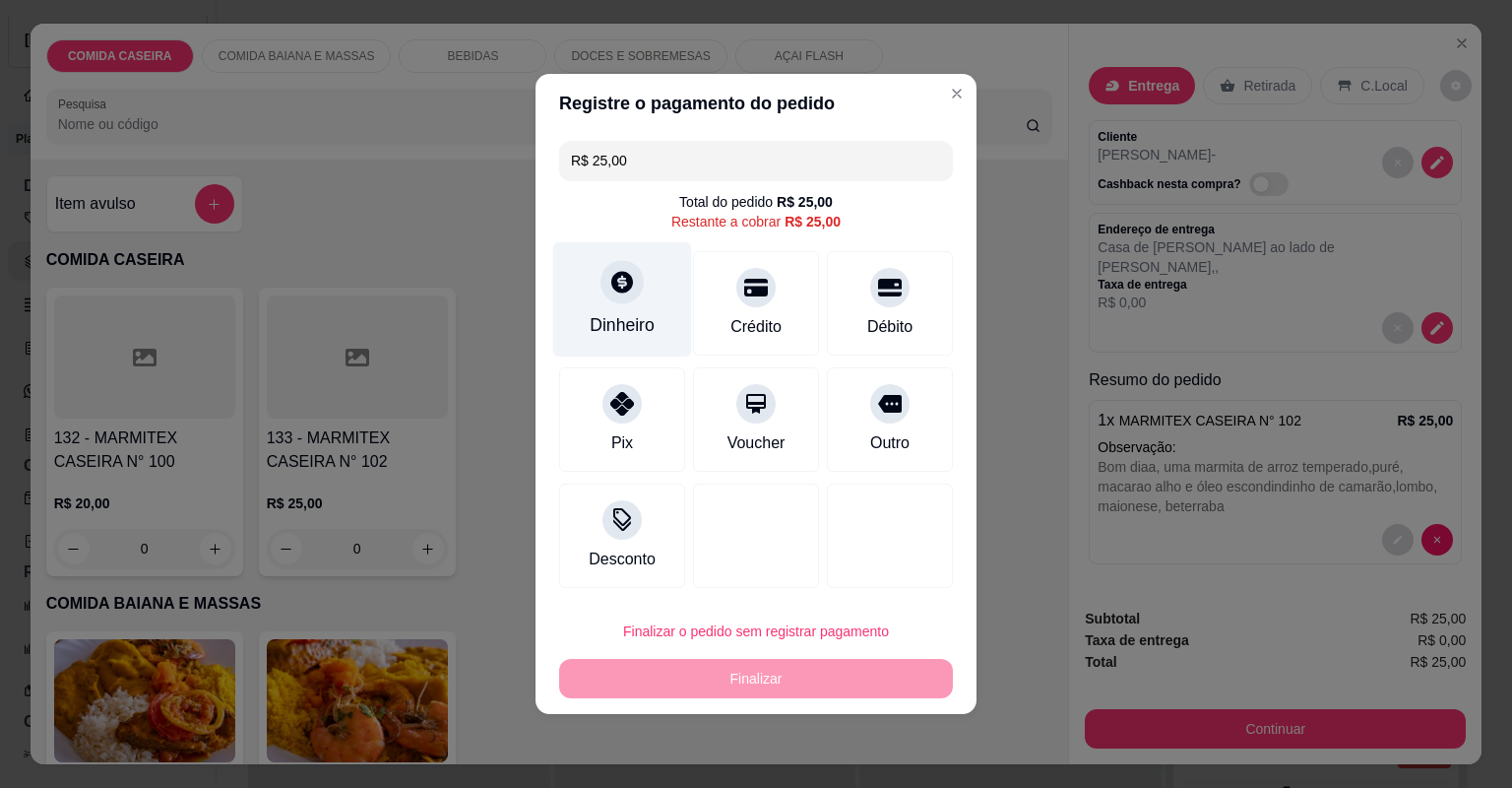 click on "Dinheiro" at bounding box center (622, 325) 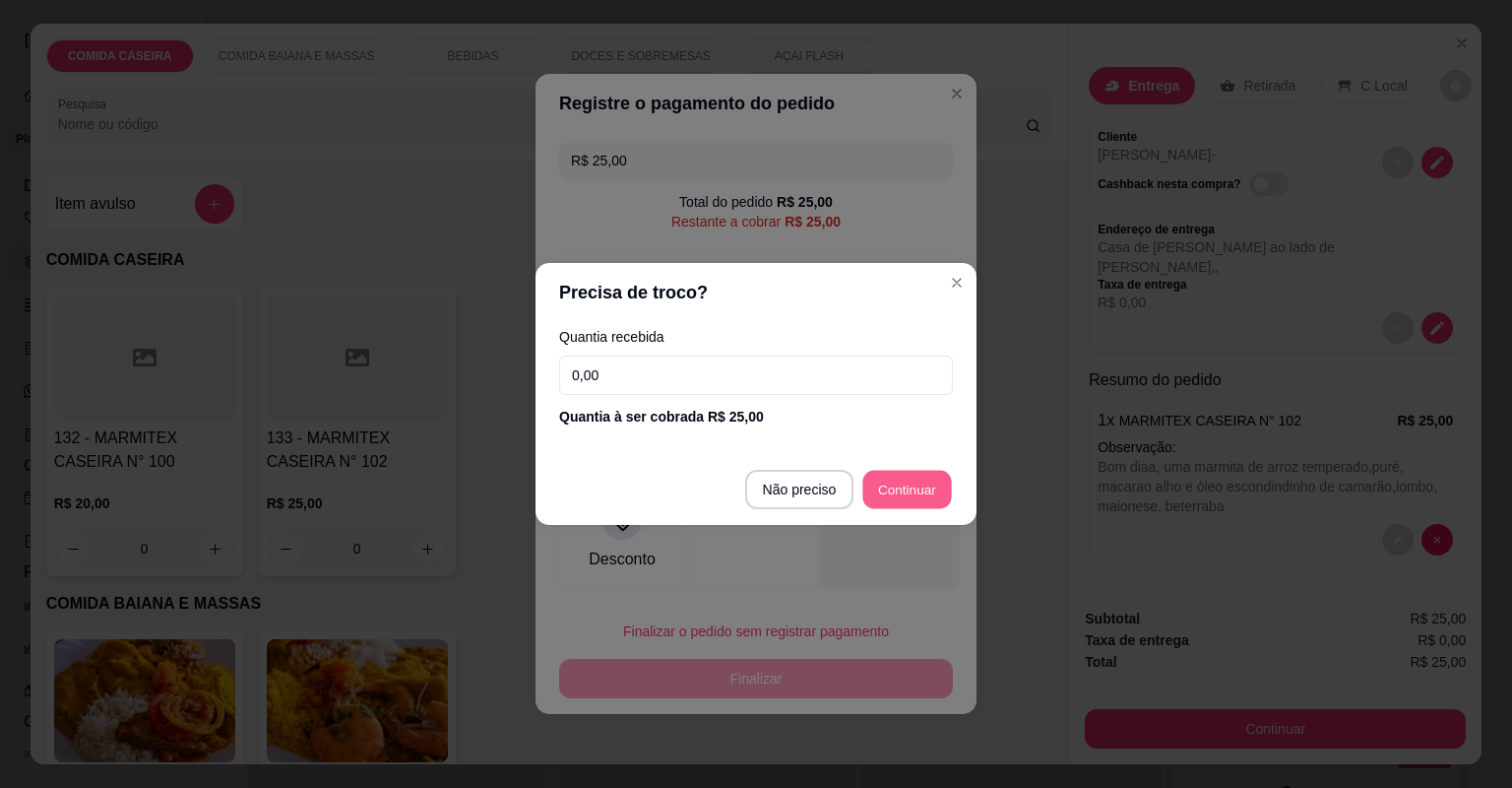 type on "R$ 0,00" 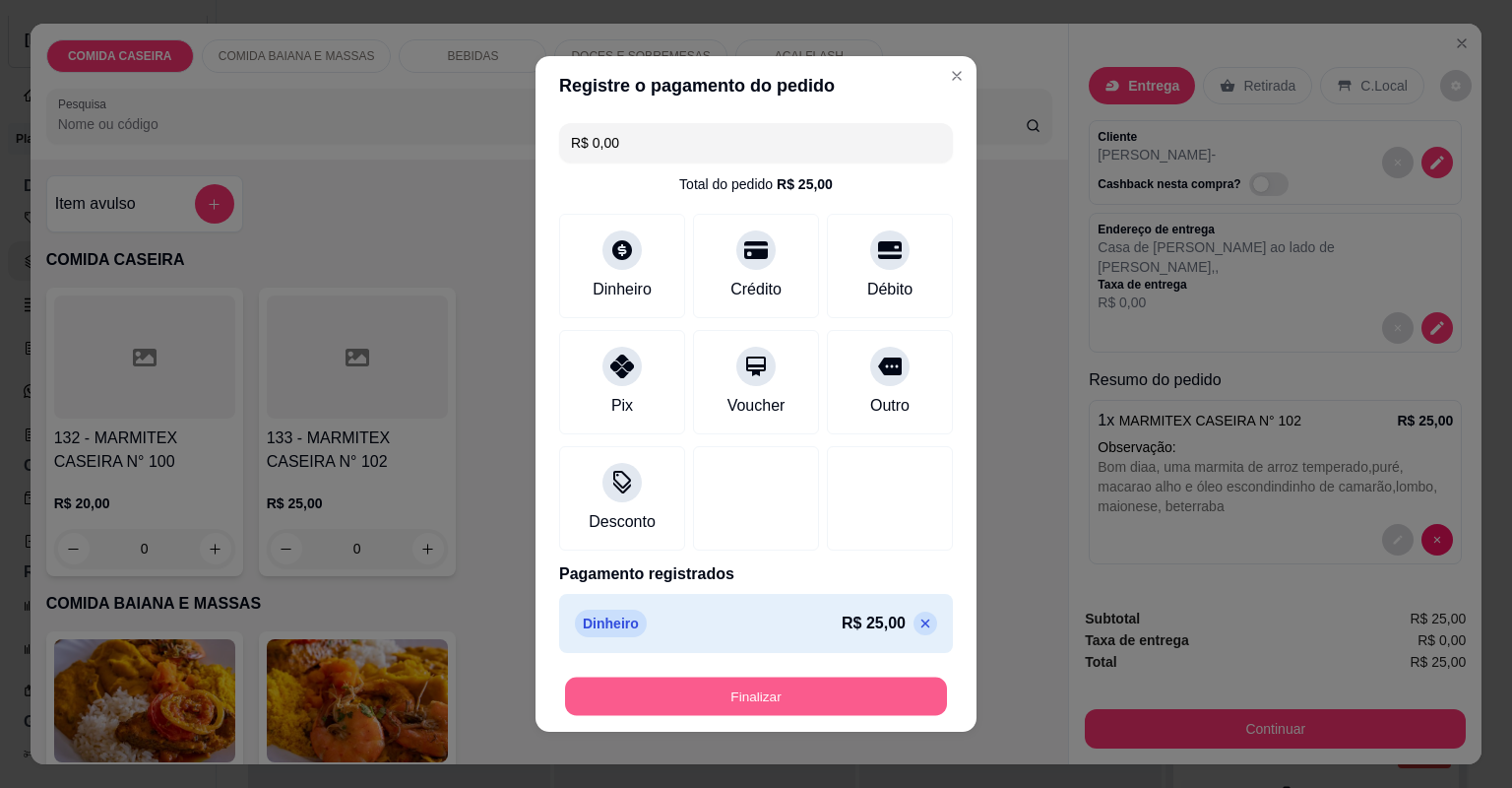 click on "Finalizar" at bounding box center [756, 696] 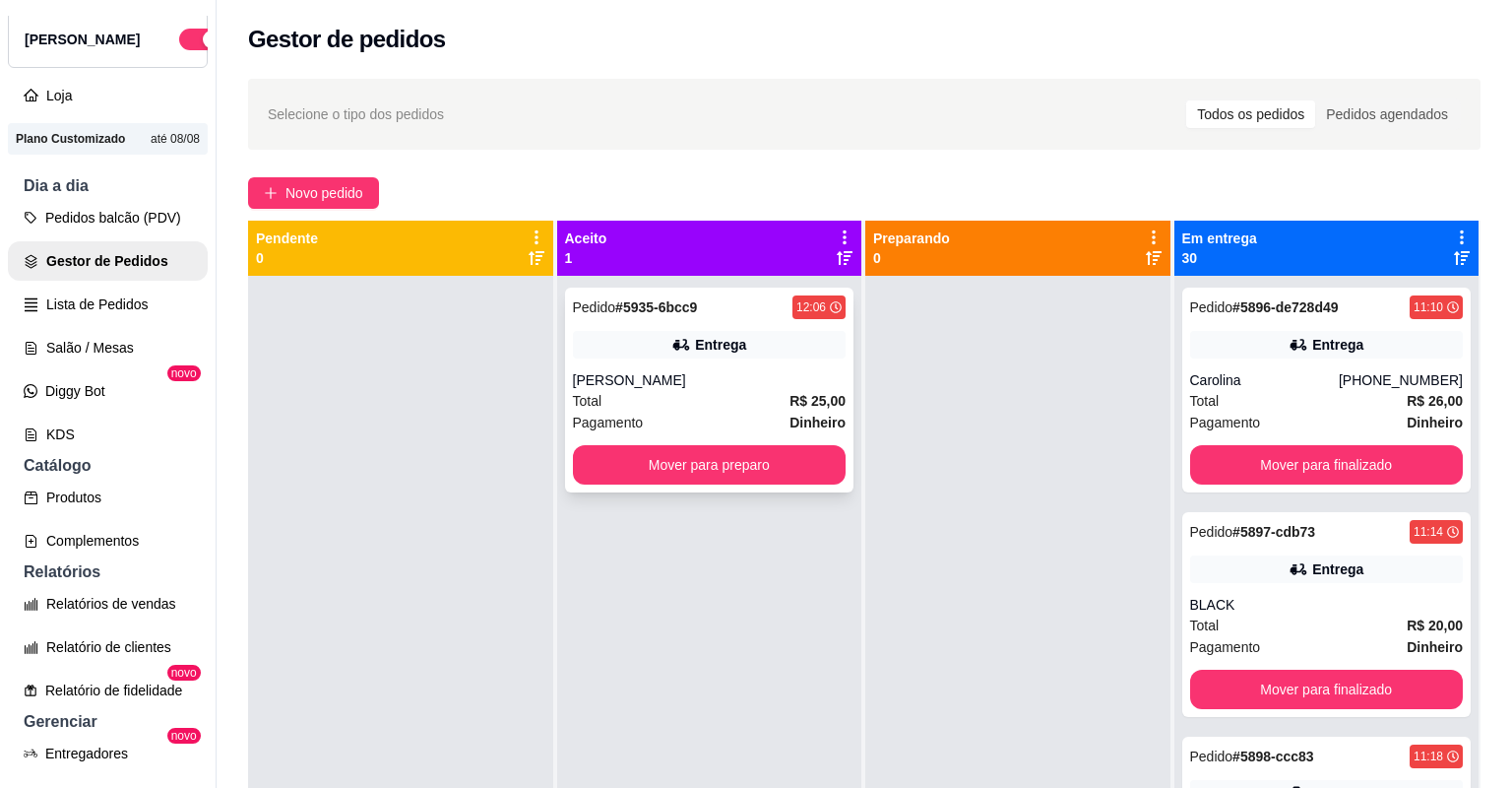 click on "Total R$ 25,00" at bounding box center (710, 401) 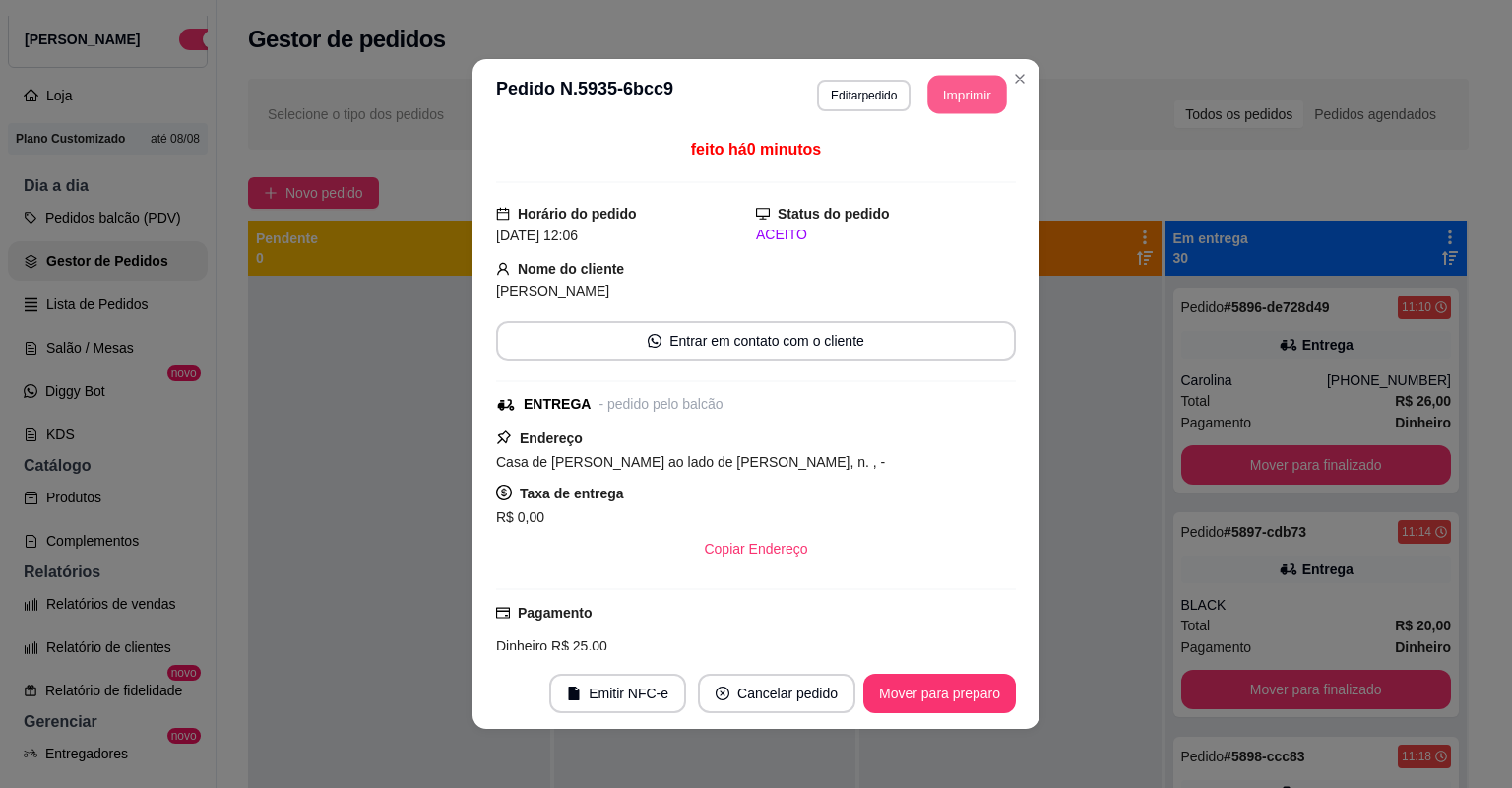 click on "Imprimir" at bounding box center (968, 95) 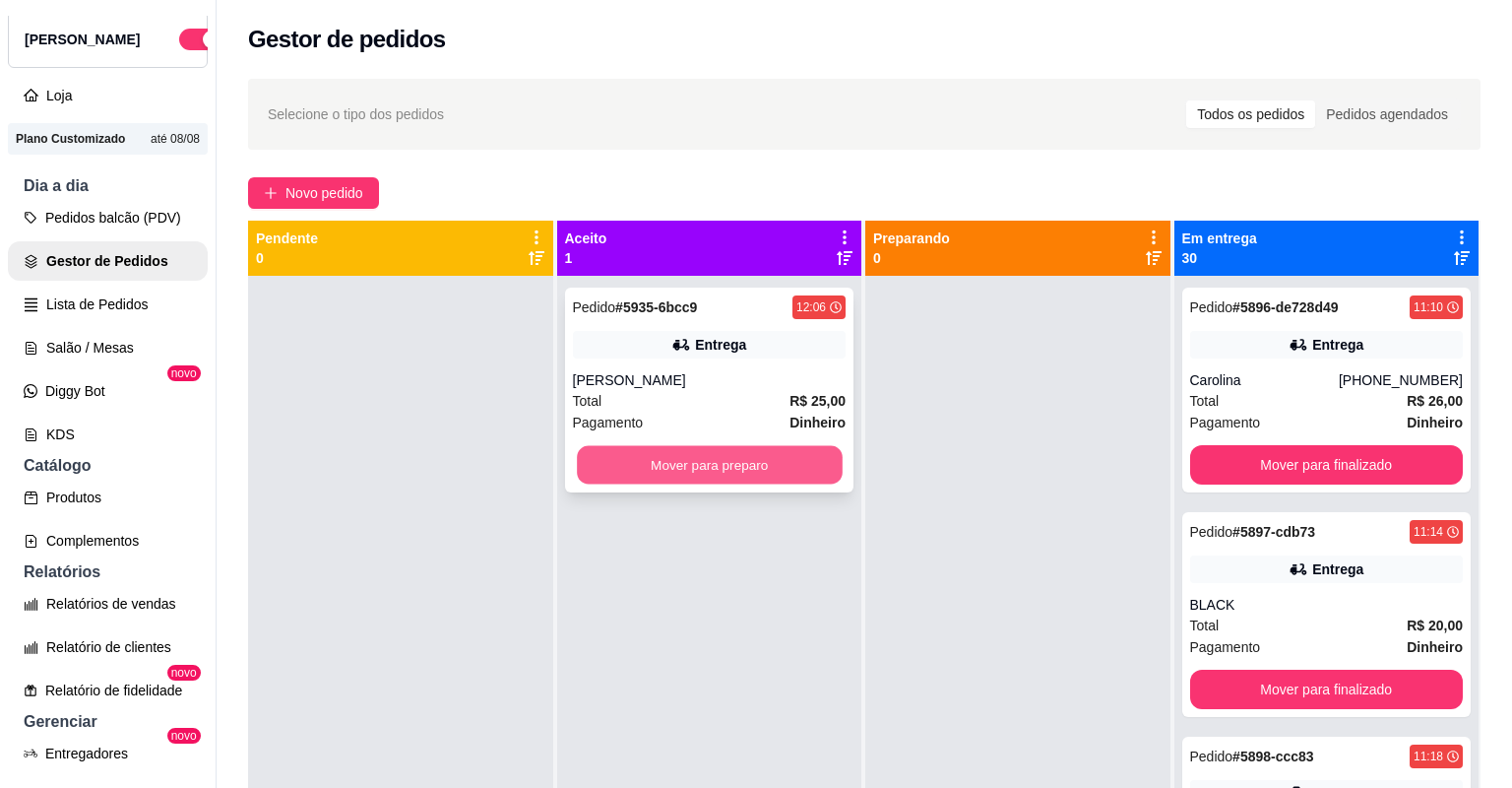 click on "Mover para preparo" at bounding box center (709, 465) 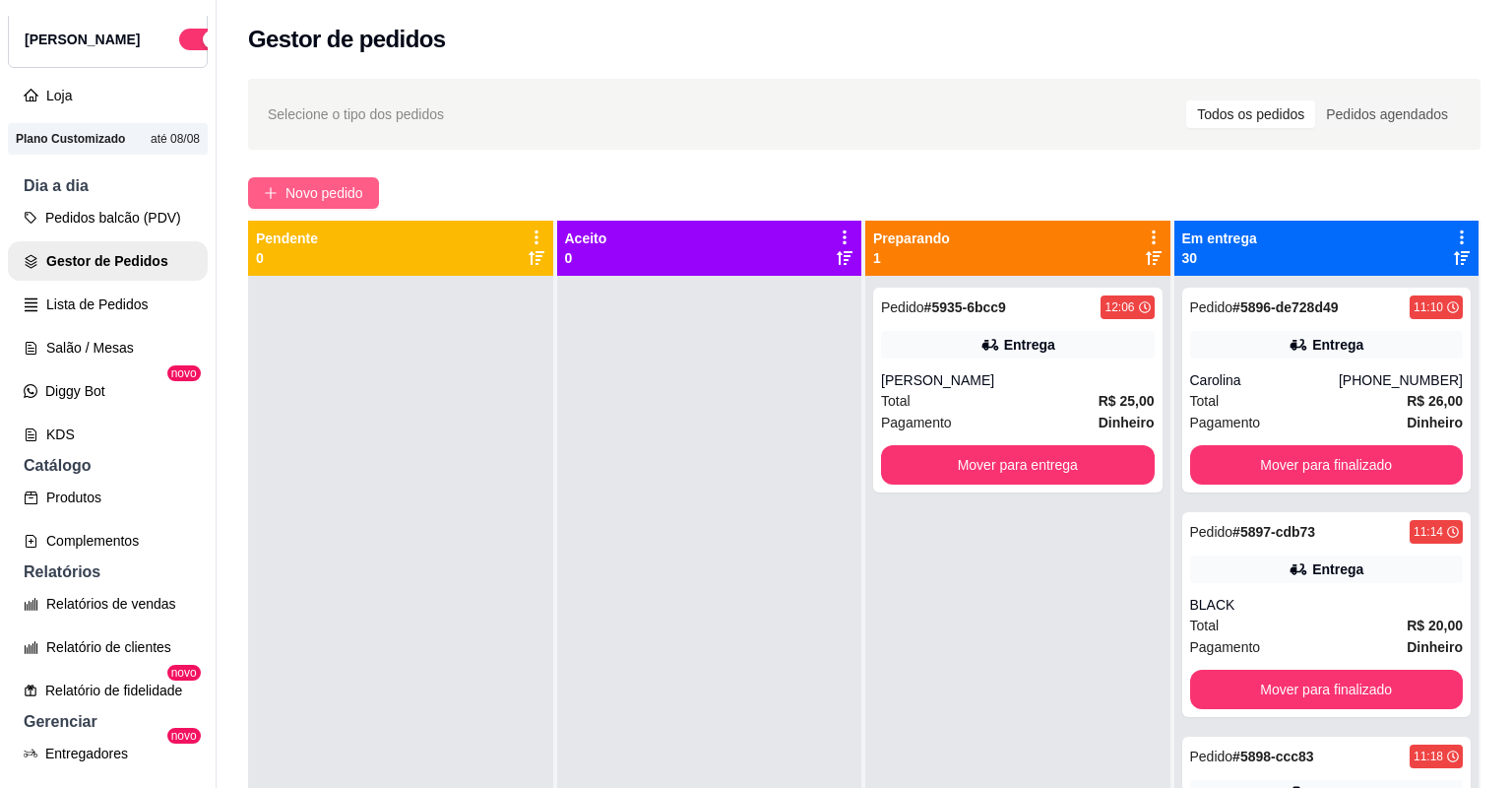 click on "Novo pedido" at bounding box center (313, 193) 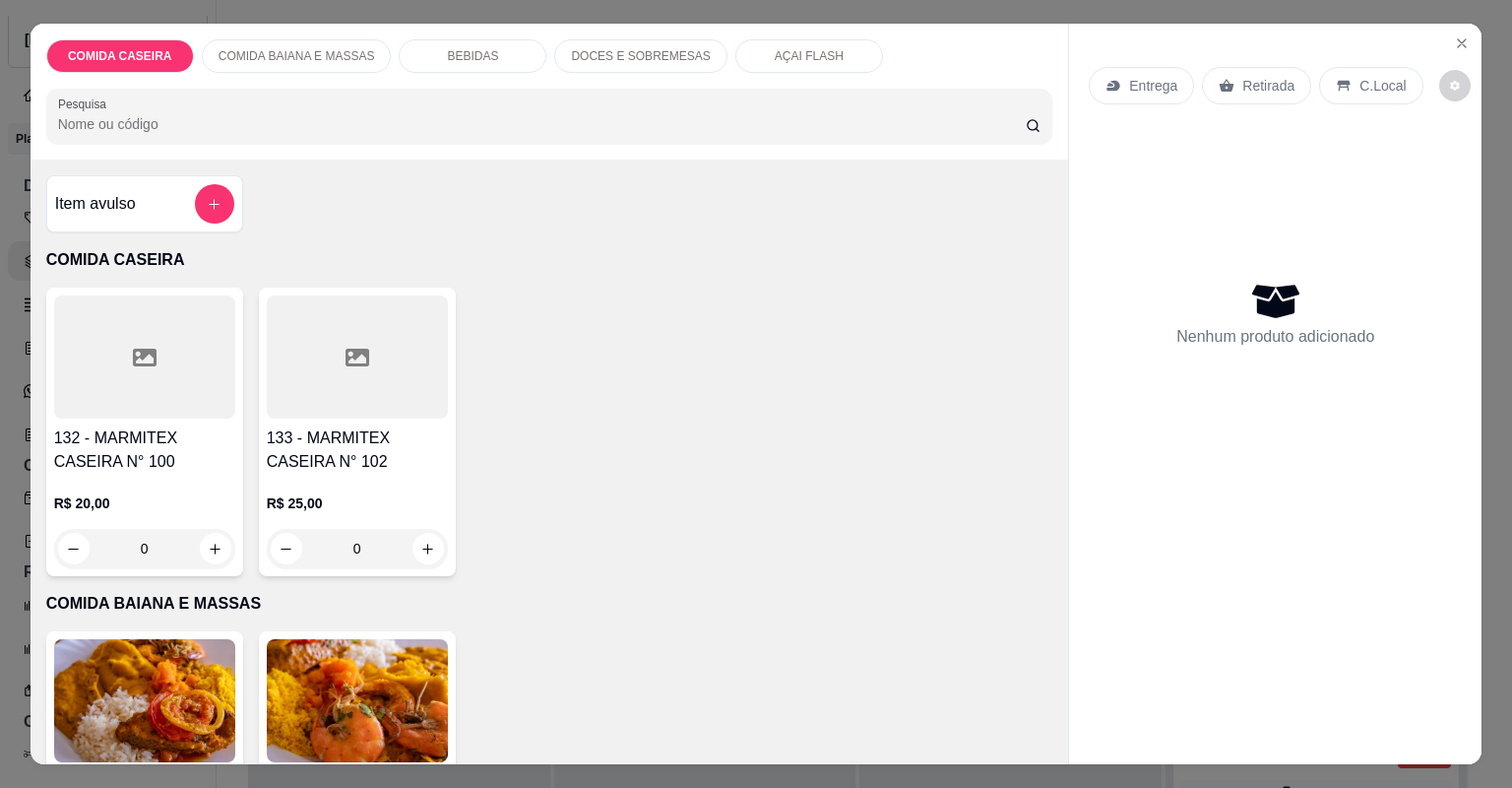 click at bounding box center (145, 357) 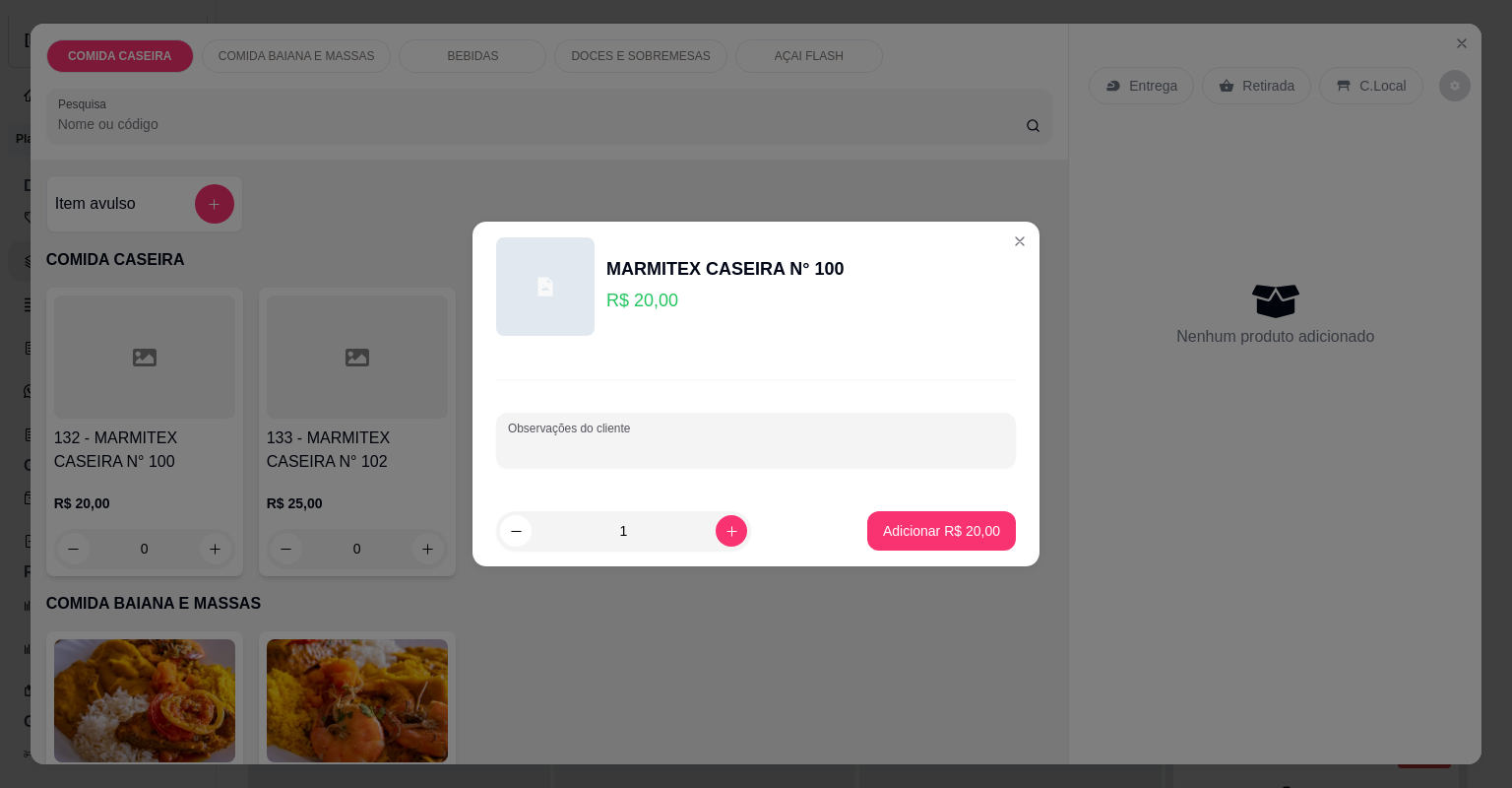 click on "Observações do cliente" at bounding box center (756, 448) 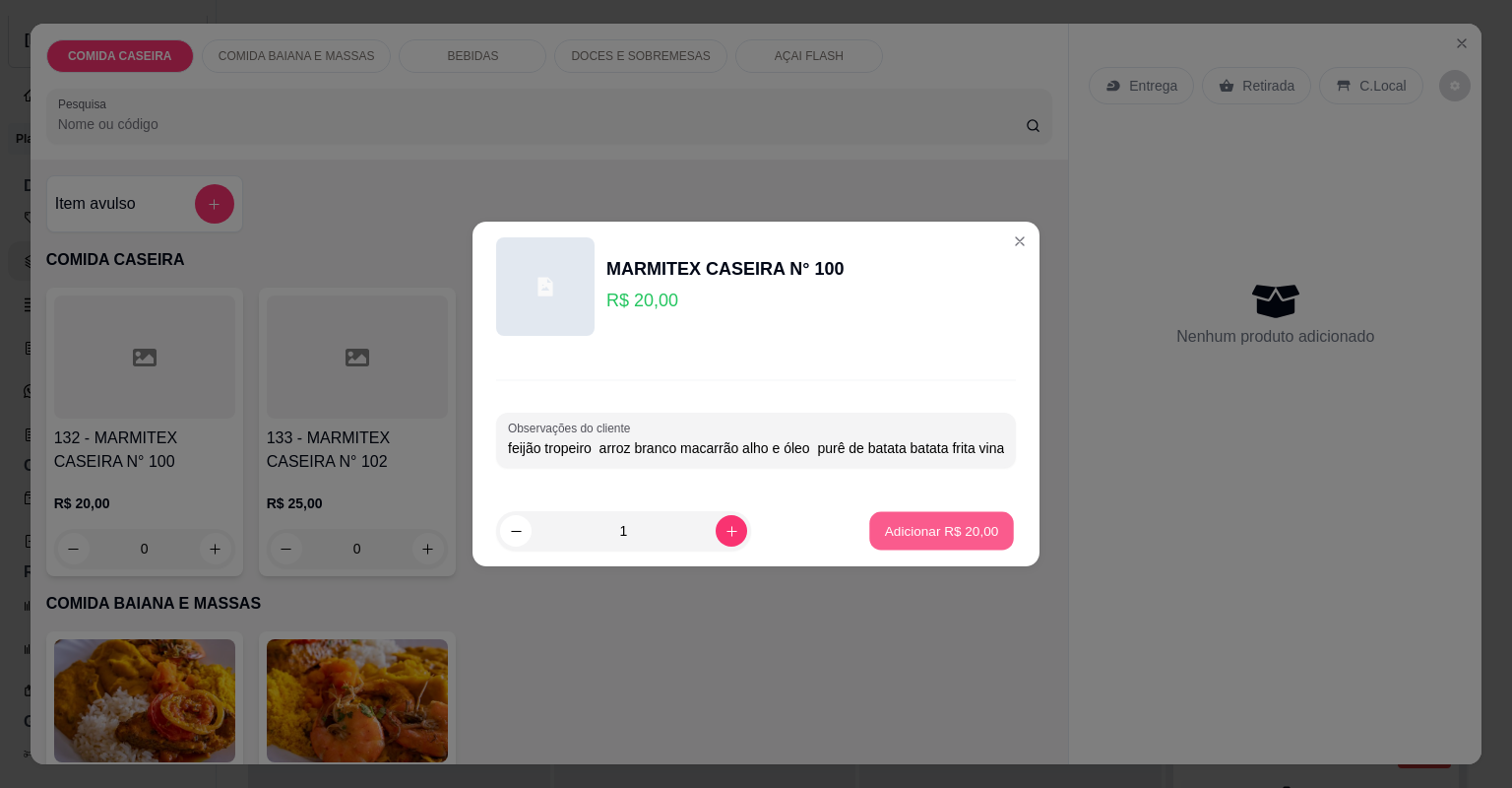 click on "Adicionar   R$ 20,00" at bounding box center [942, 530] 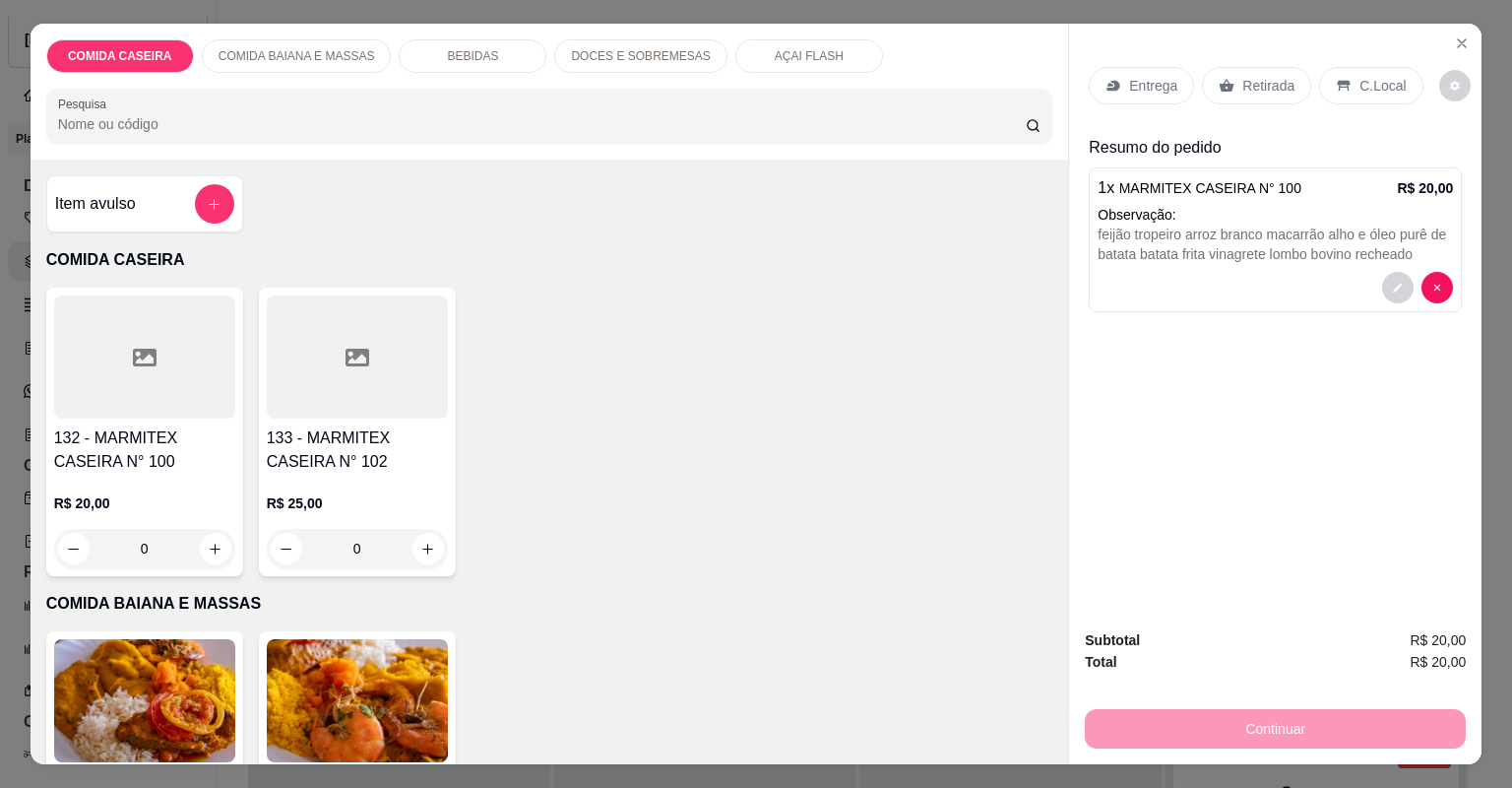 click on "Entrega" at bounding box center [1153, 86] 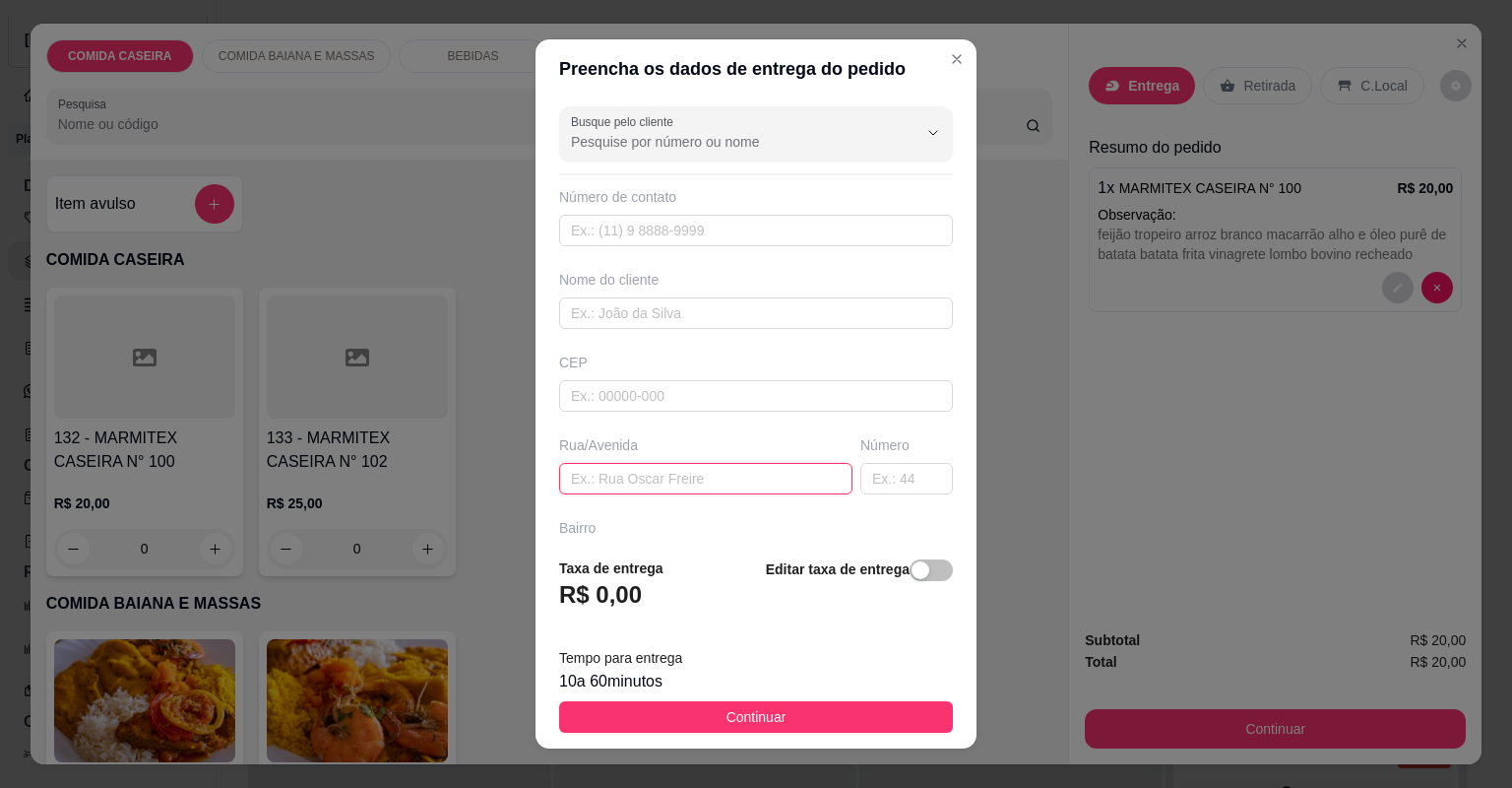 drag, startPoint x: 724, startPoint y: 462, endPoint x: 721, endPoint y: 477, distance: 15.297059 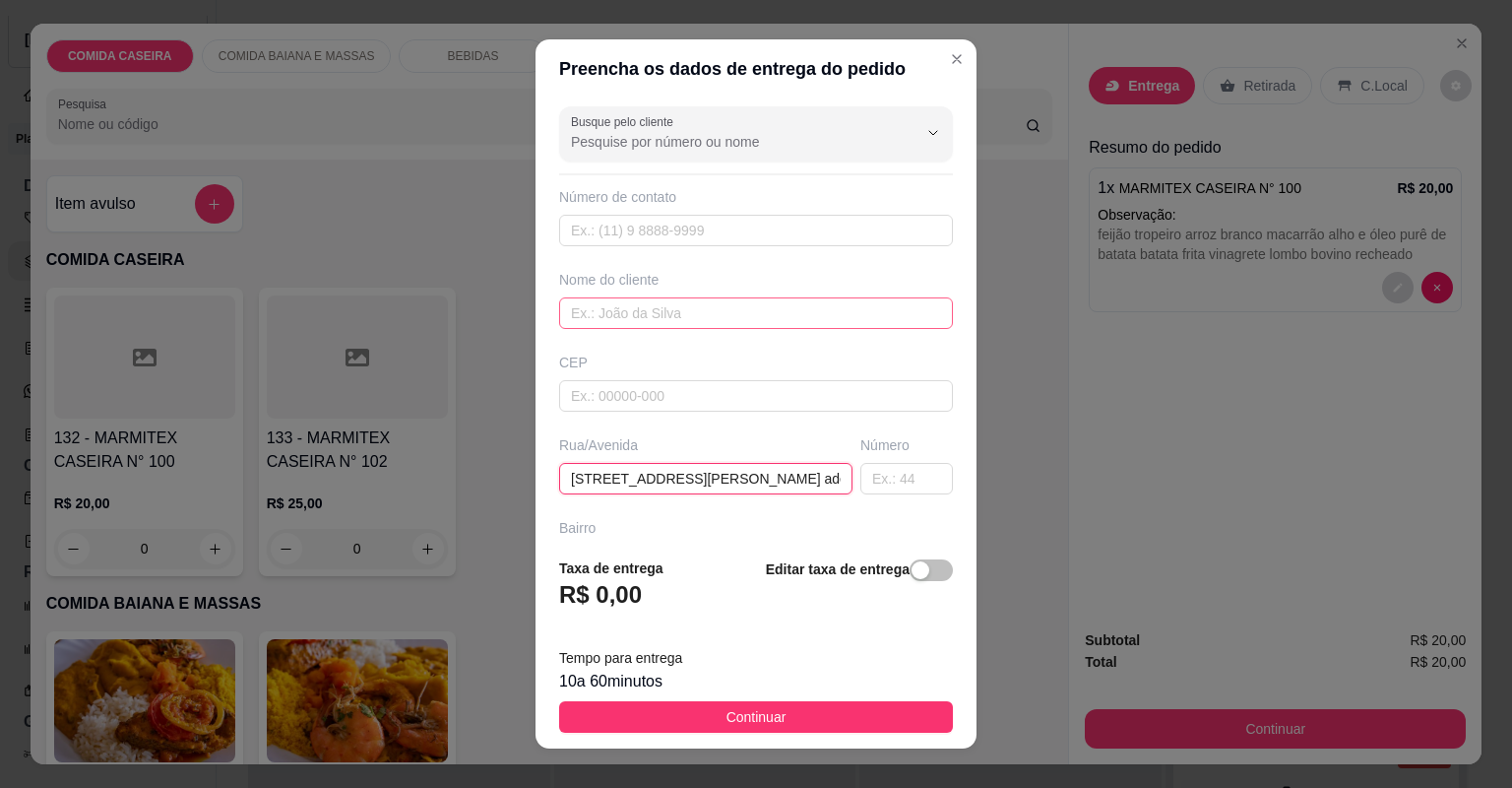 type on "[STREET_ADDRESS][PERSON_NAME] aderne" 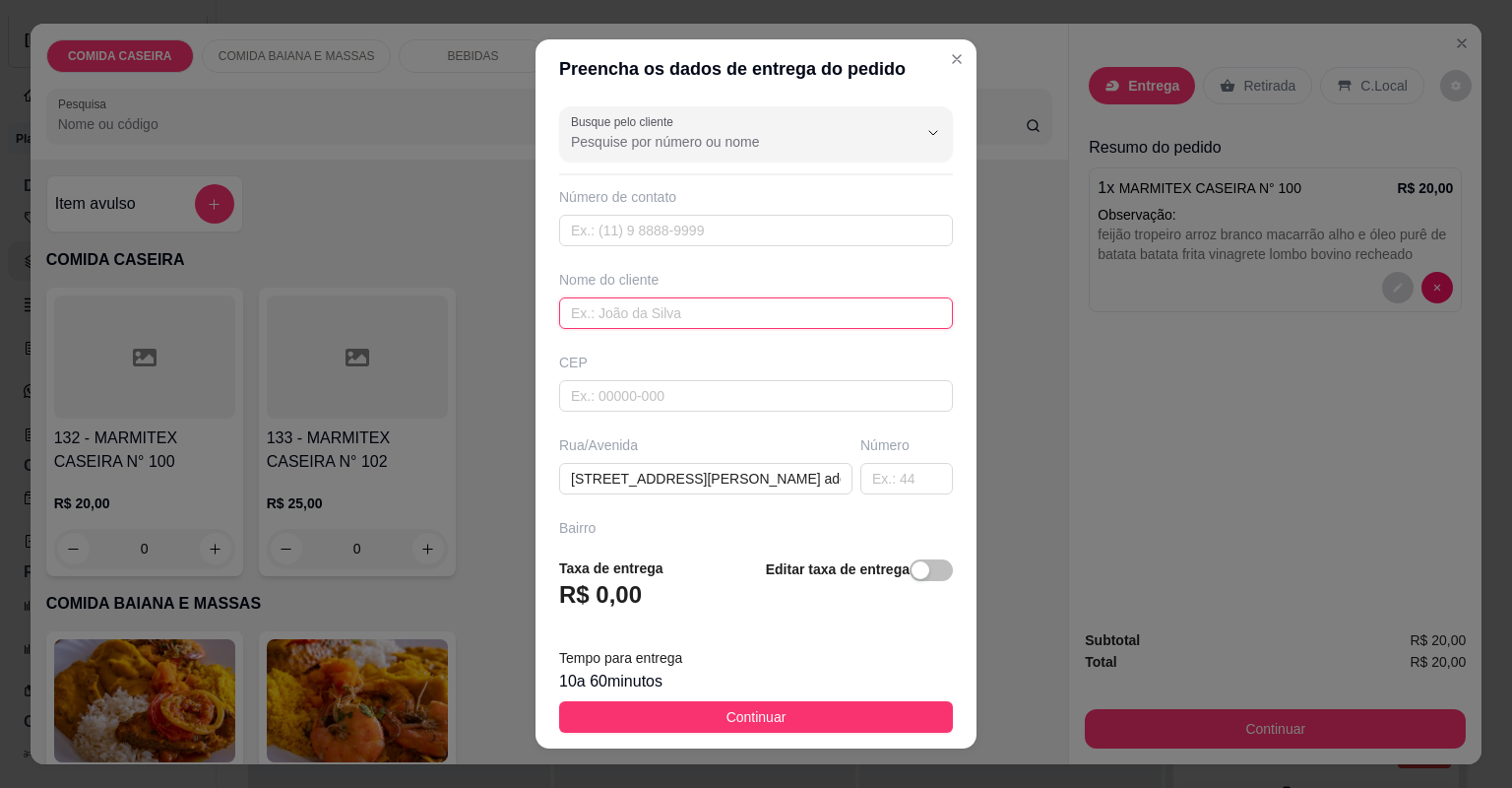 click at bounding box center (756, 313) 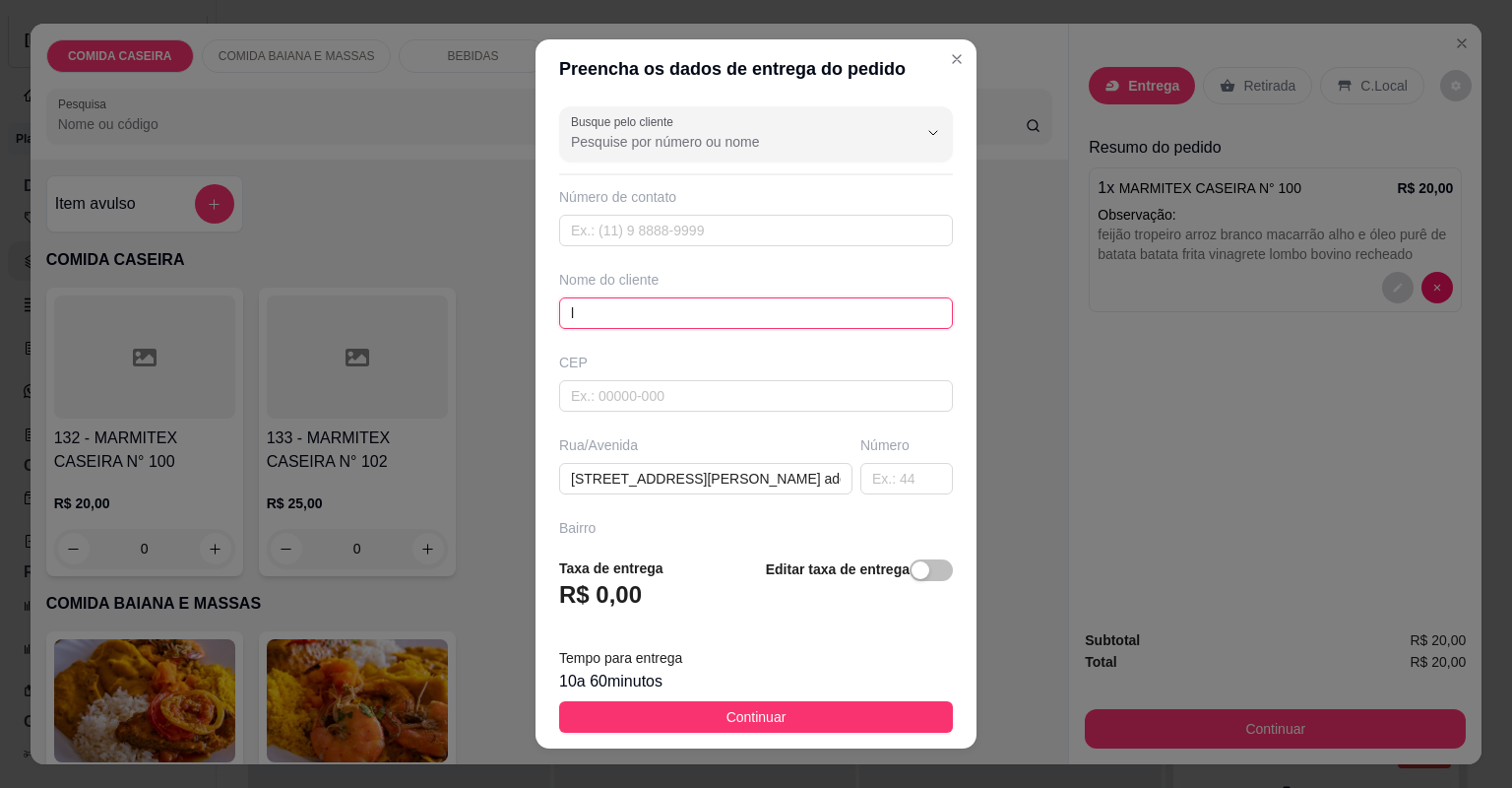 type on "ly" 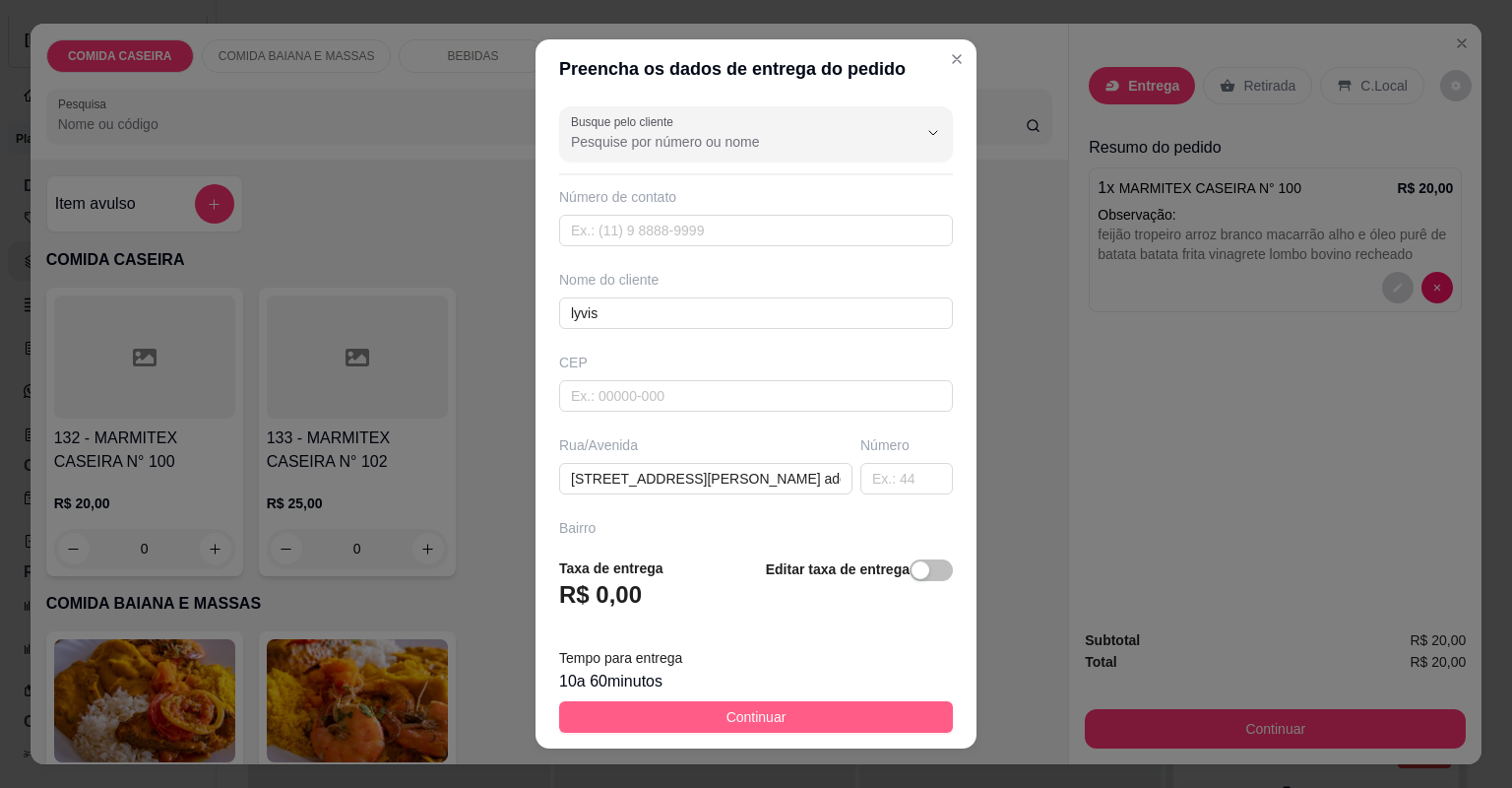 click on "Continuar" at bounding box center [756, 717] 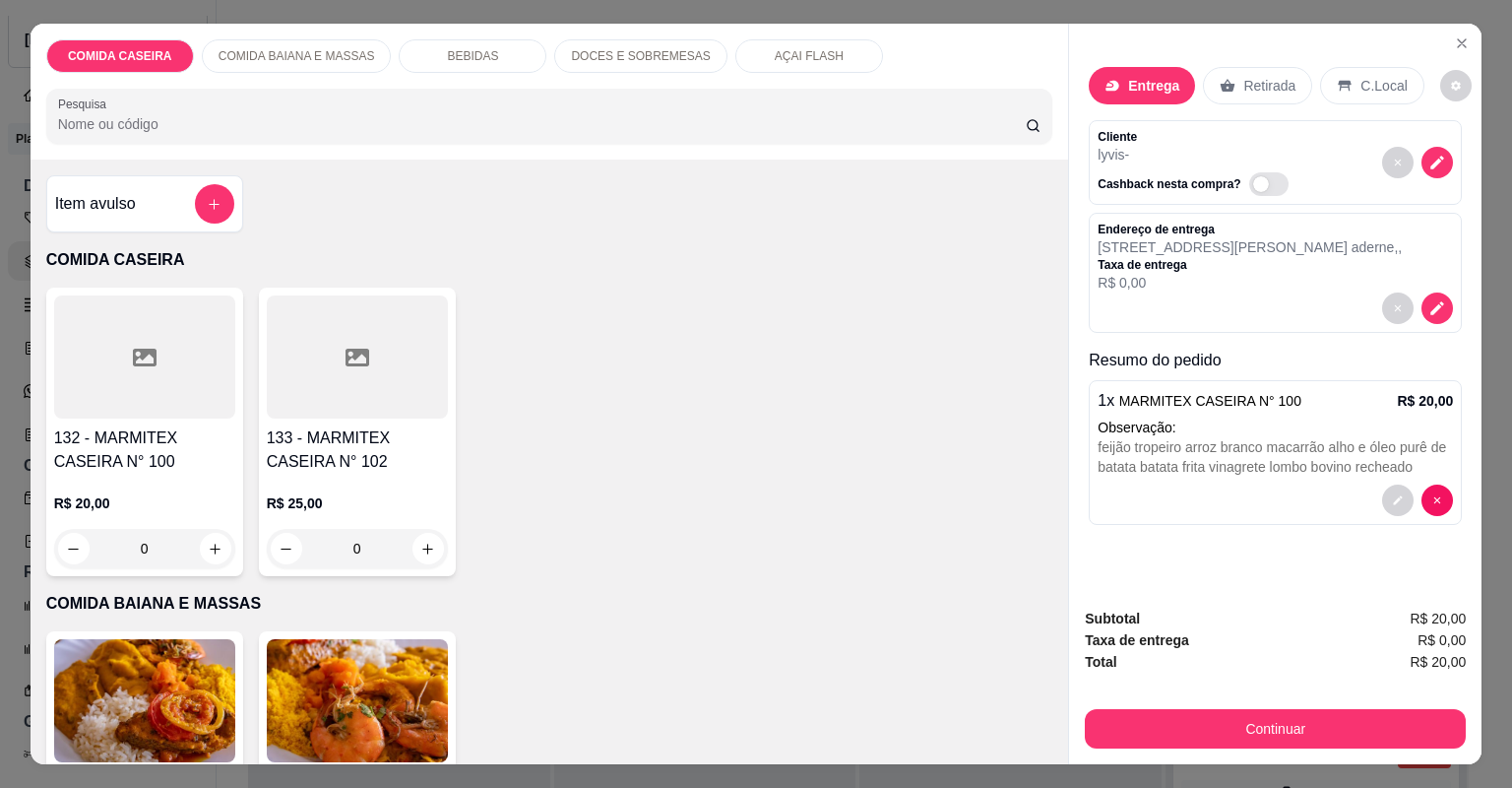 click 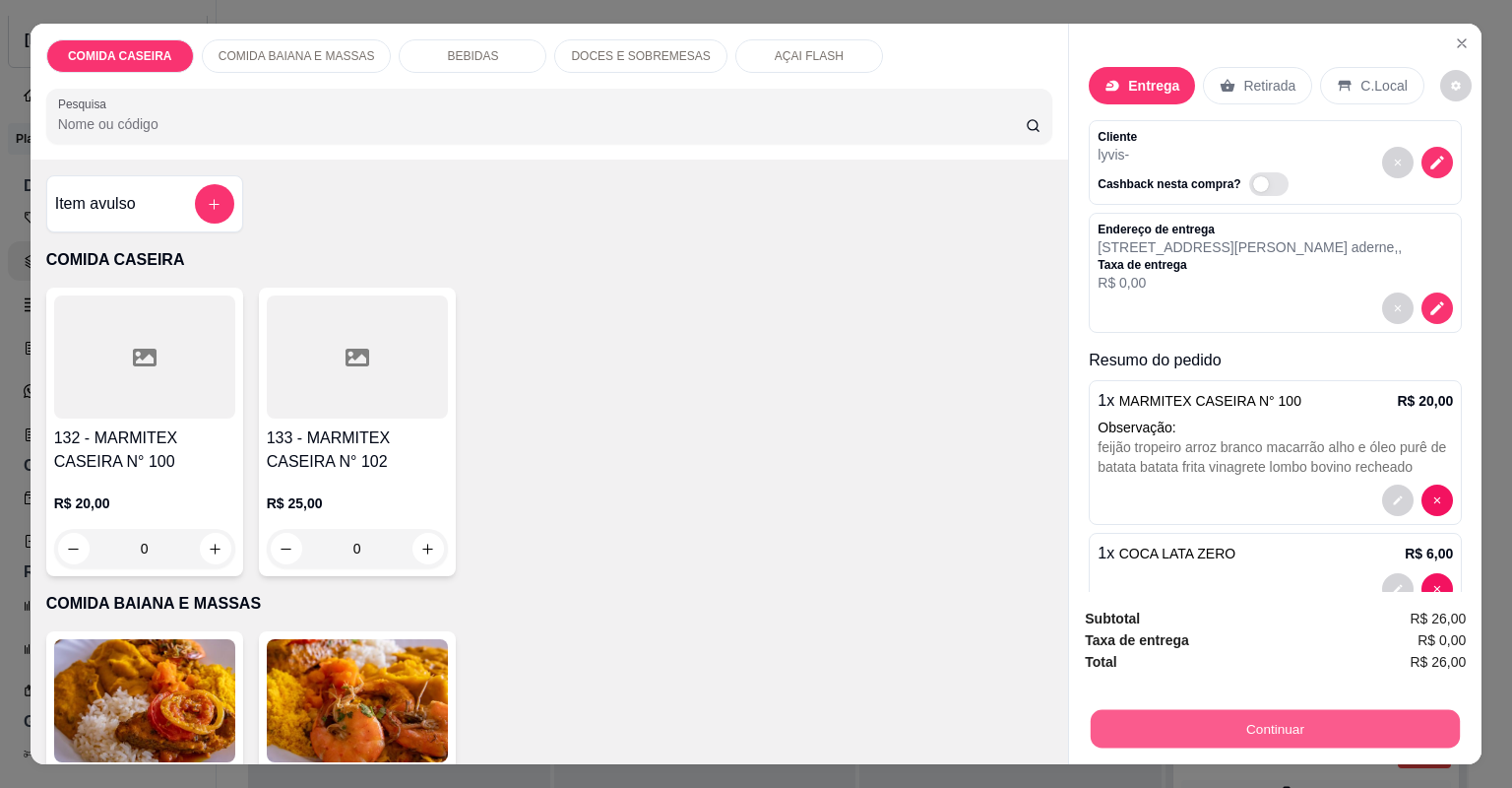 click on "Continuar" at bounding box center (1275, 729) 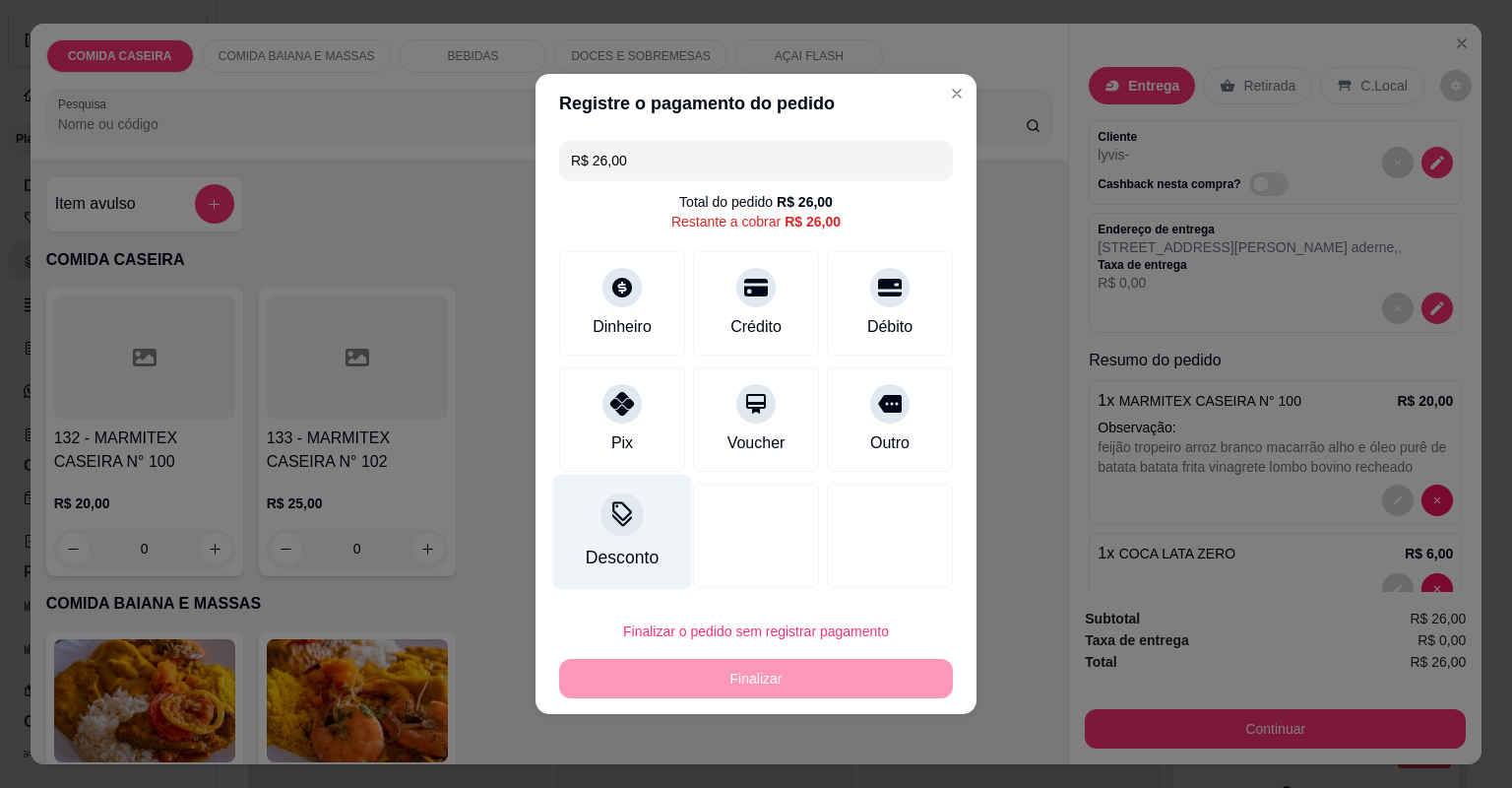 drag, startPoint x: 631, startPoint y: 400, endPoint x: 654, endPoint y: 449, distance: 54.12947 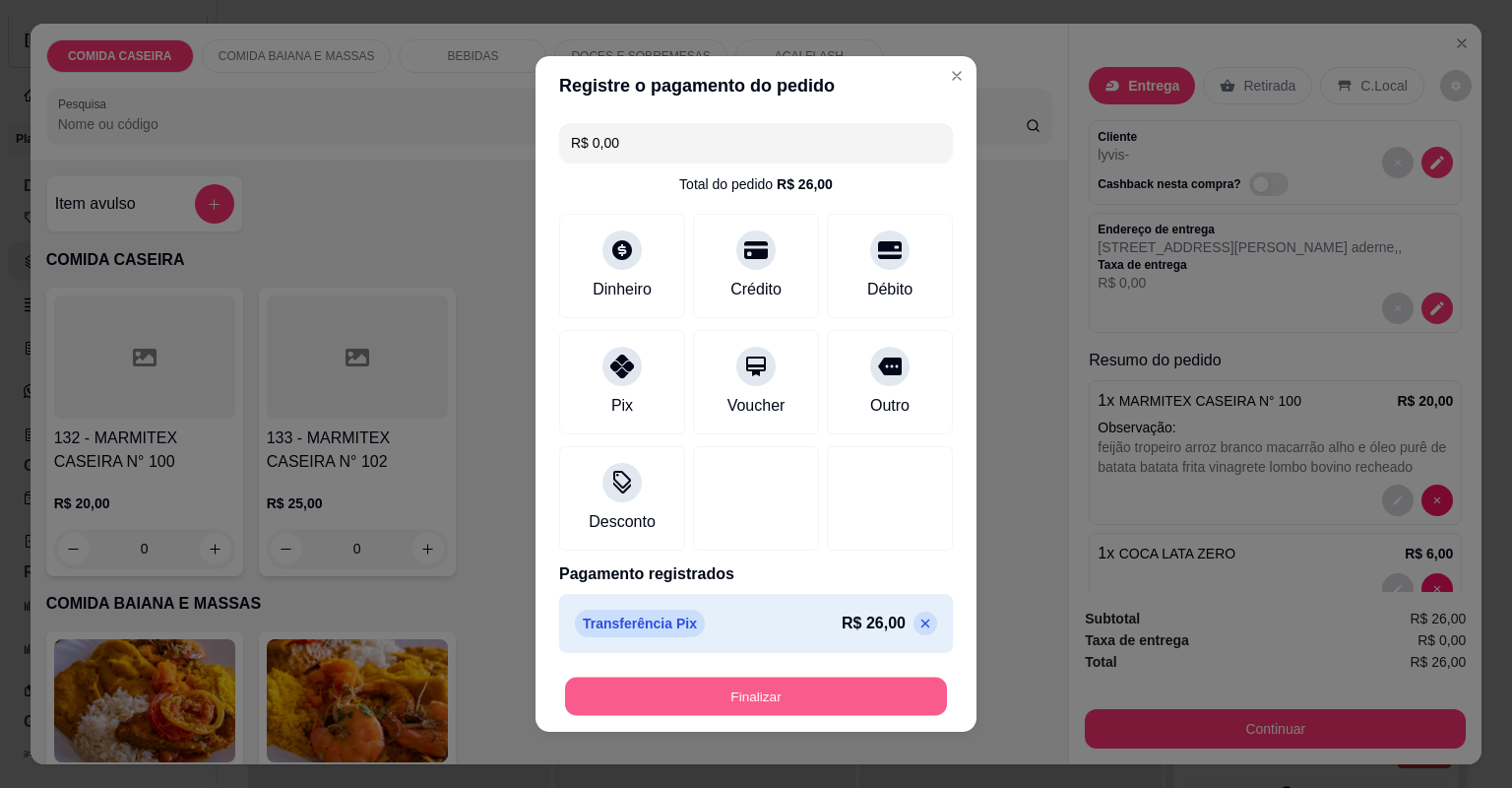 click on "Finalizar" at bounding box center [756, 696] 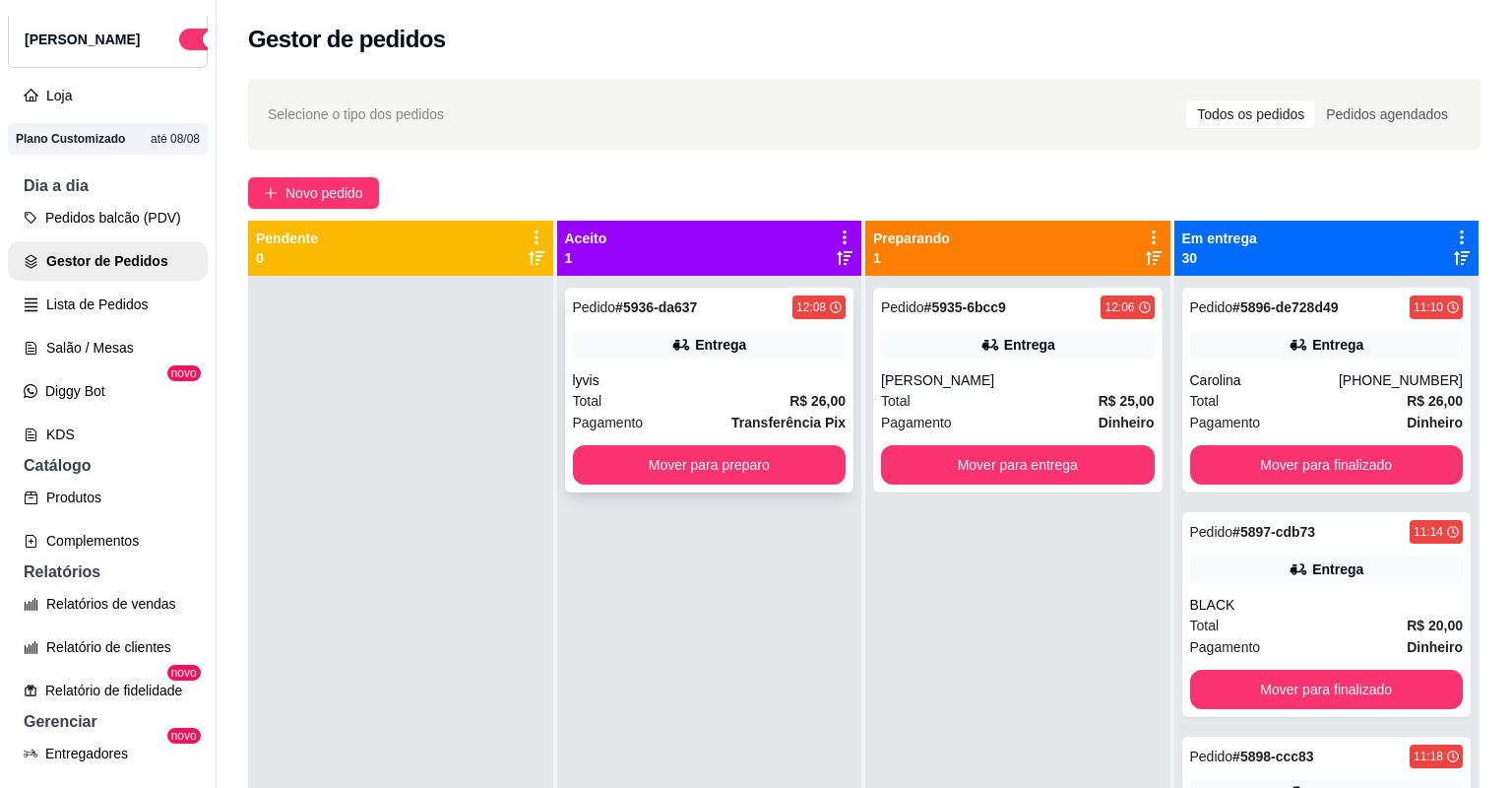click on "Total R$ 26,00" at bounding box center (710, 401) 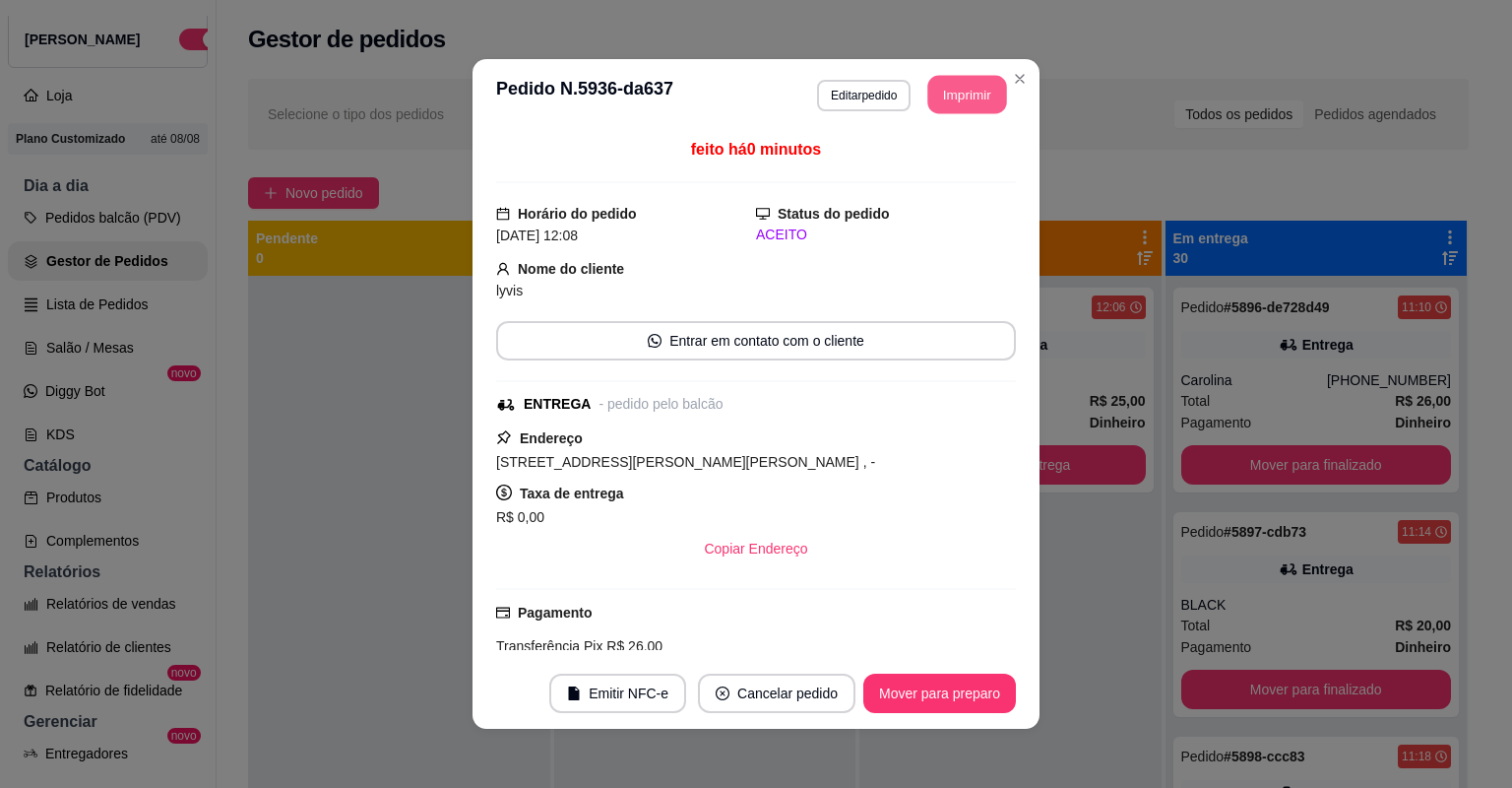click on "Imprimir" at bounding box center [968, 95] 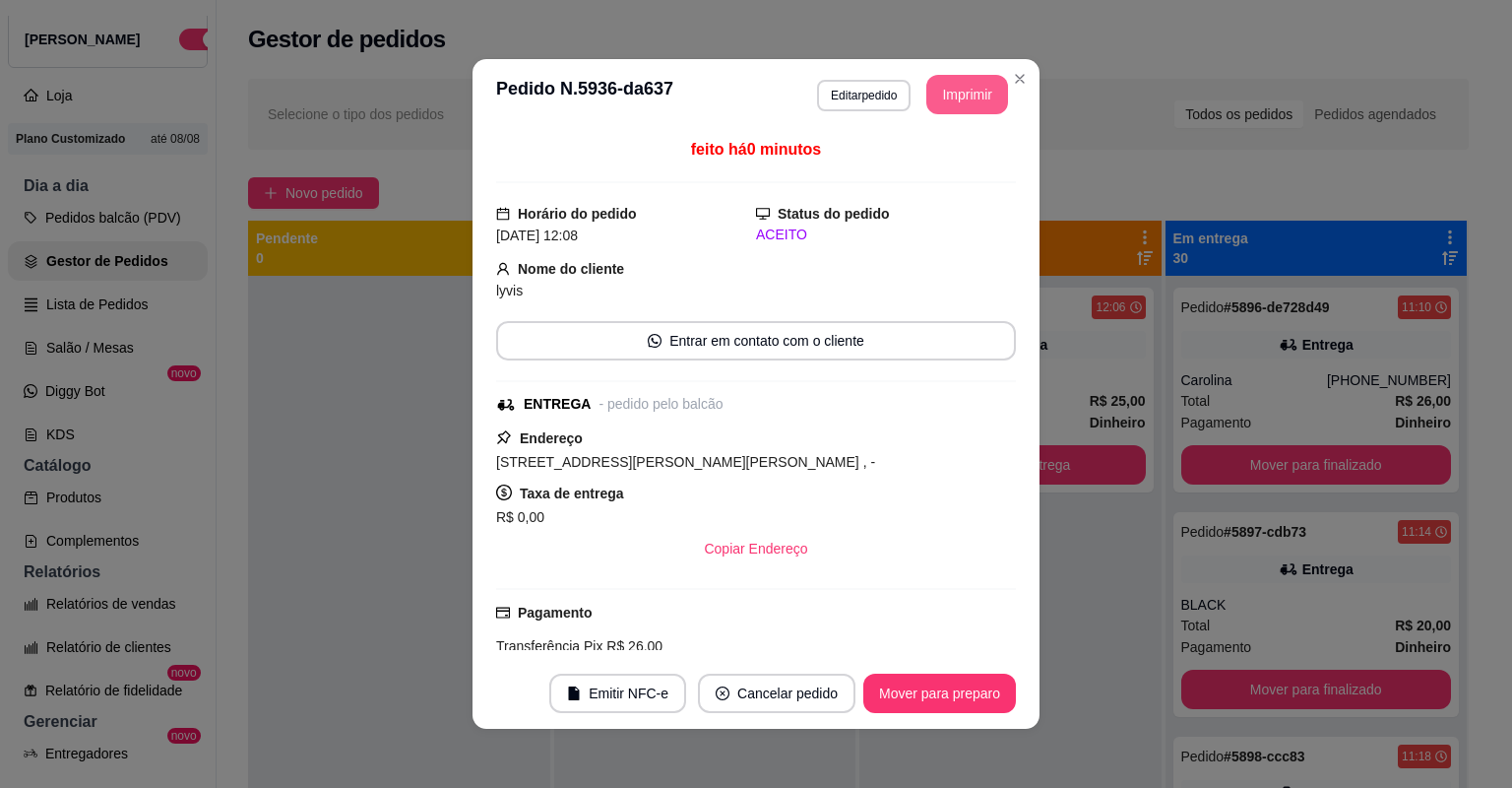 click on "**********" at bounding box center [756, 394] 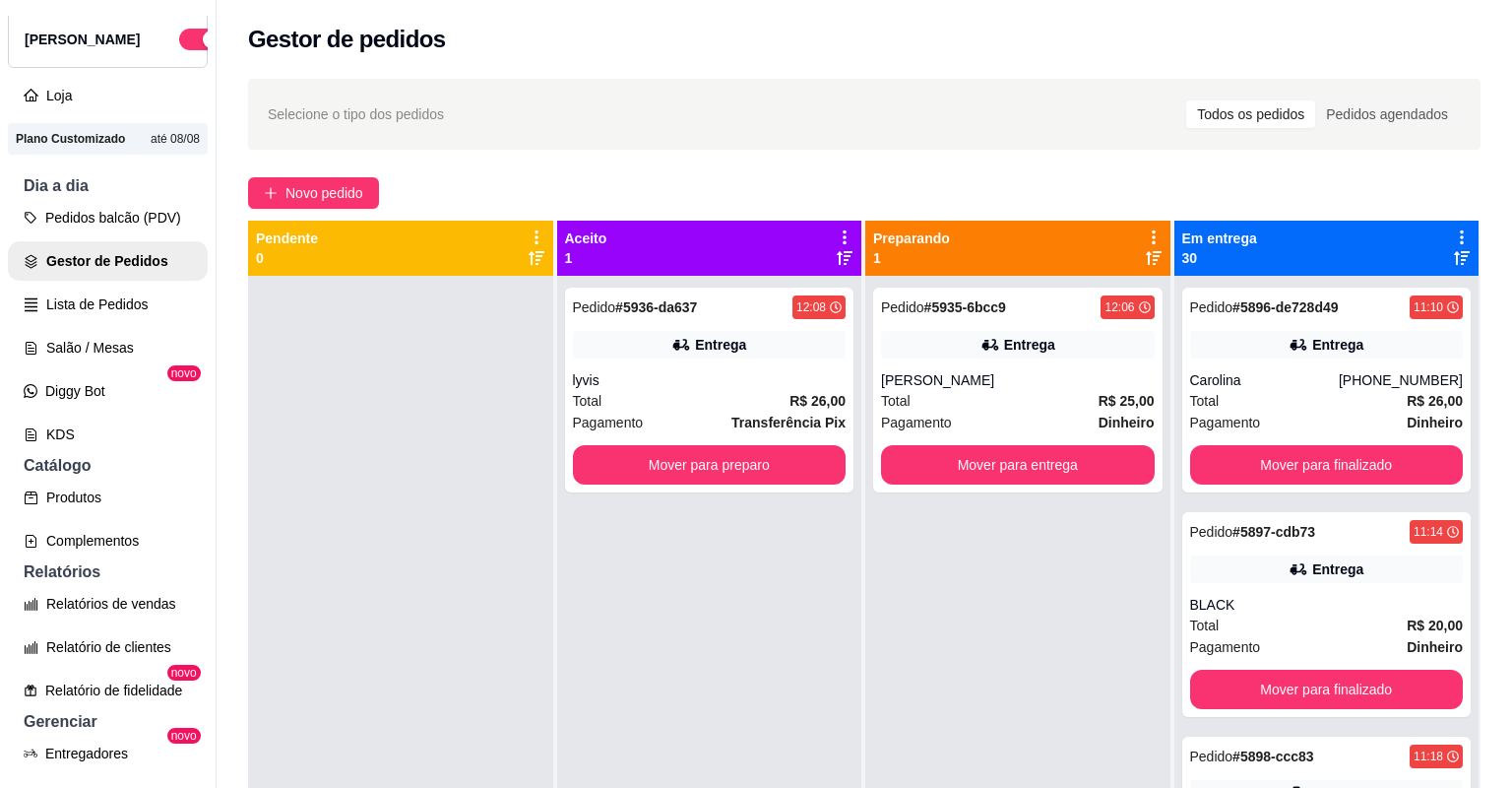 click at bounding box center (401, 670) 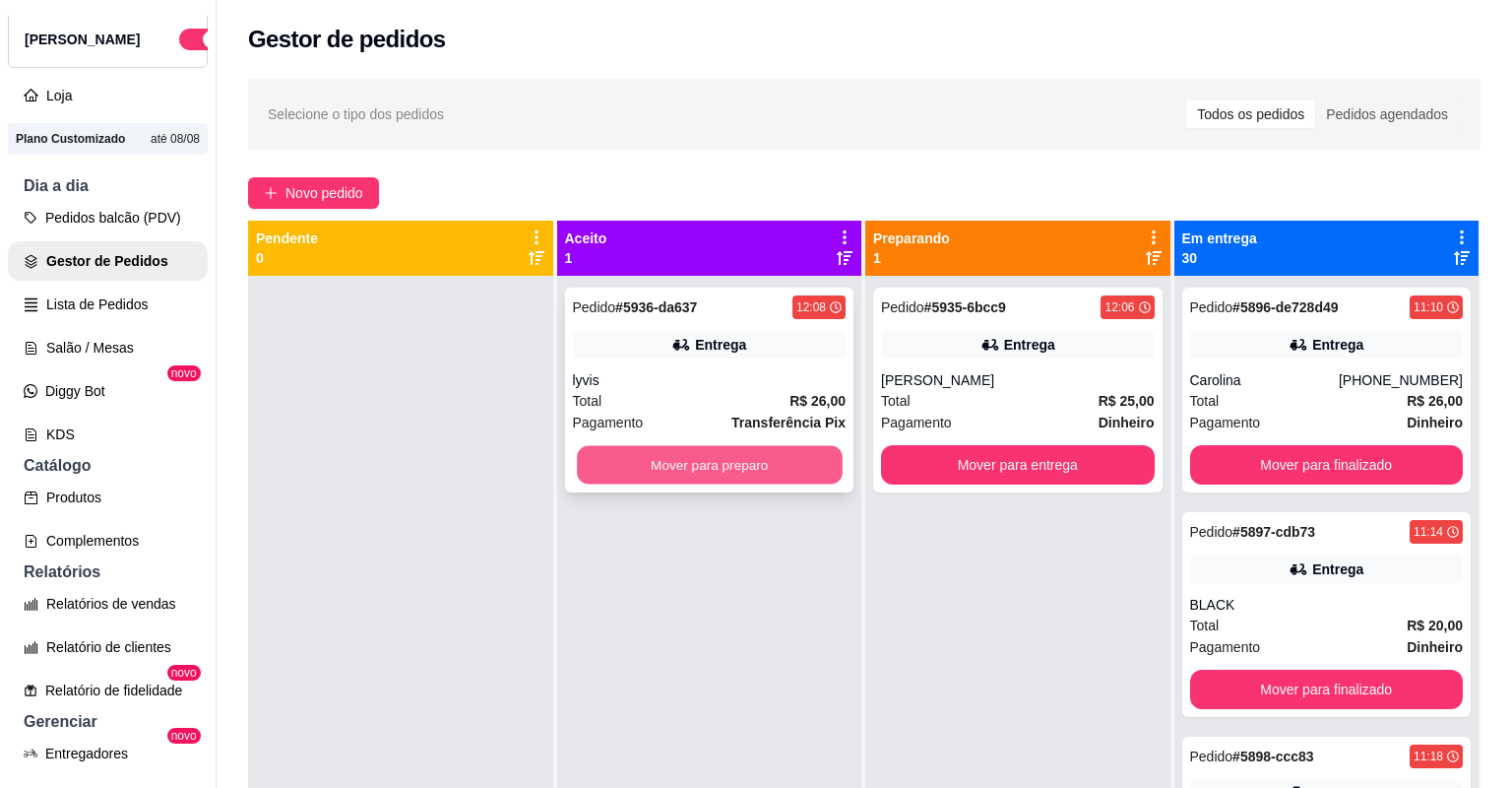 click on "Mover para preparo" at bounding box center (709, 465) 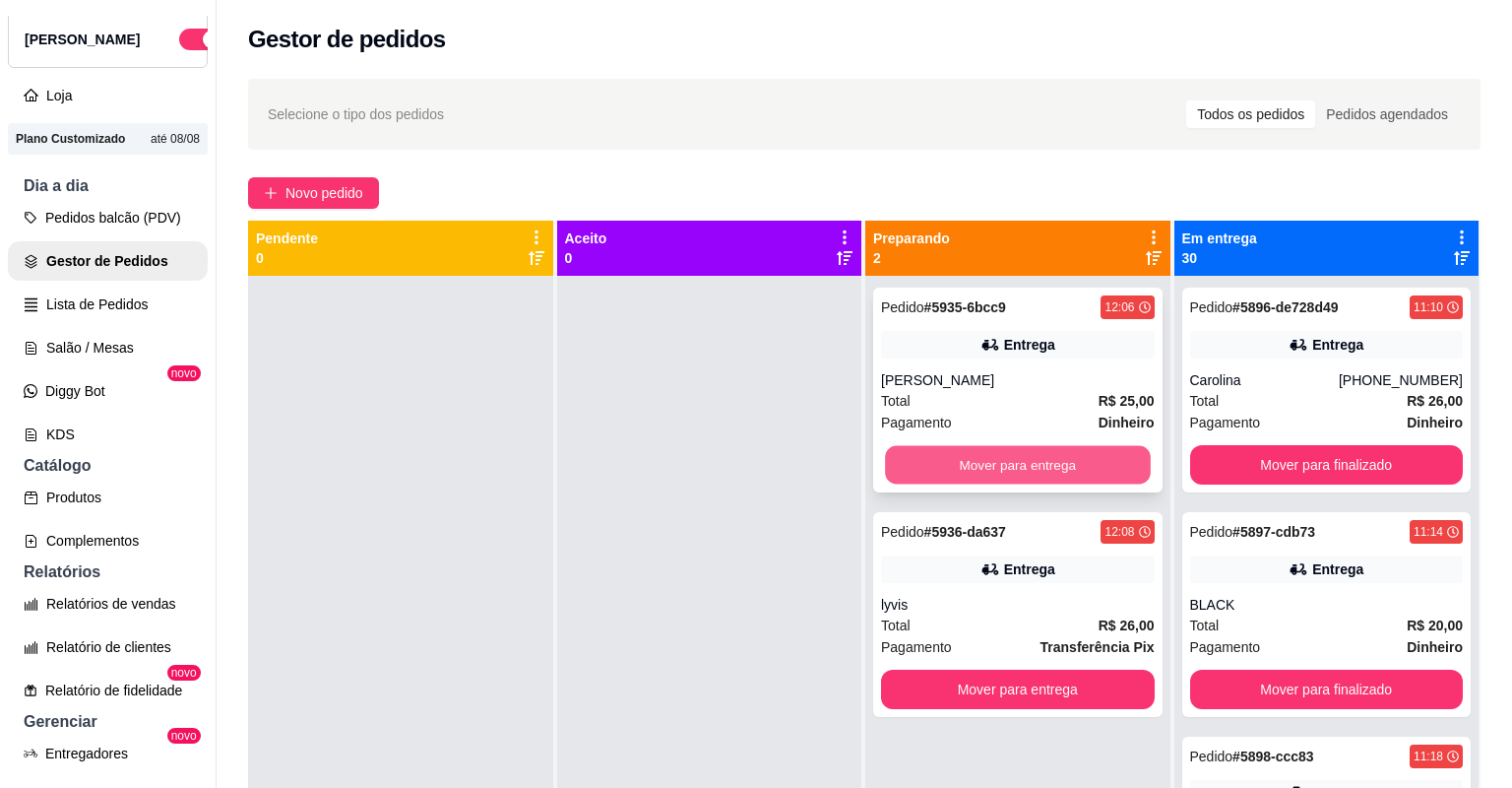 click on "Mover para entrega" at bounding box center [1017, 465] 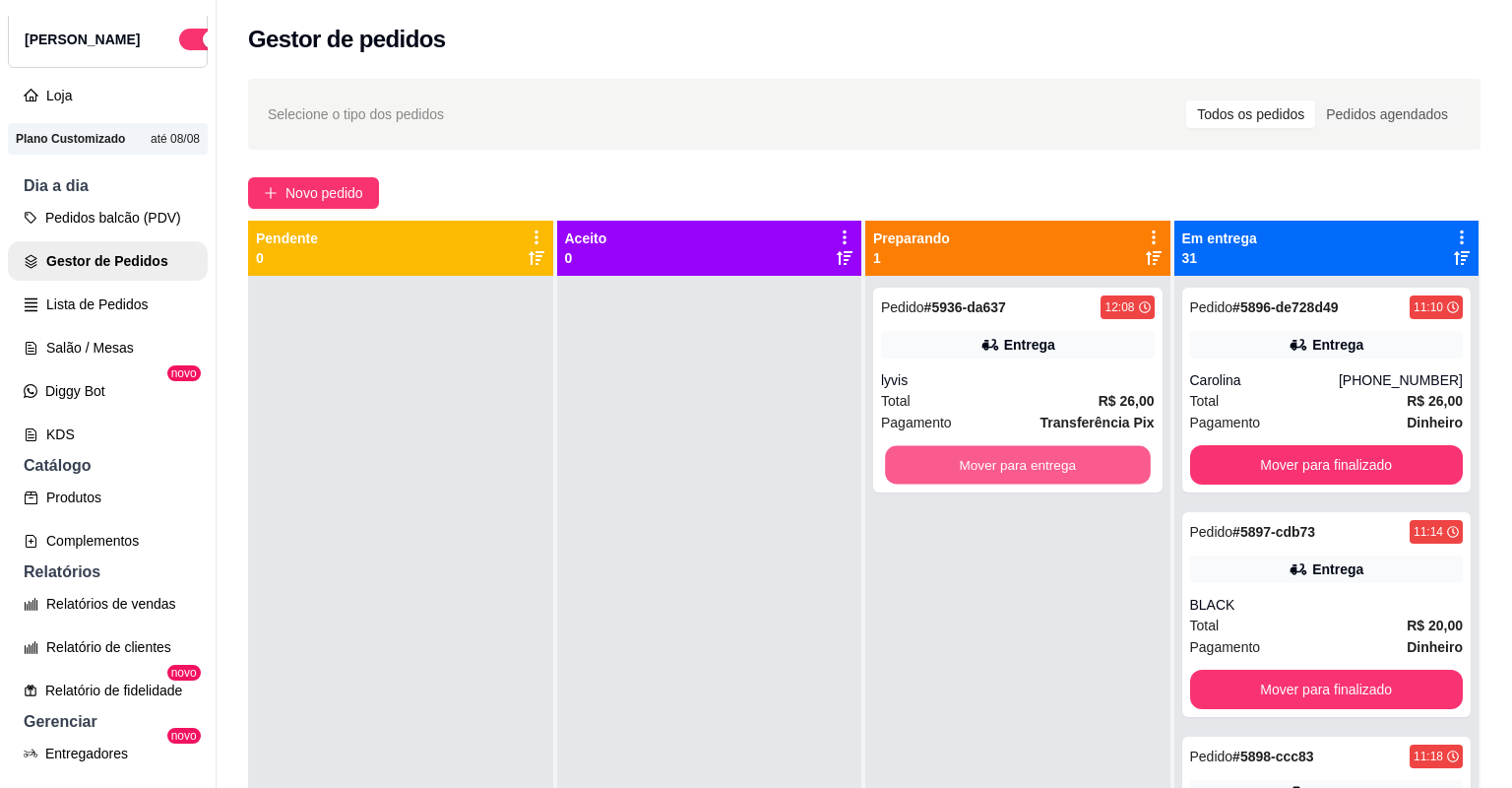 click on "Mover para entrega" at bounding box center (1017, 465) 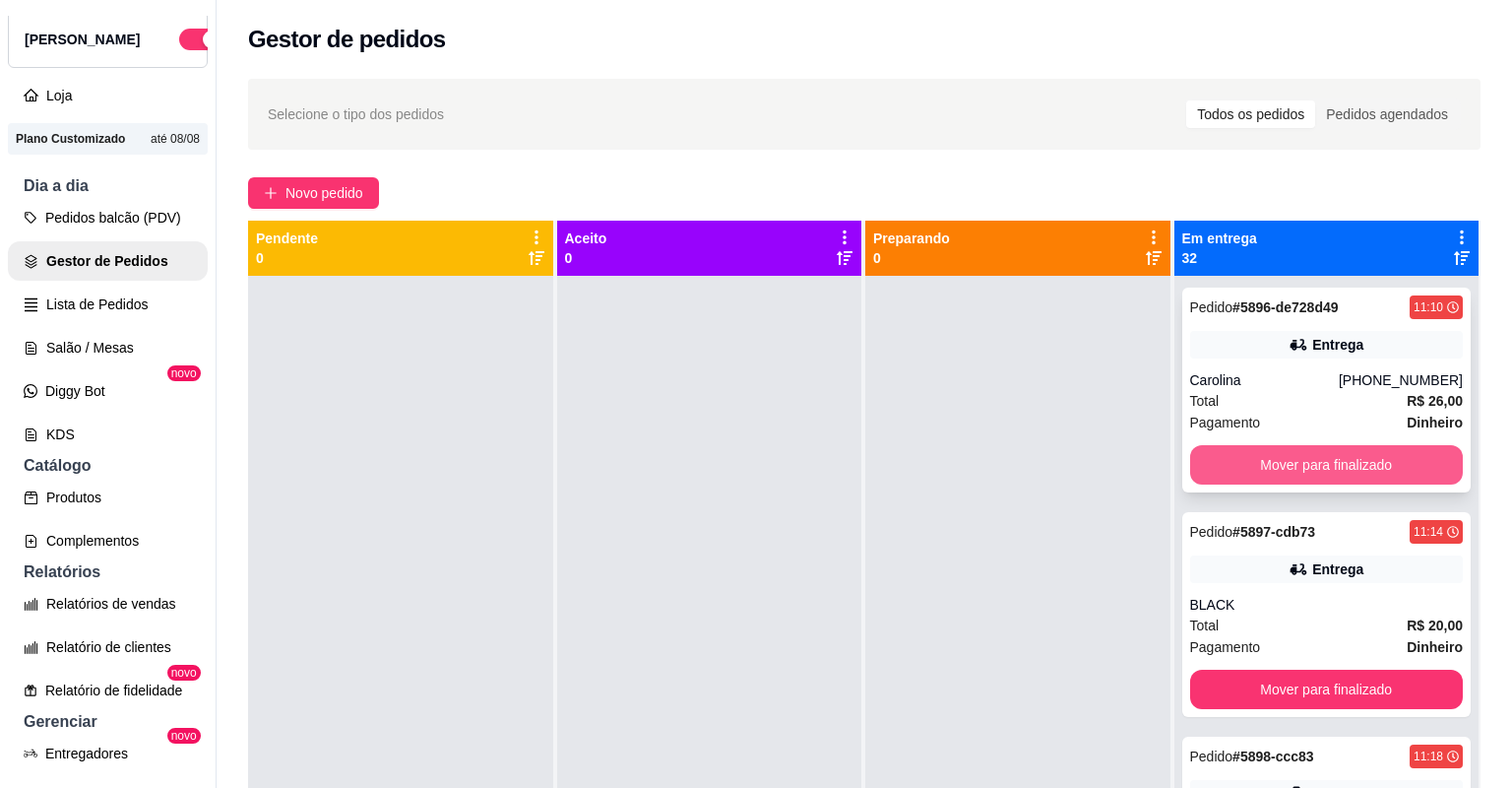 click on "Mover para finalizado" at bounding box center [1327, 465] 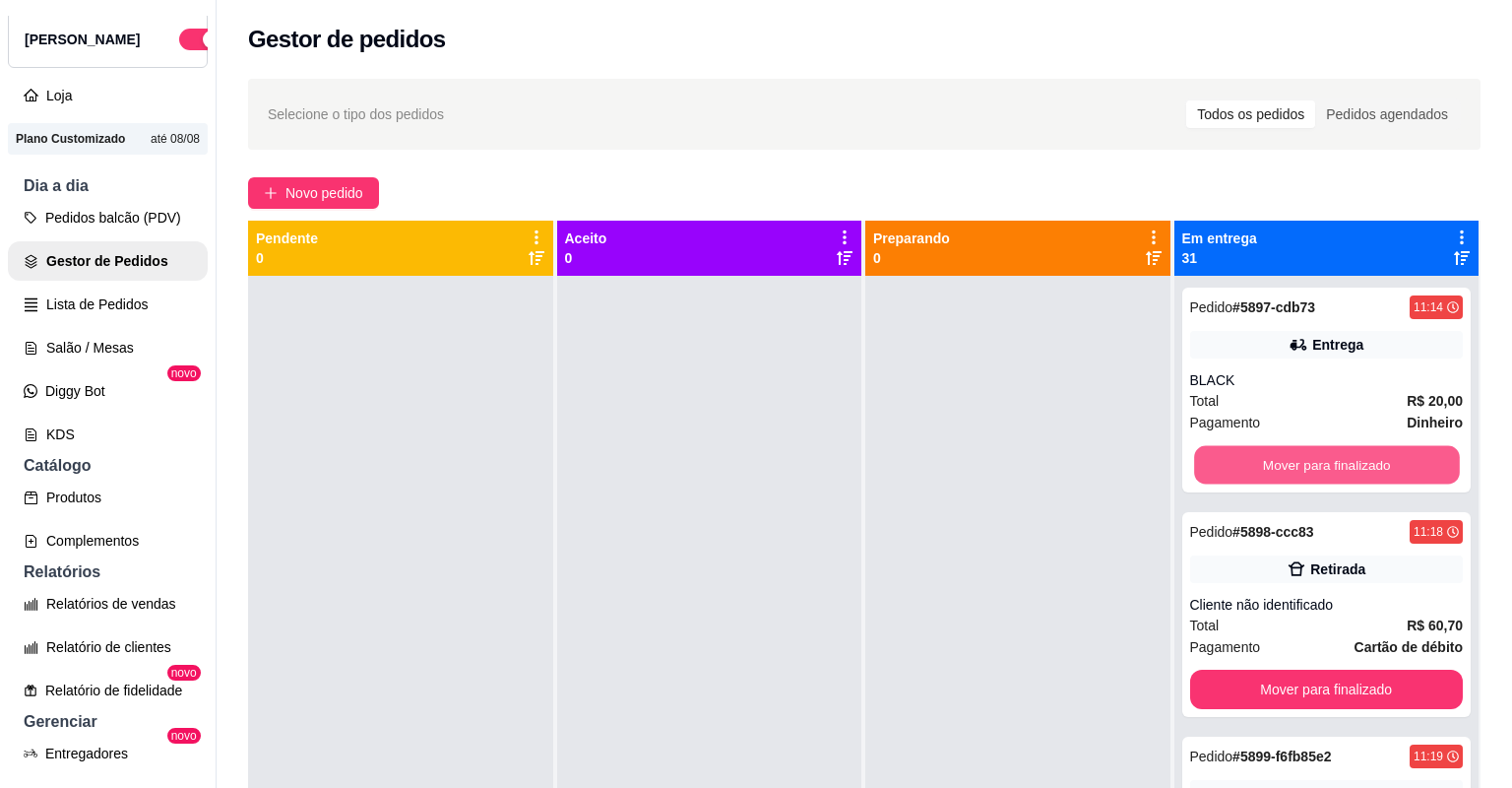 click on "Mover para finalizado" at bounding box center (1326, 465) 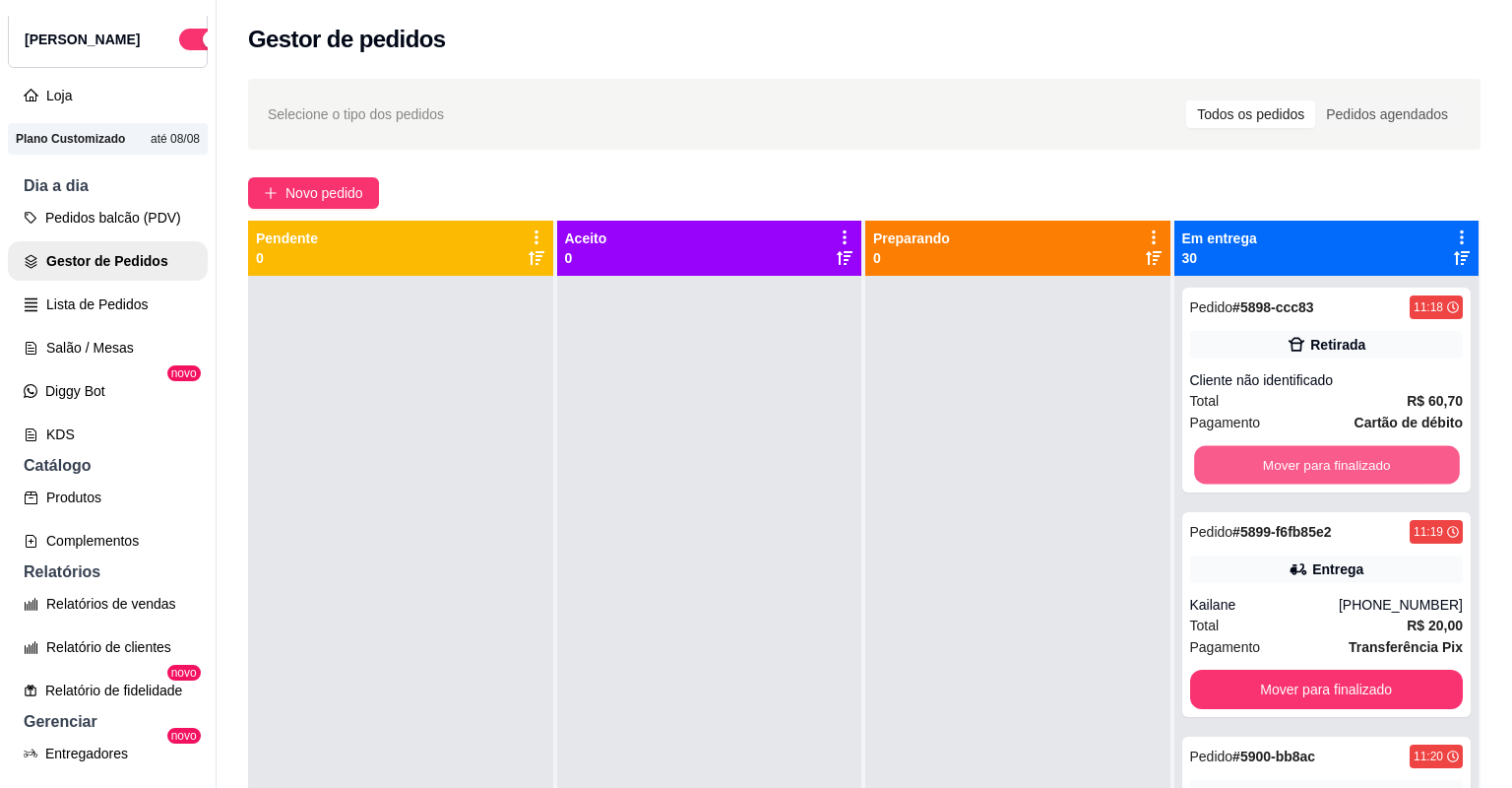 click on "Mover para finalizado" at bounding box center (1326, 465) 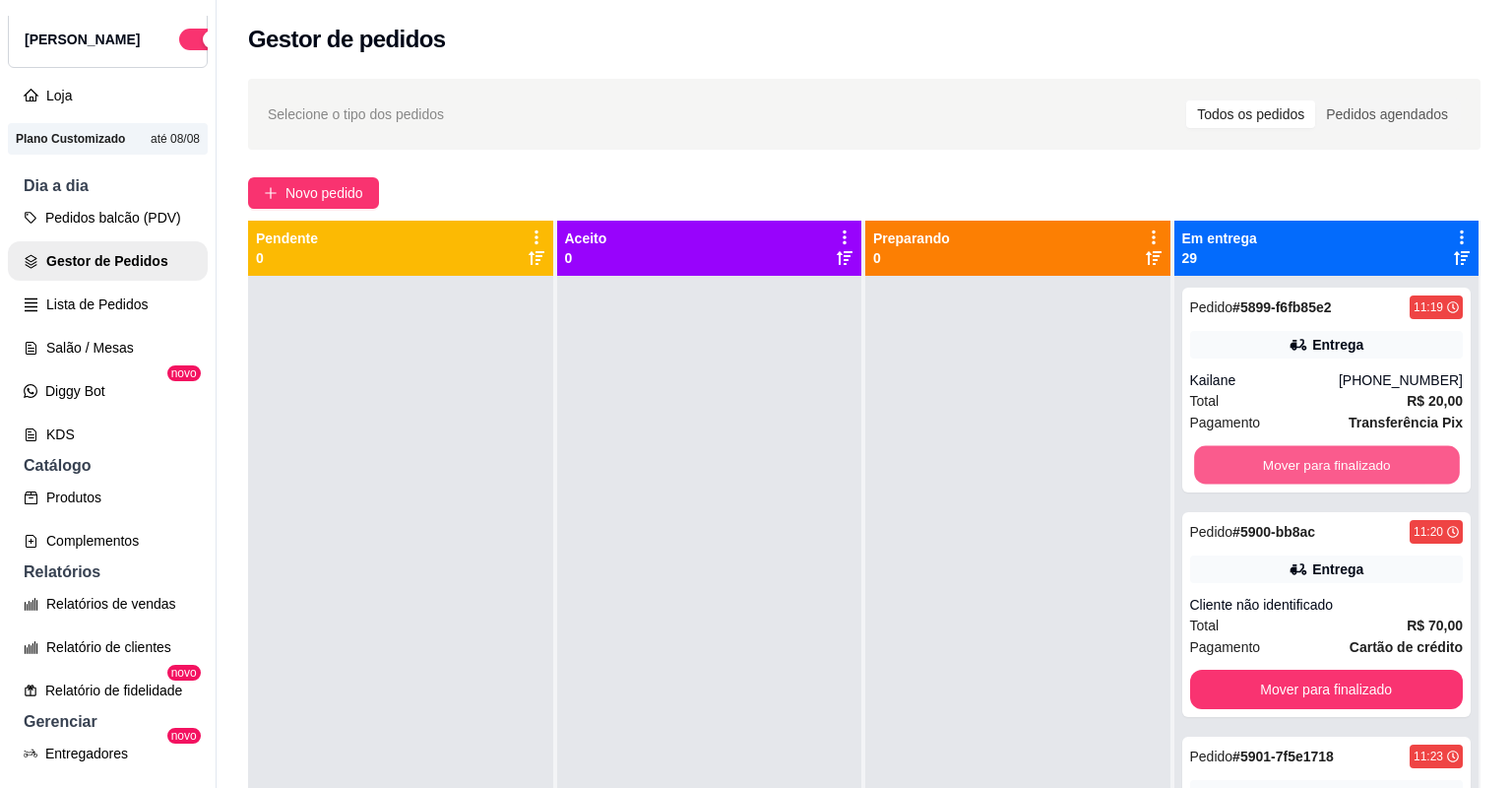 click on "Mover para finalizado" at bounding box center (1326, 465) 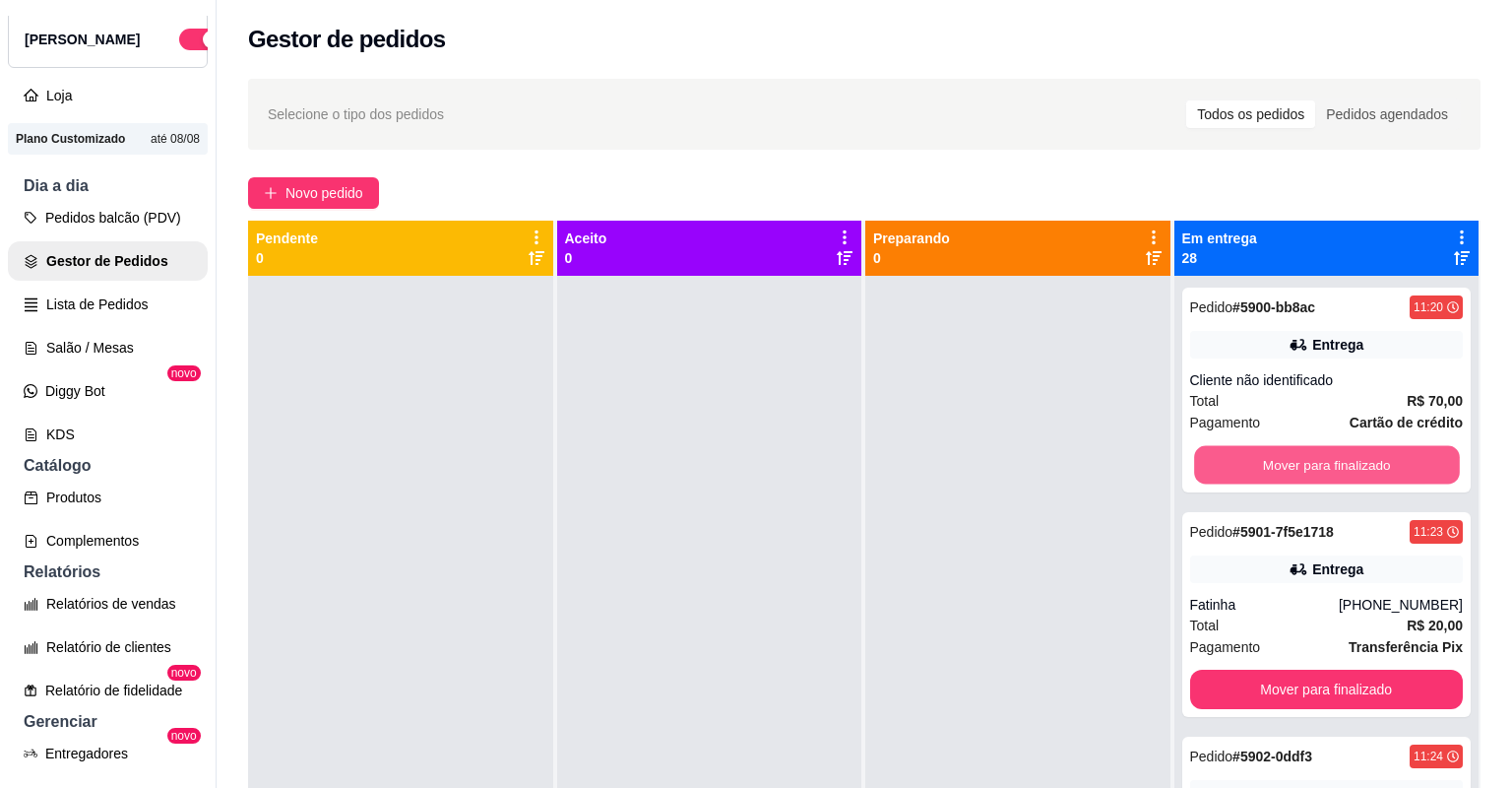 click on "Mover para finalizado" at bounding box center (1326, 465) 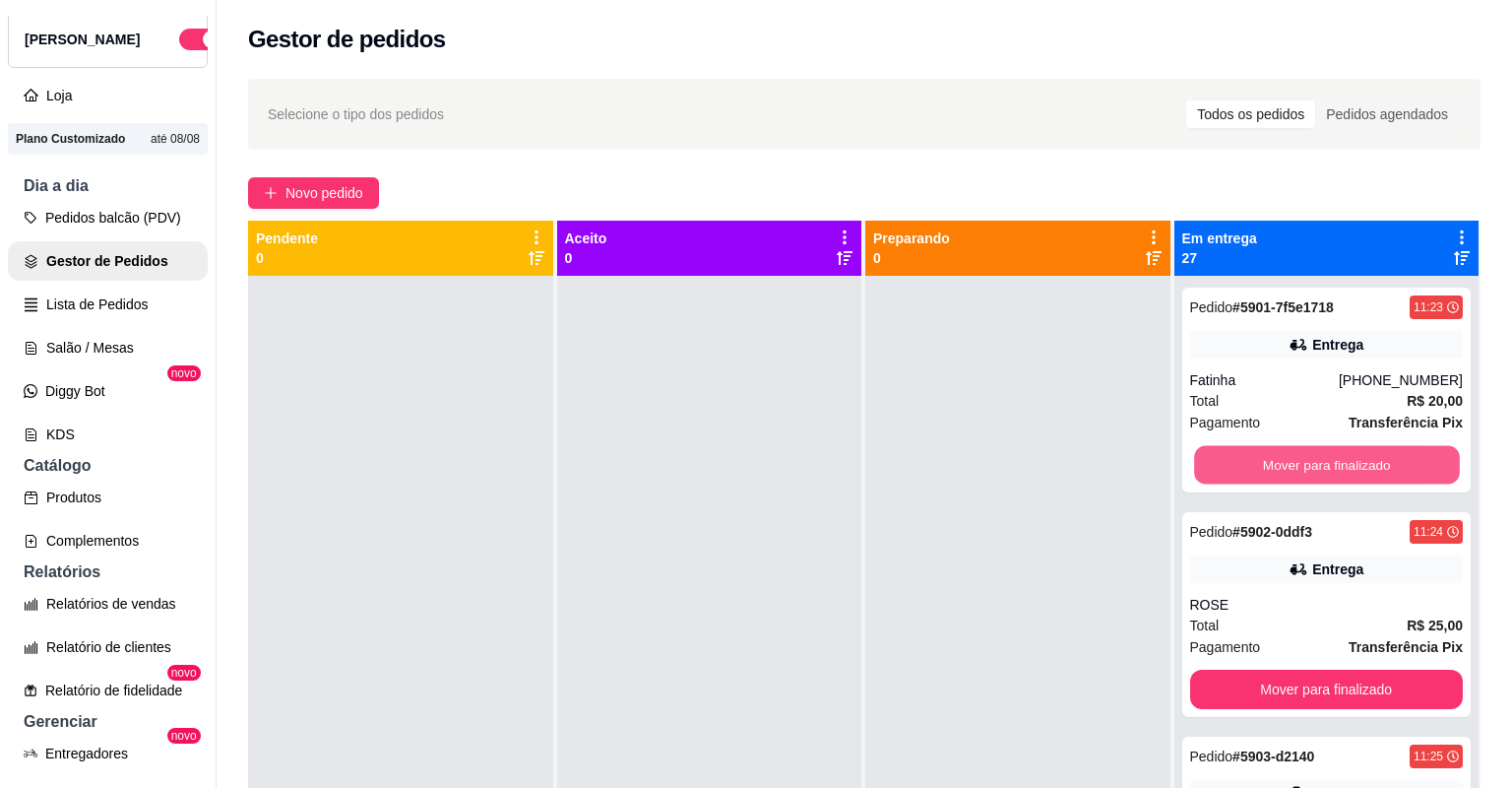click on "Mover para finalizado" at bounding box center (1326, 465) 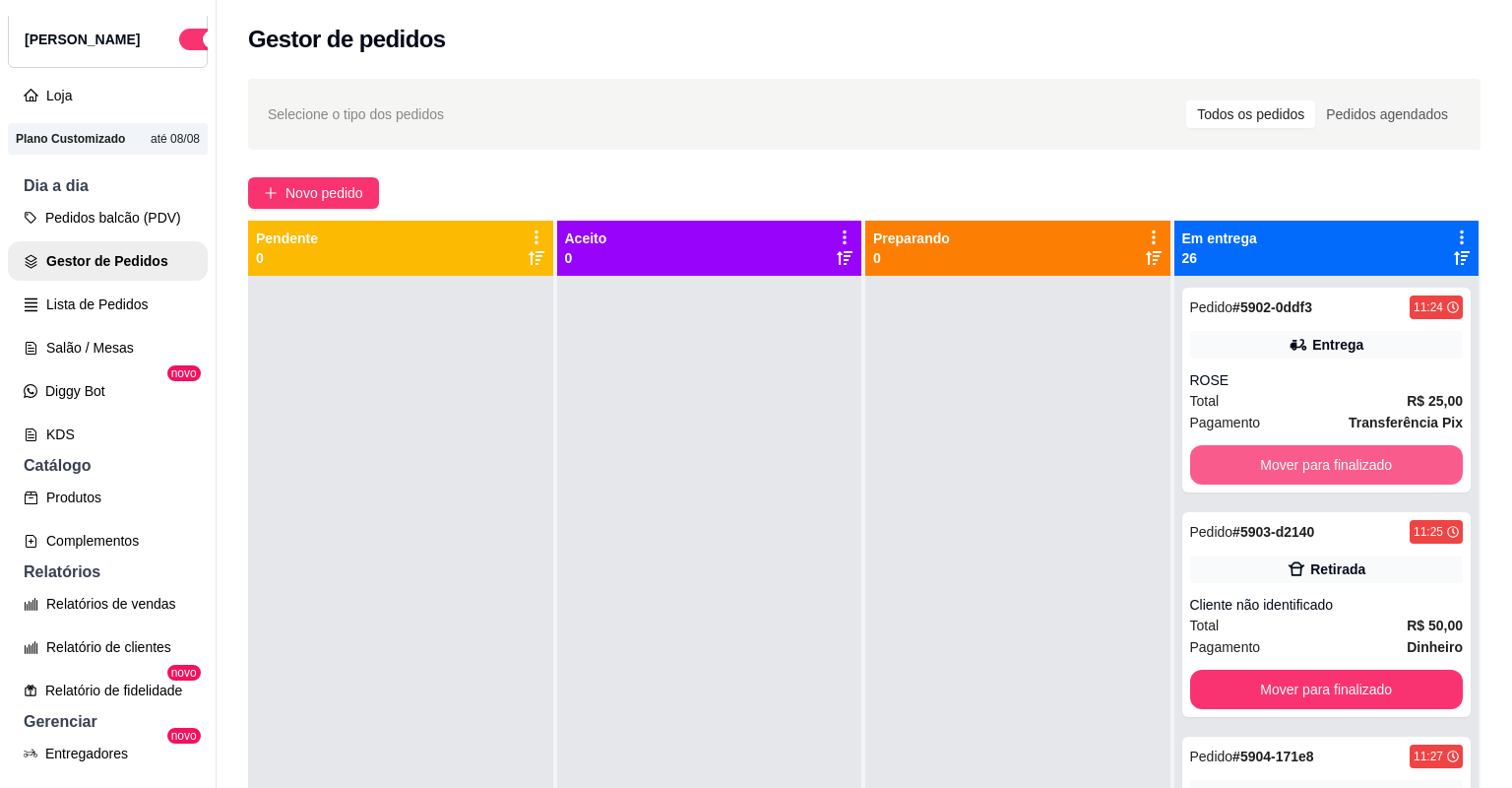 click on "Mover para finalizado" at bounding box center [1327, 465] 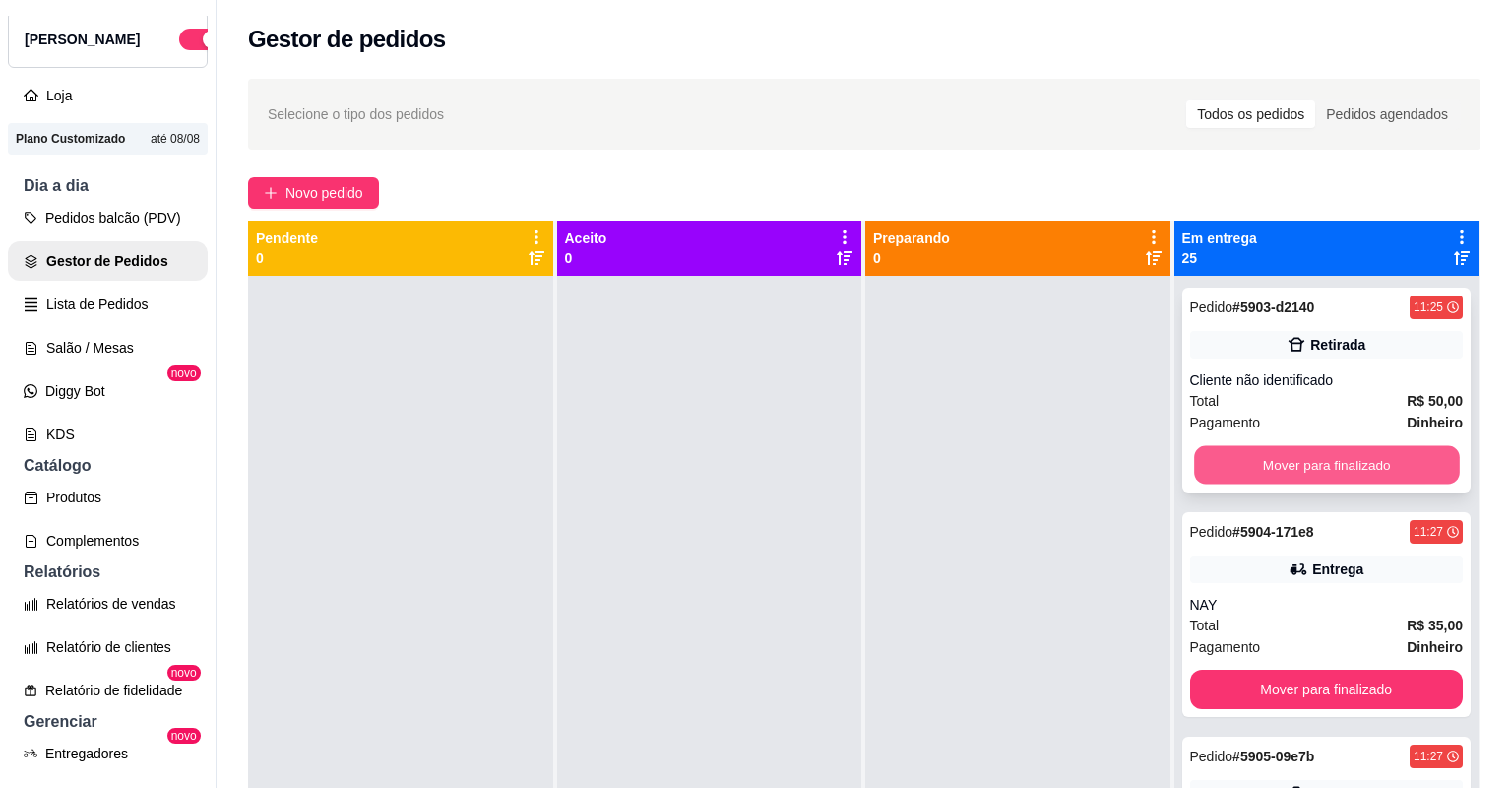click on "Mover para finalizado" at bounding box center (1326, 465) 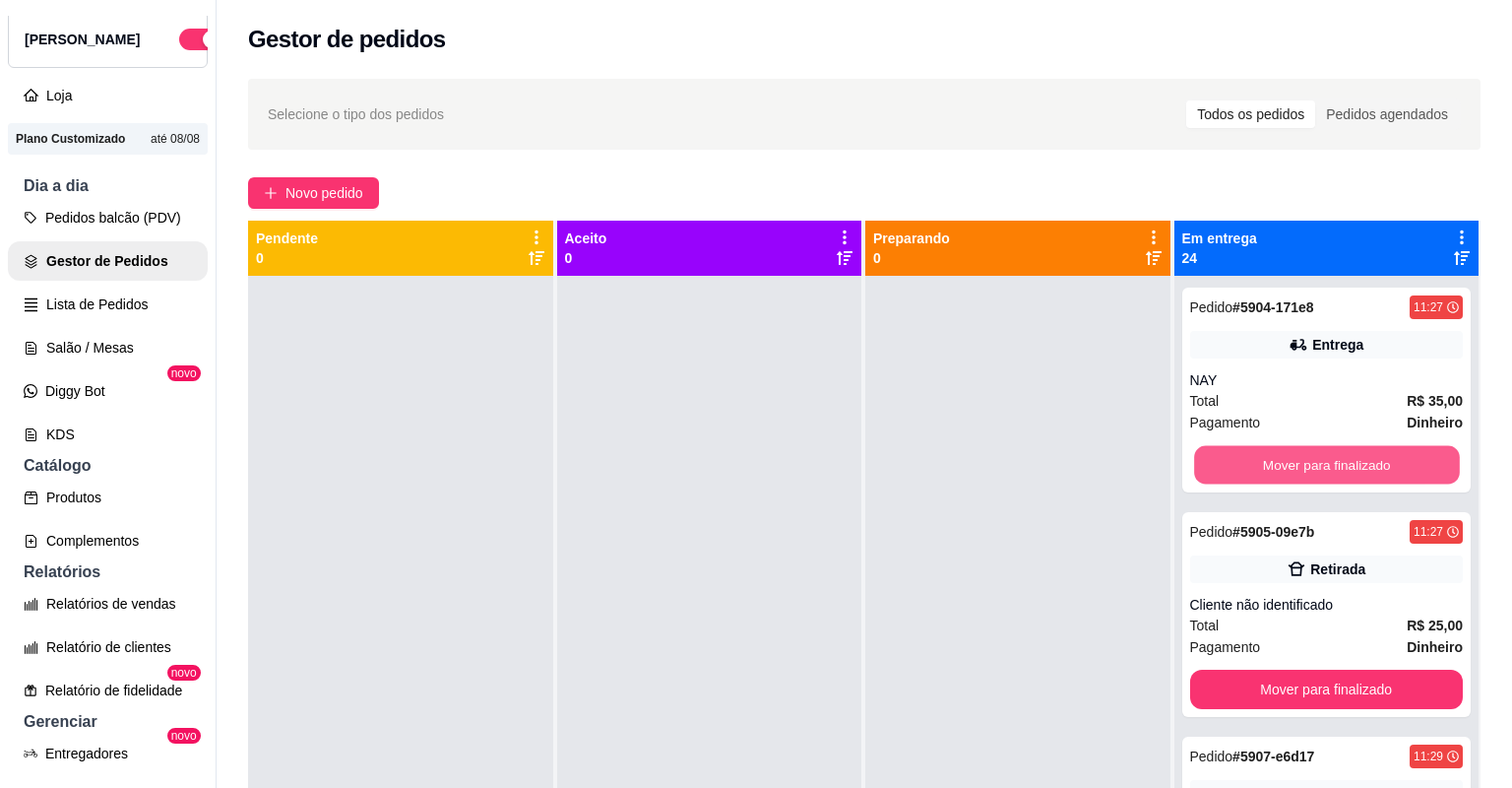 click on "Mover para finalizado" at bounding box center [1326, 465] 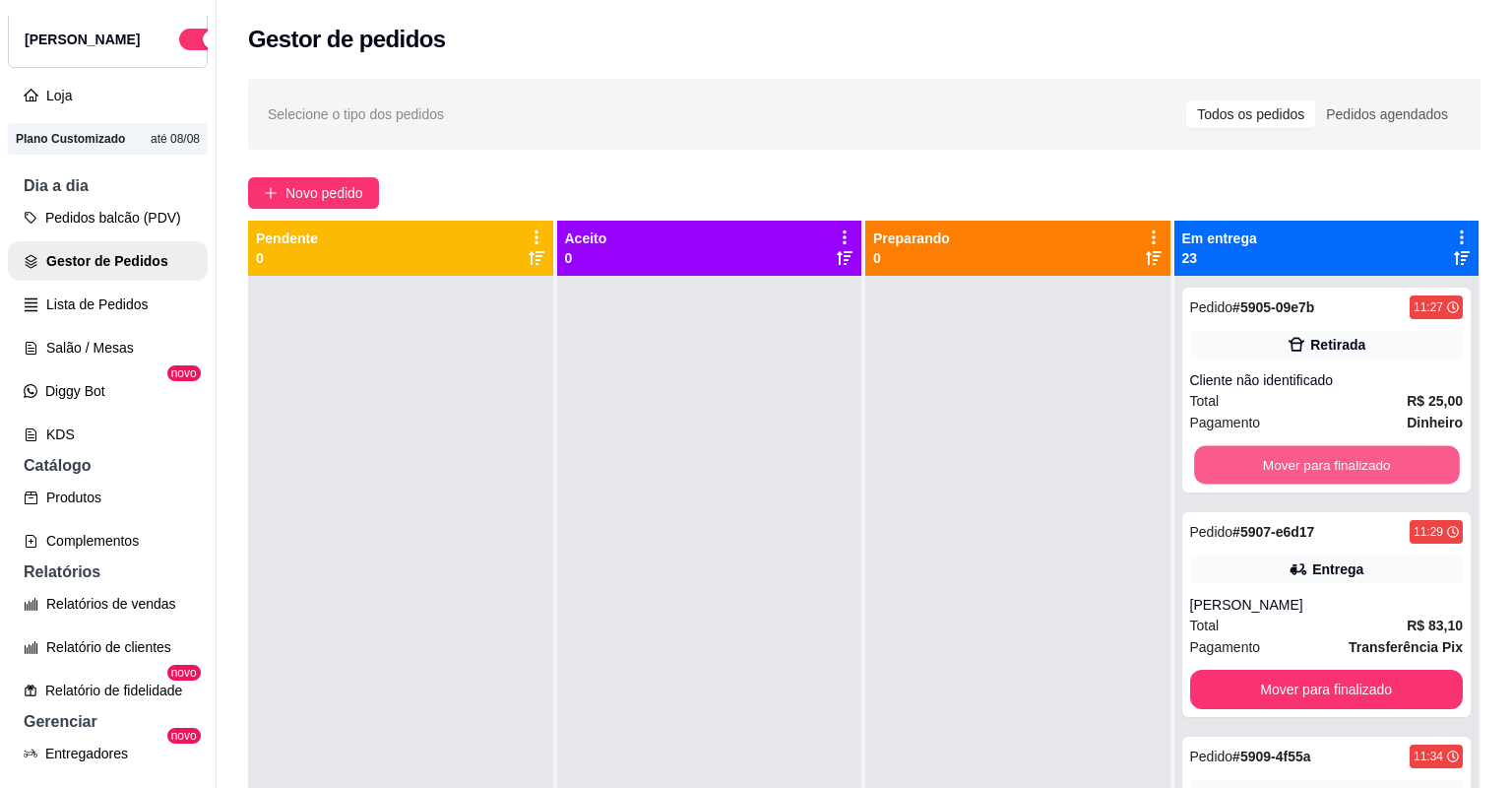 click on "Mover para finalizado" at bounding box center [1326, 465] 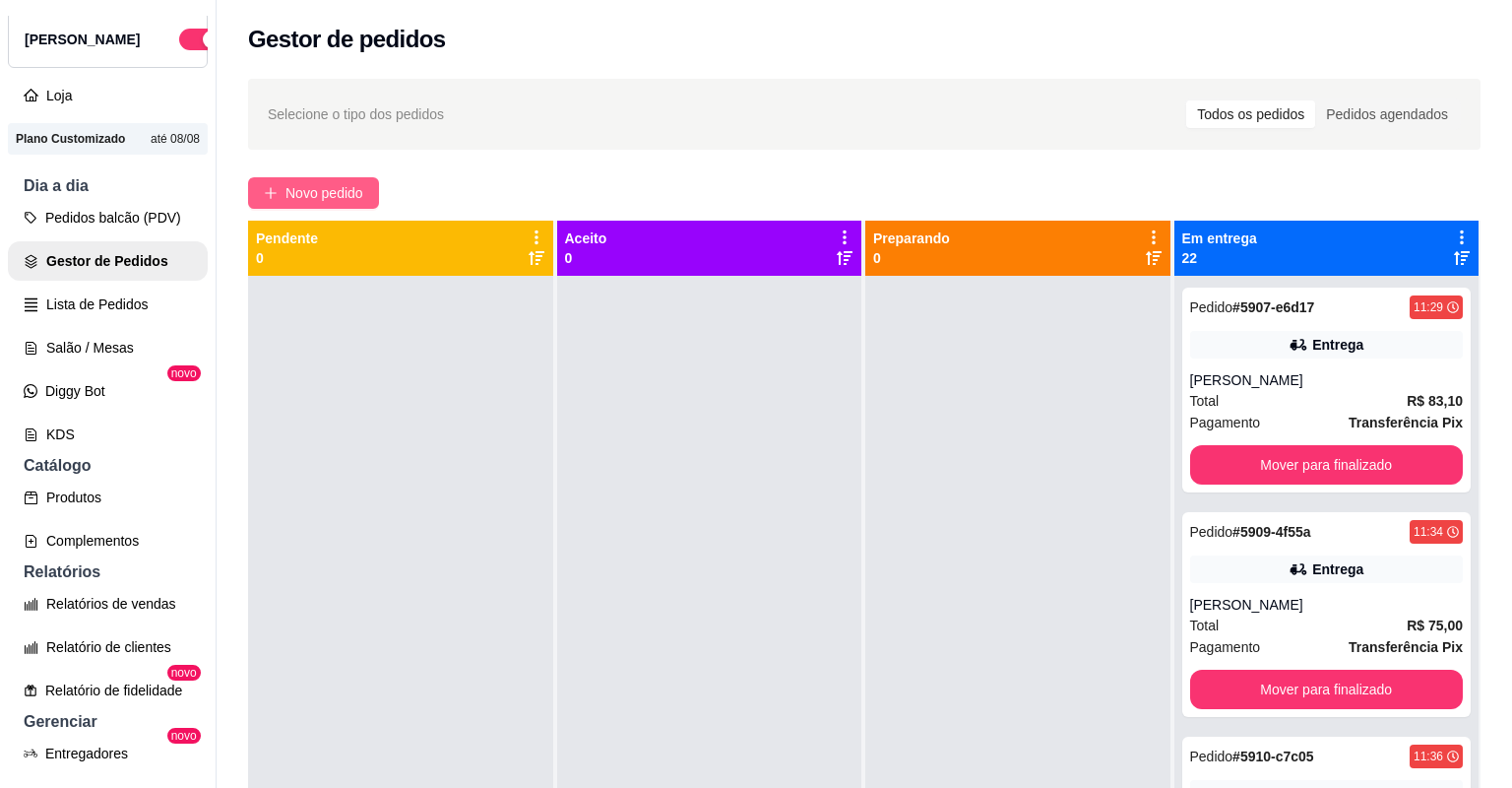 click on "Novo pedido" at bounding box center [324, 193] 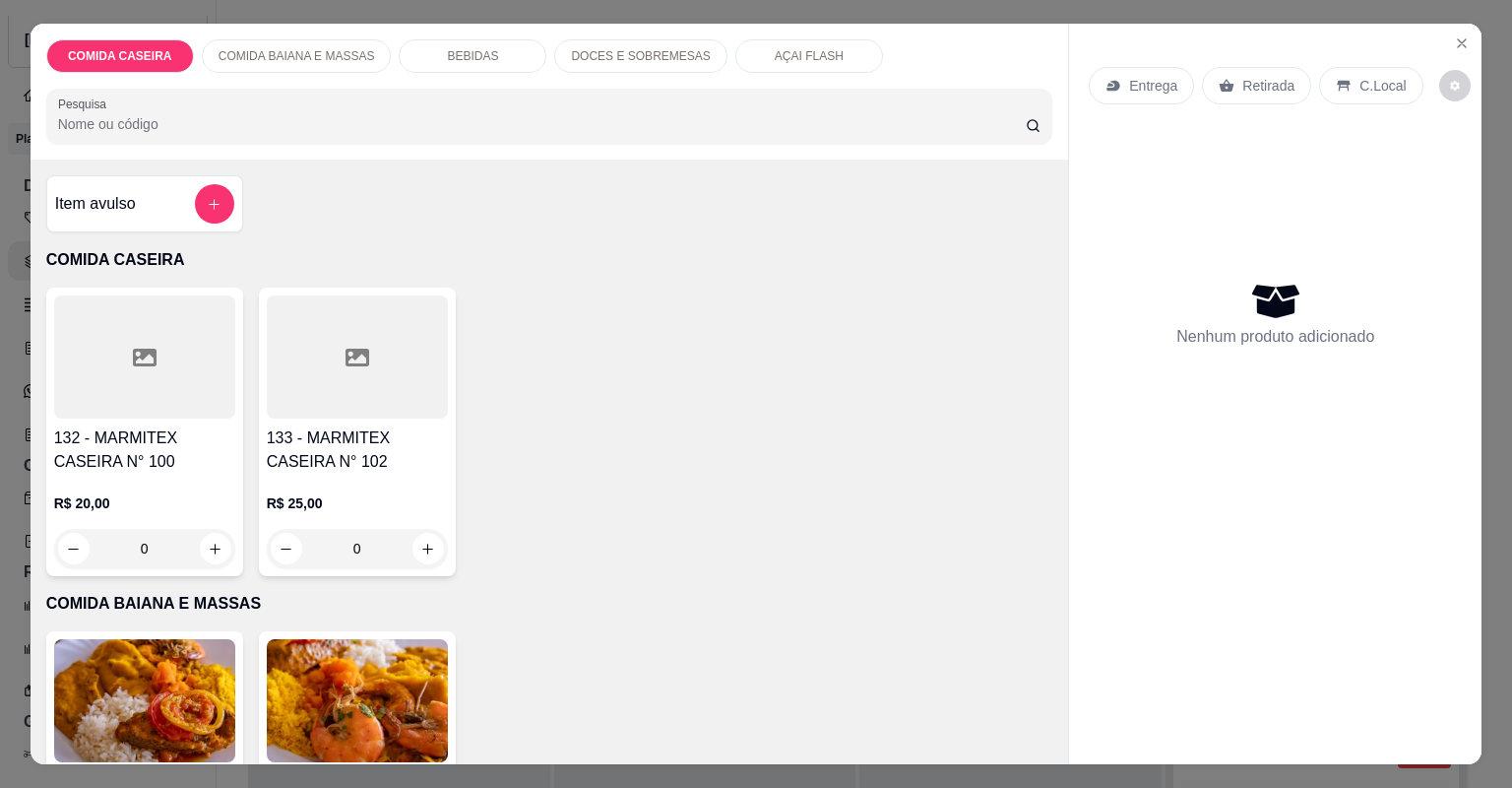 click at bounding box center (357, 357) 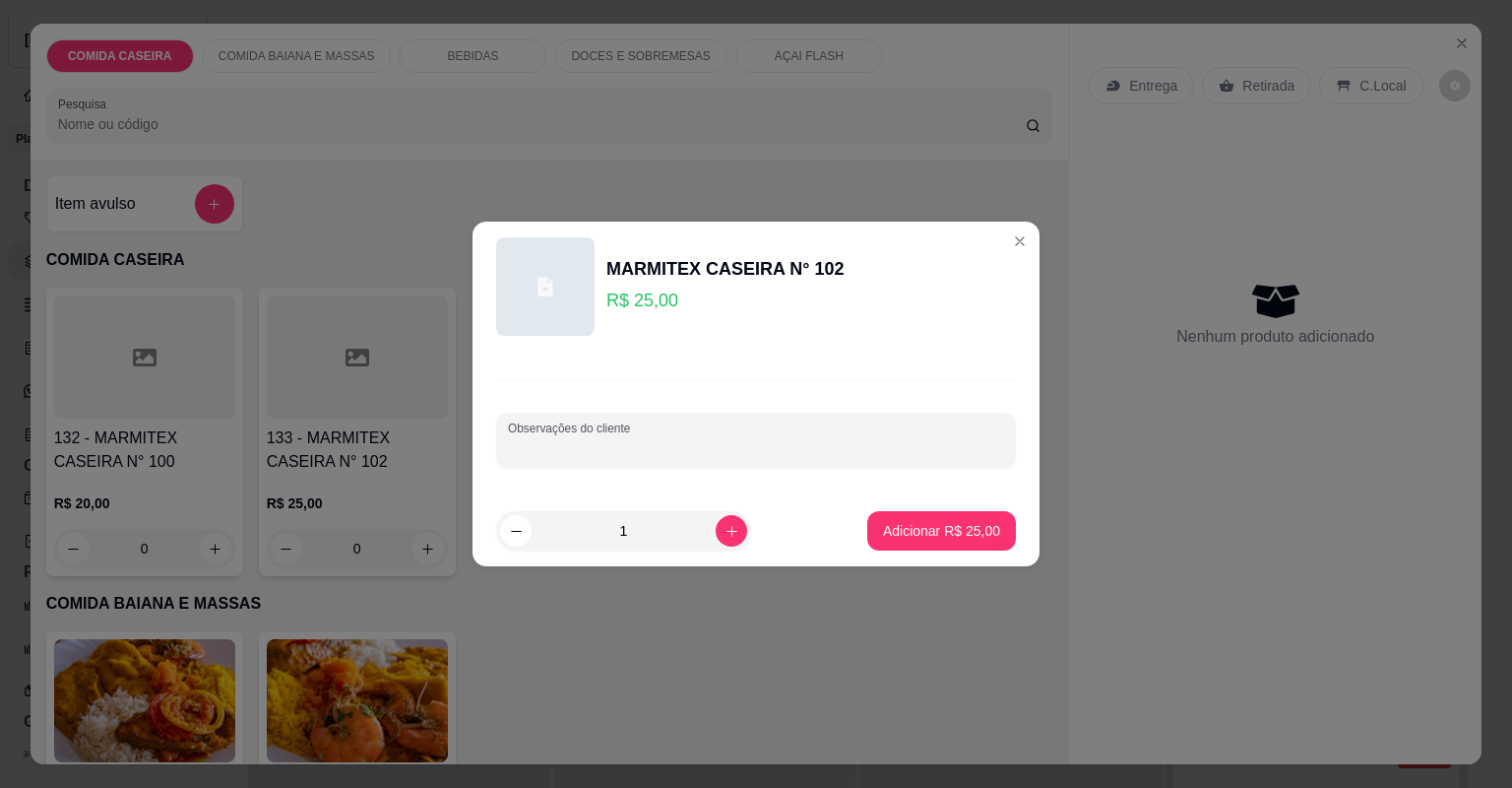 click on "Observações do cliente" at bounding box center [756, 448] 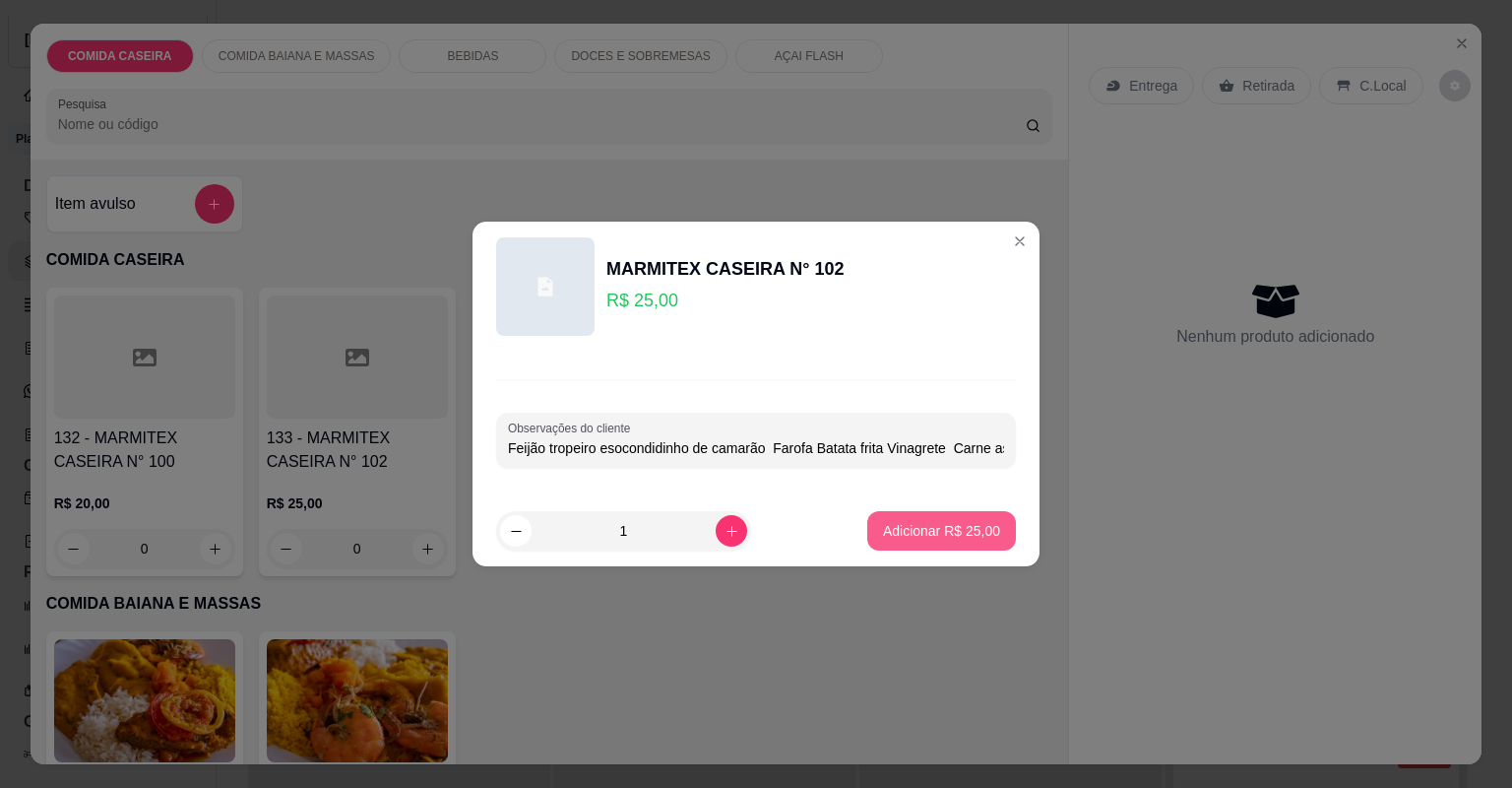 click on "Adicionar   R$ 25,00" at bounding box center (941, 531) 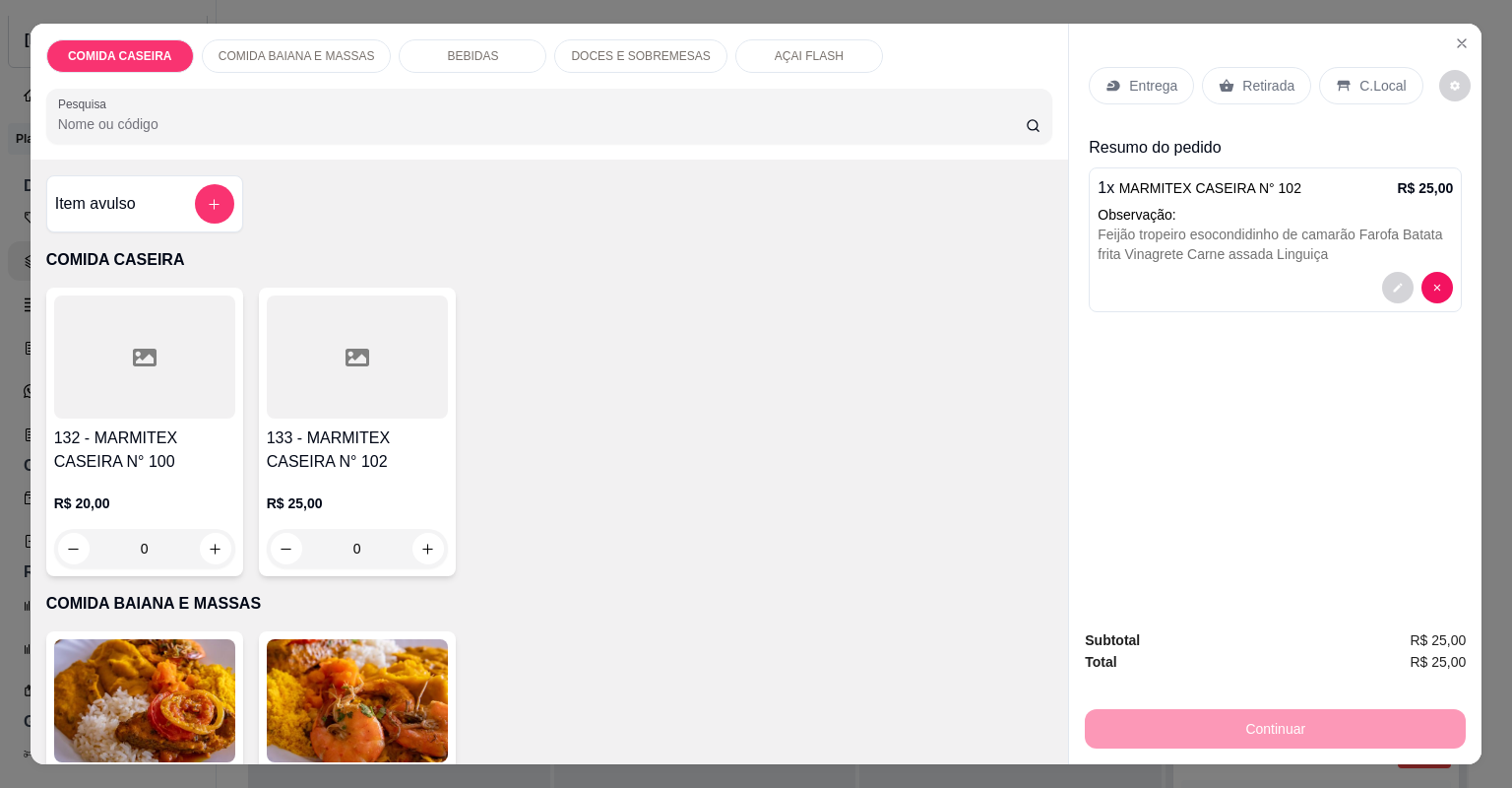 click on "Entrega" at bounding box center [1153, 86] 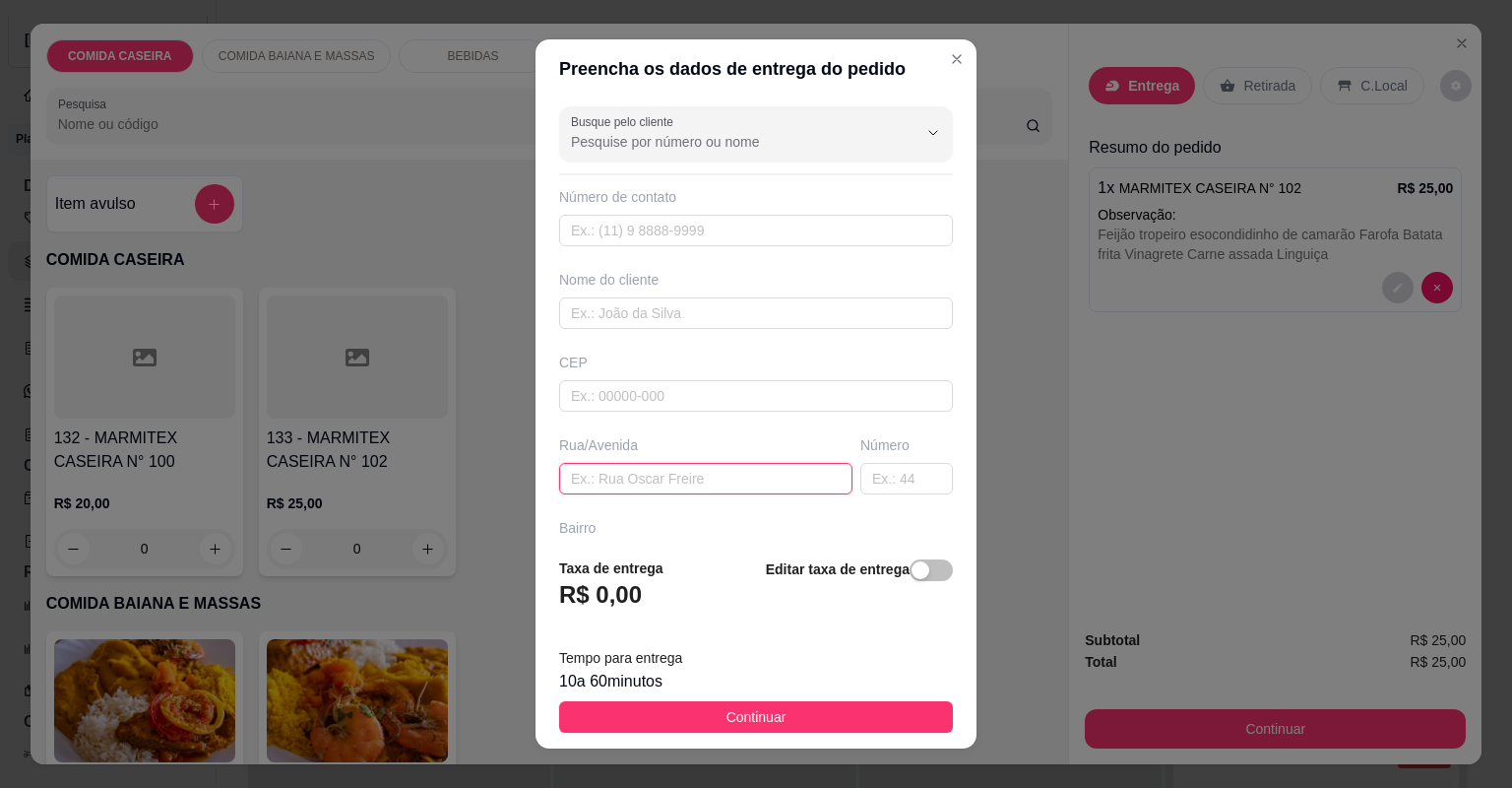 click at bounding box center (706, 479) 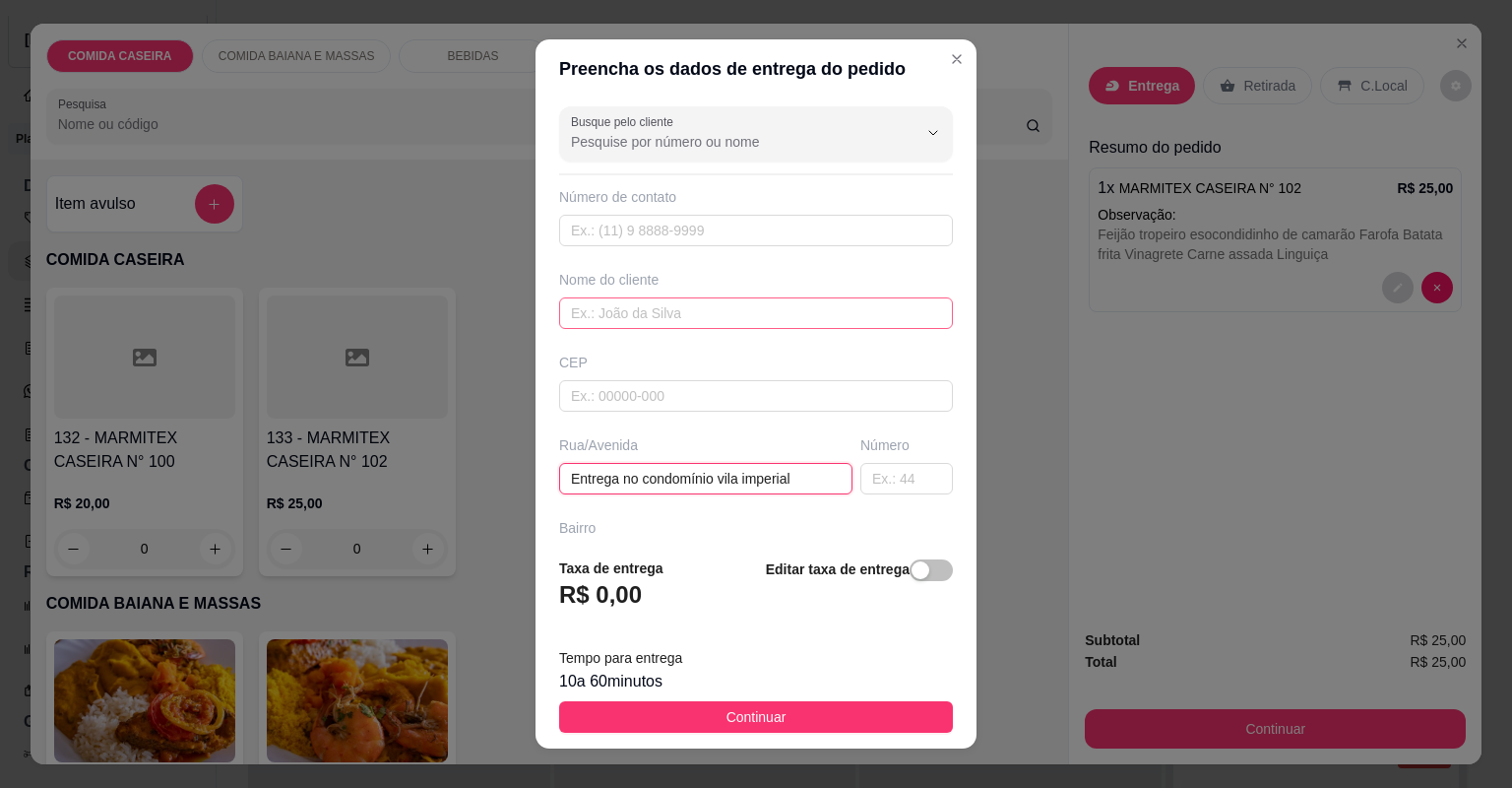 type on "Entrega no condomínio vila imperial" 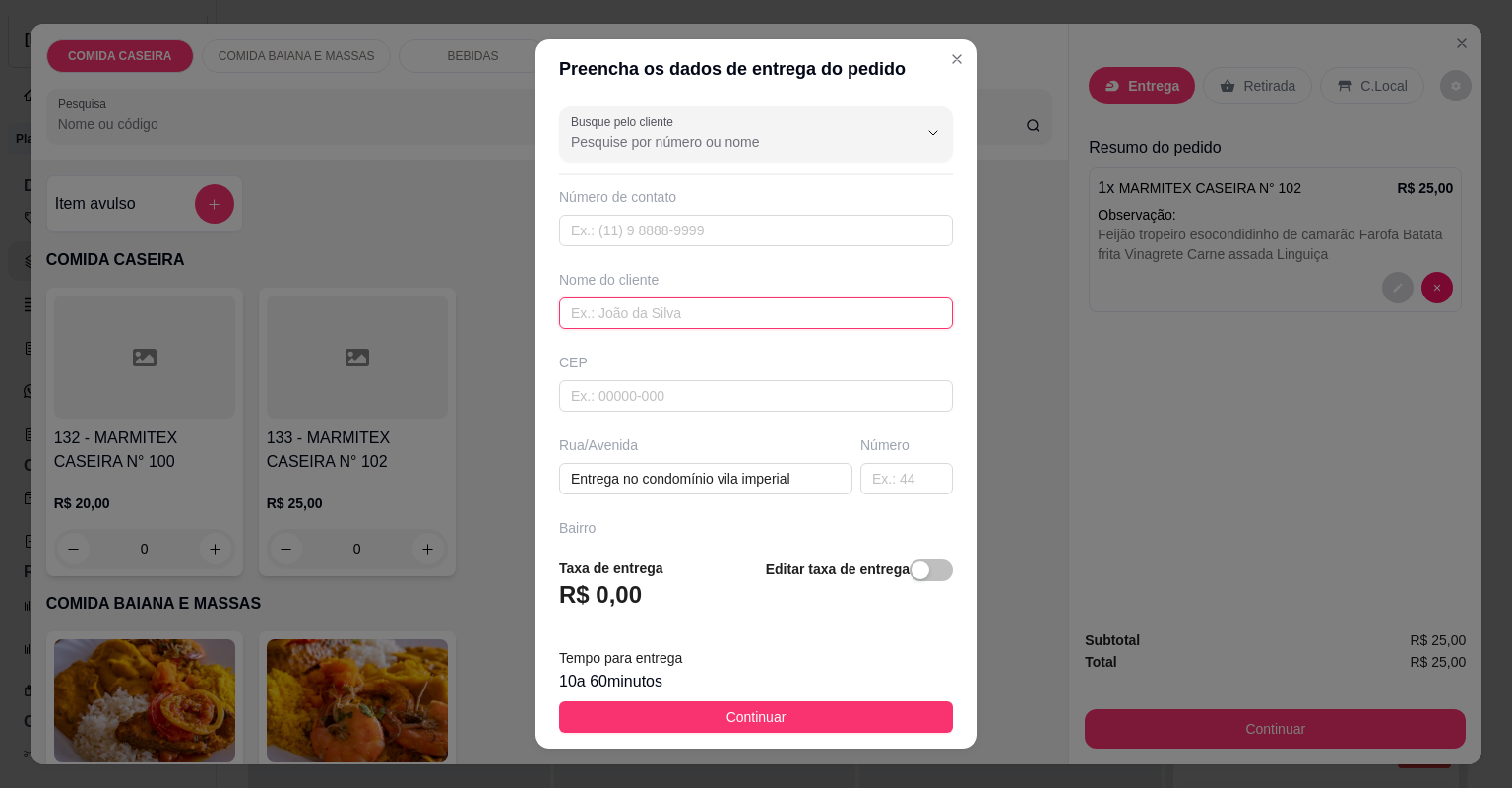 click at bounding box center [756, 313] 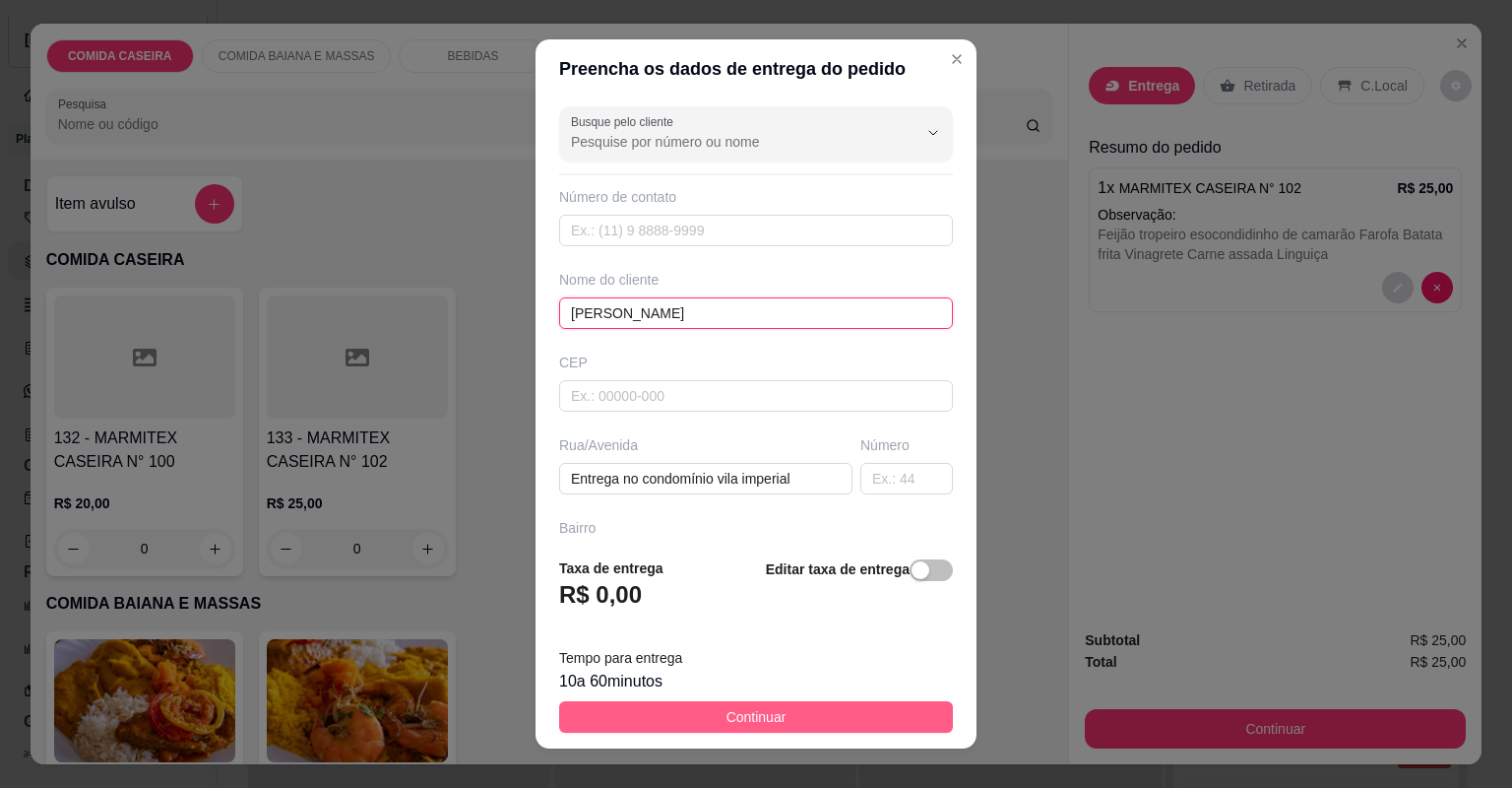 type on "[PERSON_NAME]" 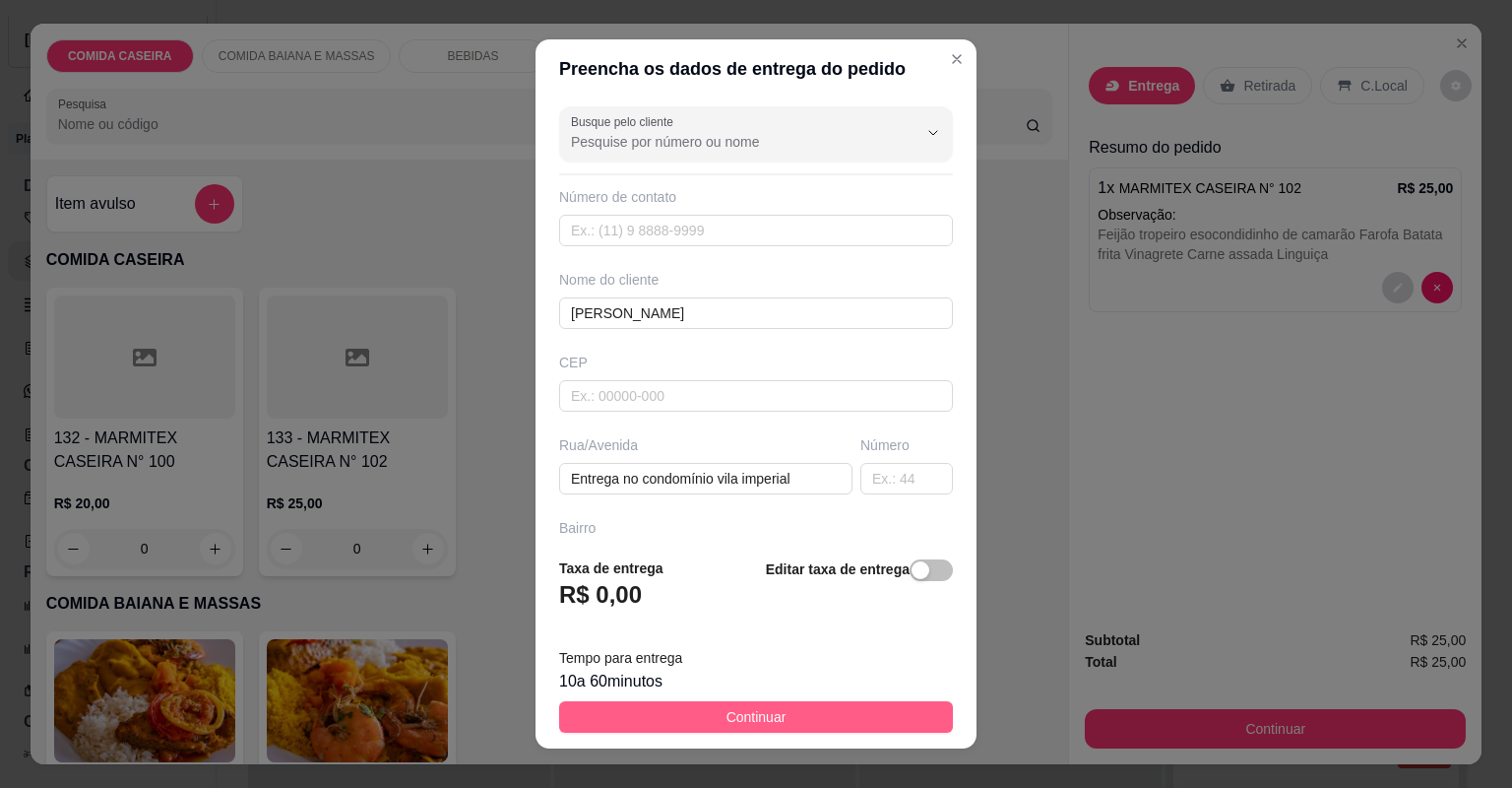click on "Continuar" at bounding box center (756, 717) 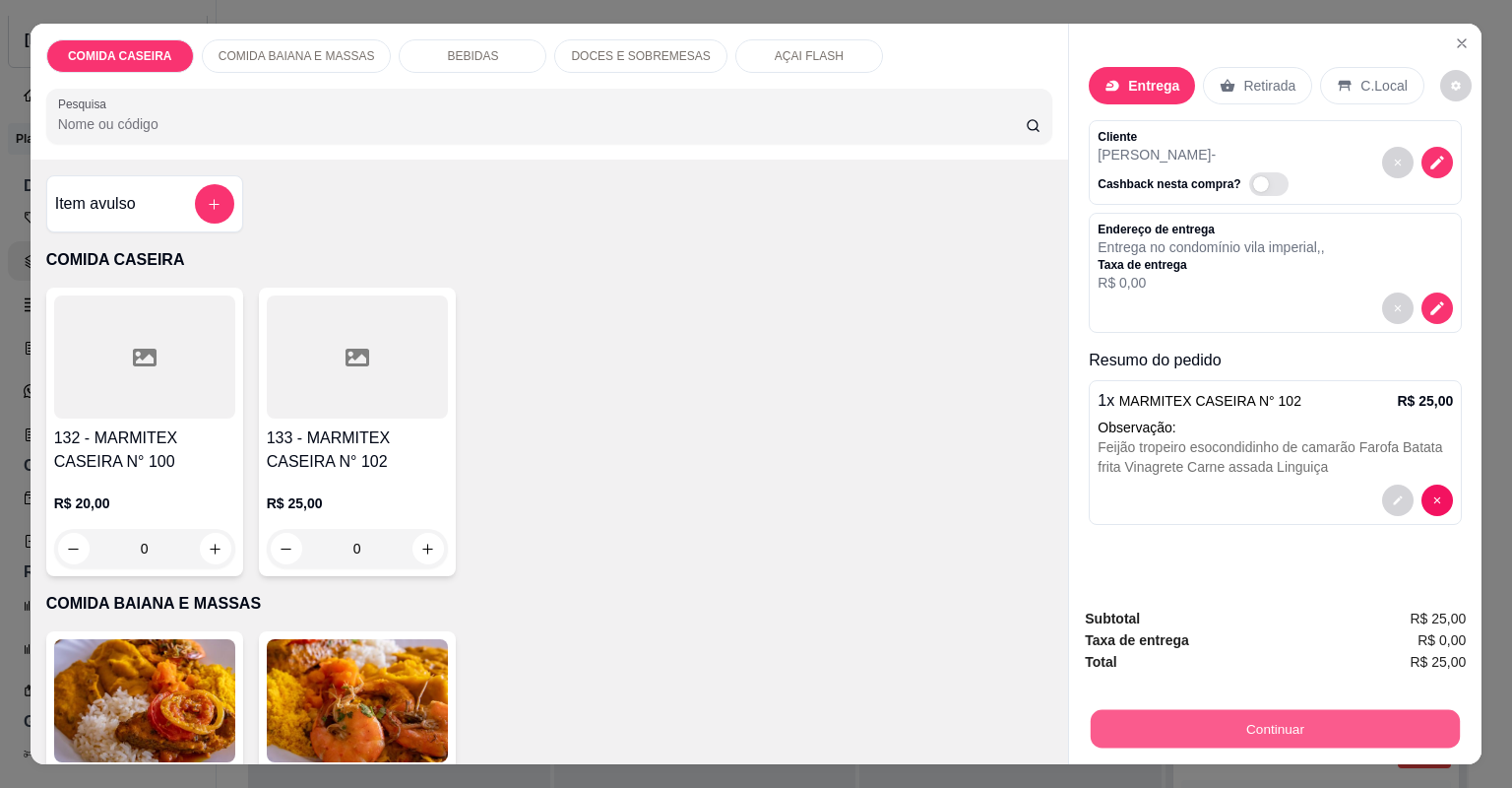 click on "Continuar" at bounding box center (1275, 729) 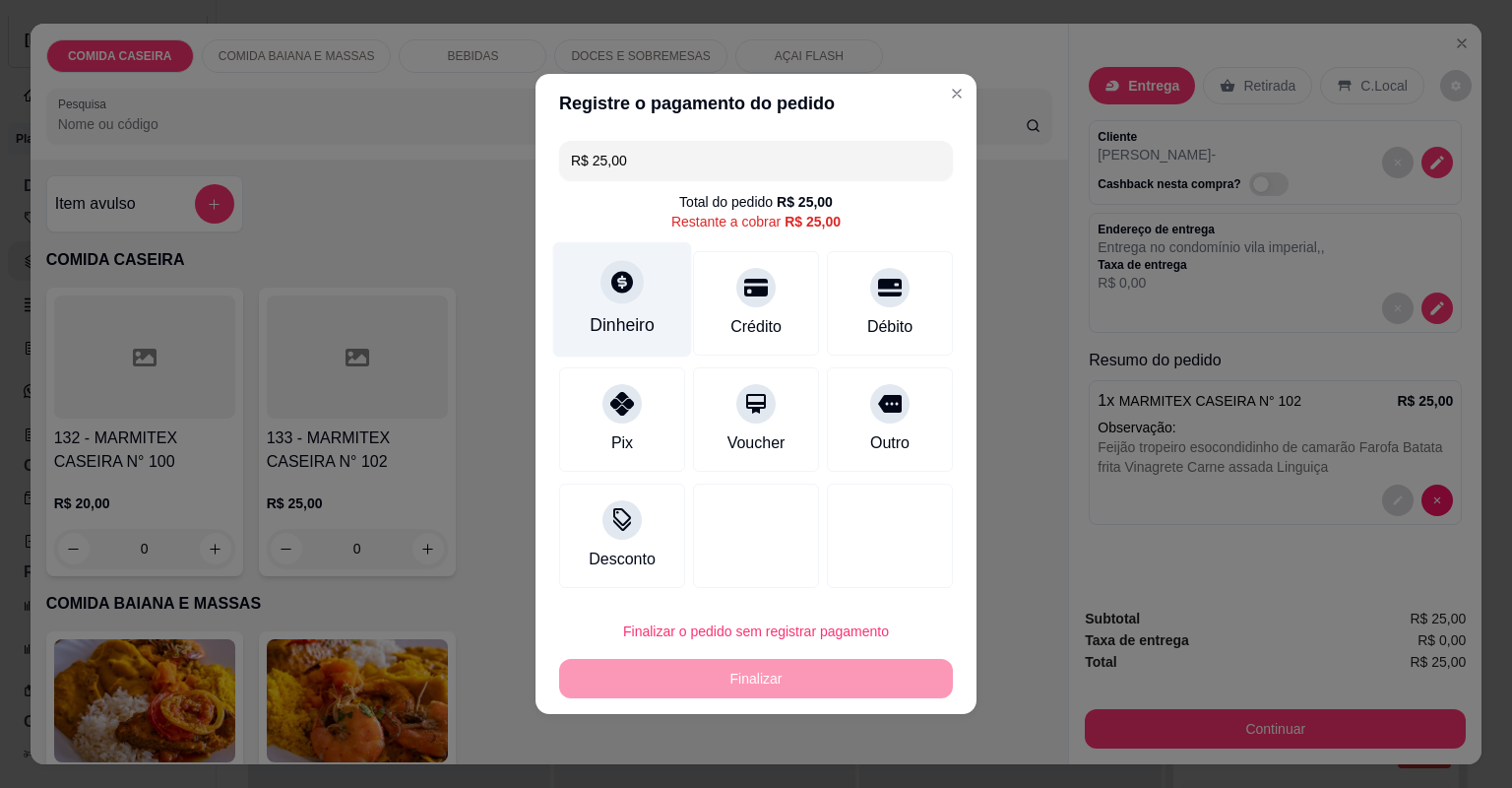 click on "Dinheiro" at bounding box center [622, 299] 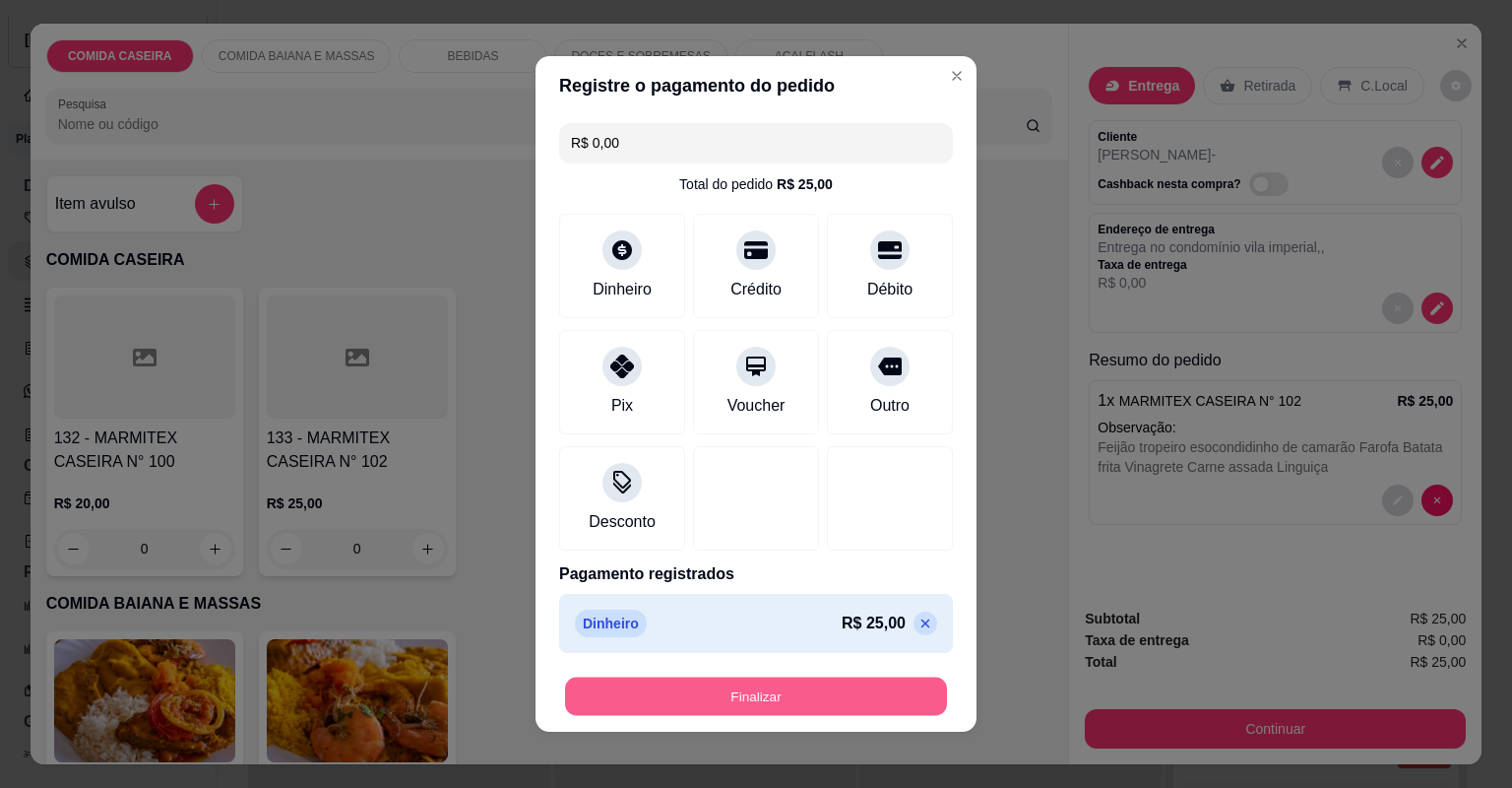 click on "Finalizar" at bounding box center [756, 696] 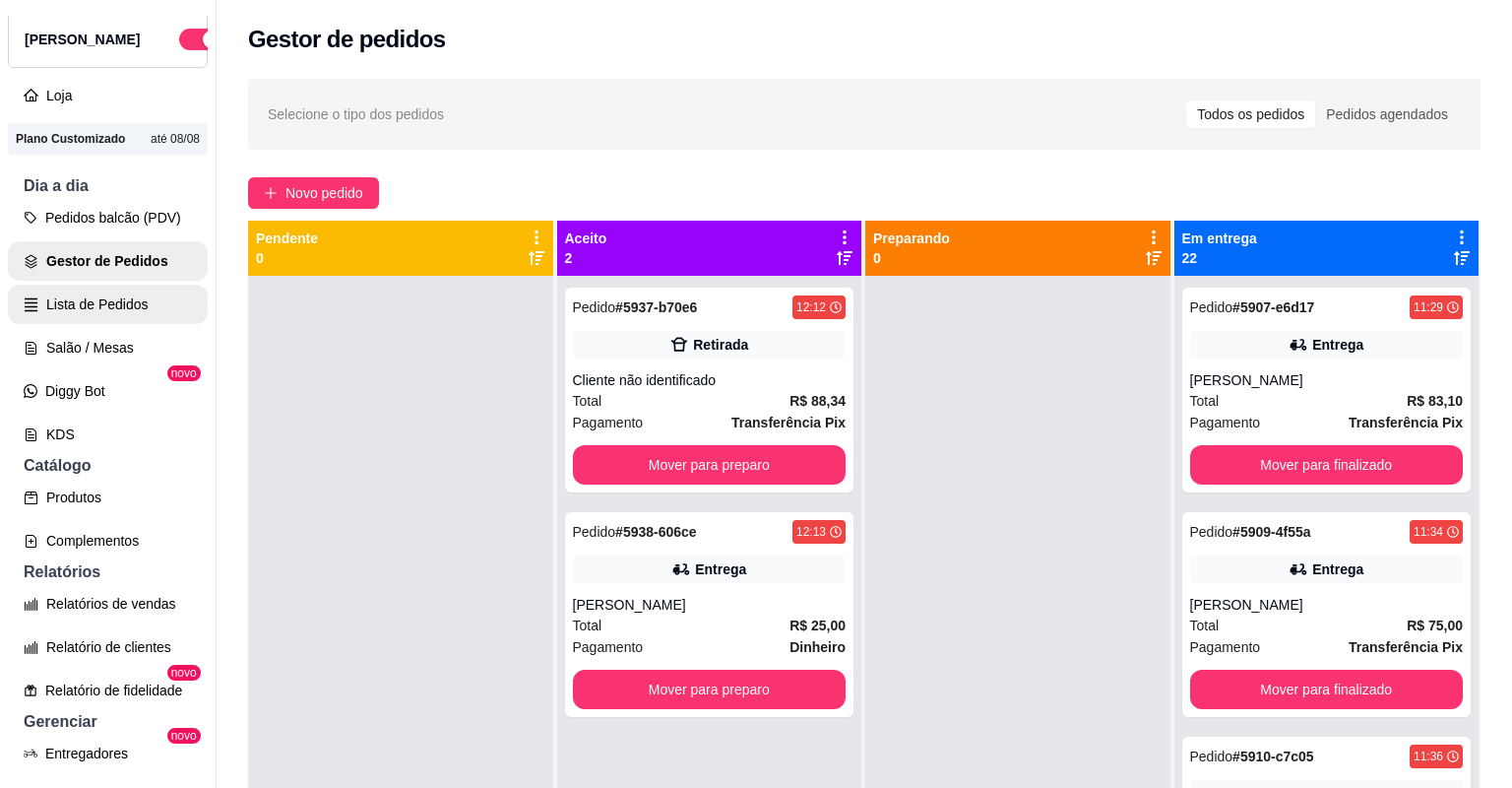 click on "Lista de Pedidos" at bounding box center (107, 304) 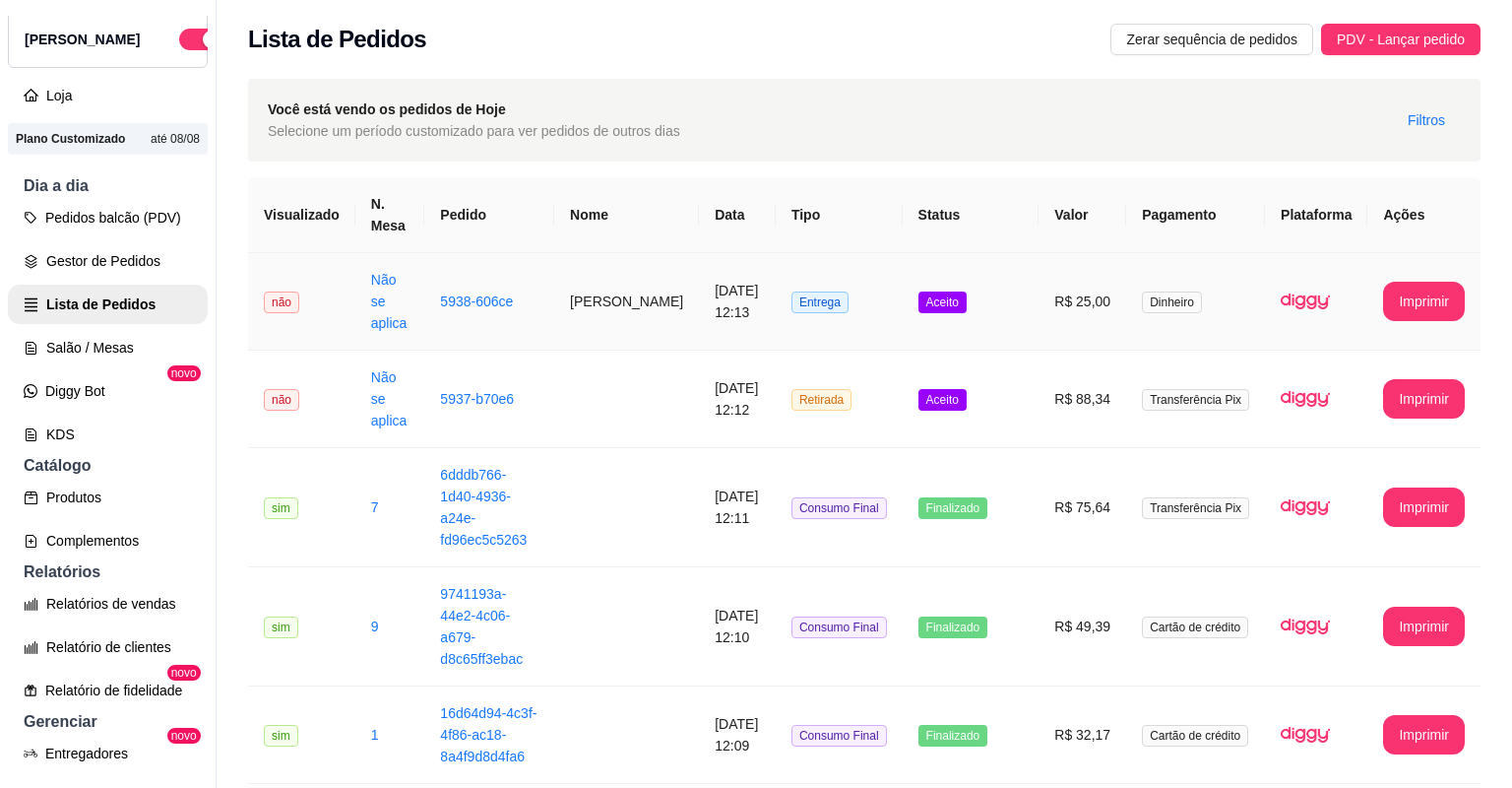 click on "[DATE] 12:13" at bounding box center [737, 301] 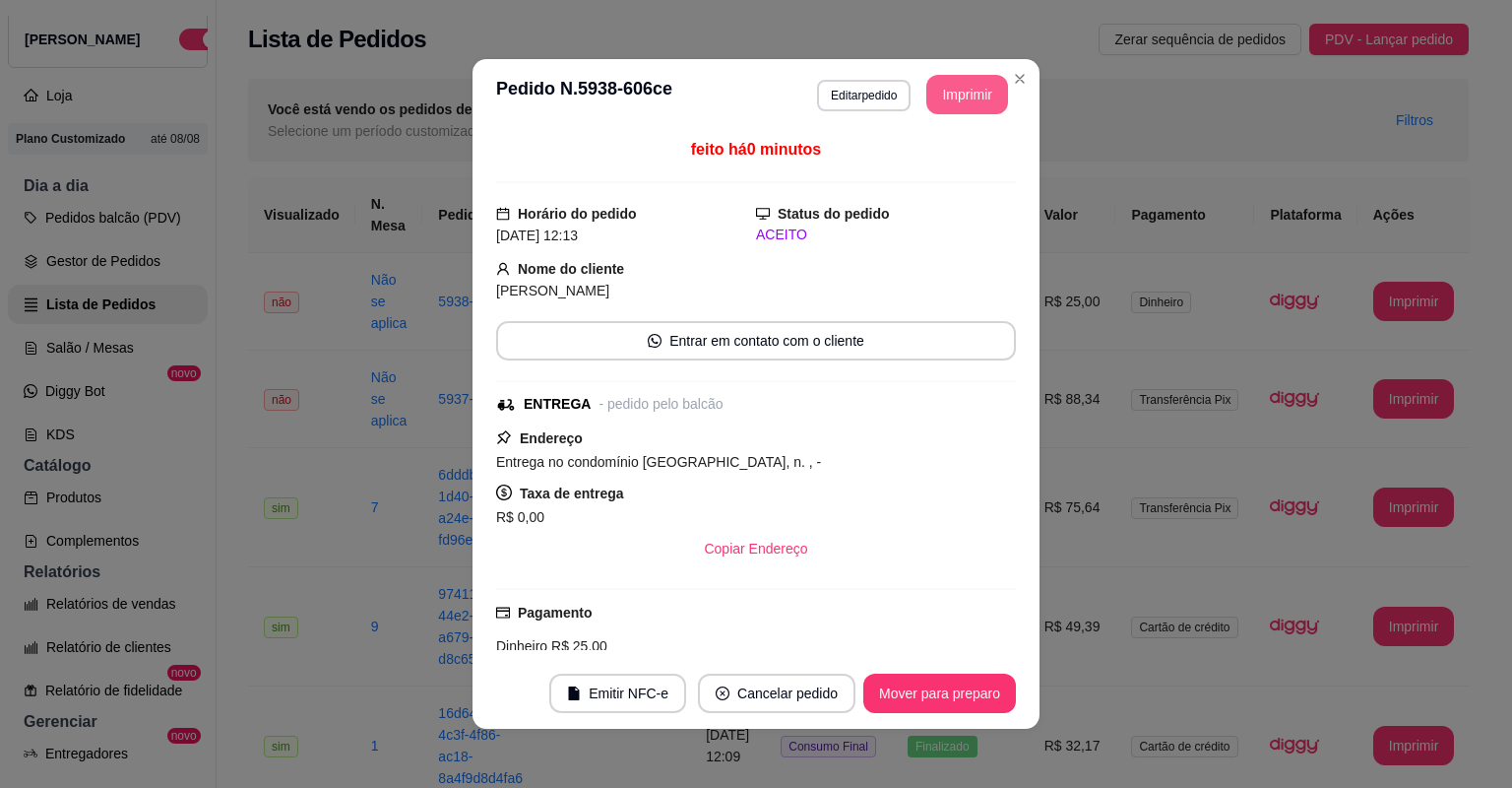 click on "Imprimir" at bounding box center (967, 95) 